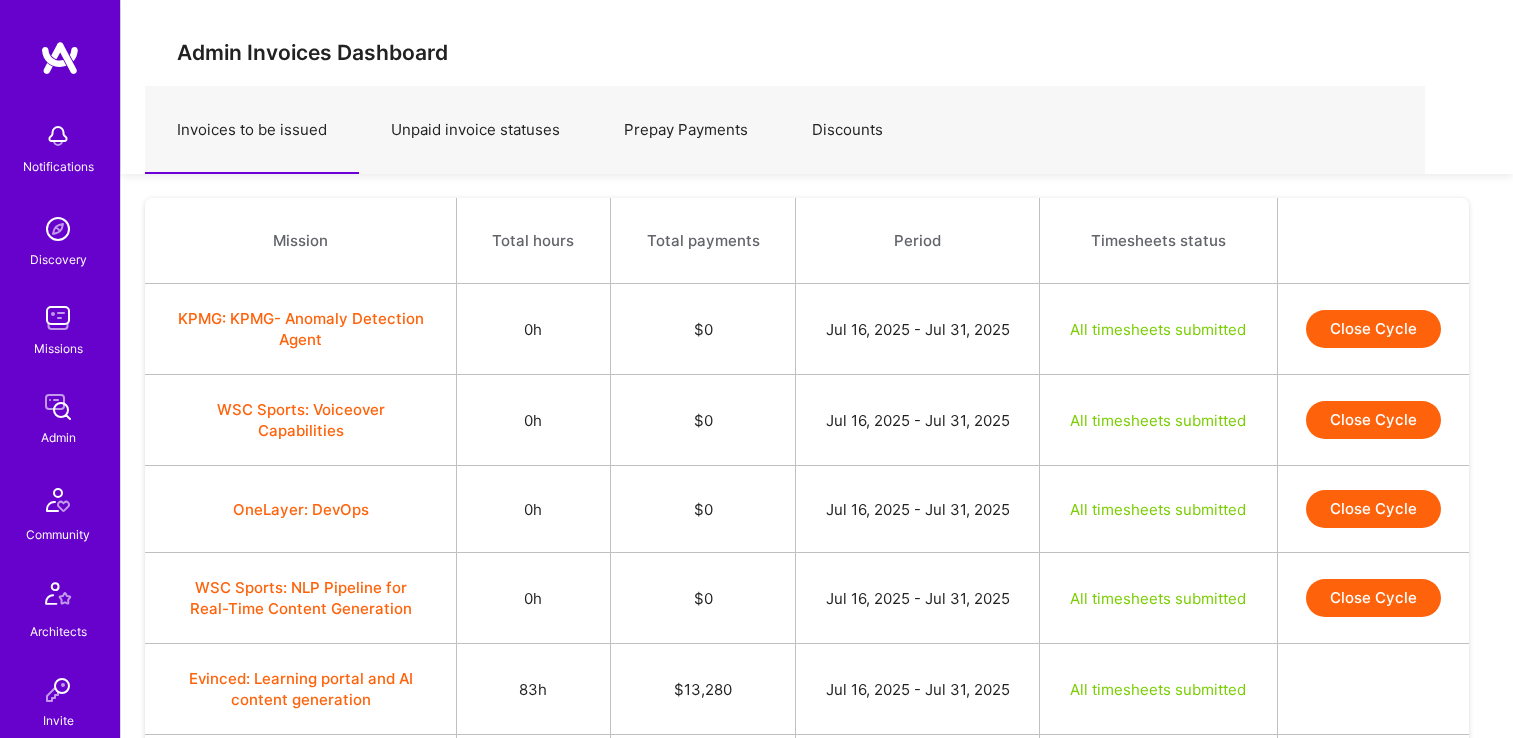 scroll, scrollTop: 3077, scrollLeft: 0, axis: vertical 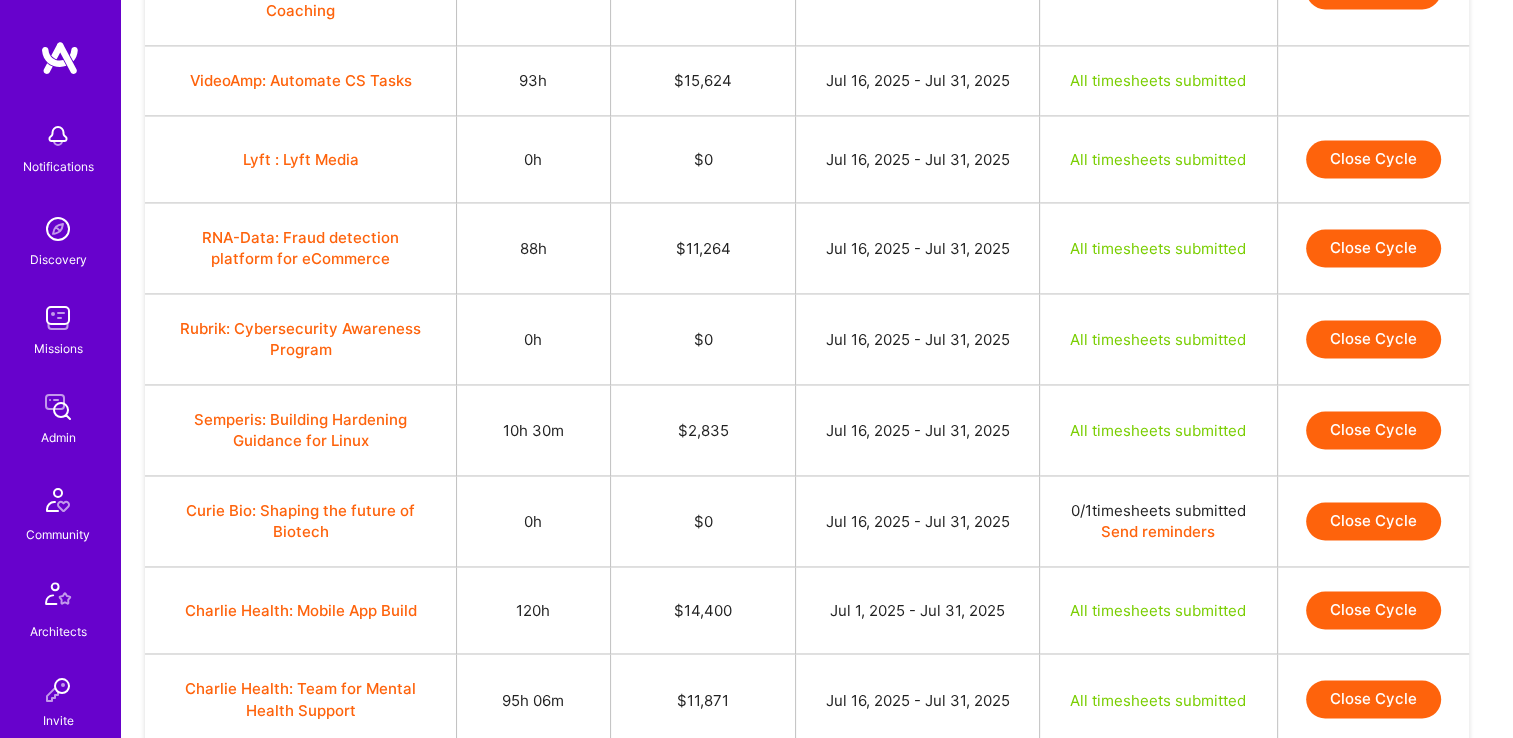 click on "Close Cycle" at bounding box center (1373, 248) 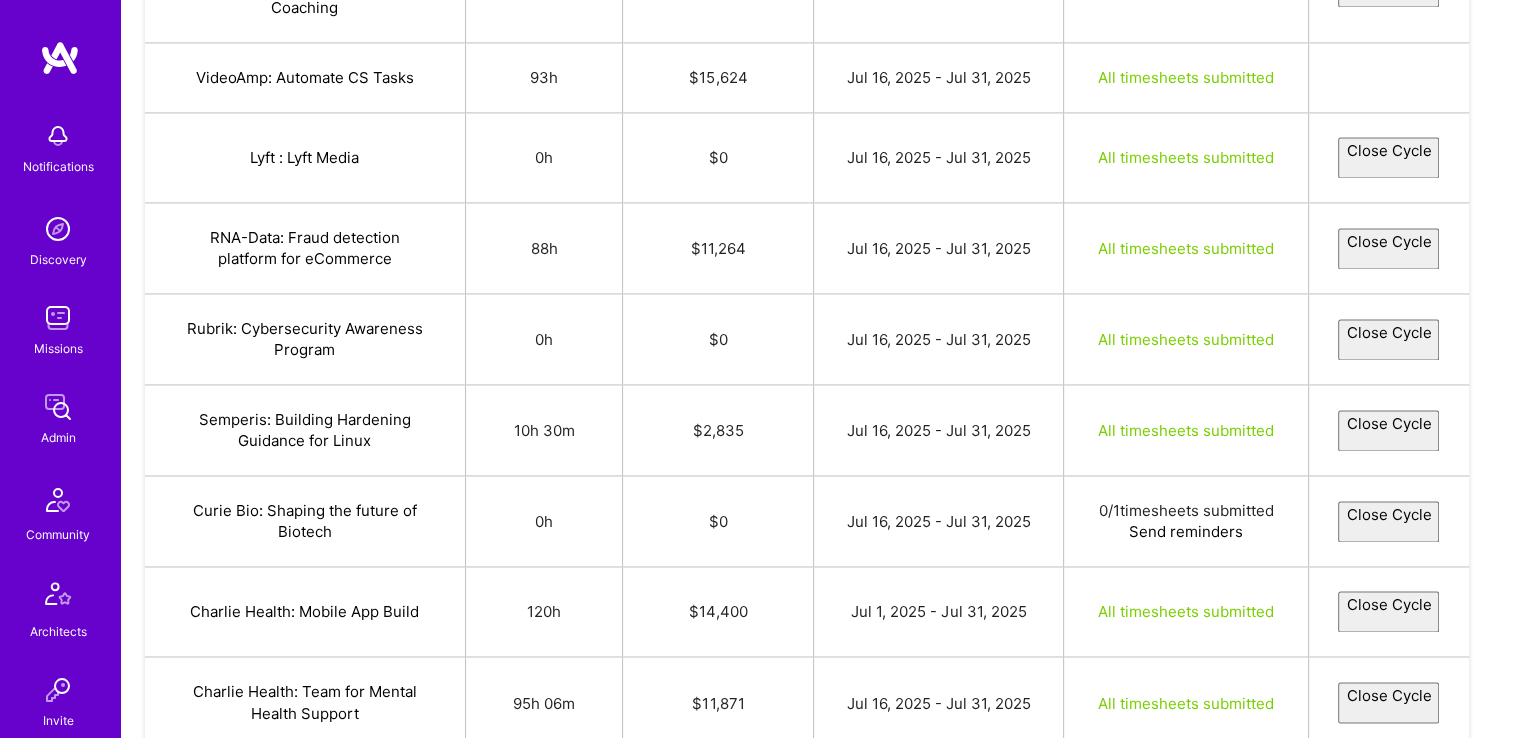 select on "6877530160f5c177462d7883" 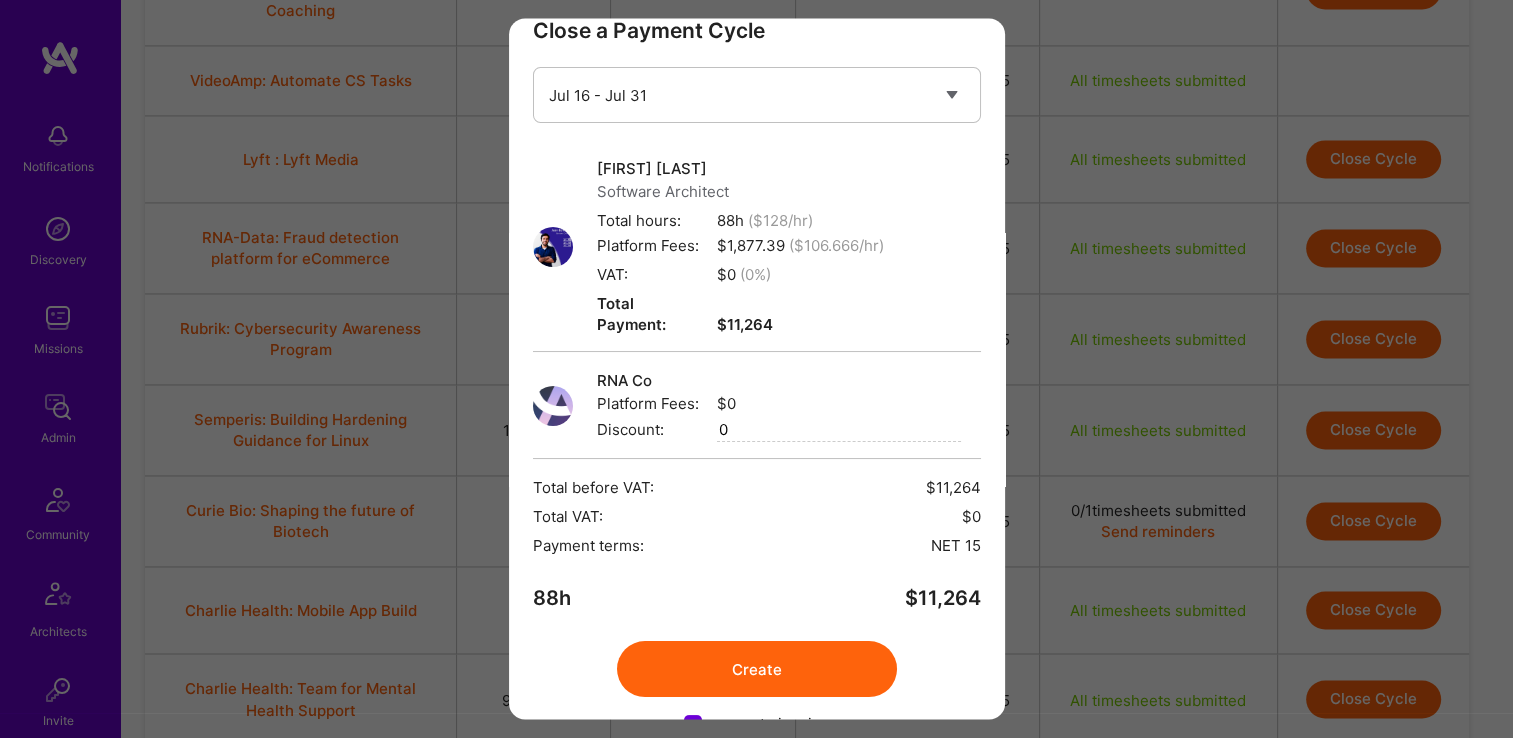 scroll, scrollTop: 72, scrollLeft: 0, axis: vertical 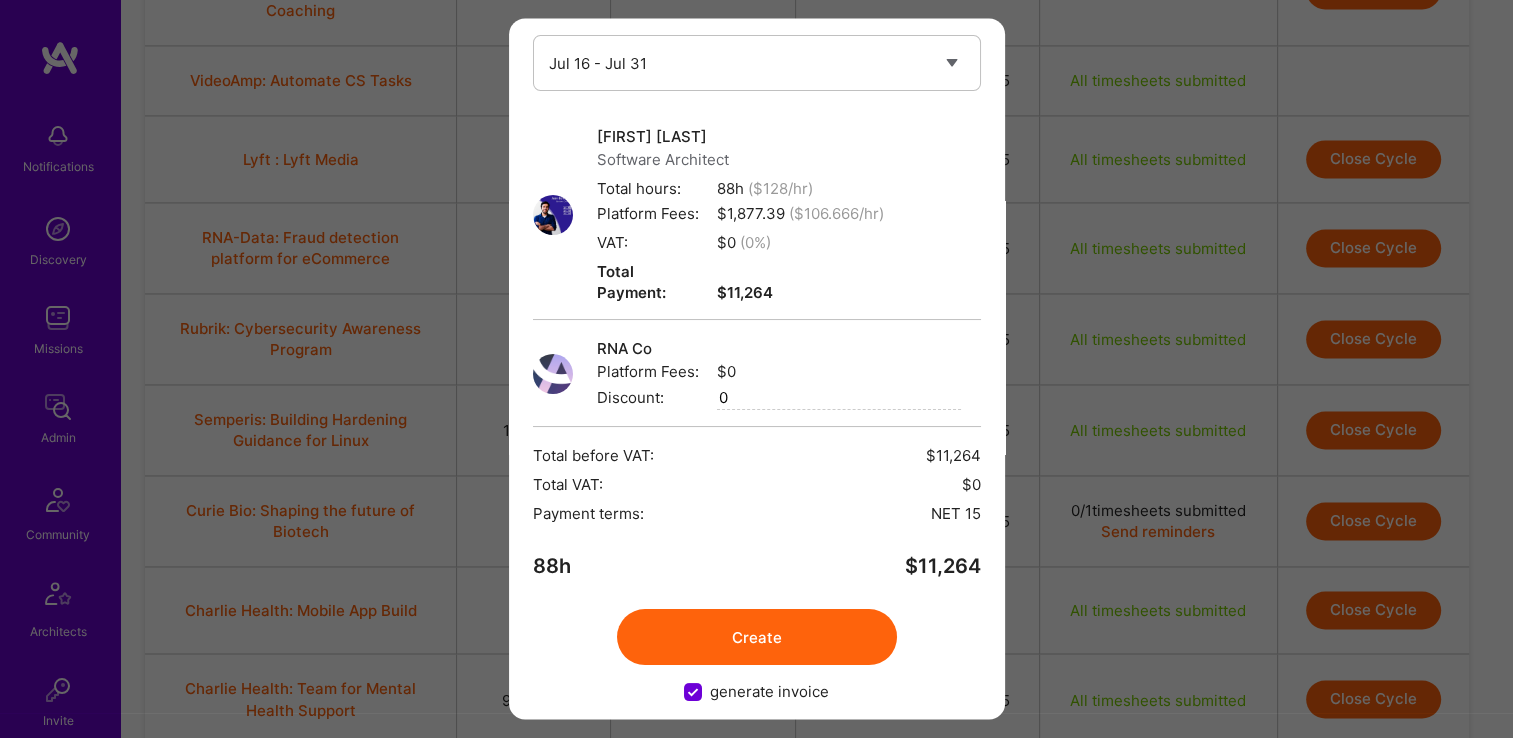 click on "Create" at bounding box center (757, 638) 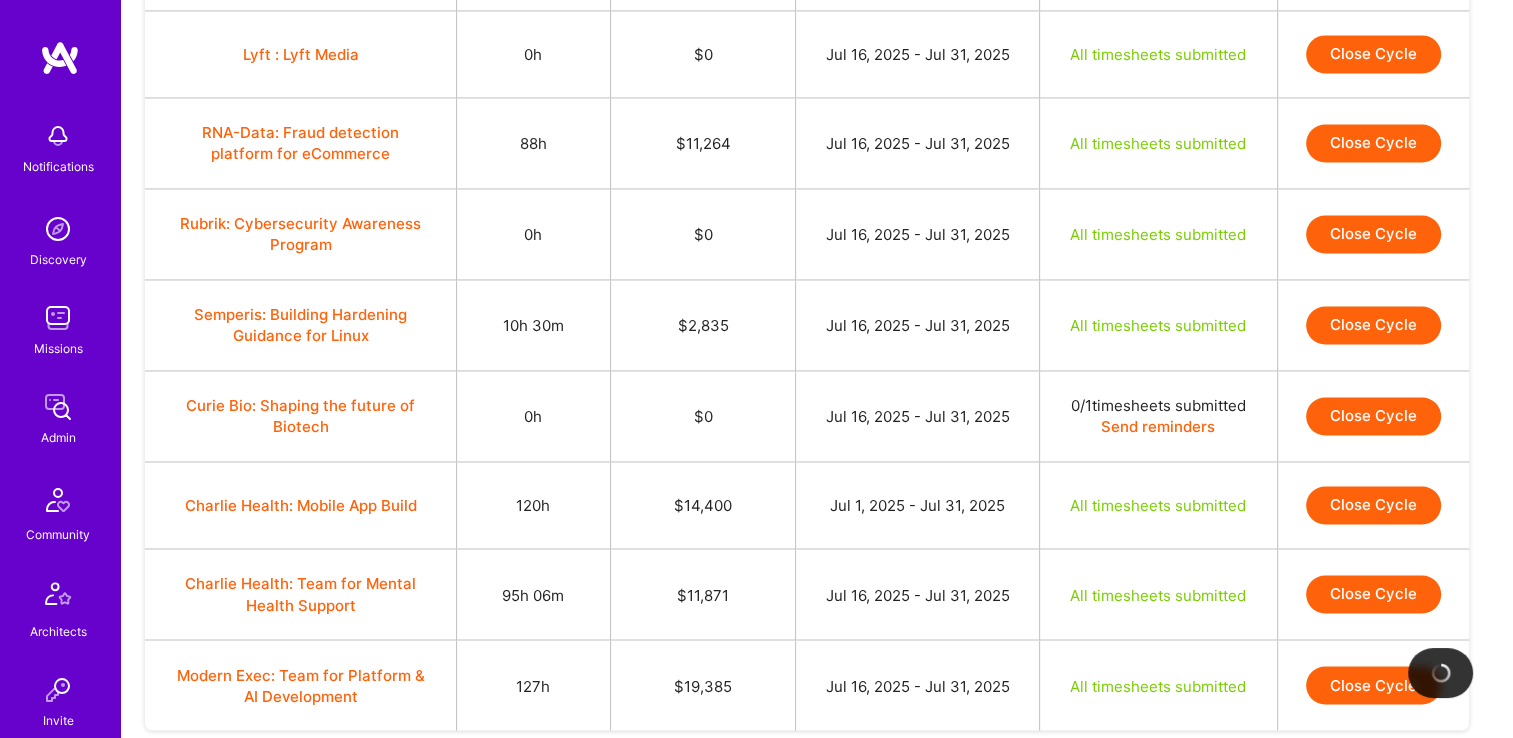 scroll, scrollTop: 3277, scrollLeft: 0, axis: vertical 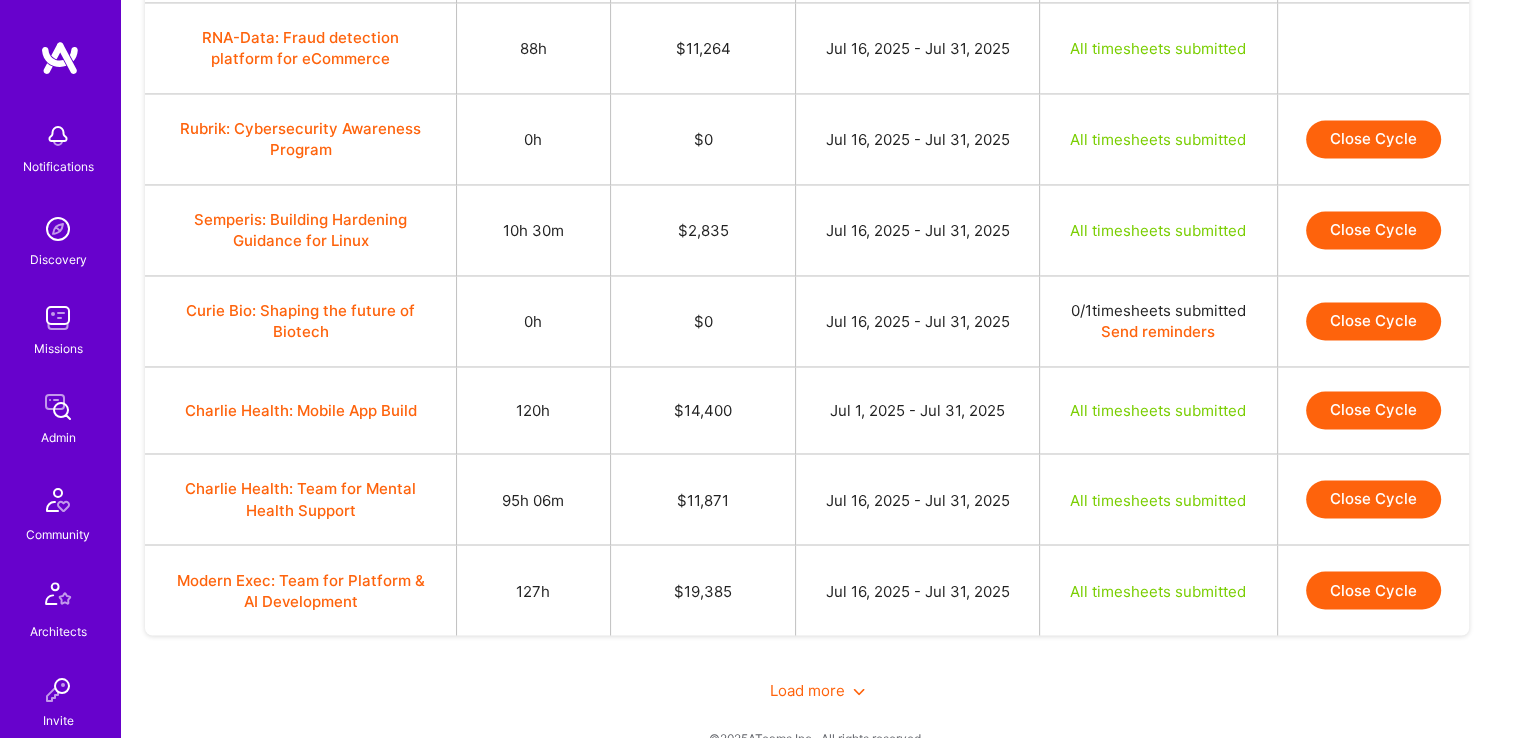 click on "Close Cycle" at bounding box center (1373, 230) 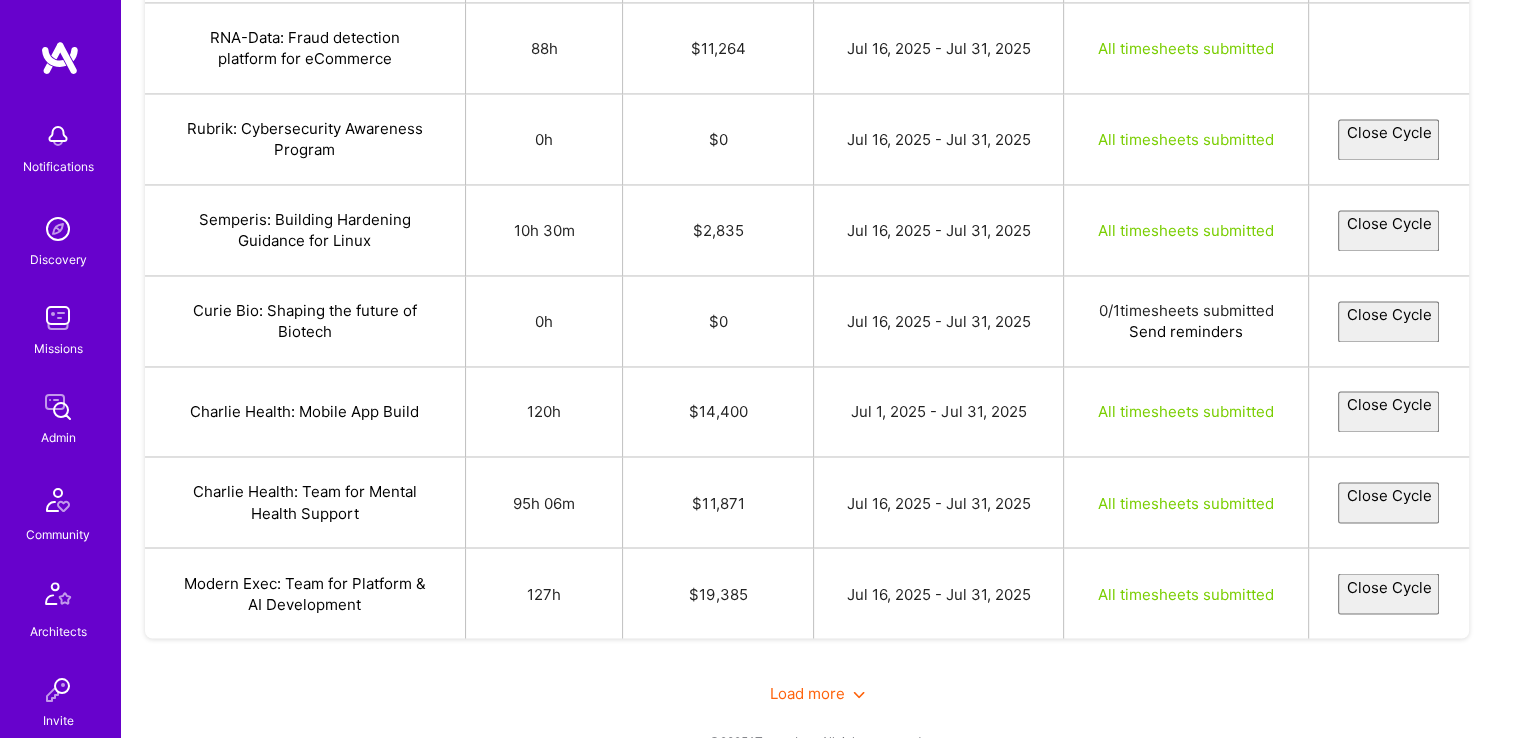 select on "687754f16baa0e39b9b09679" 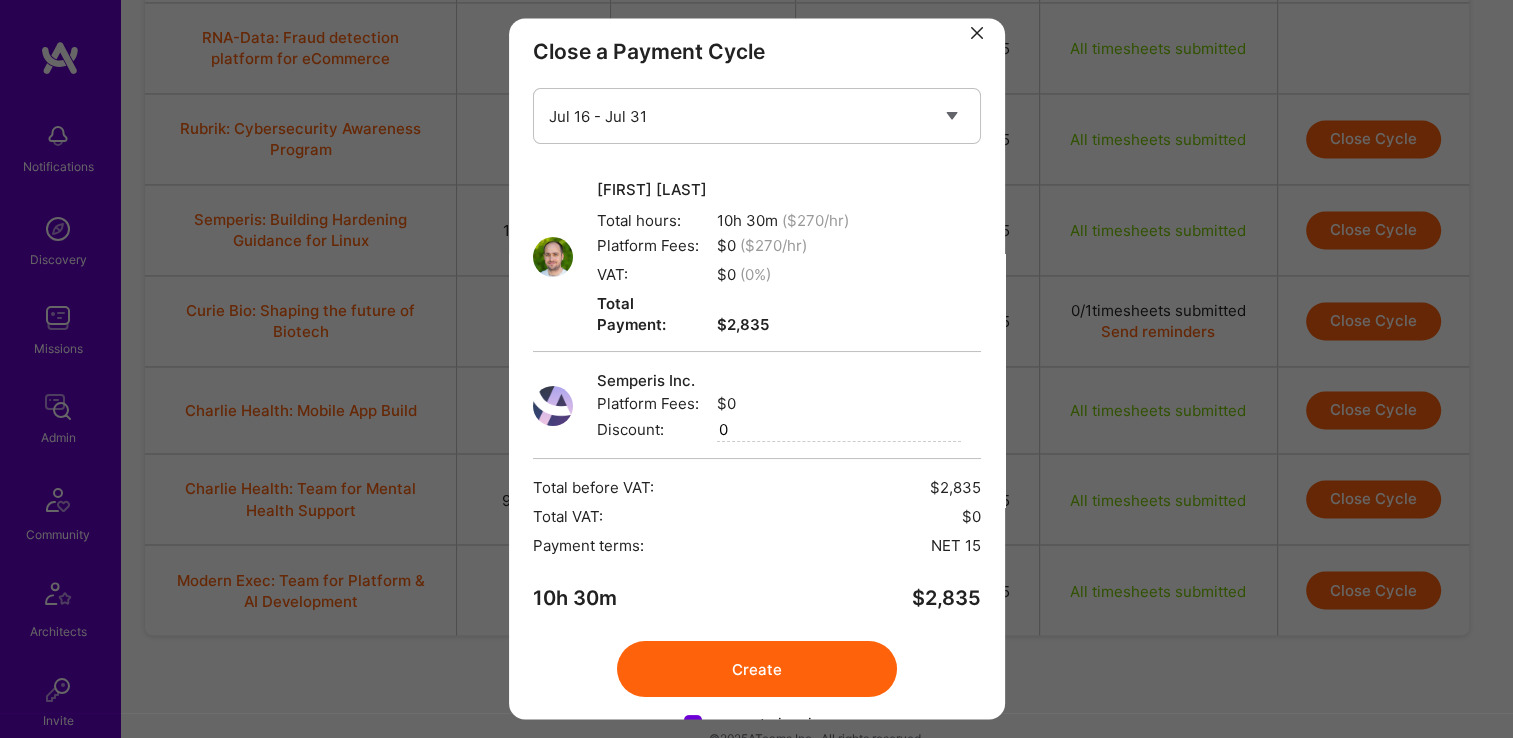scroll, scrollTop: 52, scrollLeft: 0, axis: vertical 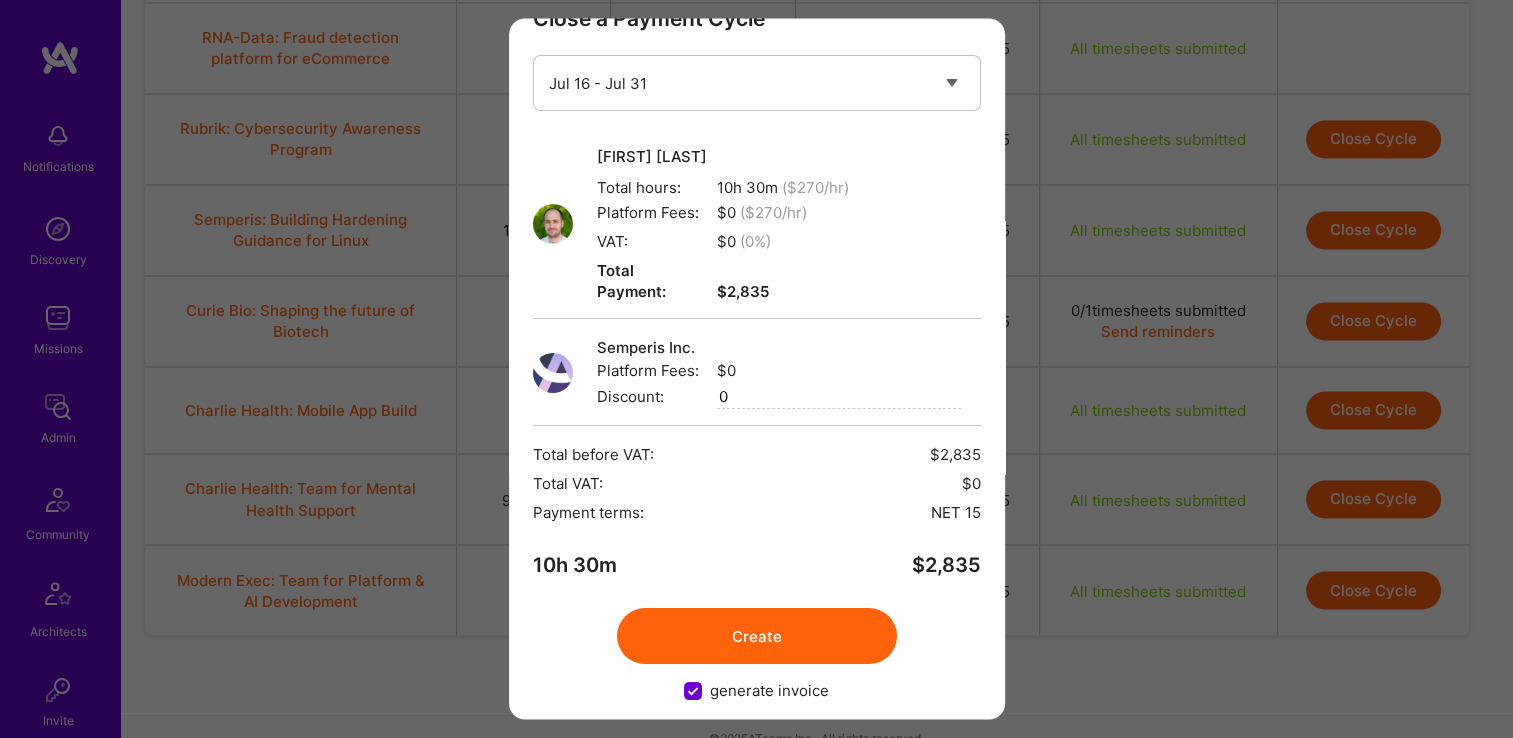 click on "Create" at bounding box center (757, 637) 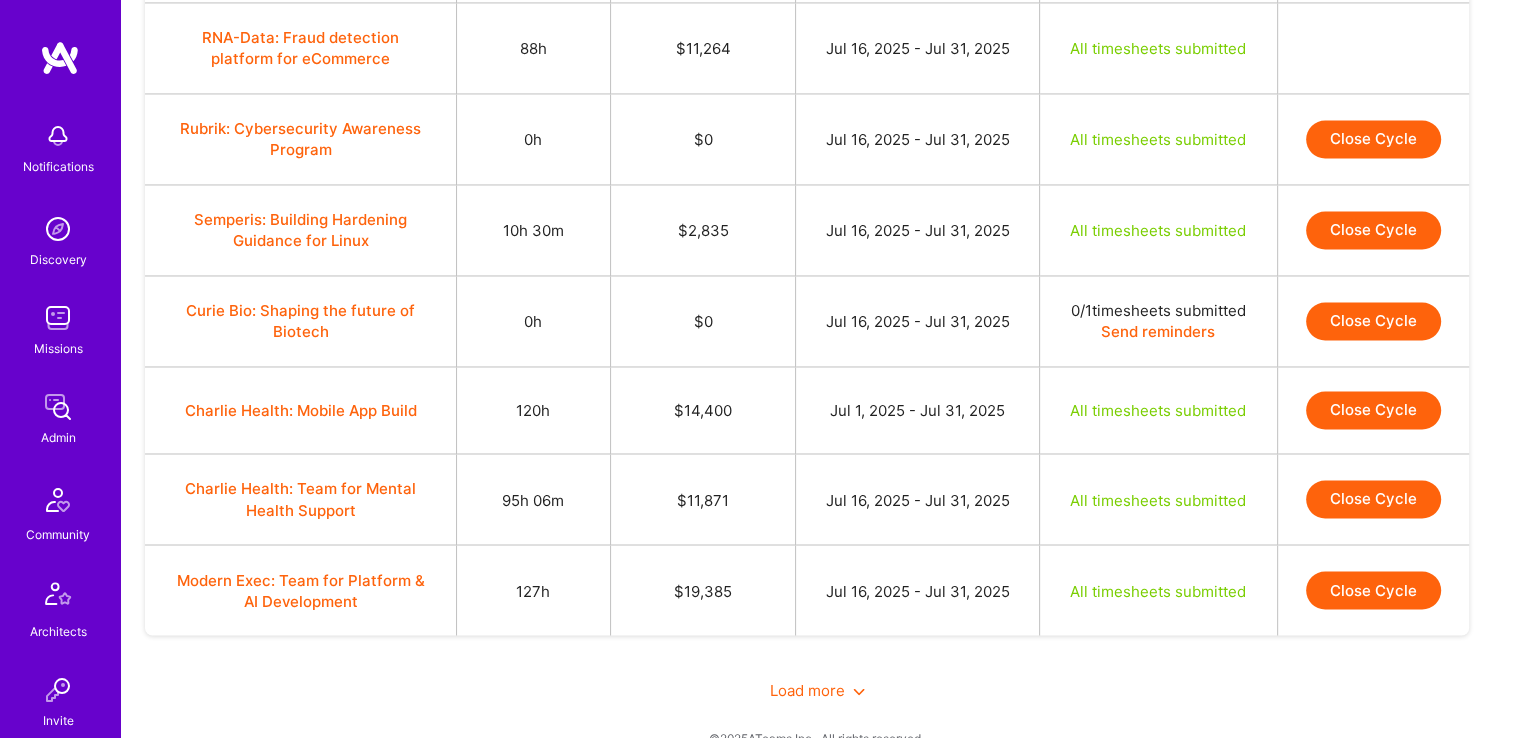 drag, startPoint x: 1368, startPoint y: 192, endPoint x: 1368, endPoint y: 220, distance: 28 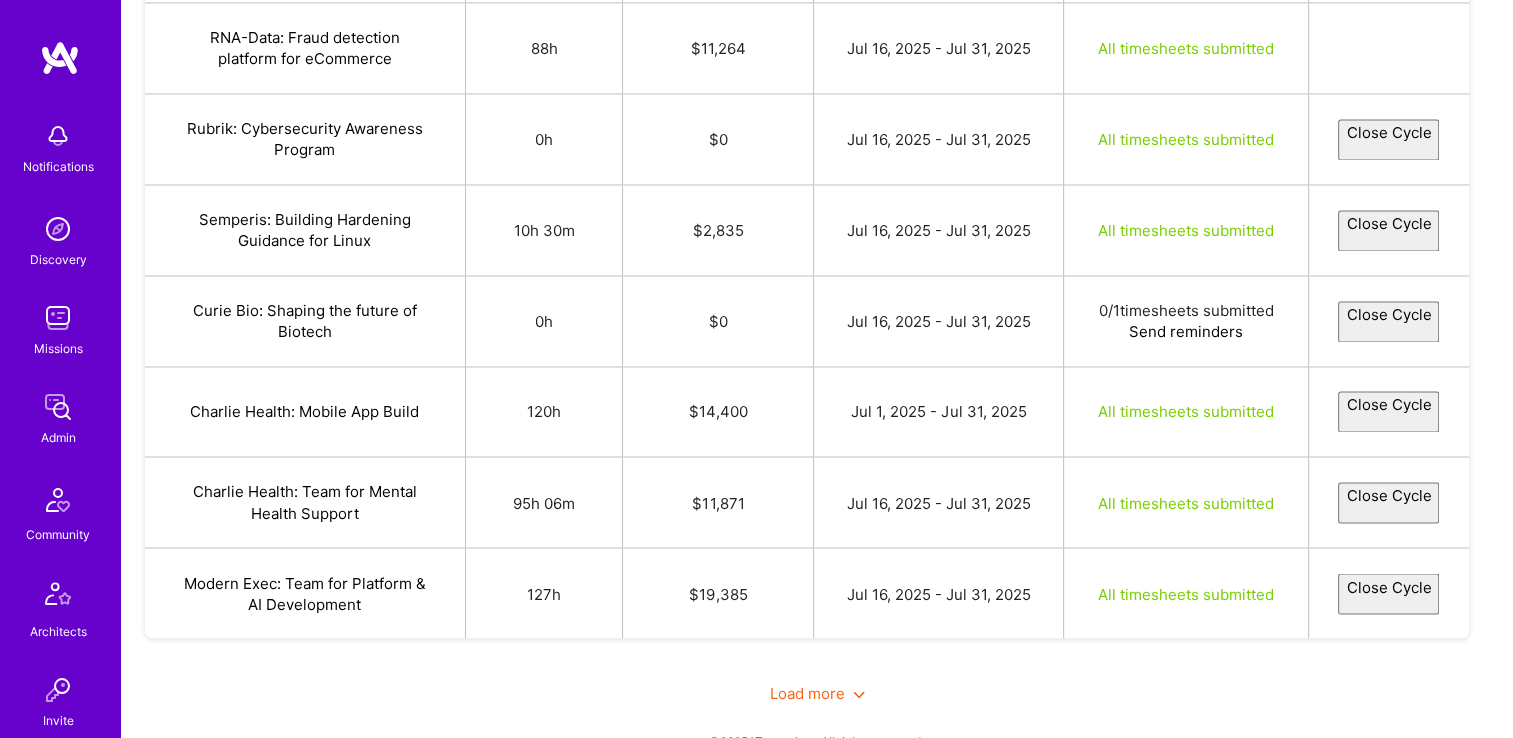 select on "687754f16baa0e39b9b09679" 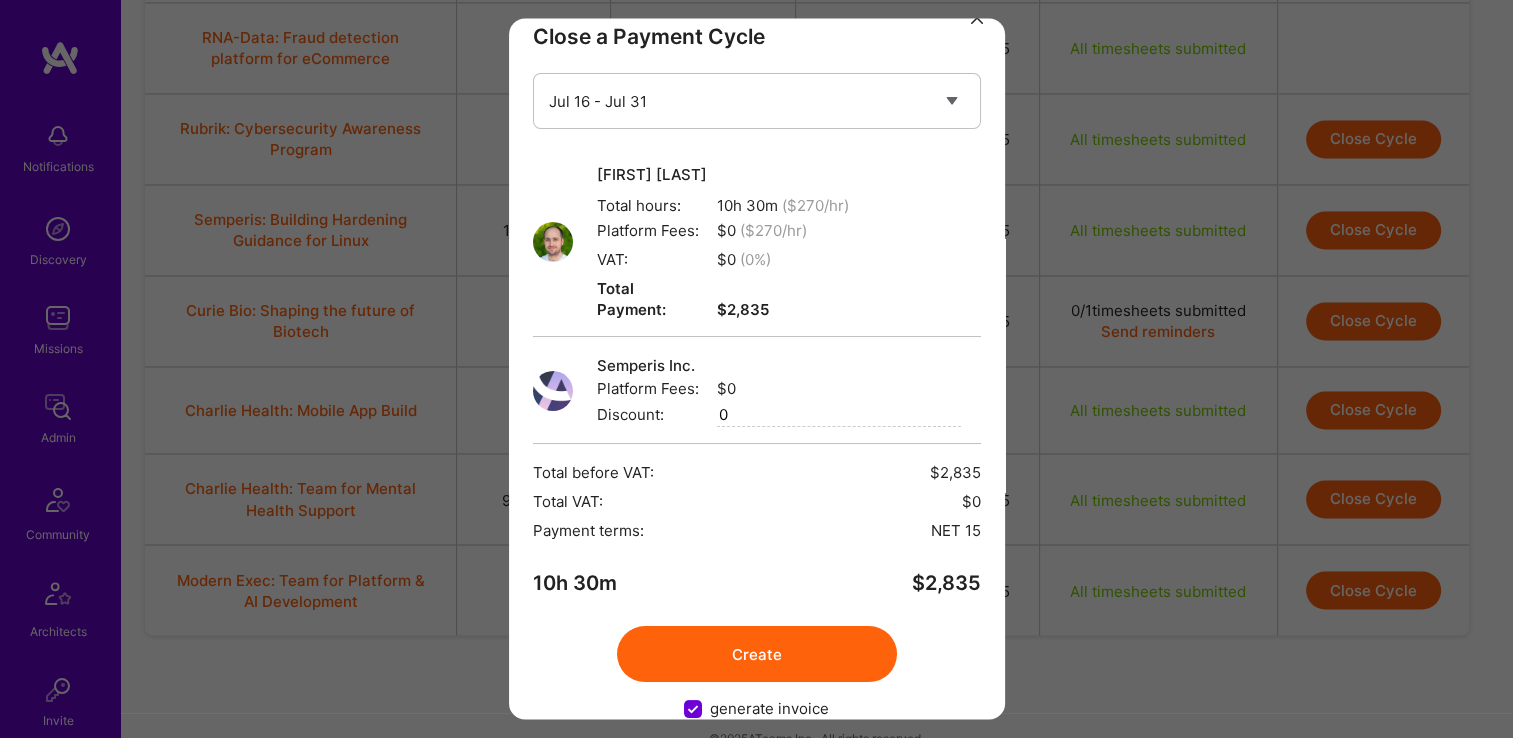 scroll, scrollTop: 52, scrollLeft: 0, axis: vertical 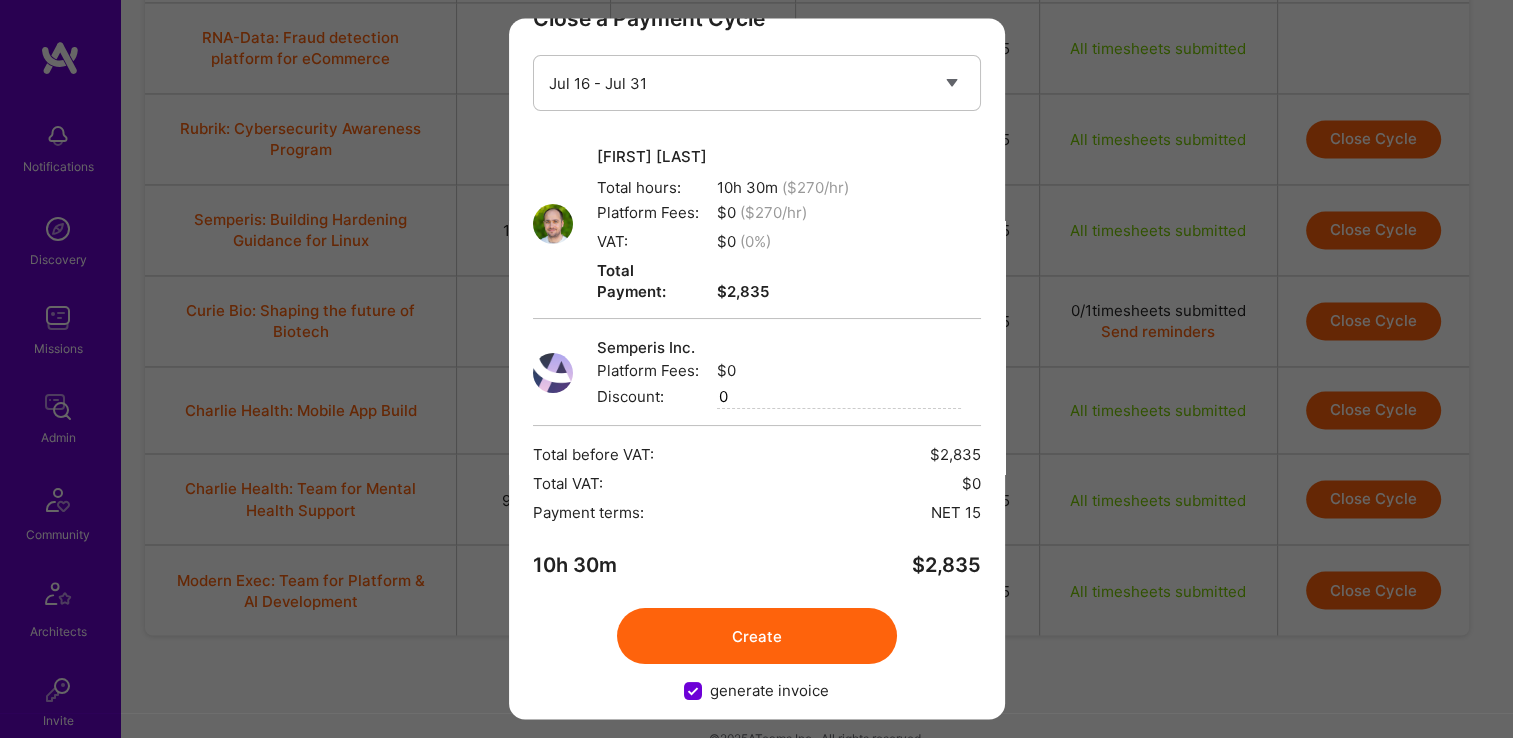 click on "Create" at bounding box center (757, 637) 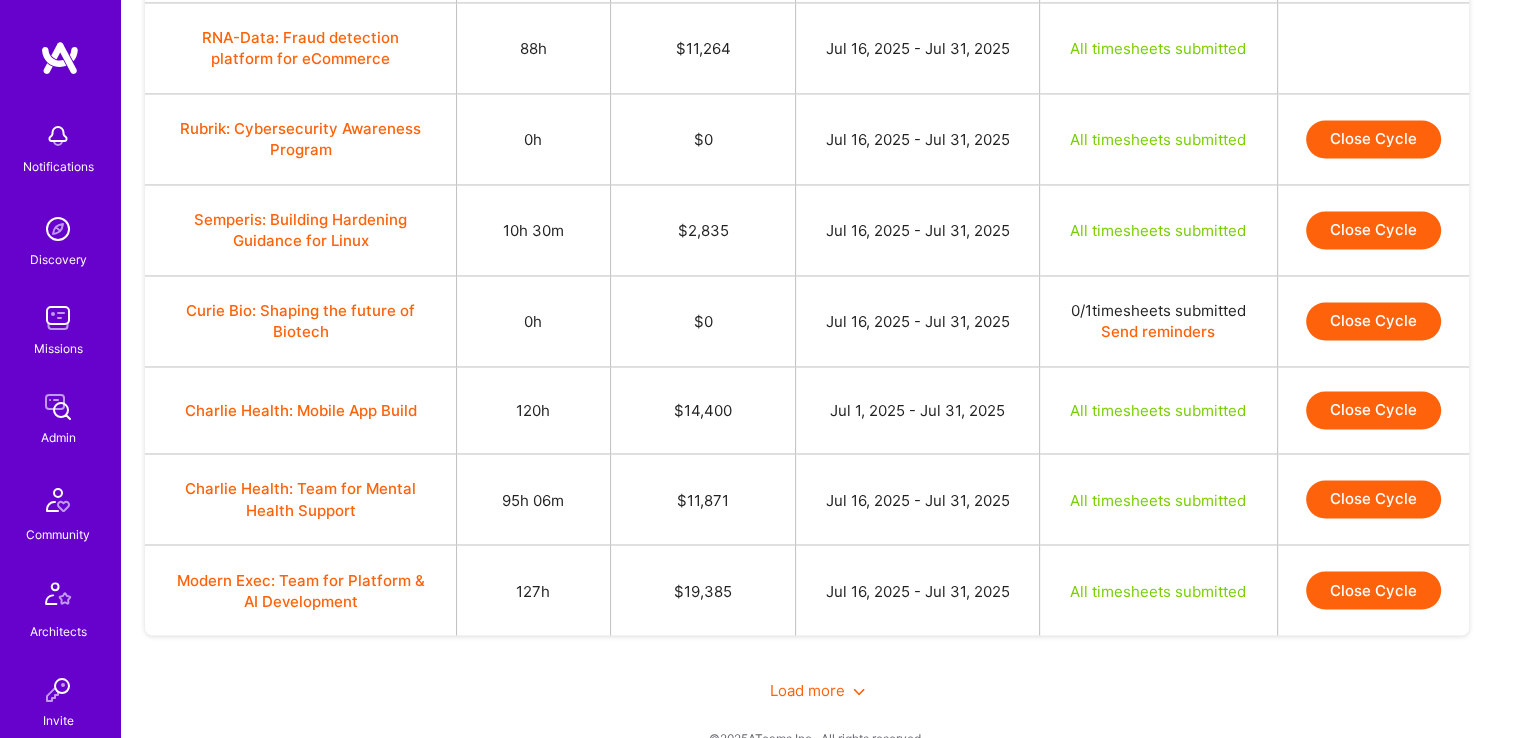 click on "Close Cycle" at bounding box center (1373, 230) 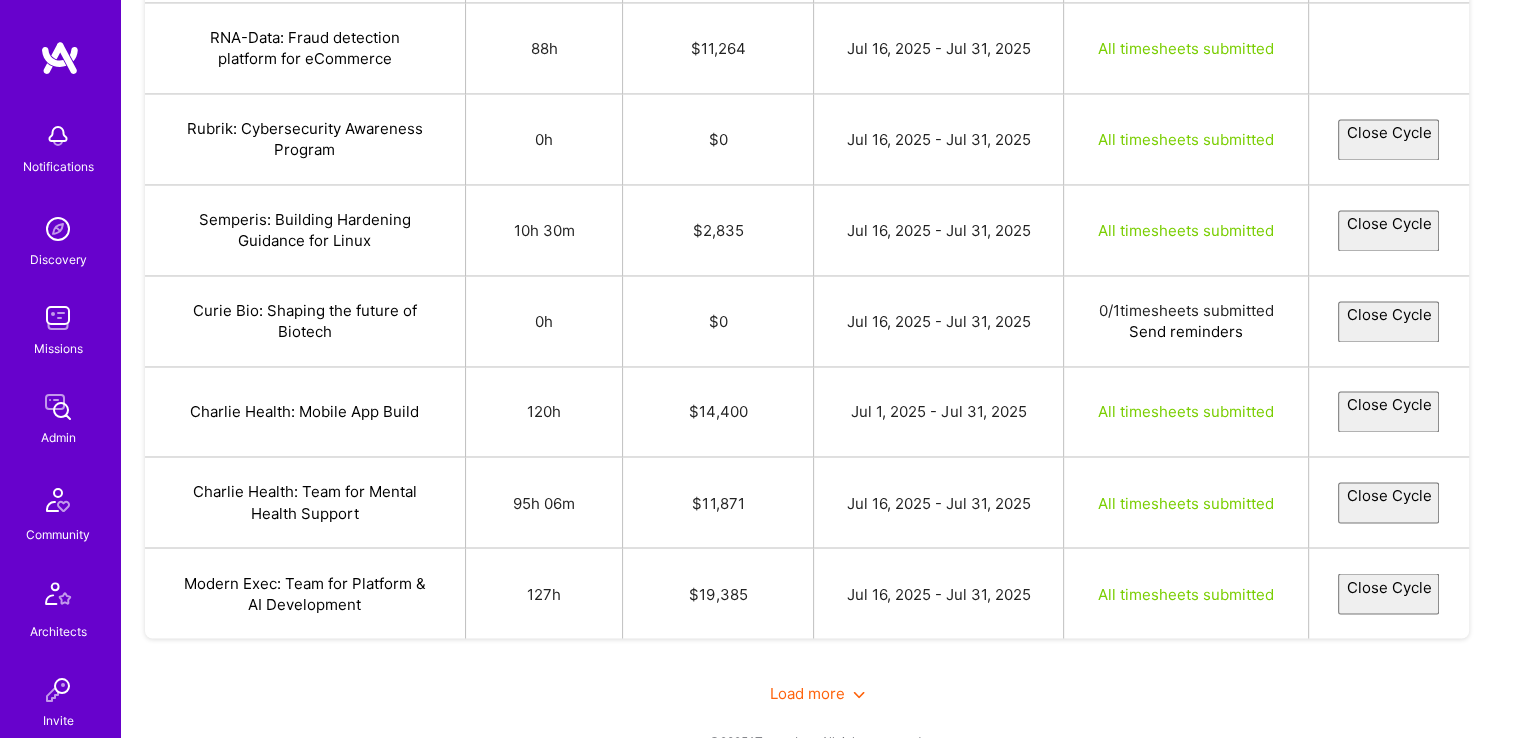 select on "687754f16baa0e39b9b09679" 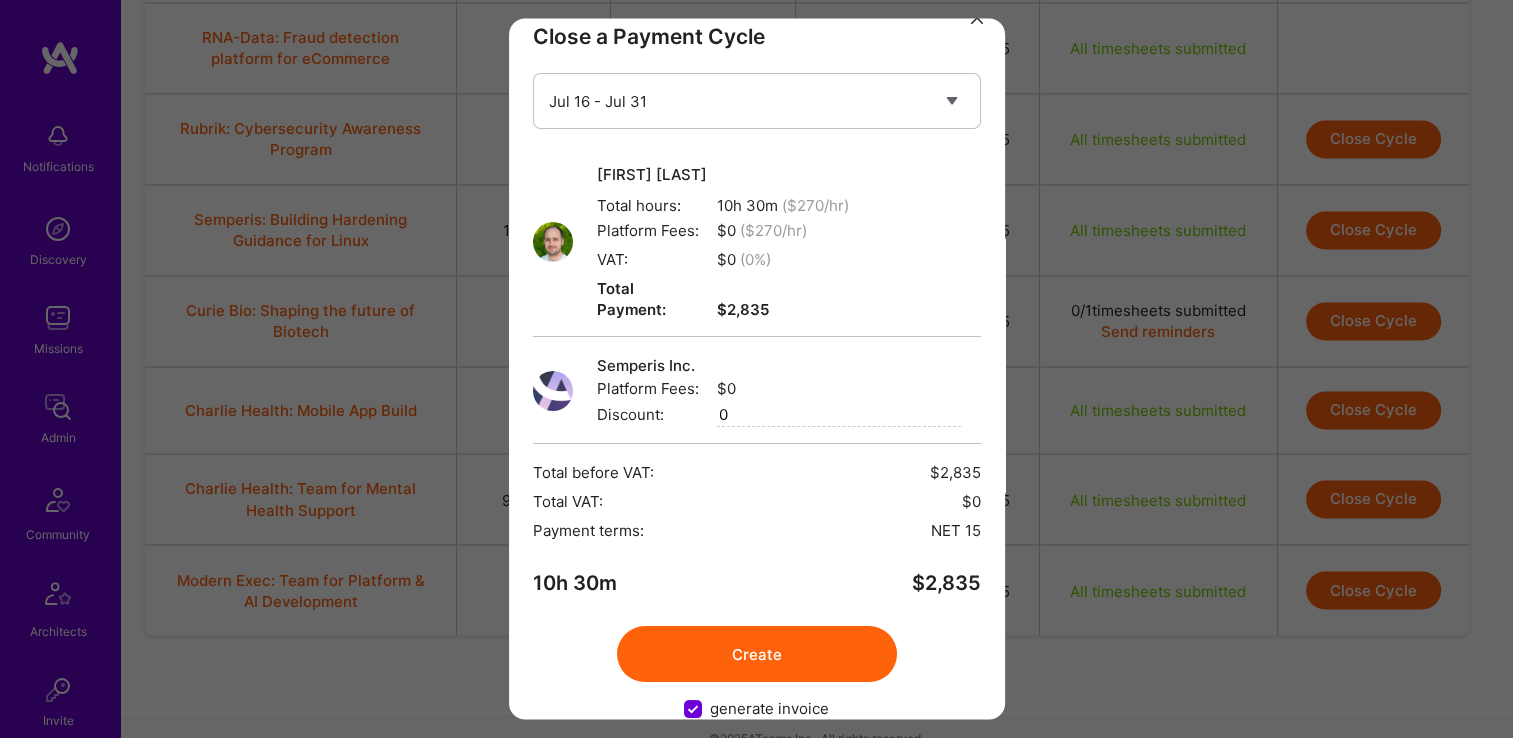 scroll, scrollTop: 52, scrollLeft: 0, axis: vertical 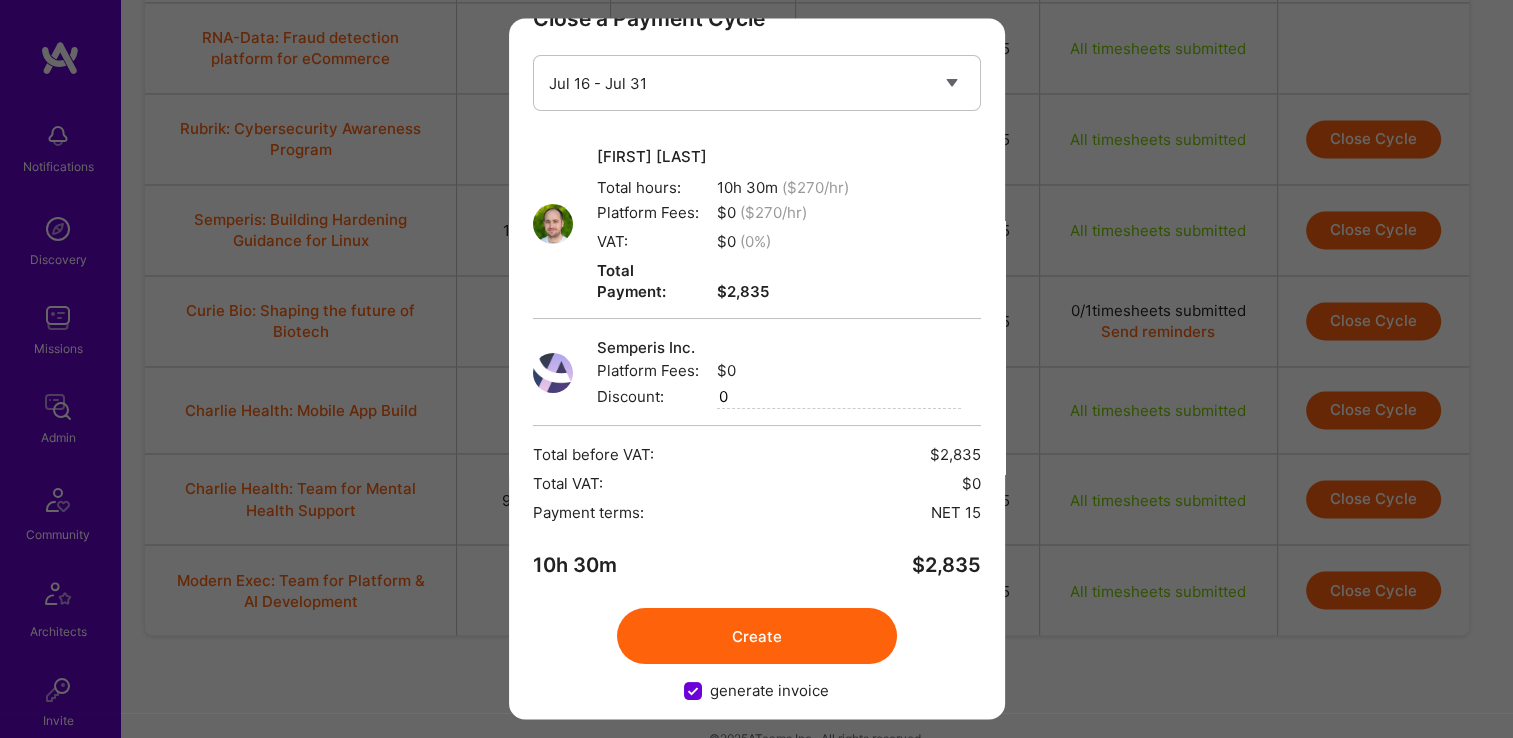 click on "Create" at bounding box center [757, 637] 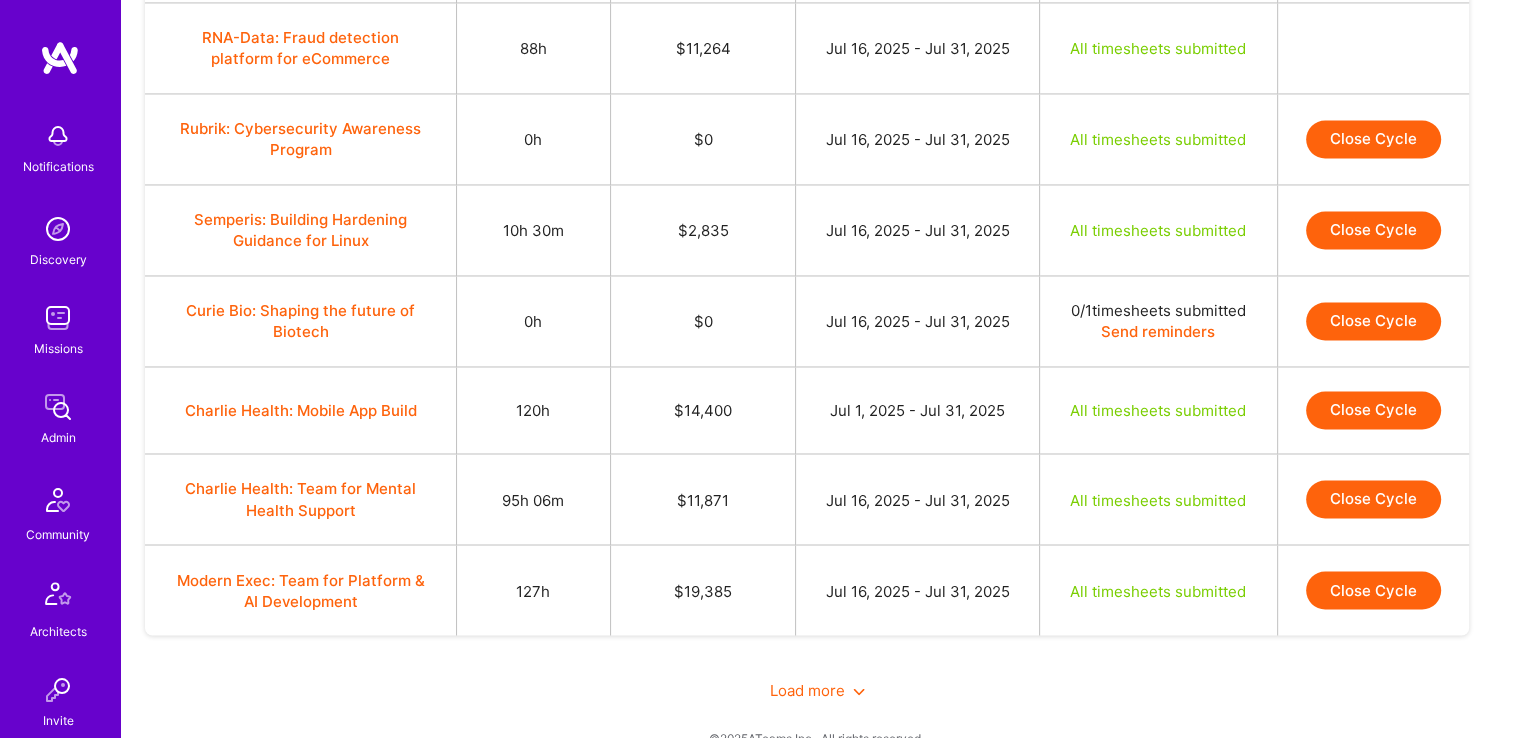 click on "Close Cycle" at bounding box center [1373, 410] 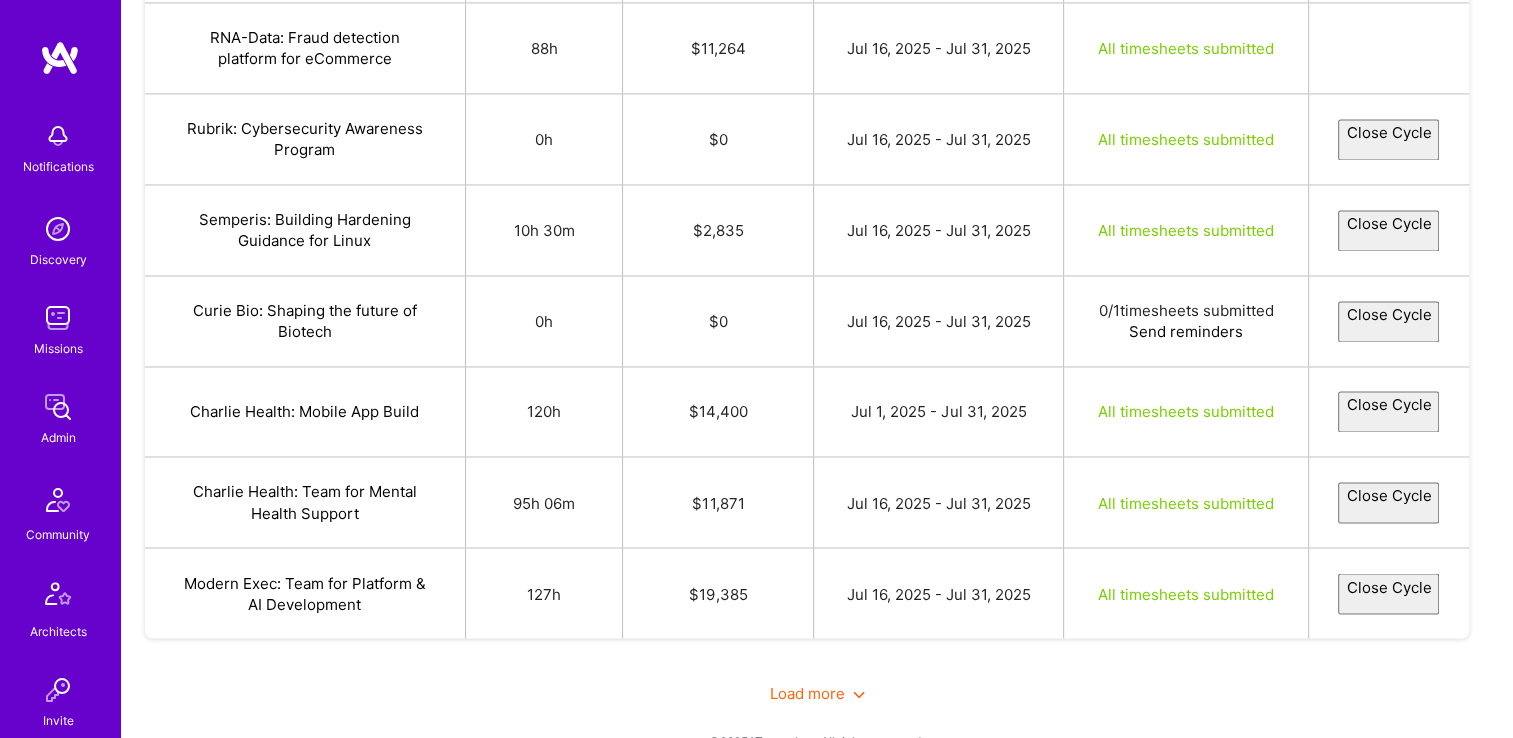 select on "686418ff7b589c6b2df941e9" 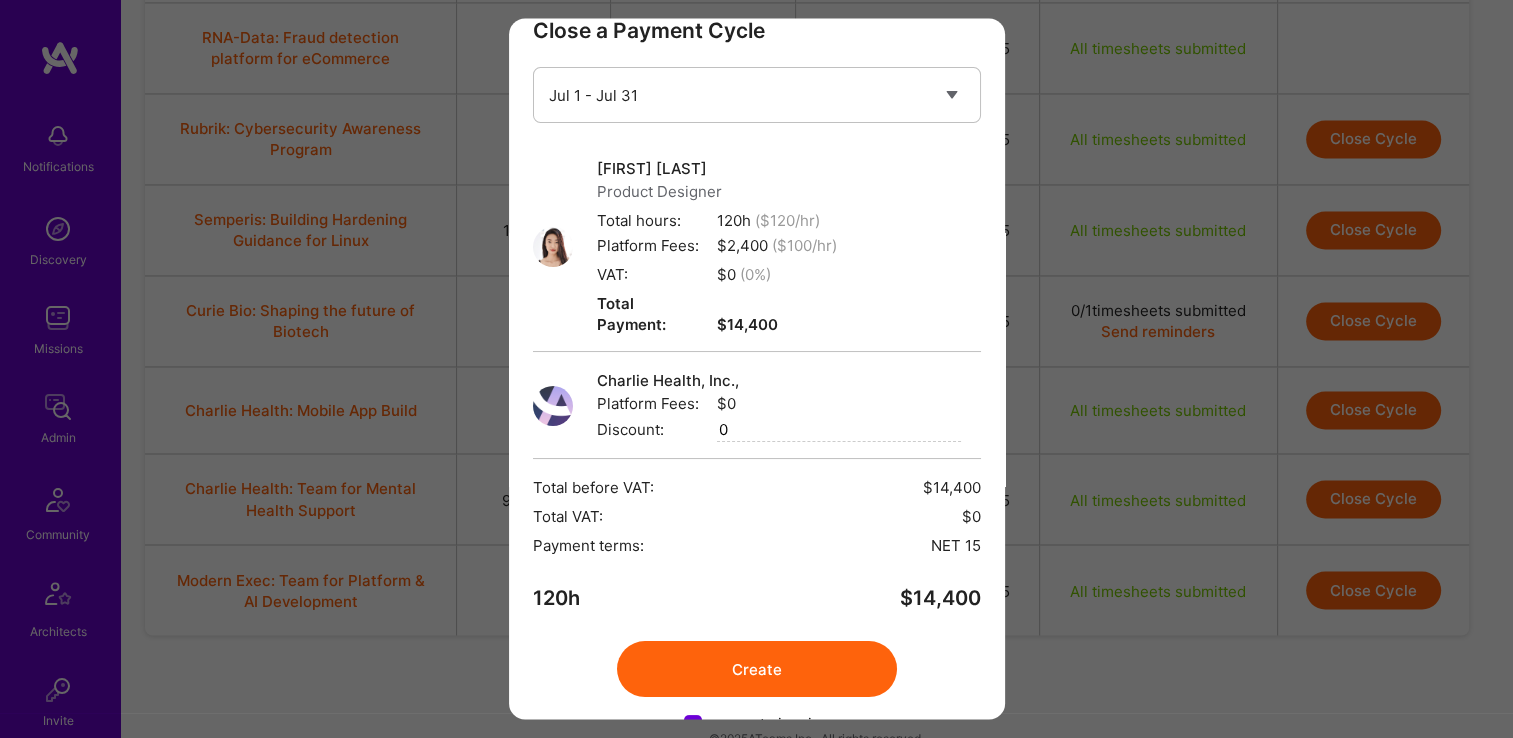 scroll, scrollTop: 72, scrollLeft: 0, axis: vertical 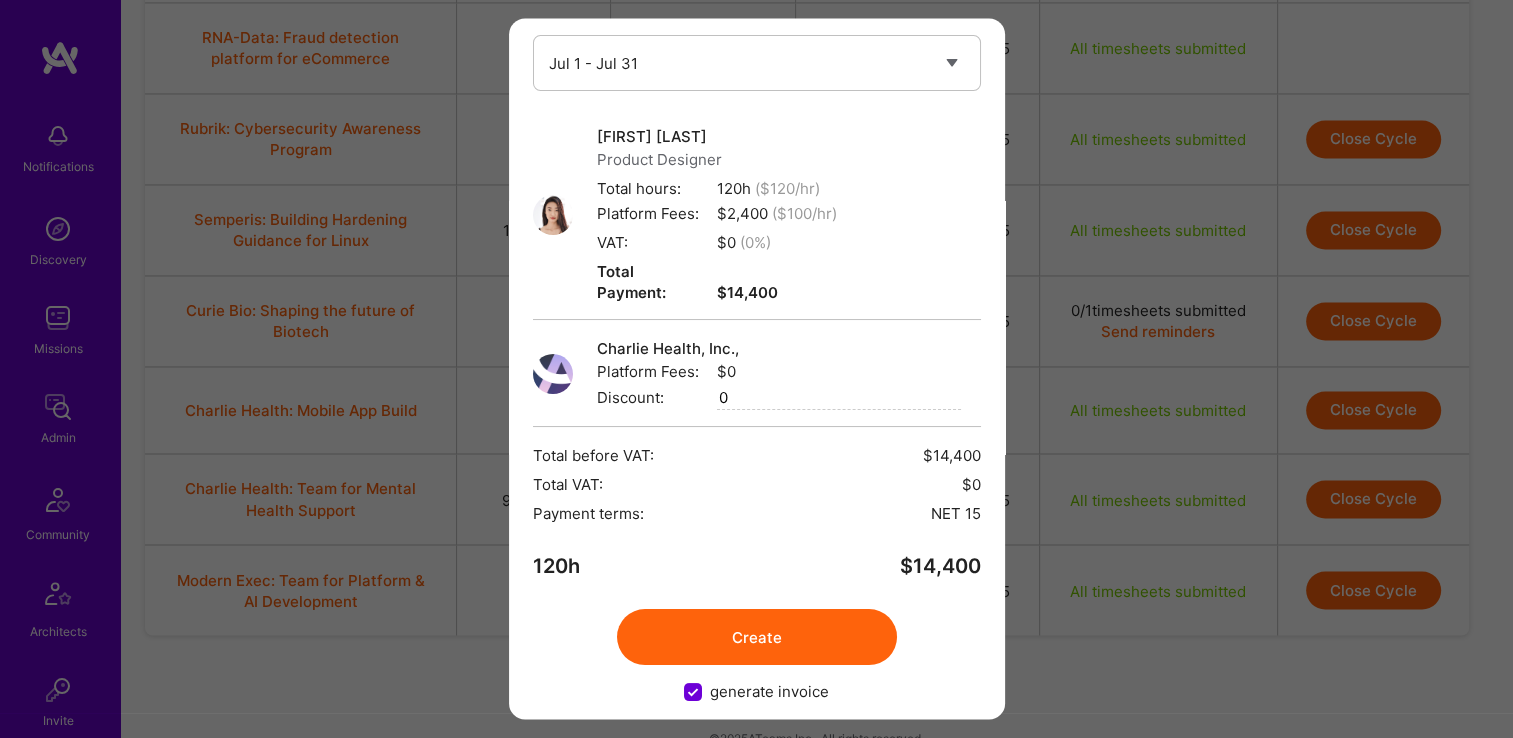 click on "Create" at bounding box center (757, 638) 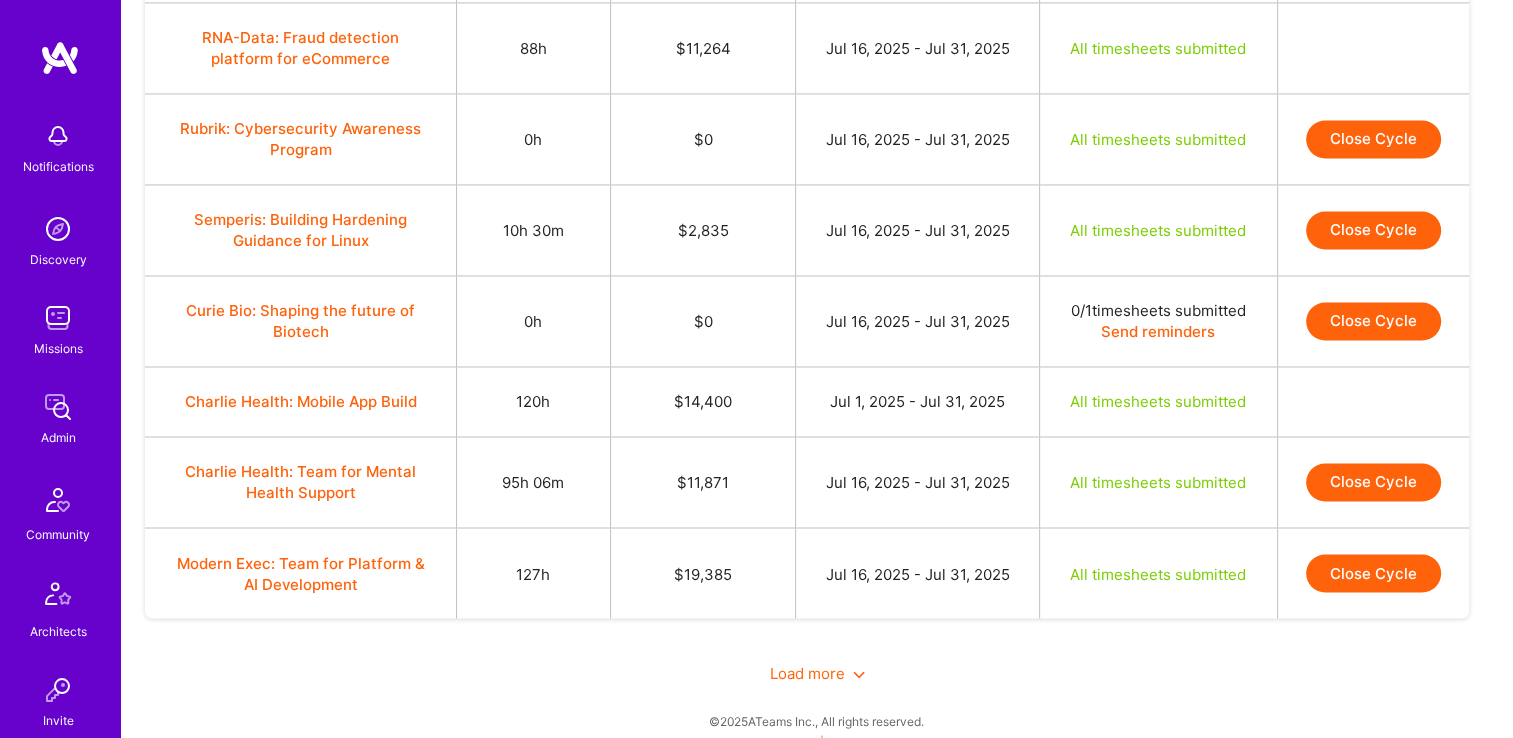 drag, startPoint x: 1320, startPoint y: 502, endPoint x: 1333, endPoint y: 488, distance: 19.104973 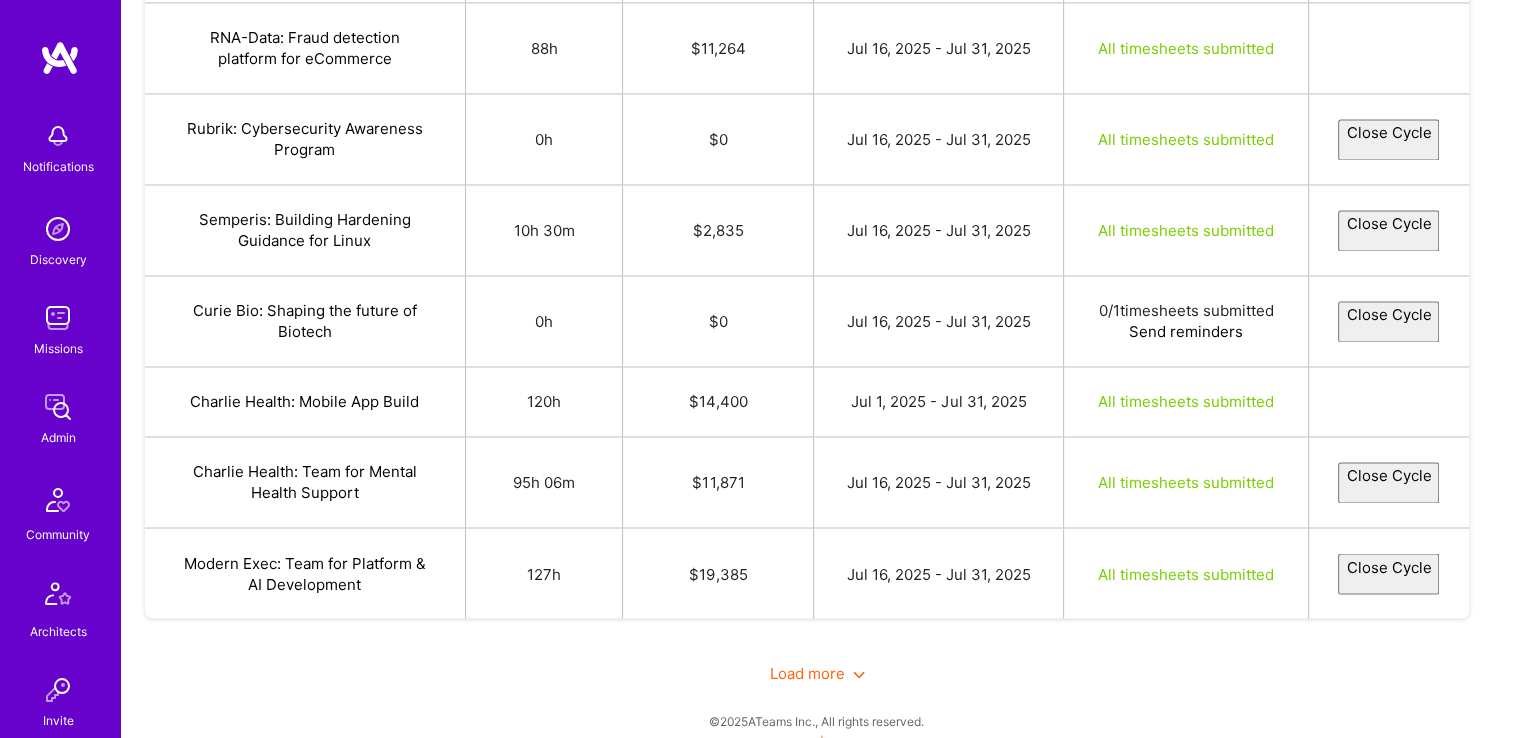 select on "6876f121b8d66bfe3cb15934" 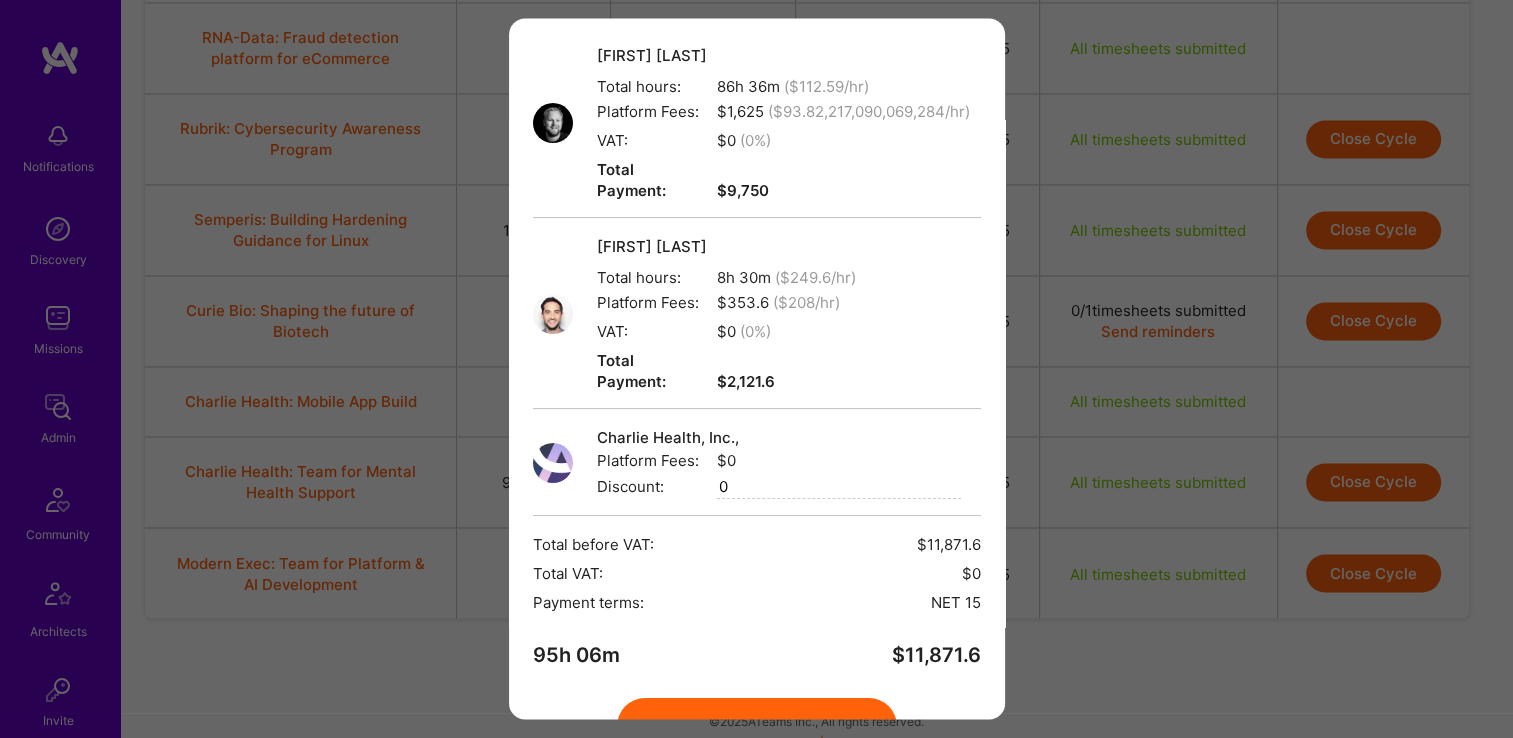 scroll, scrollTop: 200, scrollLeft: 0, axis: vertical 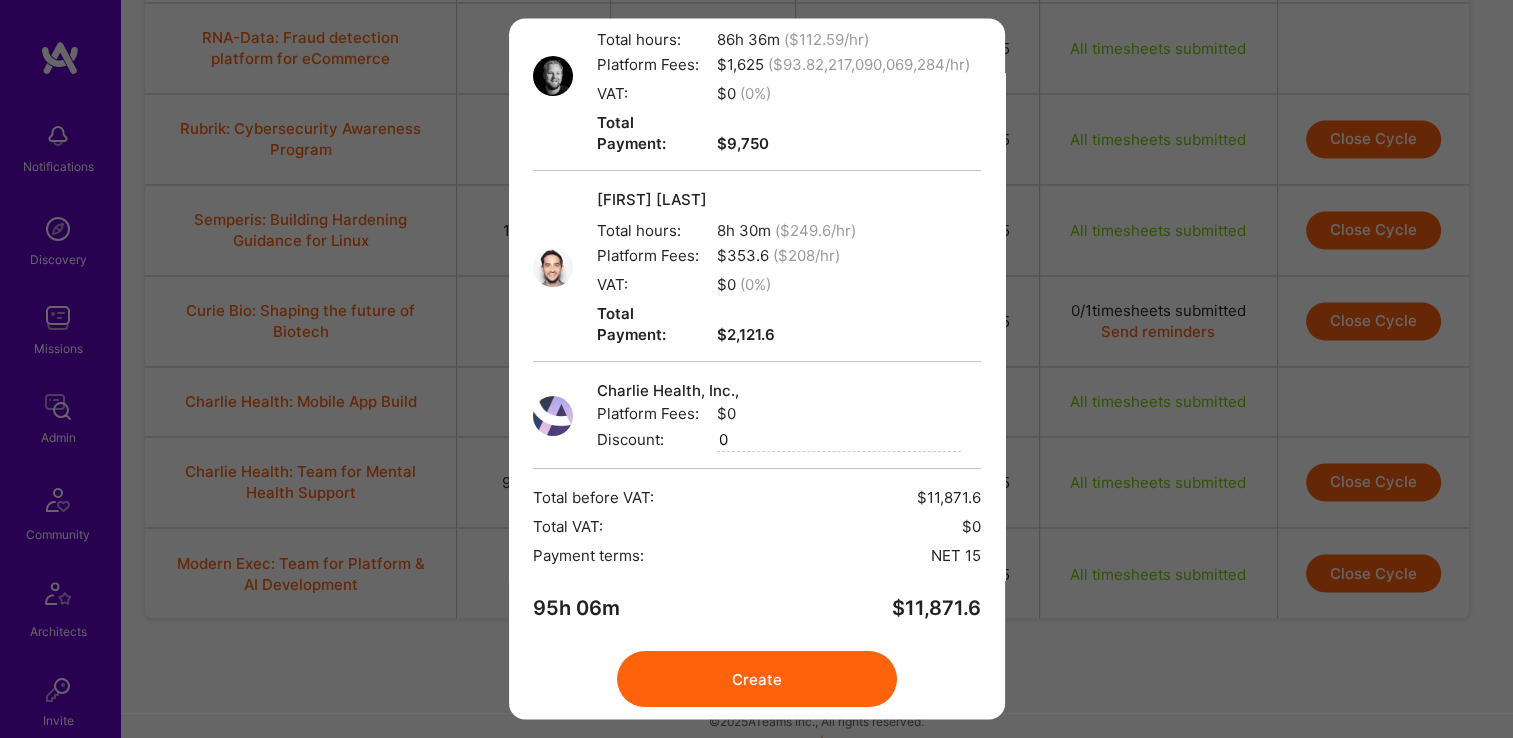 click on "Close a Payment Cycle Select a payment cycle [DATE] - [DATE] [DATE] - [DATE] [FIRST] [LAST] Total hours: [HOURS]m   ($ [PRICE] /hr) Platform Fees: $ [PRICE]   ($ [PRICE],[NUMBER],[NUMBER],[NUMBER],[NUMBER] /hr) VAT: $0   ( 0 %) Total Payment: $ [PRICE] [FIRST] [LAST] Total hours: [HOURS]m   ($ [PRICE] /hr) Platform Fees: $ [PRICE]   ($ [PRICE] /hr) VAT: $0   ( 0 %) Total Payment: $ [PRICE] [COMPANY], Platform Fees: $0 Discount: 0 Total before VAT: $ [PRICE] Total VAT: $0 Payment terms: NET 15 [HOURS]m $ [PRICE] Create generate invoice" at bounding box center [757, 368] 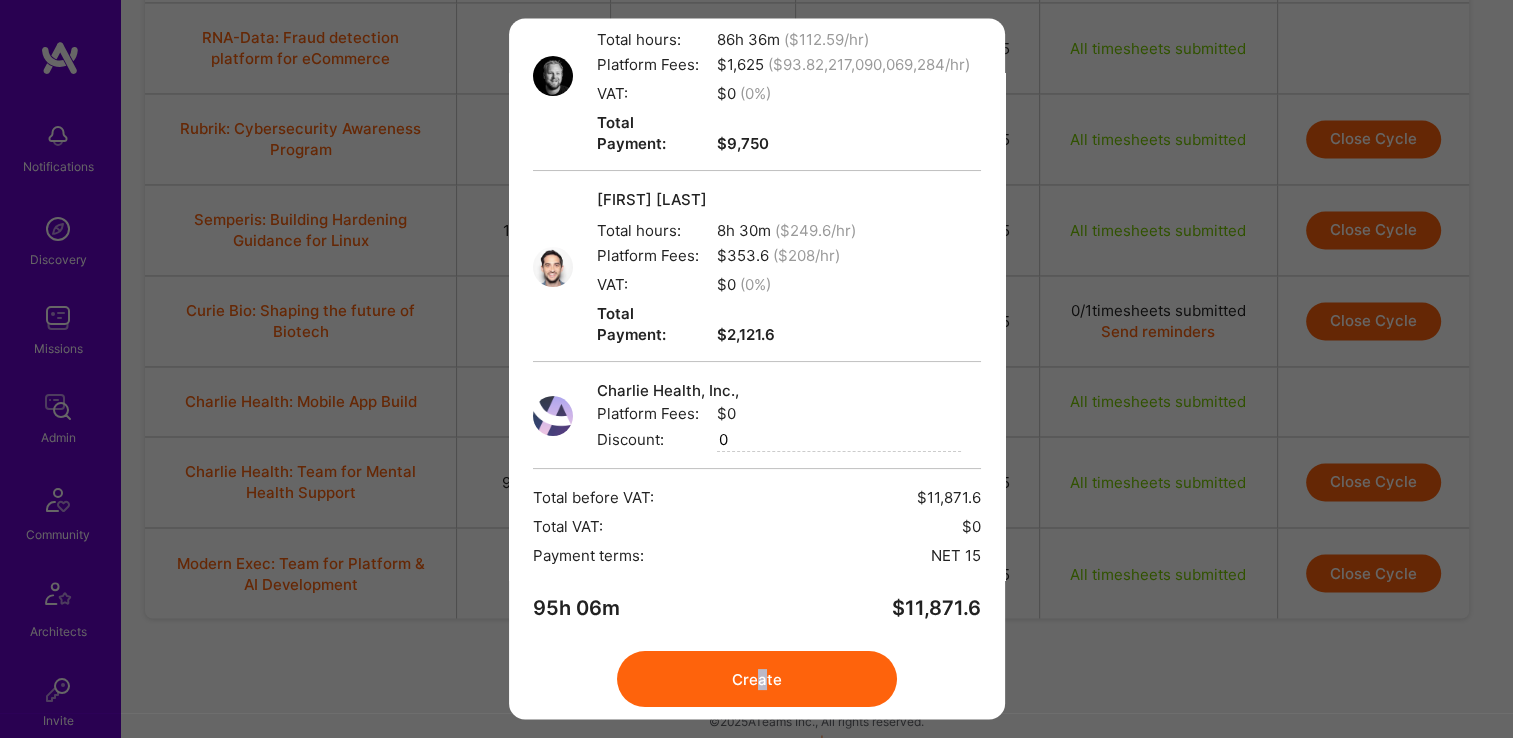 drag, startPoint x: 756, startPoint y: 635, endPoint x: 699, endPoint y: 674, distance: 69.065186 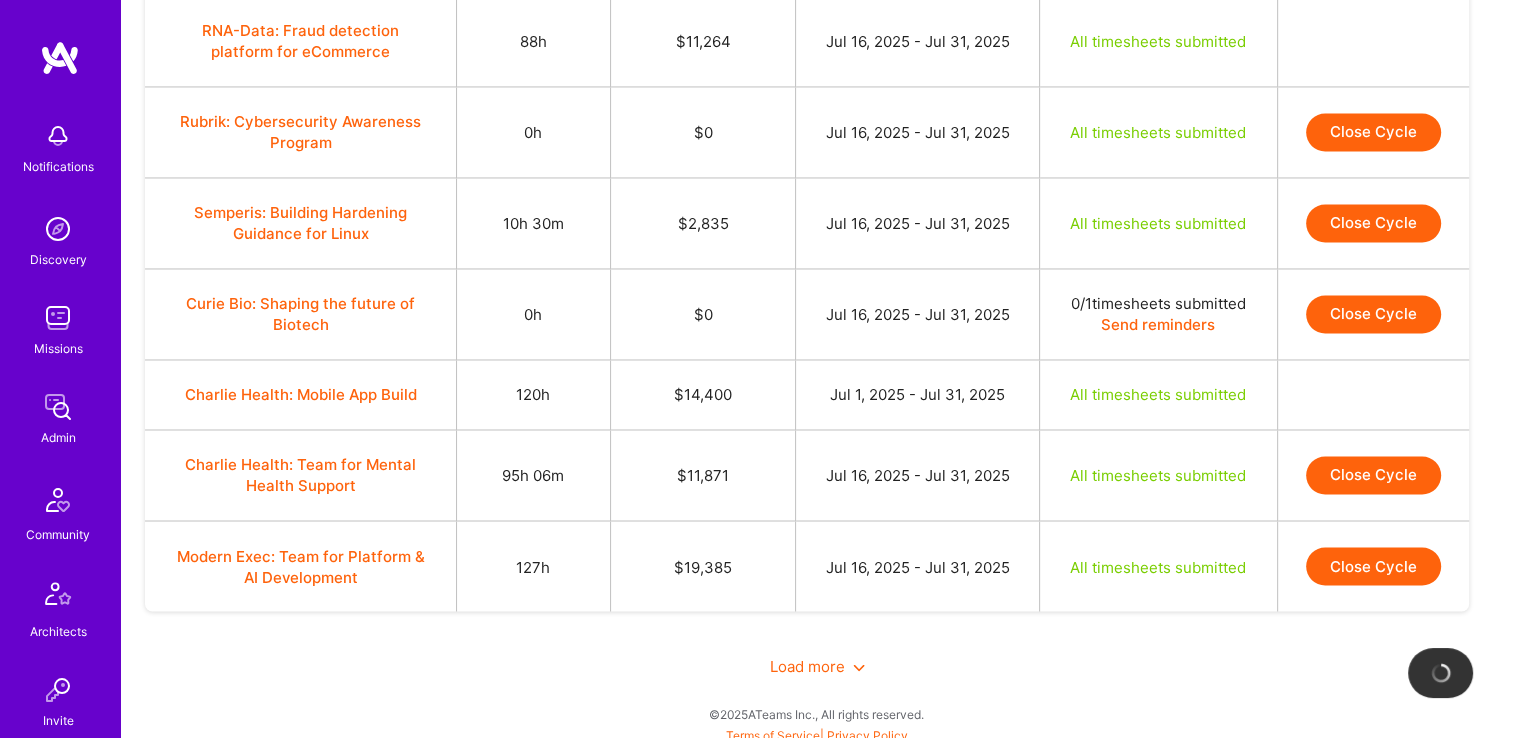scroll, scrollTop: 3285, scrollLeft: 0, axis: vertical 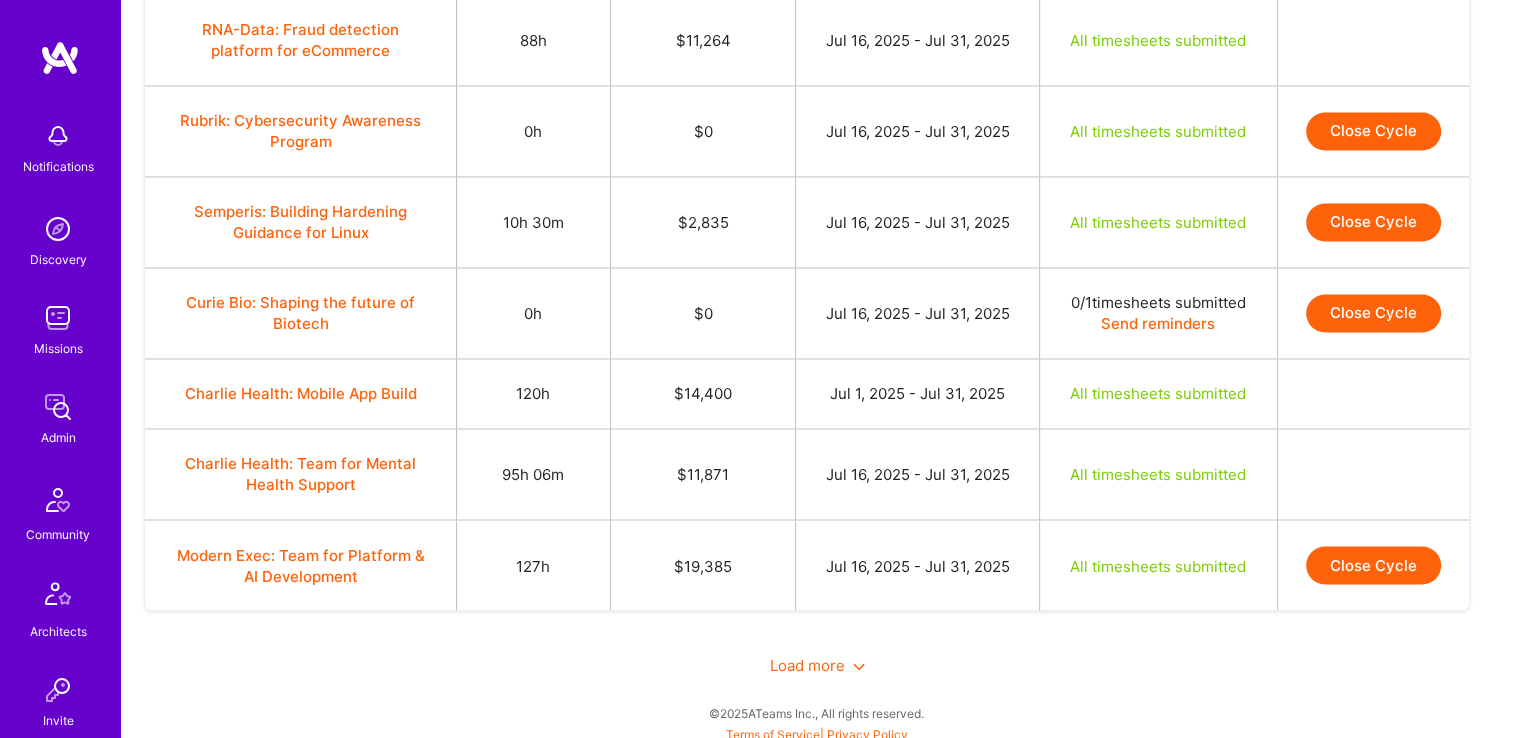 click on "Close Cycle" at bounding box center (1373, 565) 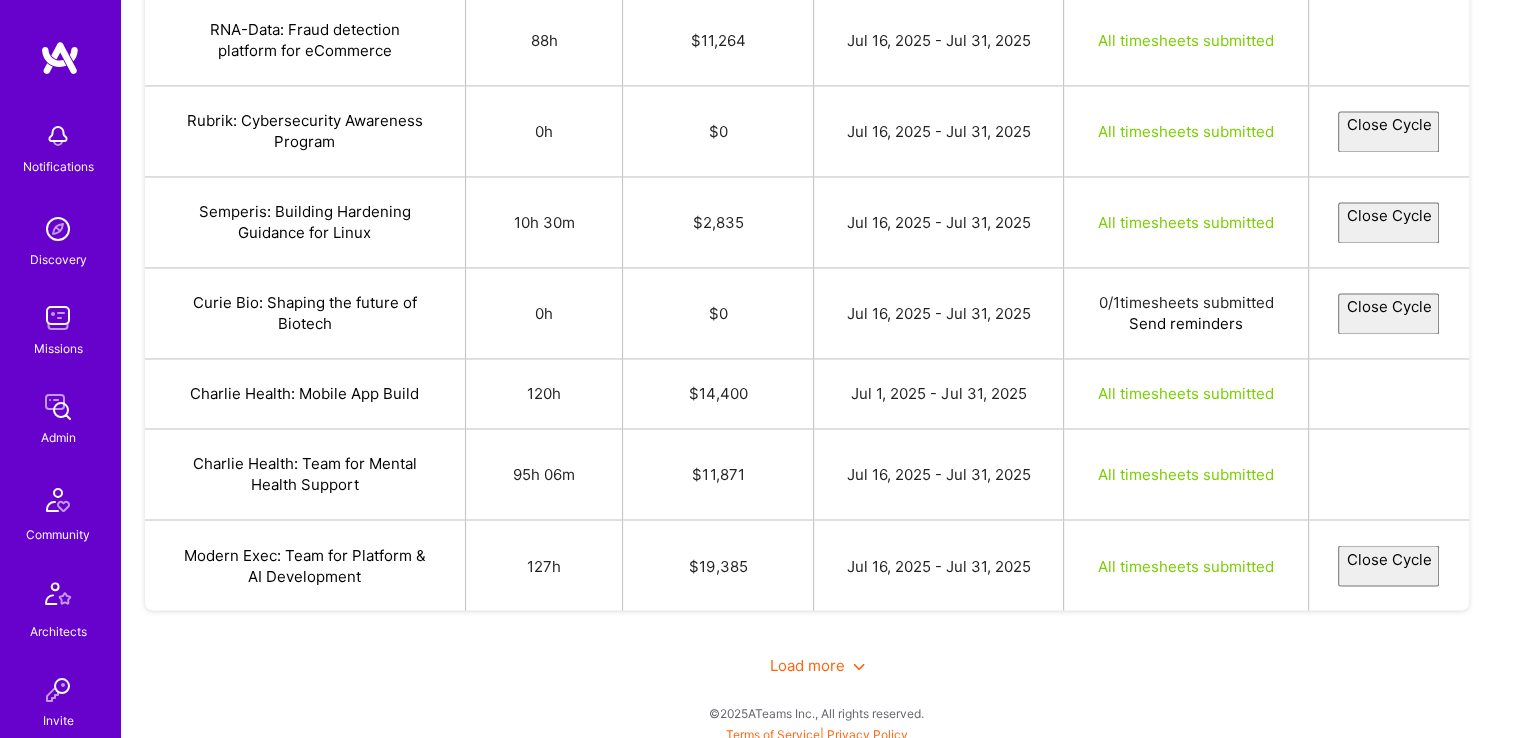 select on "6877cab76baa0e0187b09ae4" 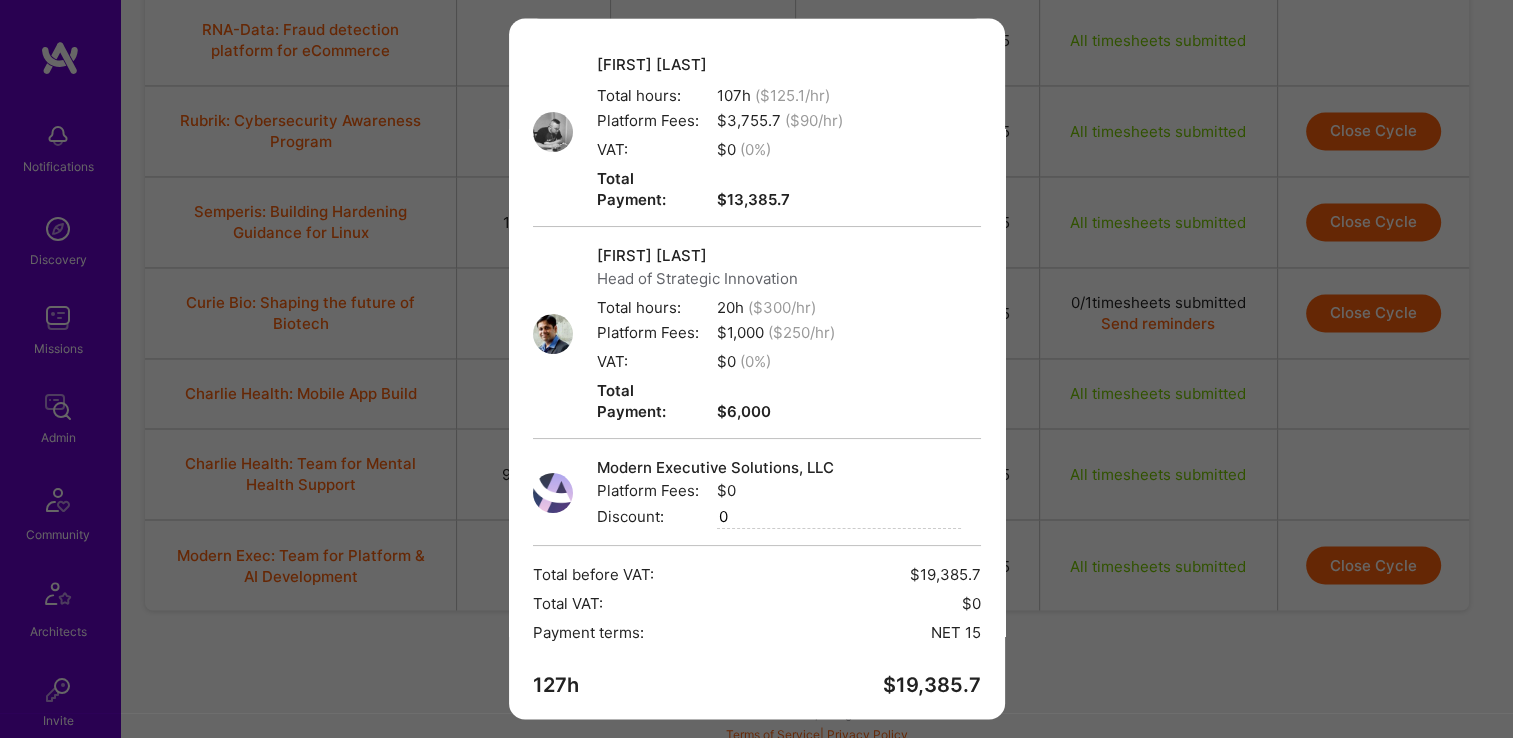 scroll, scrollTop: 200, scrollLeft: 0, axis: vertical 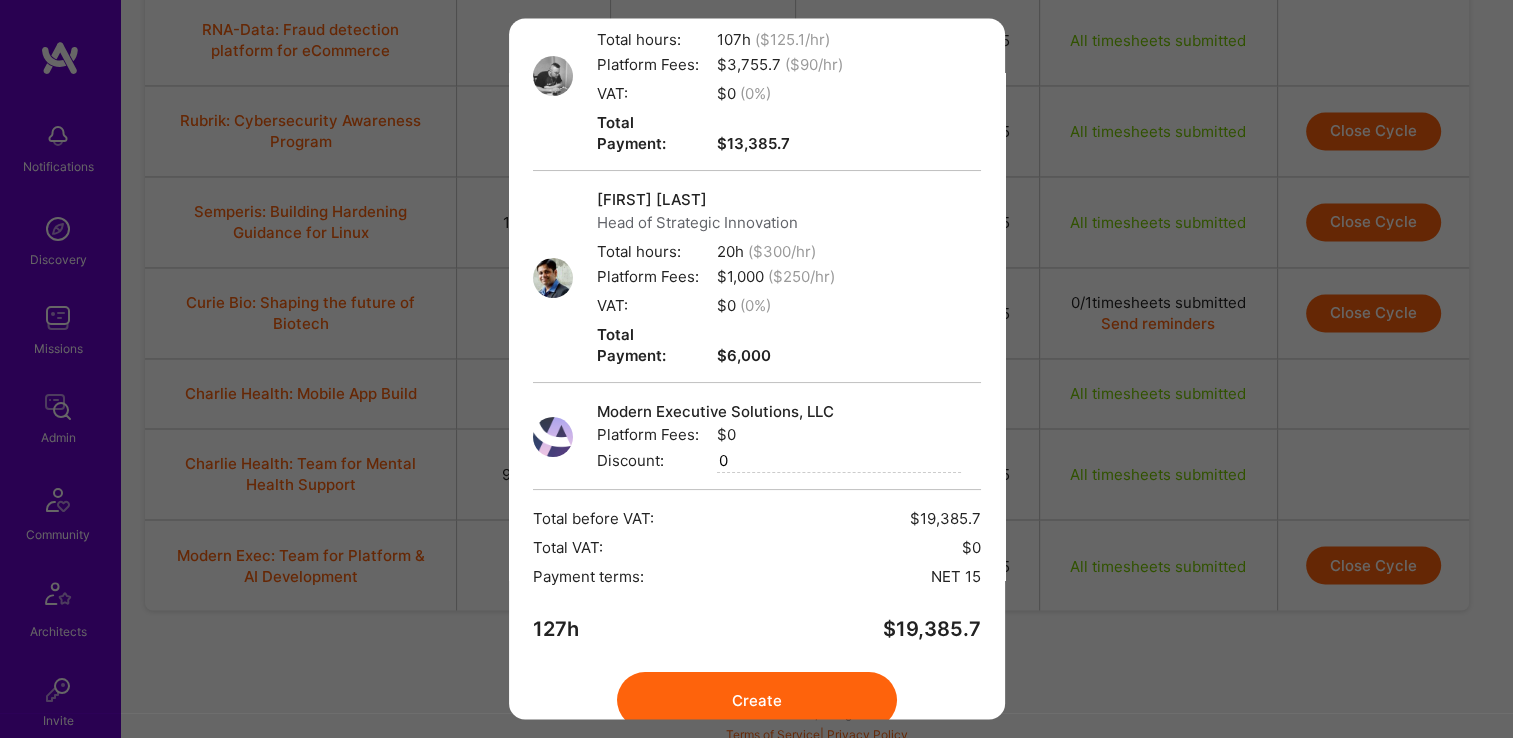 drag, startPoint x: 780, startPoint y: 647, endPoint x: 773, endPoint y: 610, distance: 37.65634 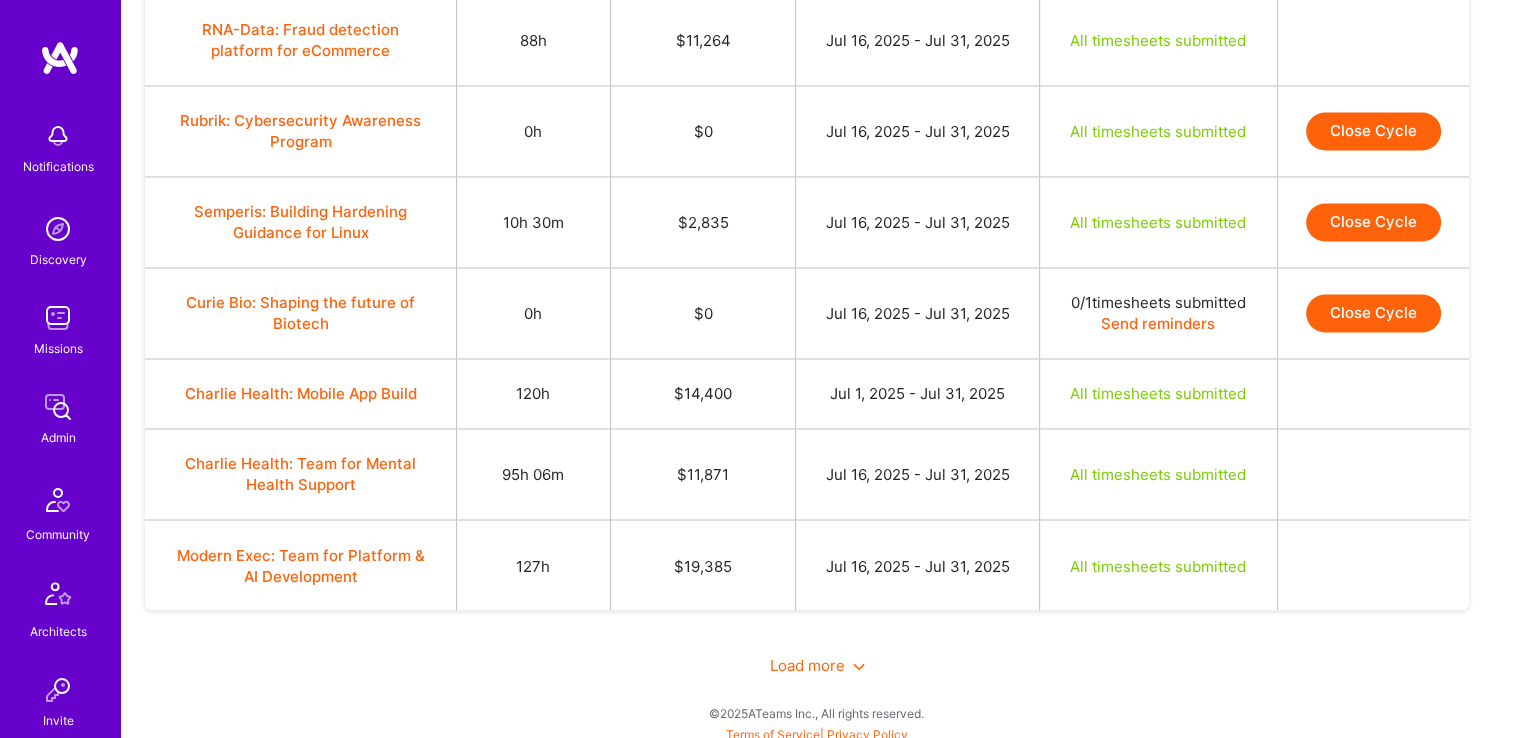 click on "Load more" at bounding box center [817, 664] 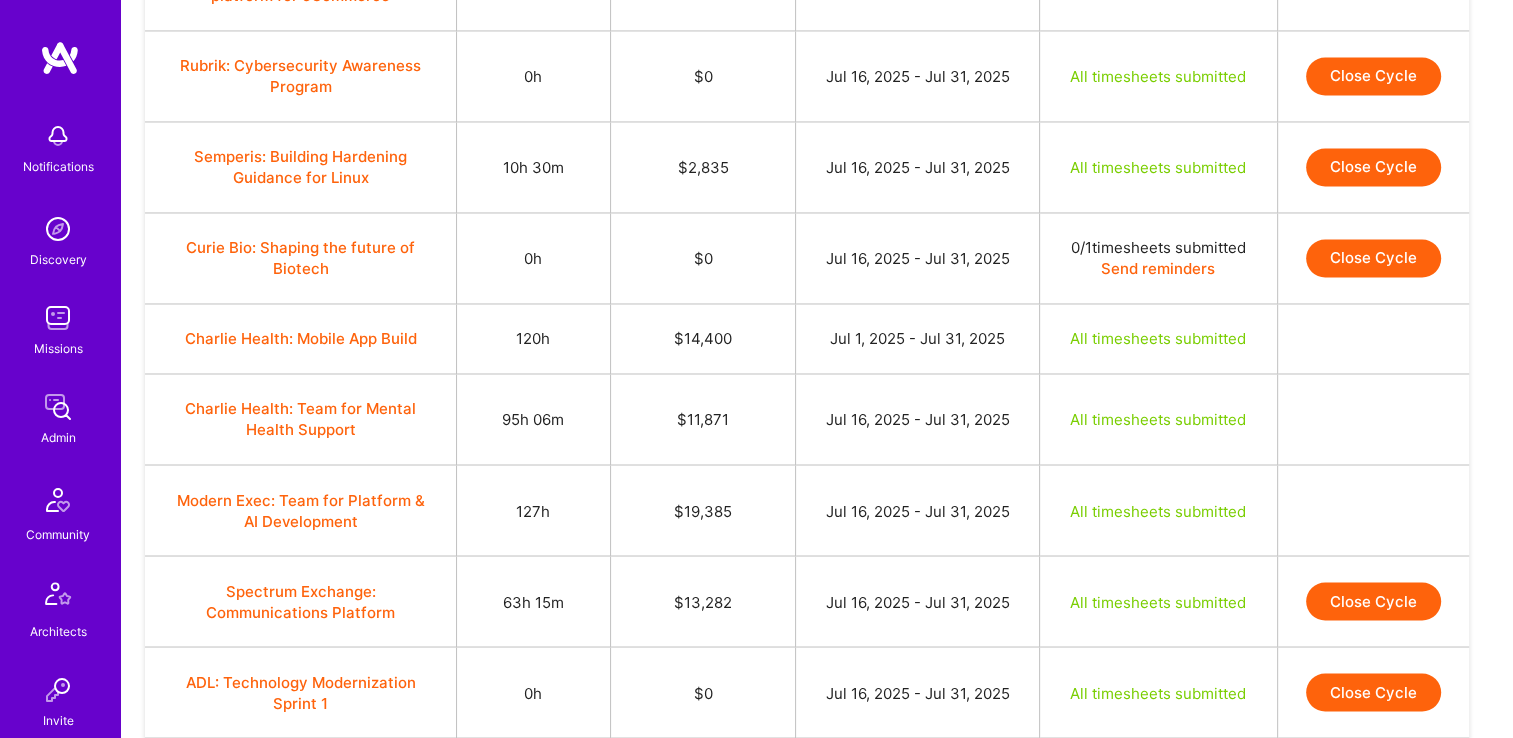 scroll, scrollTop: 3385, scrollLeft: 0, axis: vertical 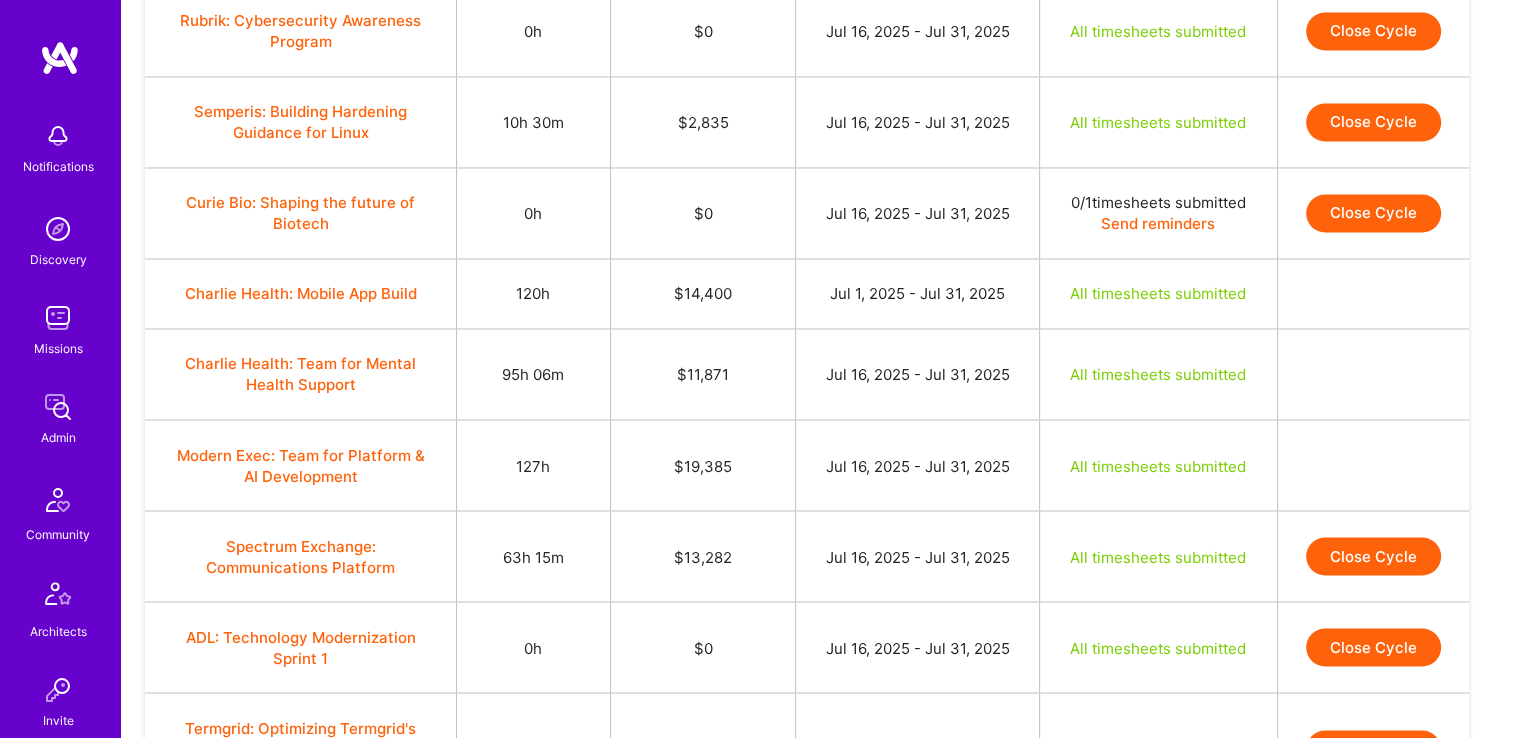 click on "Close Cycle" at bounding box center (1373, 556) 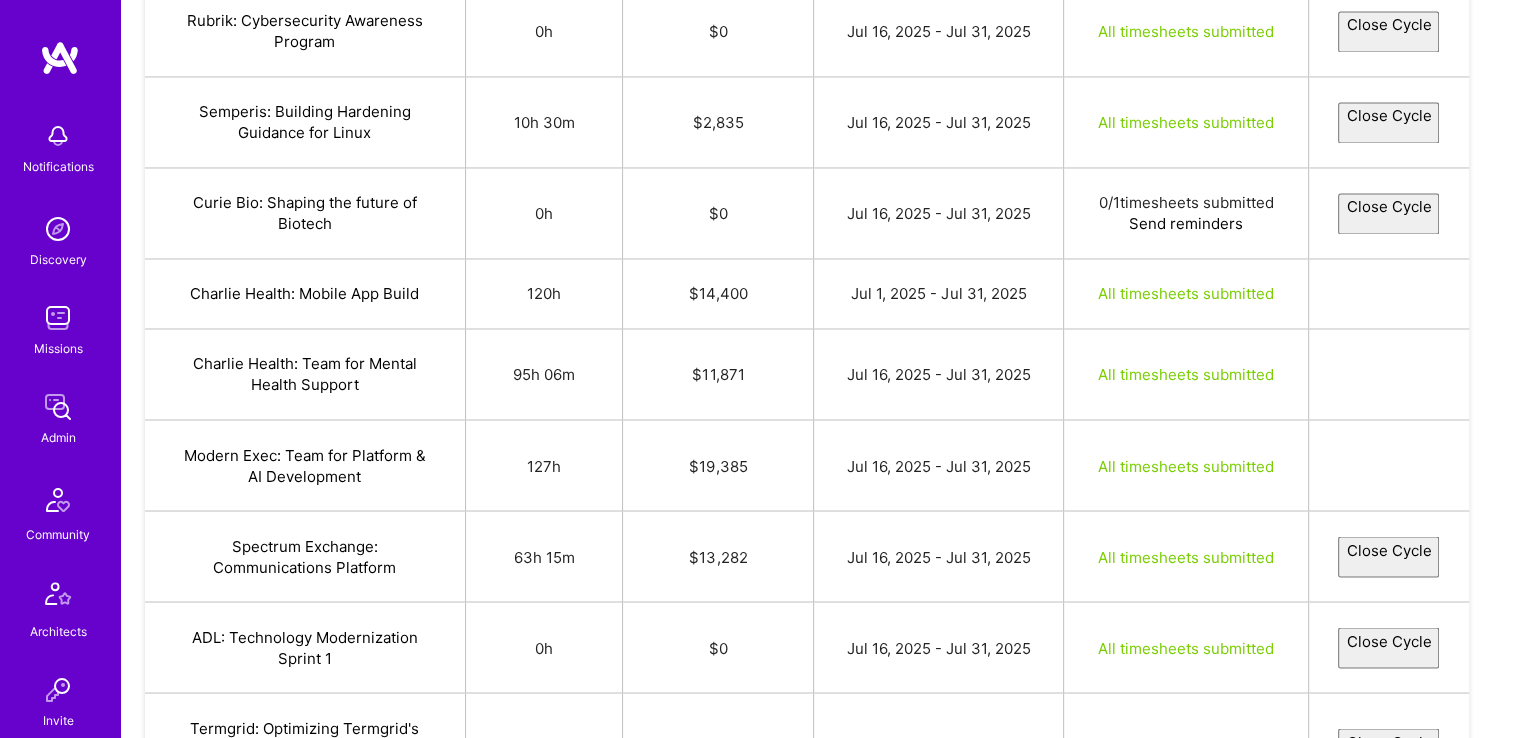 select on "687754f16baa0e39b9b09679" 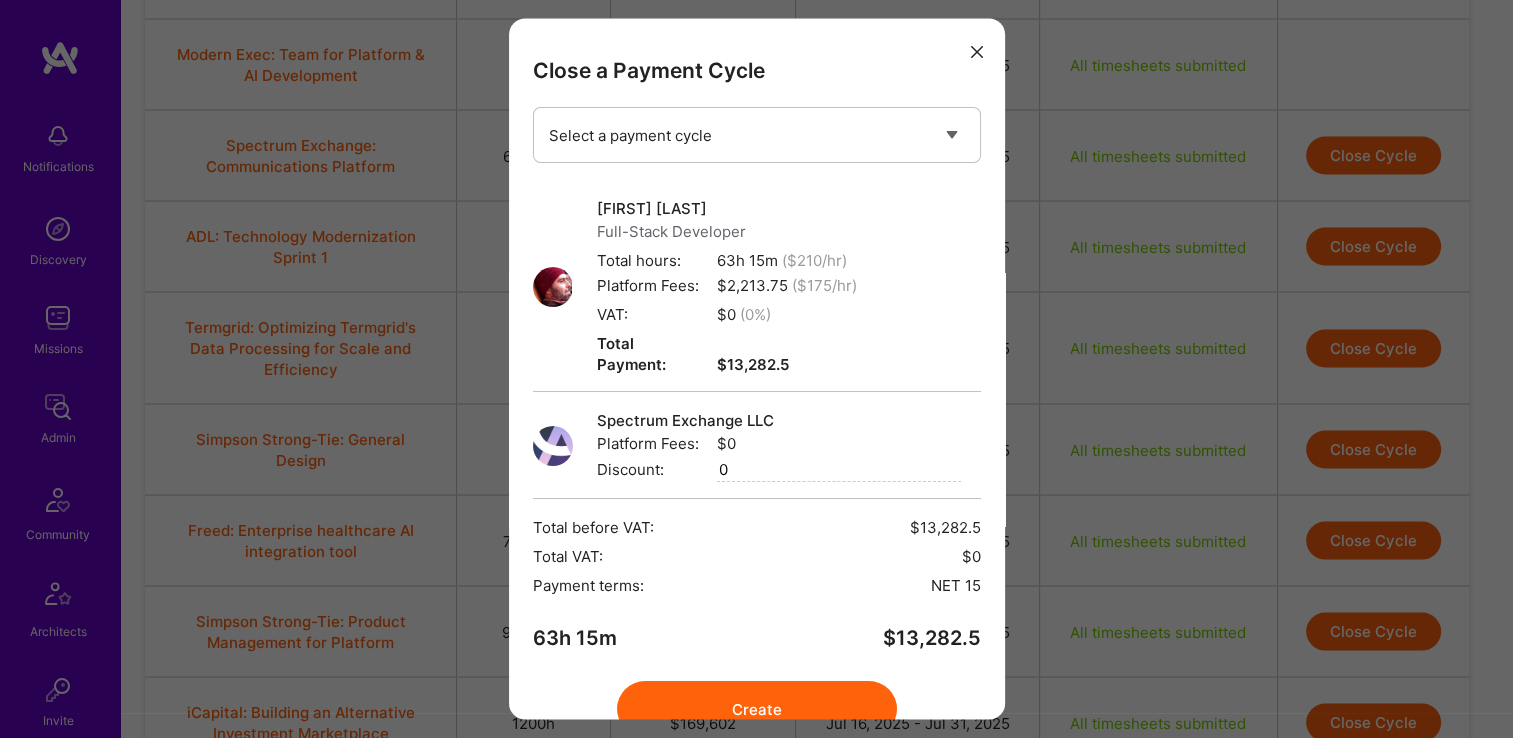 click on "Create" at bounding box center [757, 710] 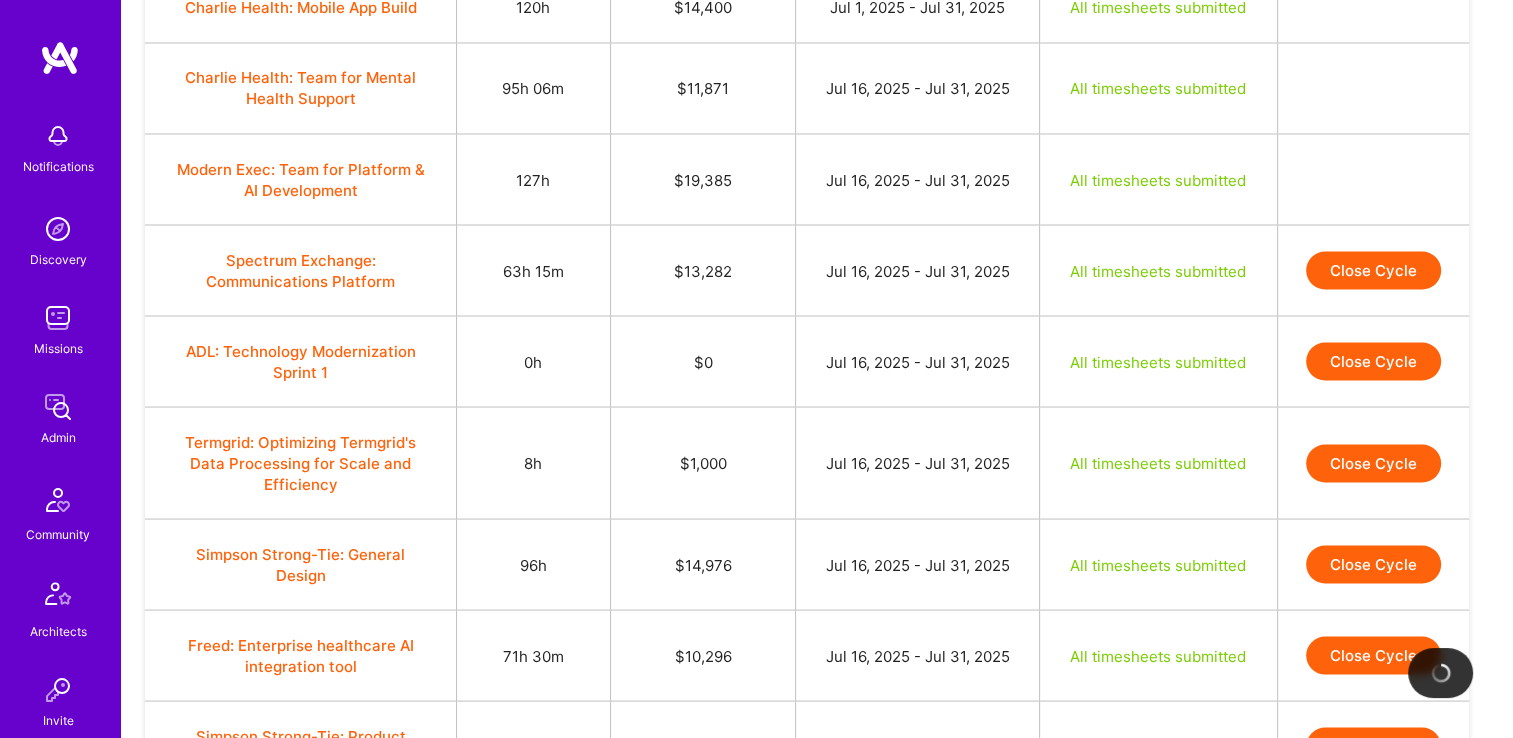 scroll, scrollTop: 3585, scrollLeft: 0, axis: vertical 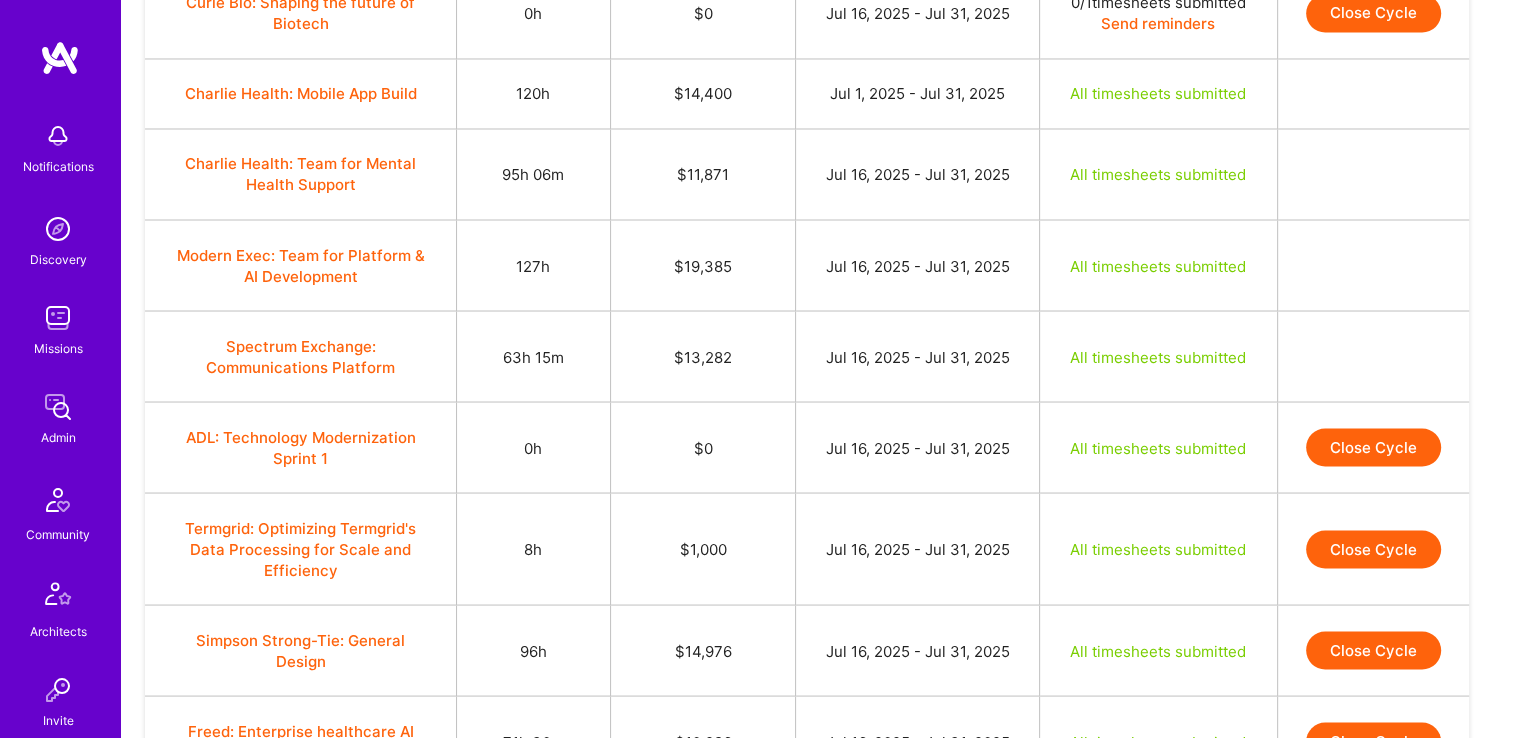 click on "Close Cycle" at bounding box center (1373, 549) 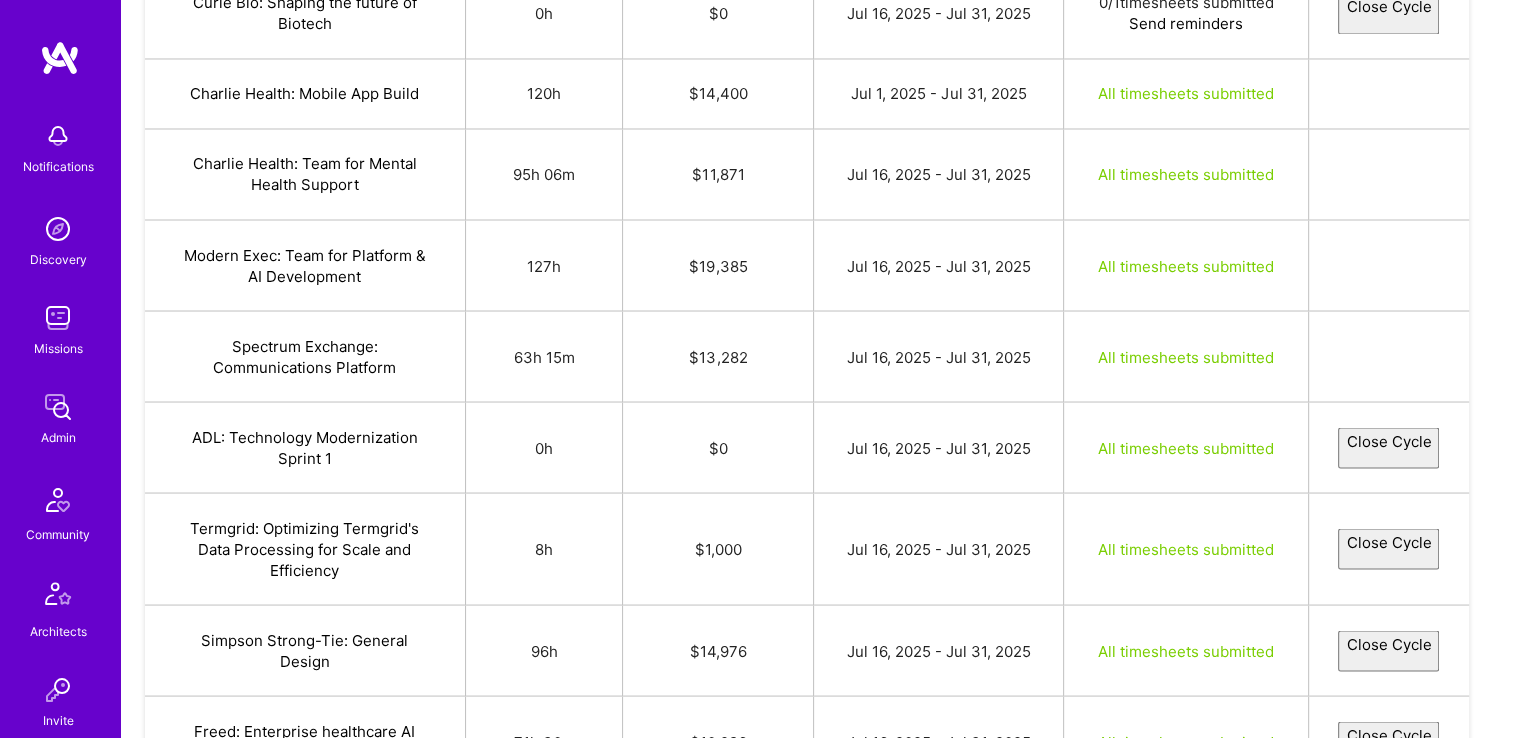 select on "687753bfb8d66bbd47b15b89" 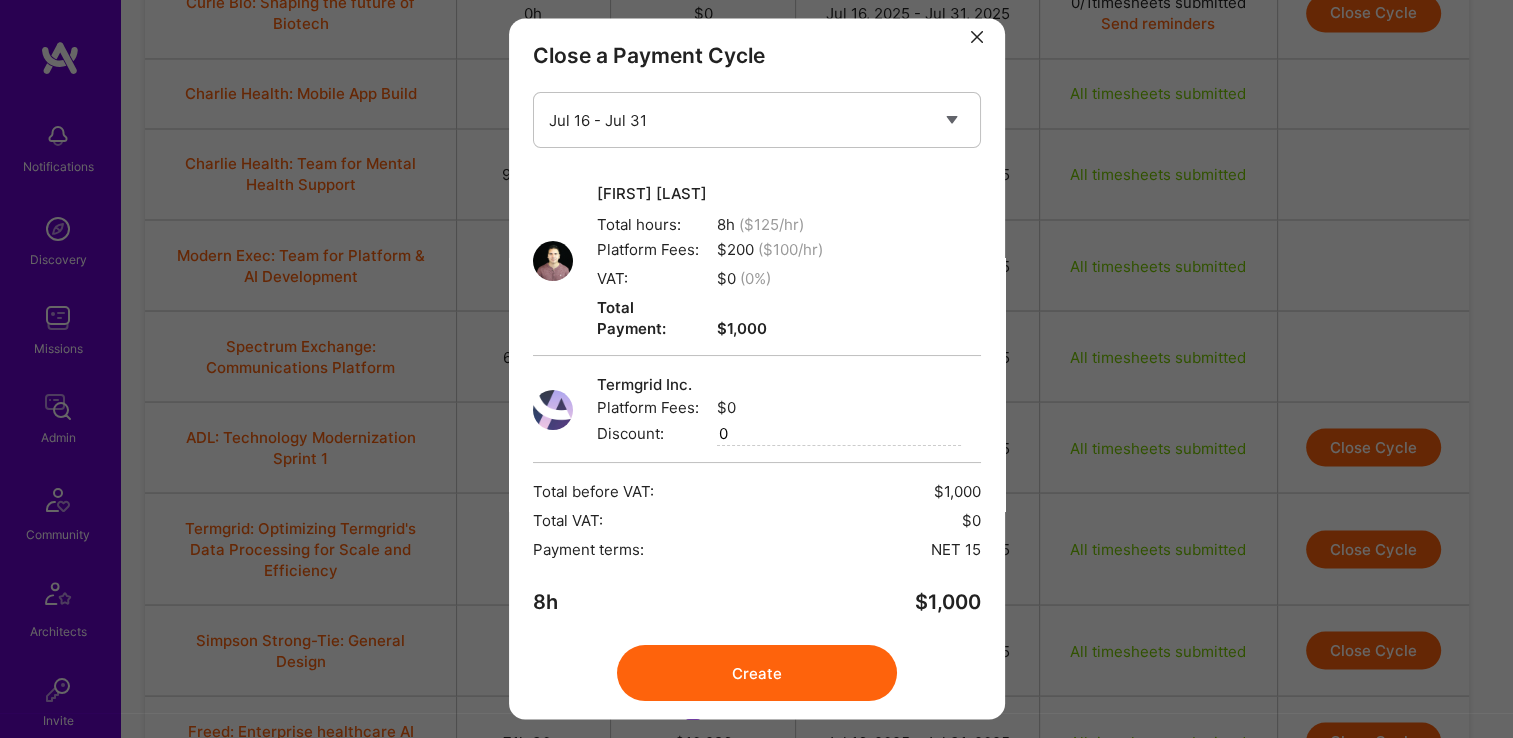 scroll, scrollTop: 52, scrollLeft: 0, axis: vertical 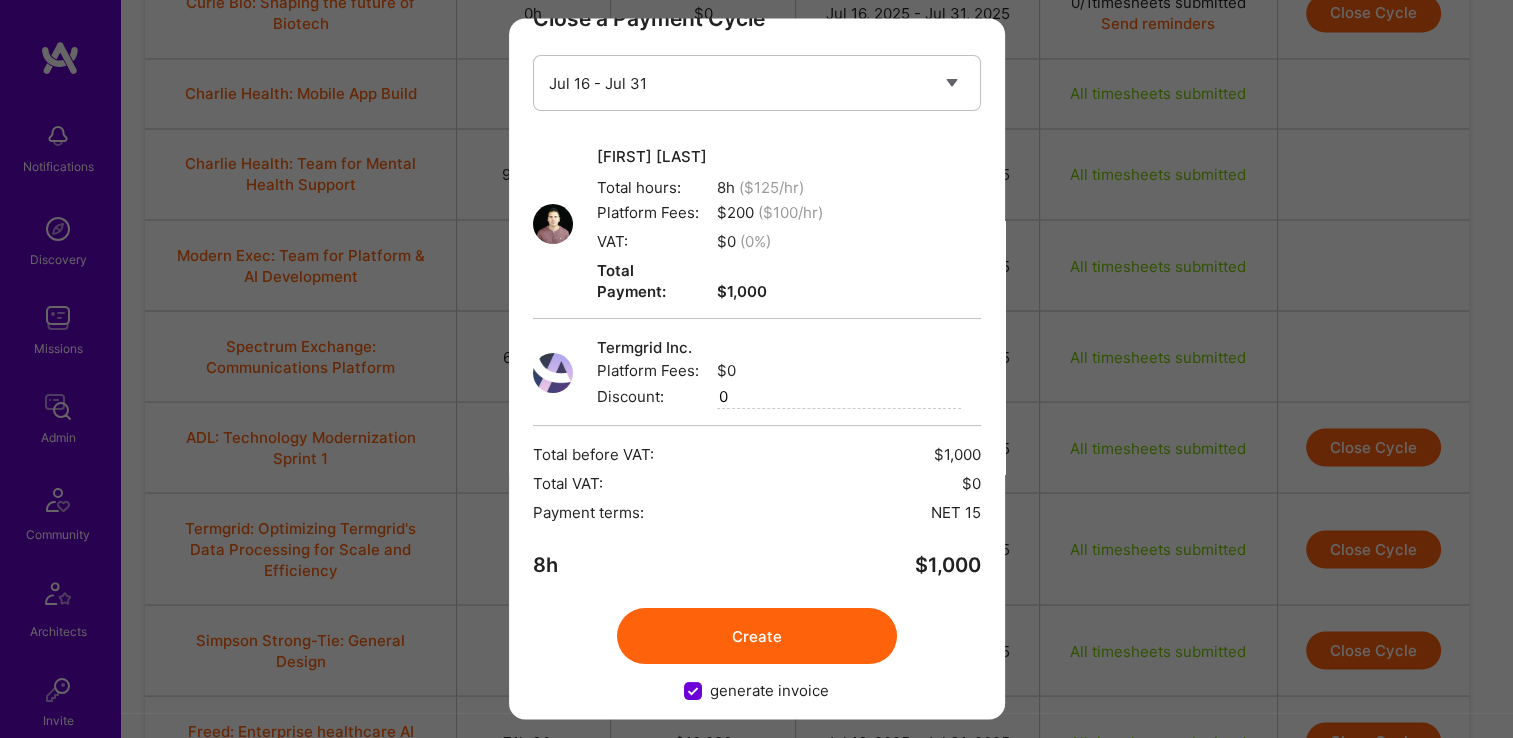 click on "Create" at bounding box center (757, 637) 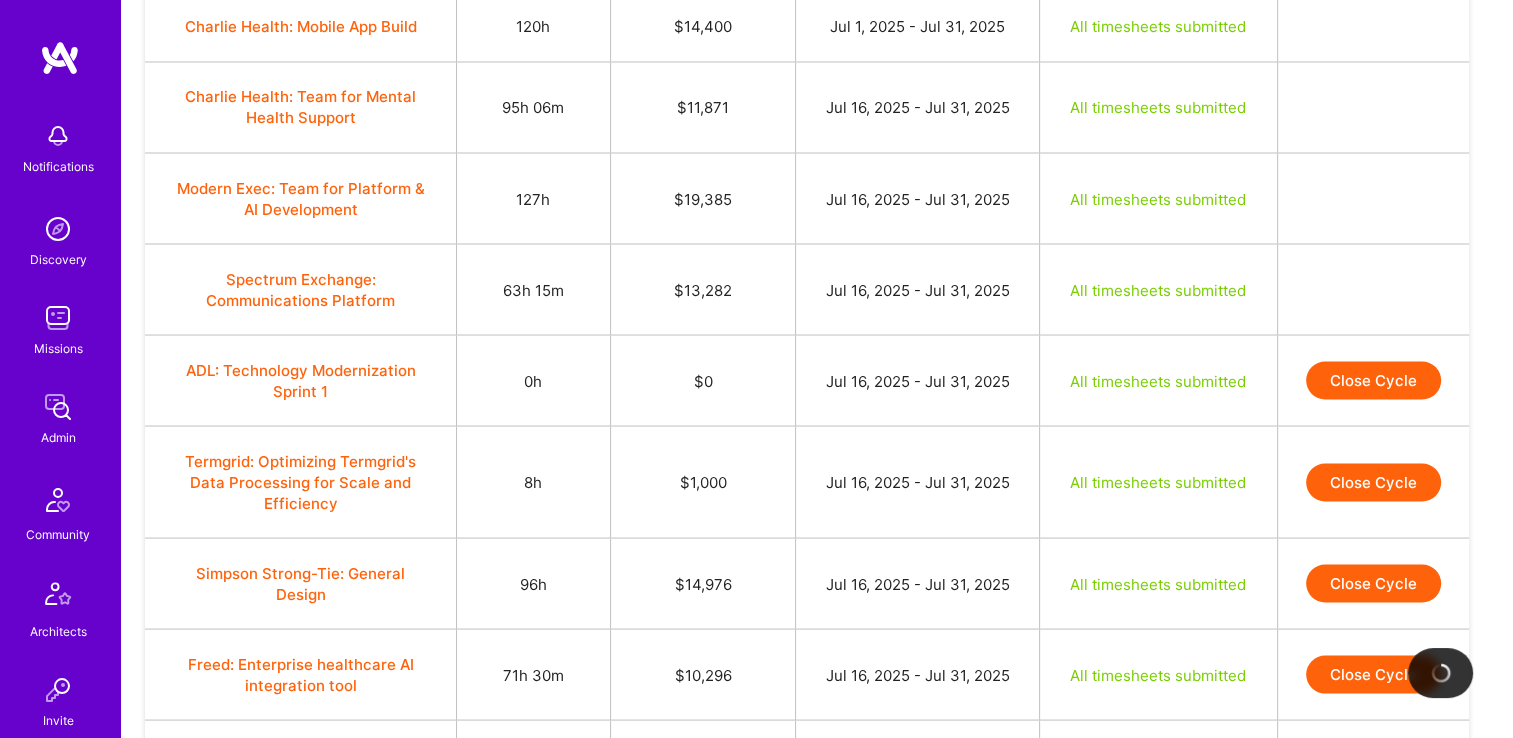 scroll, scrollTop: 3685, scrollLeft: 0, axis: vertical 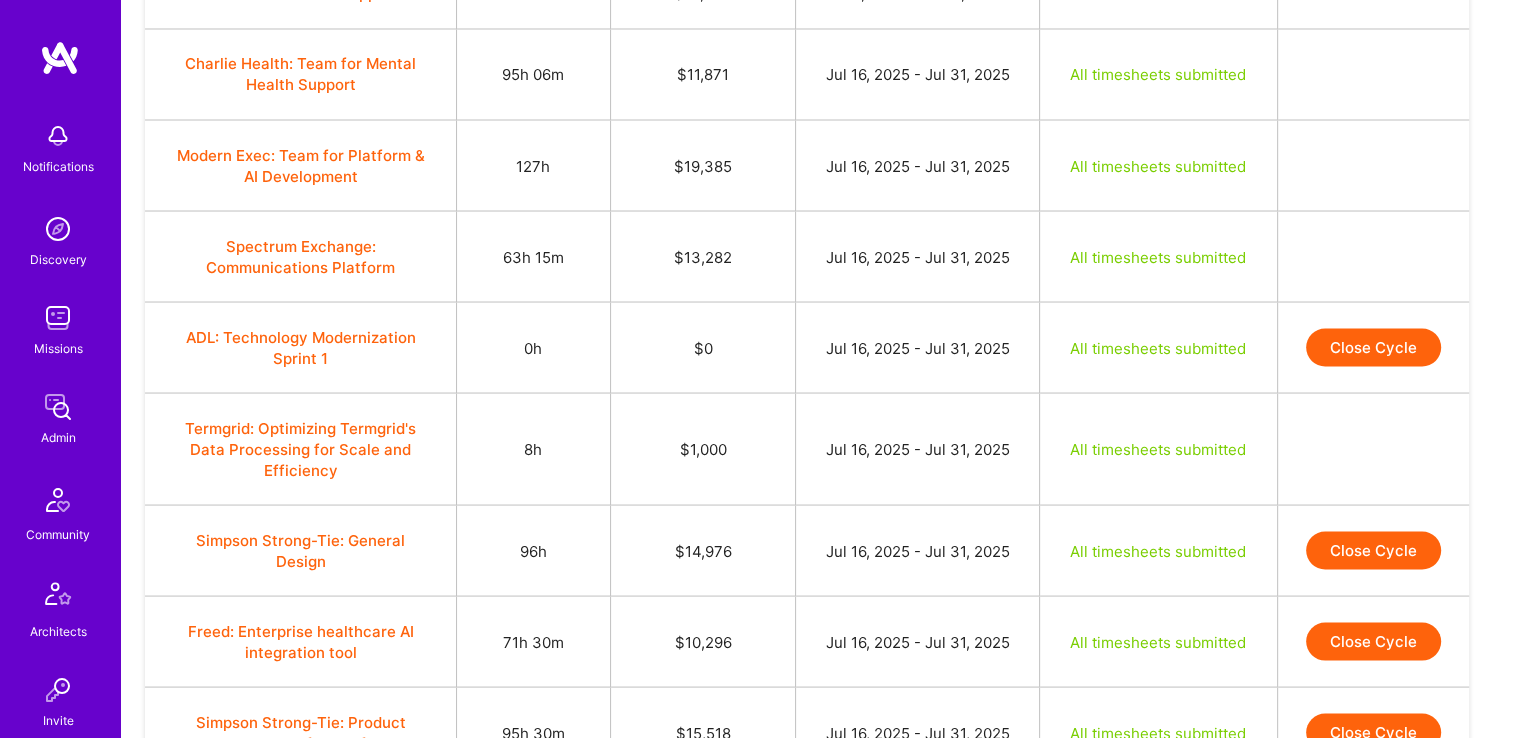click on "Close Cycle" at bounding box center [1373, 550] 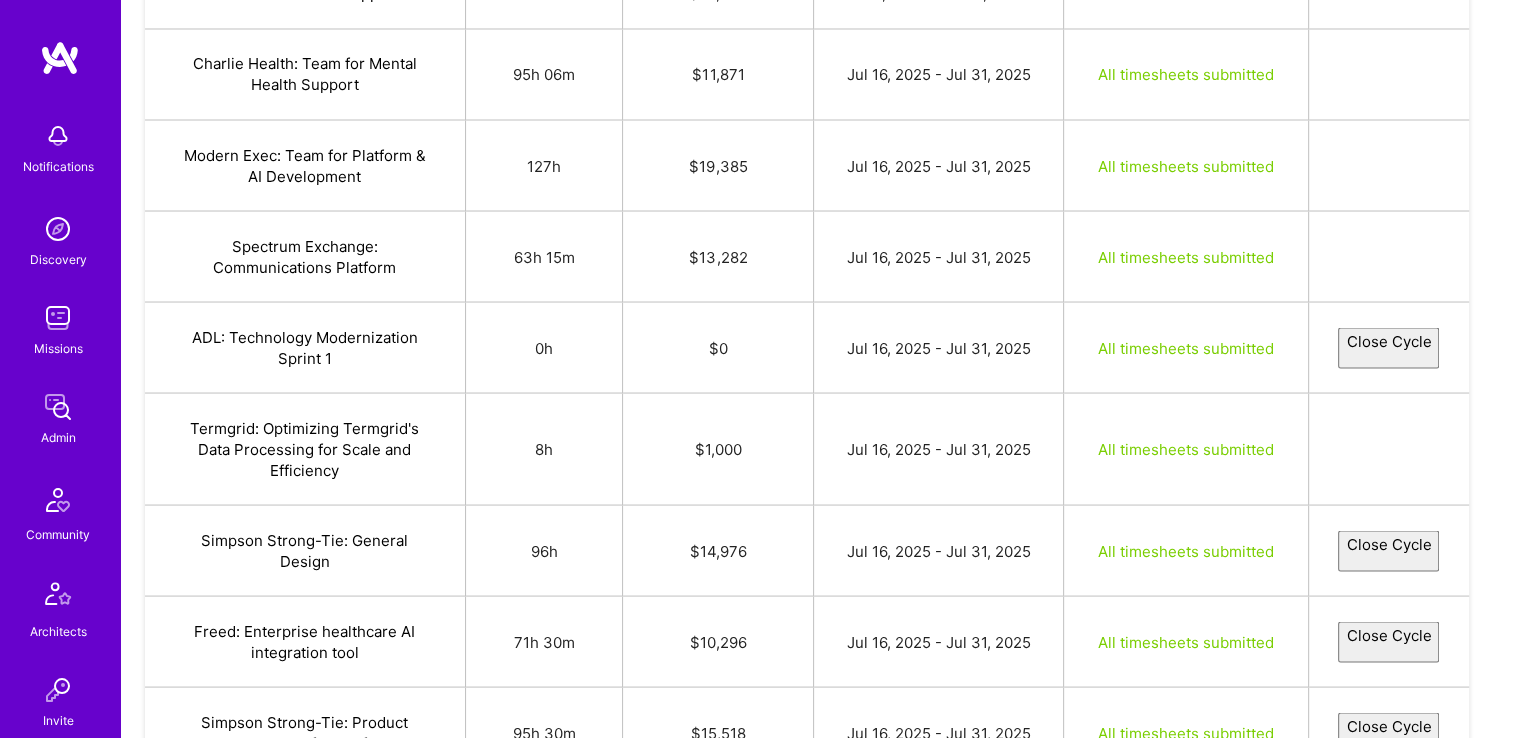 select on "6876f0266baa0eb0c1b094cb" 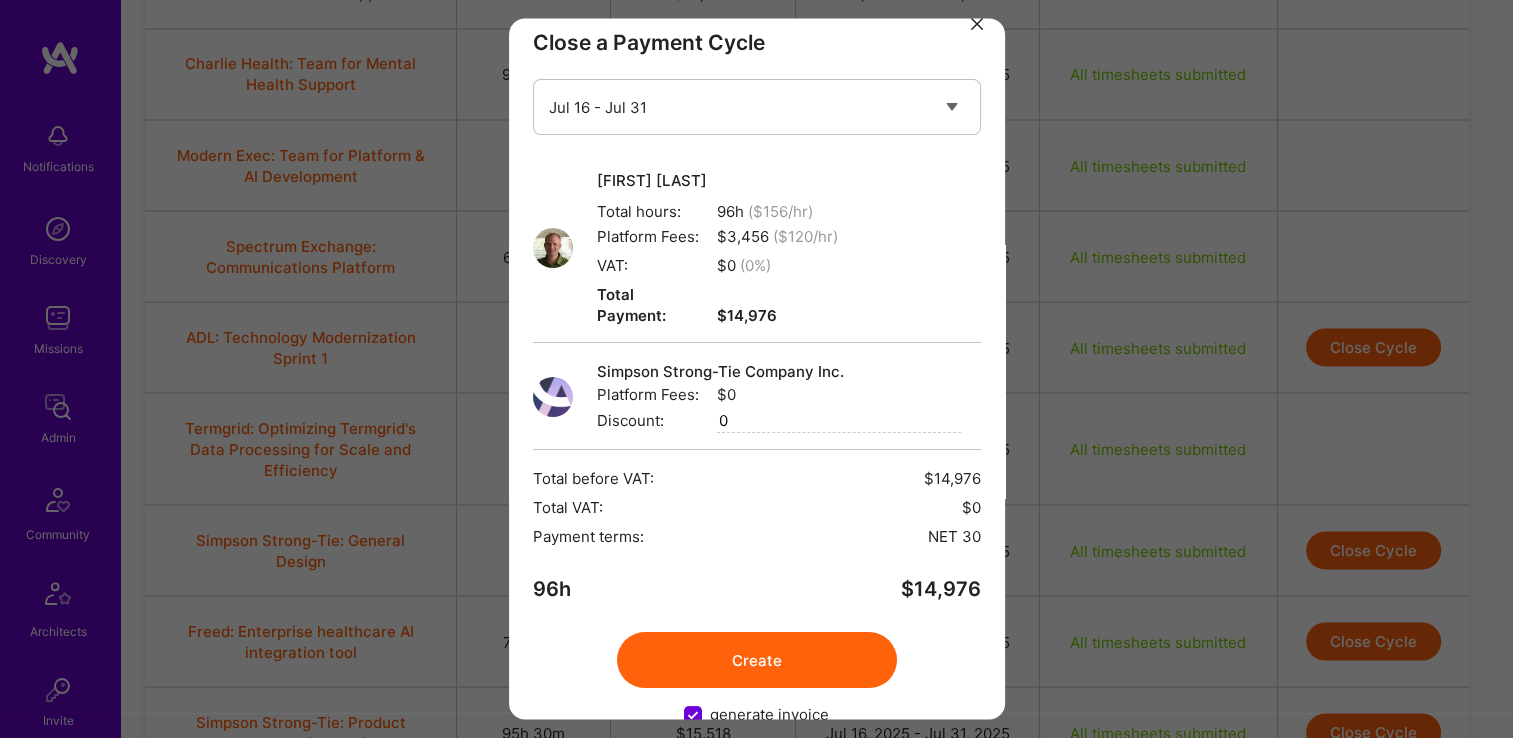 scroll, scrollTop: 52, scrollLeft: 0, axis: vertical 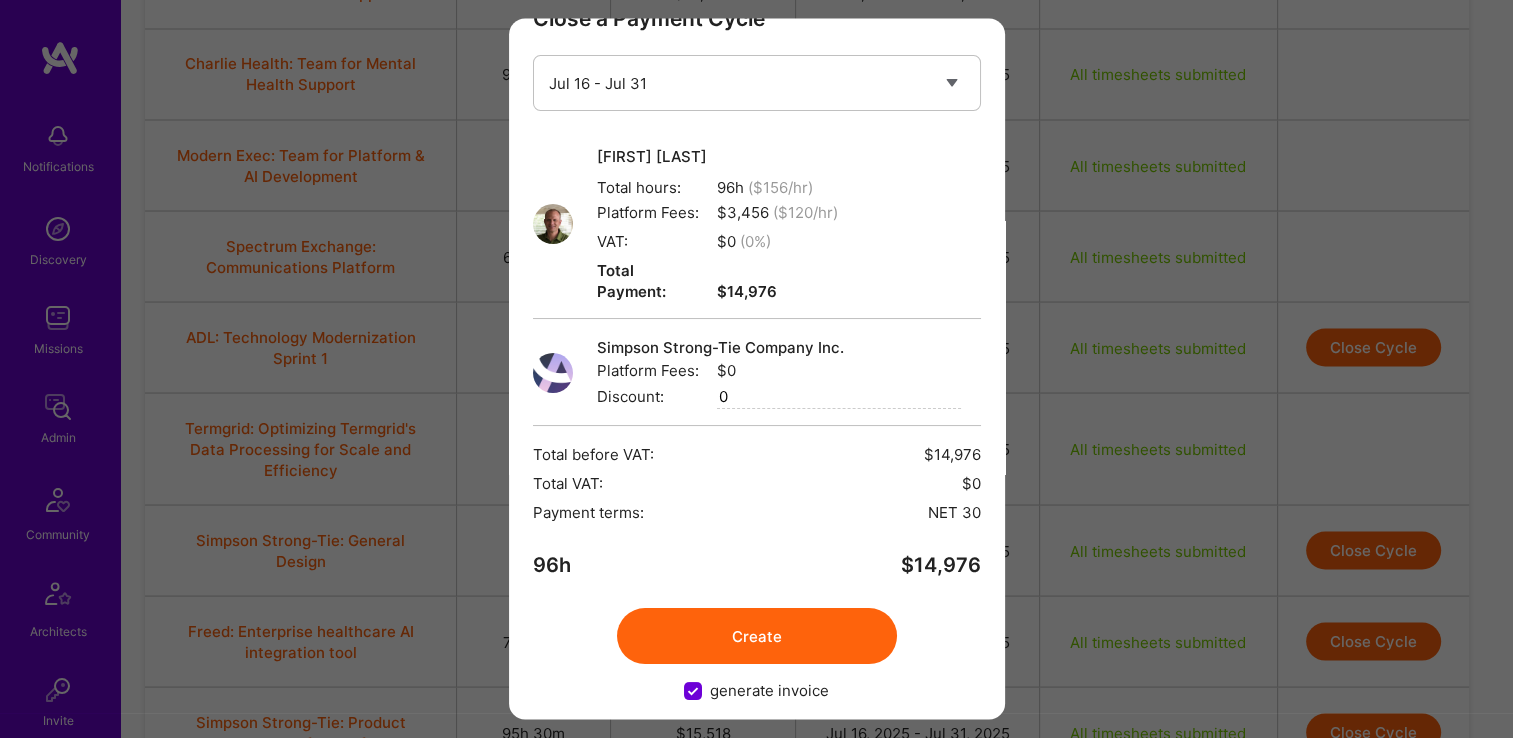 click on "Create" at bounding box center [757, 637] 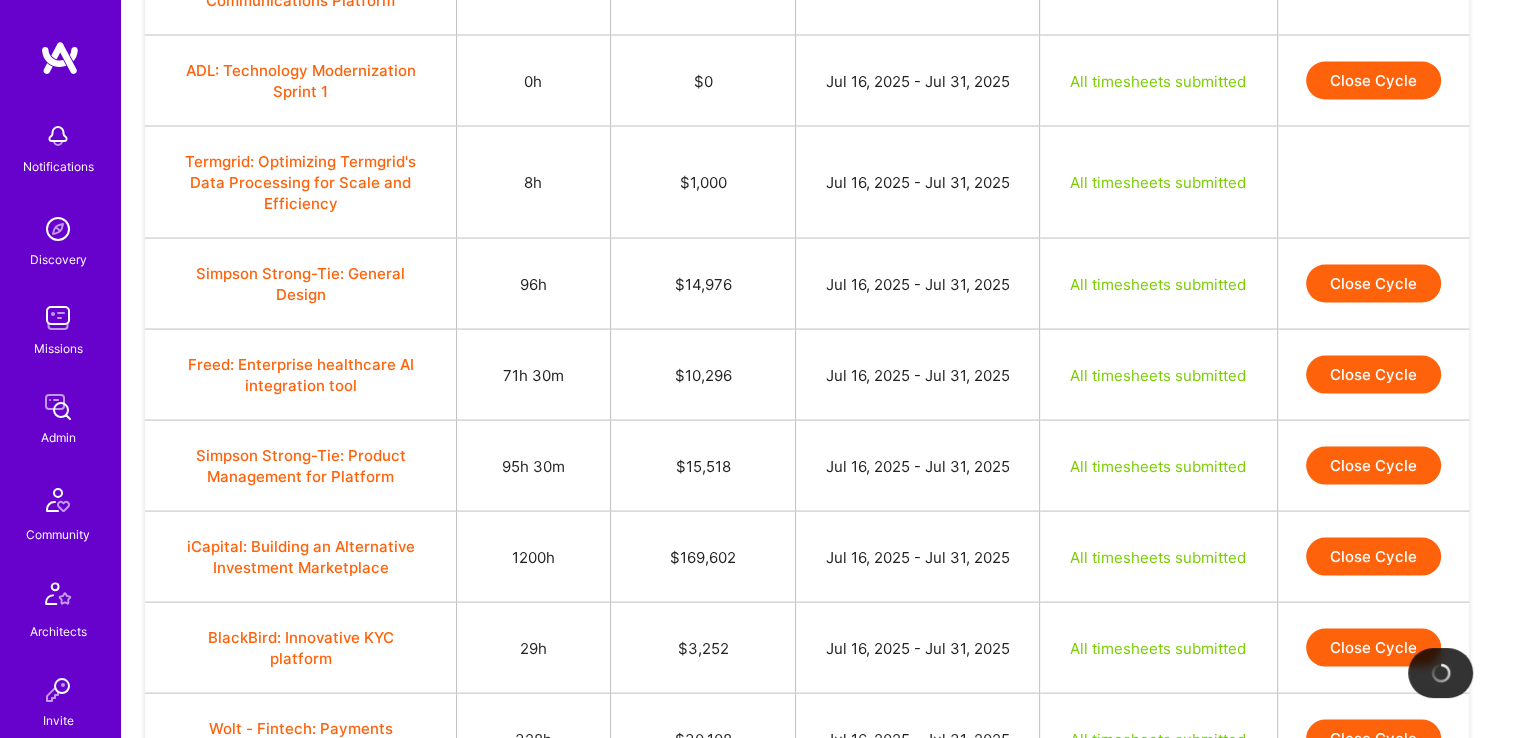 scroll, scrollTop: 3985, scrollLeft: 0, axis: vertical 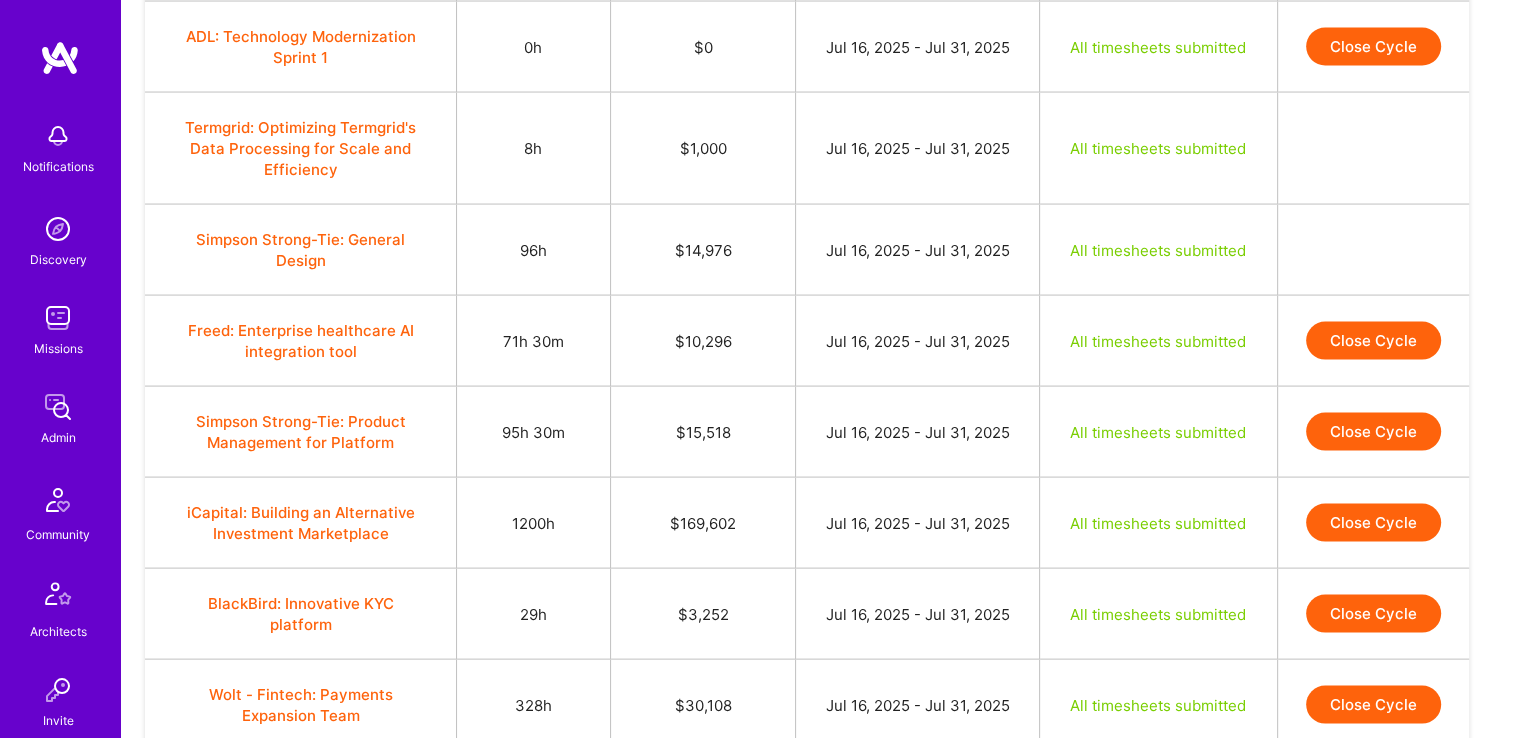 click on "Close Cycle" at bounding box center (1373, 341) 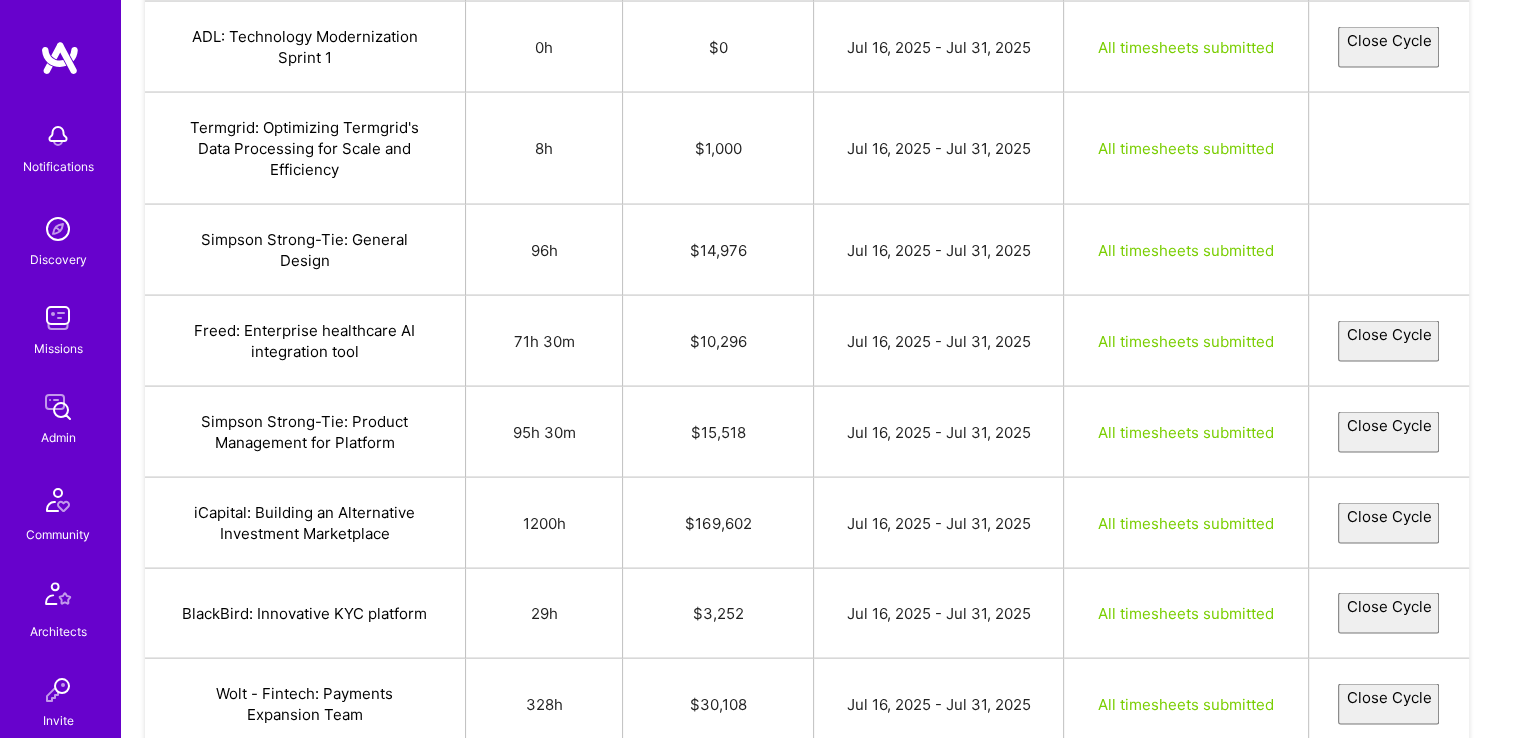 select on "6879339b4c09fab4c7bde42c" 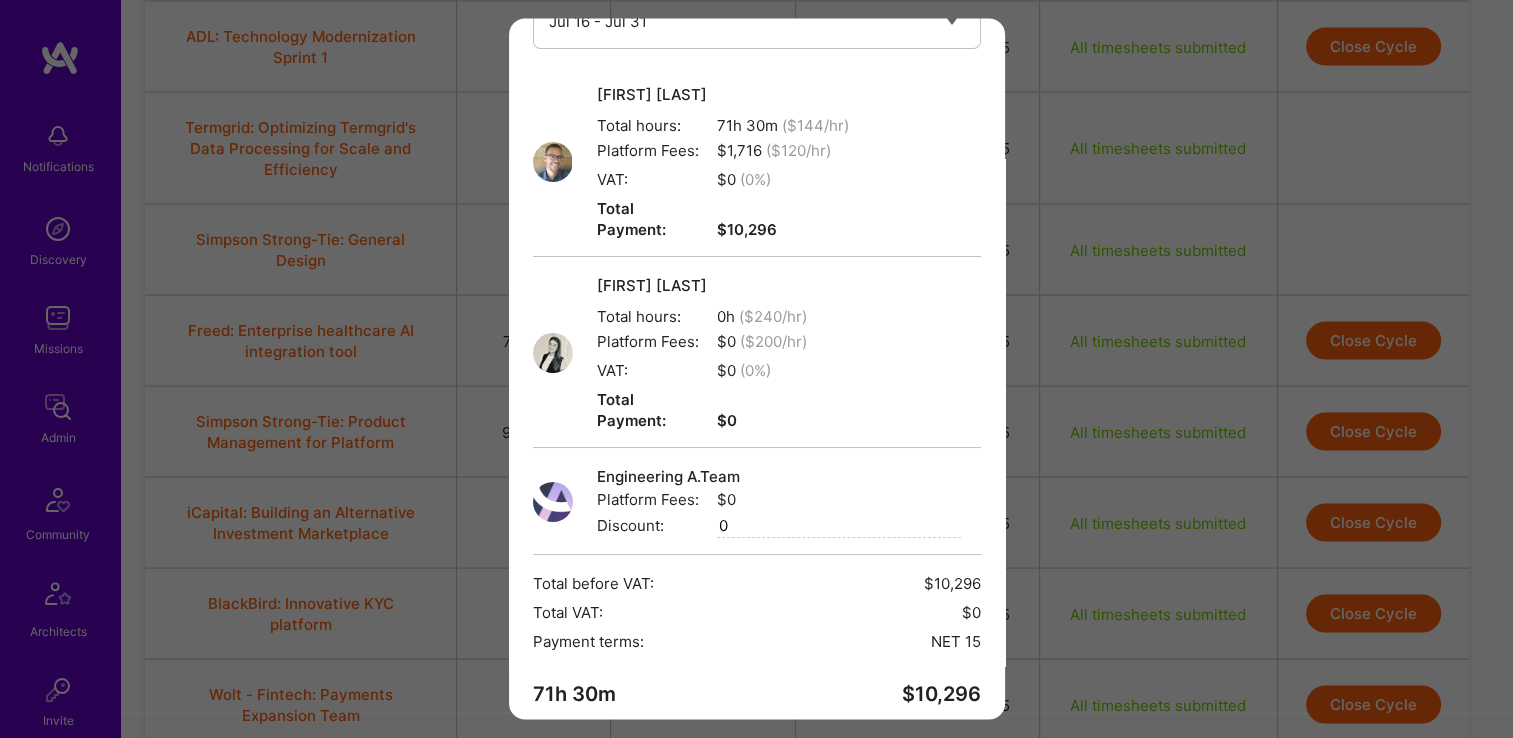 scroll, scrollTop: 221, scrollLeft: 0, axis: vertical 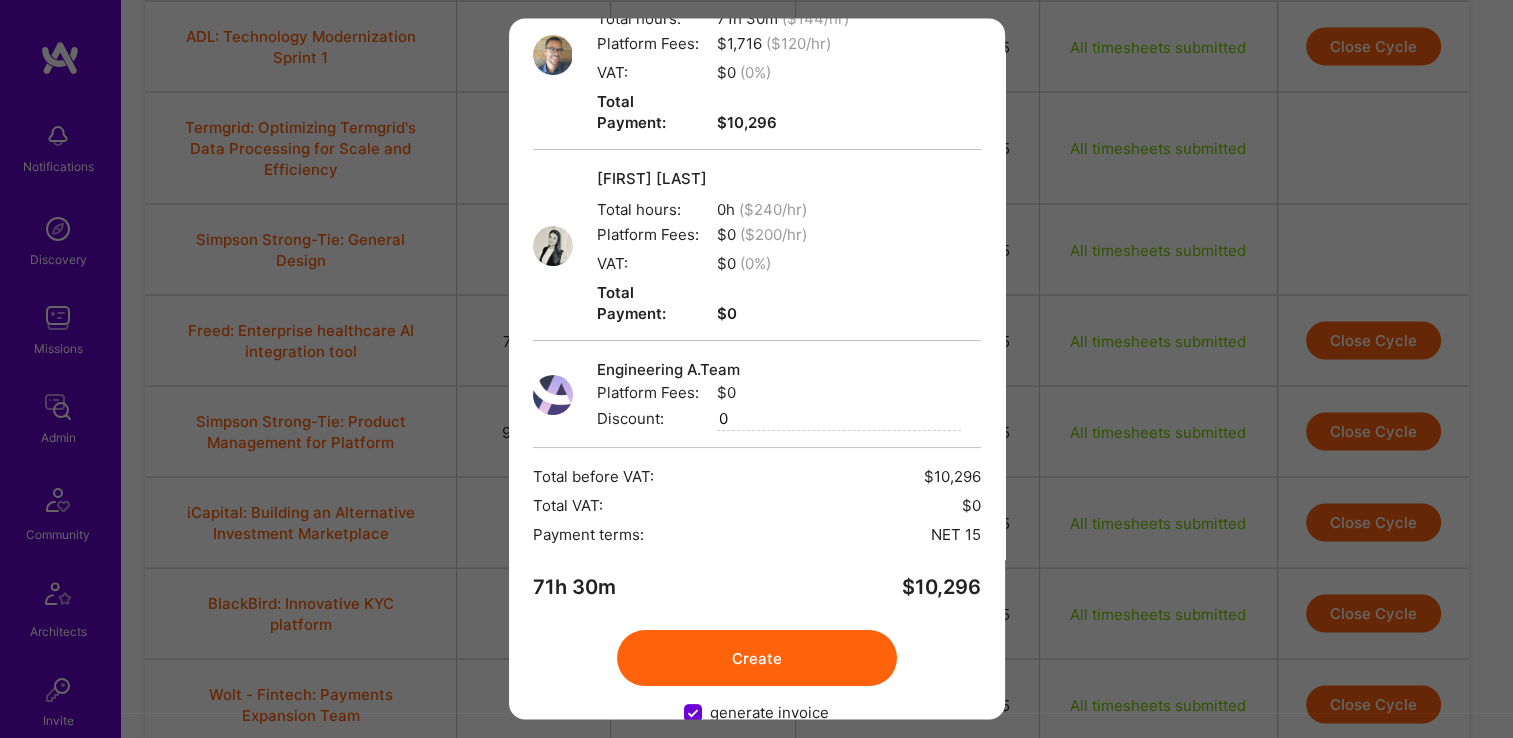 click on "Create" at bounding box center [757, 659] 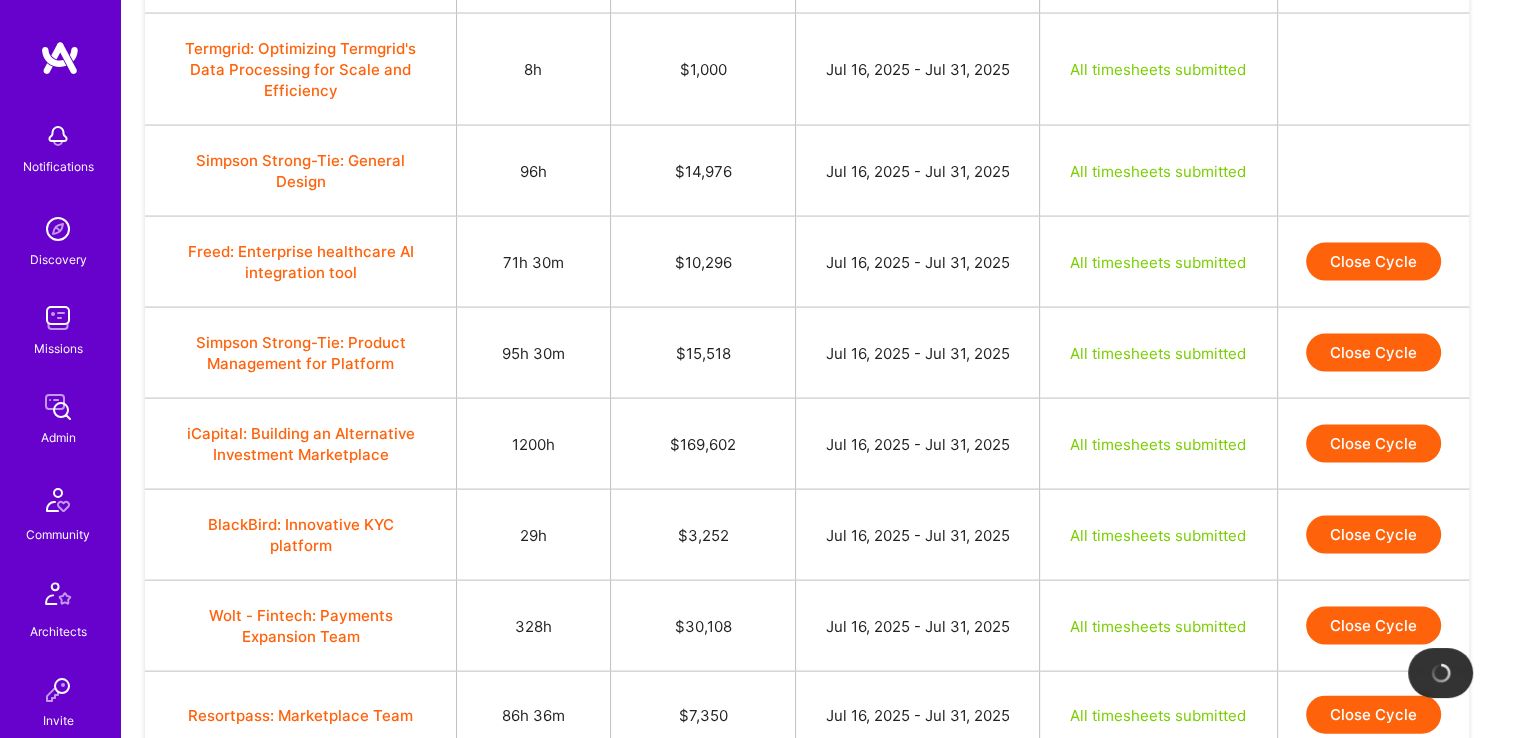 scroll, scrollTop: 4085, scrollLeft: 0, axis: vertical 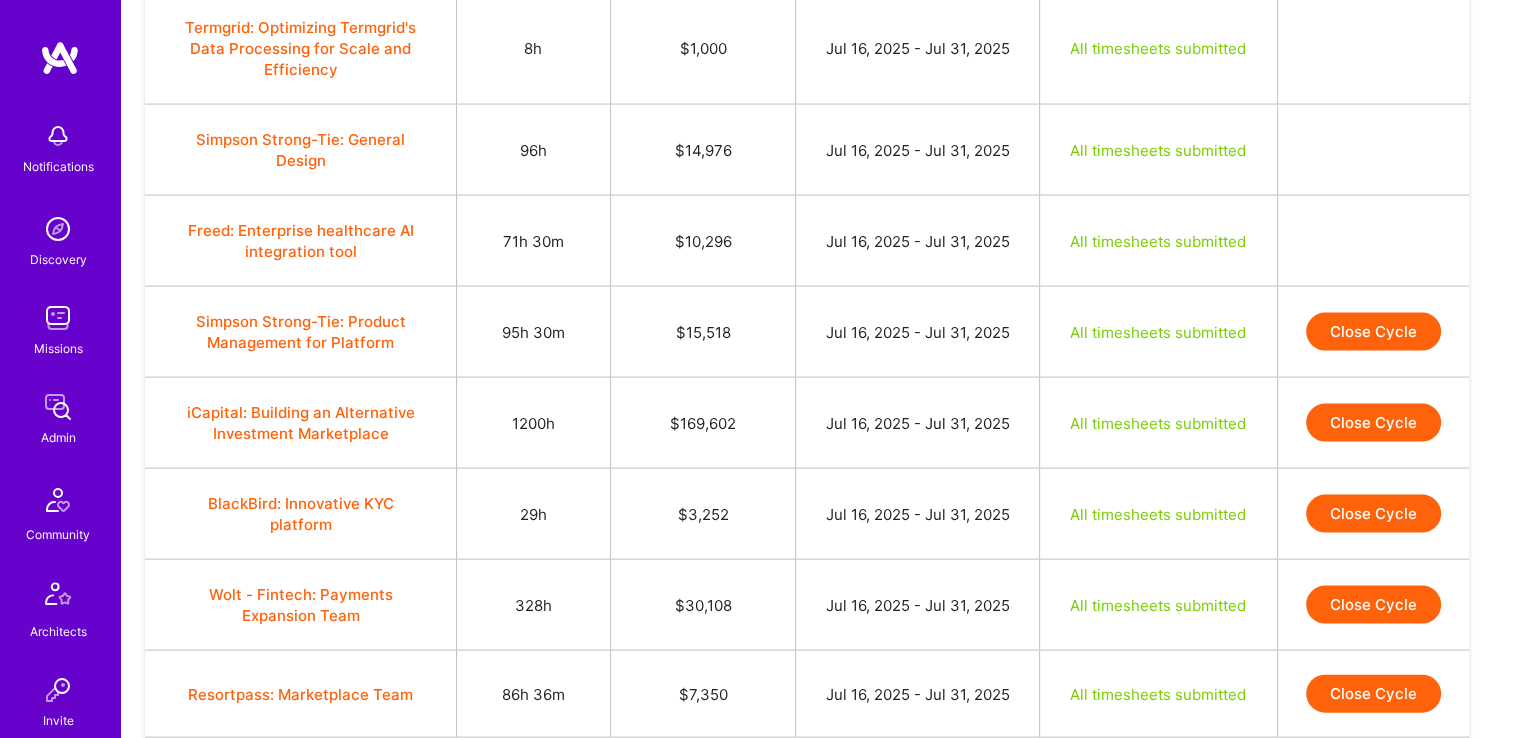 click on "Close Cycle" at bounding box center [1373, 332] 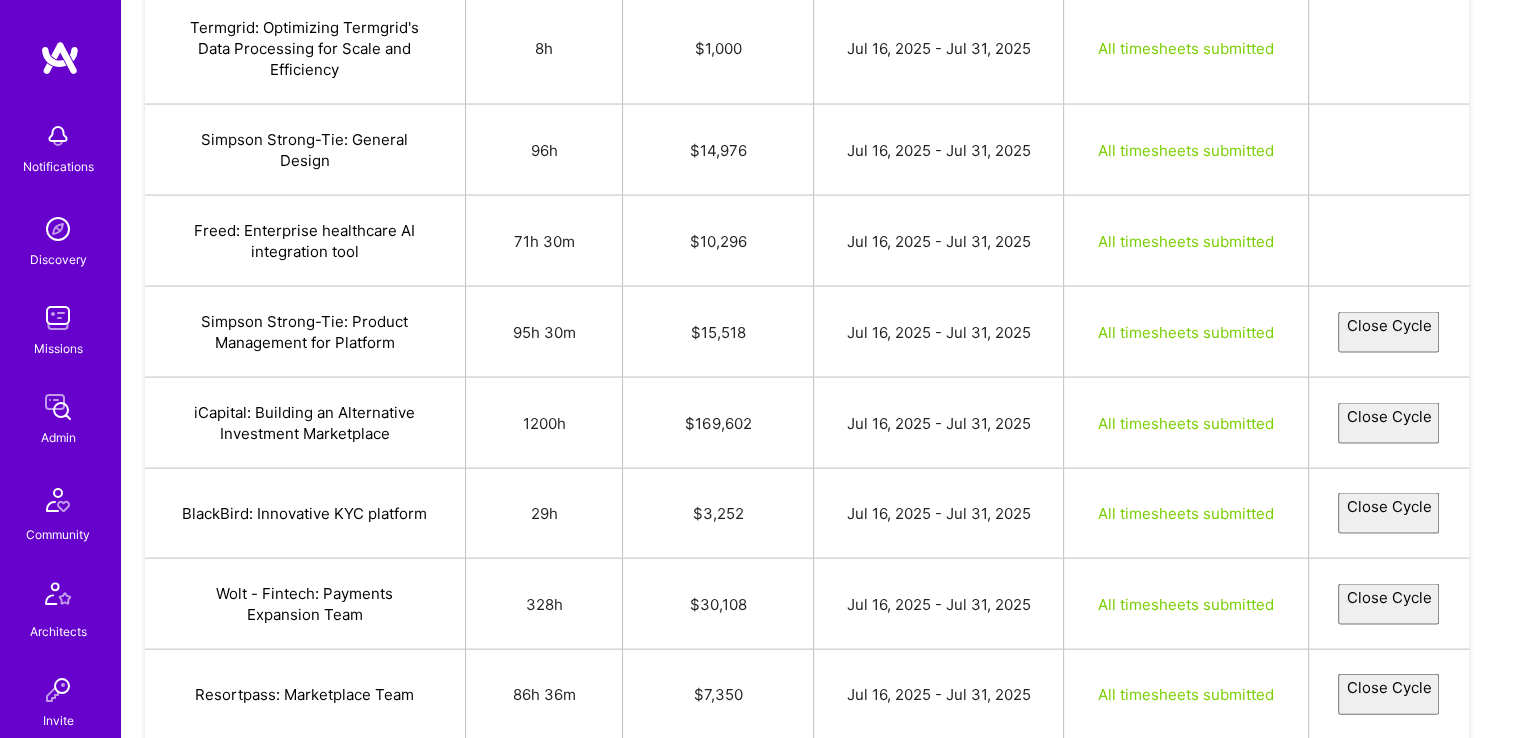 select on "687aad2ca7bcf84bbc9f1946" 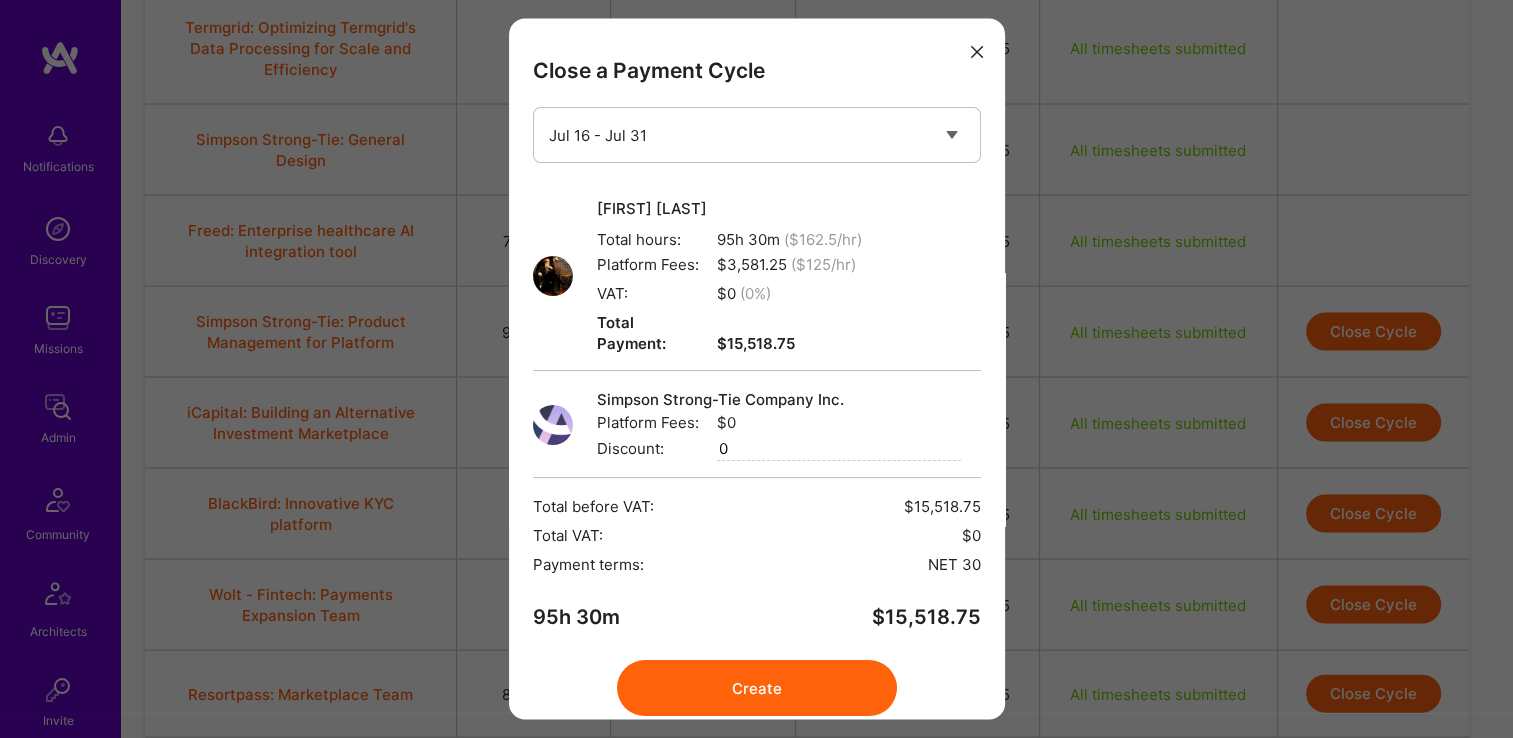 scroll, scrollTop: 52, scrollLeft: 0, axis: vertical 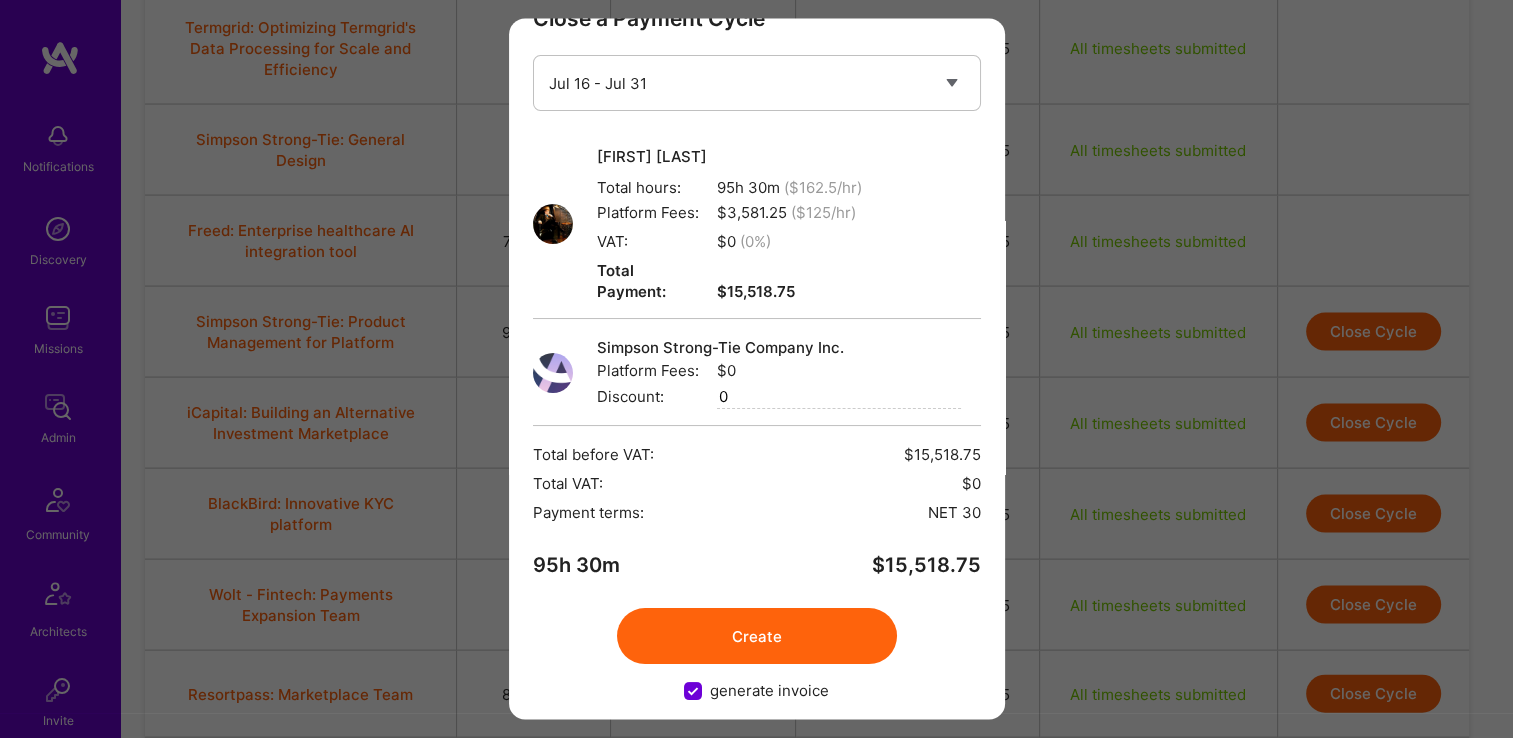 click on "Create" at bounding box center [757, 637] 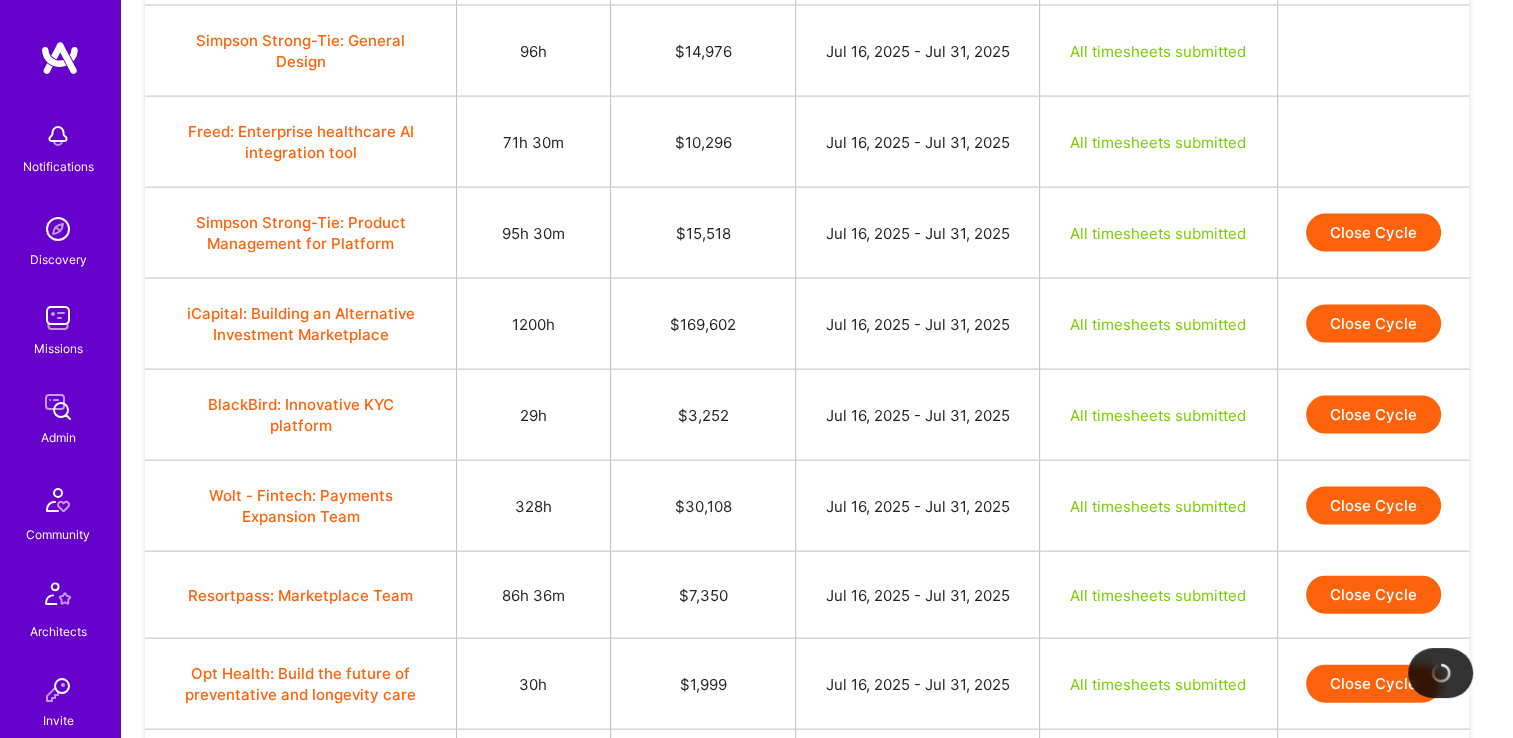 scroll, scrollTop: 4185, scrollLeft: 0, axis: vertical 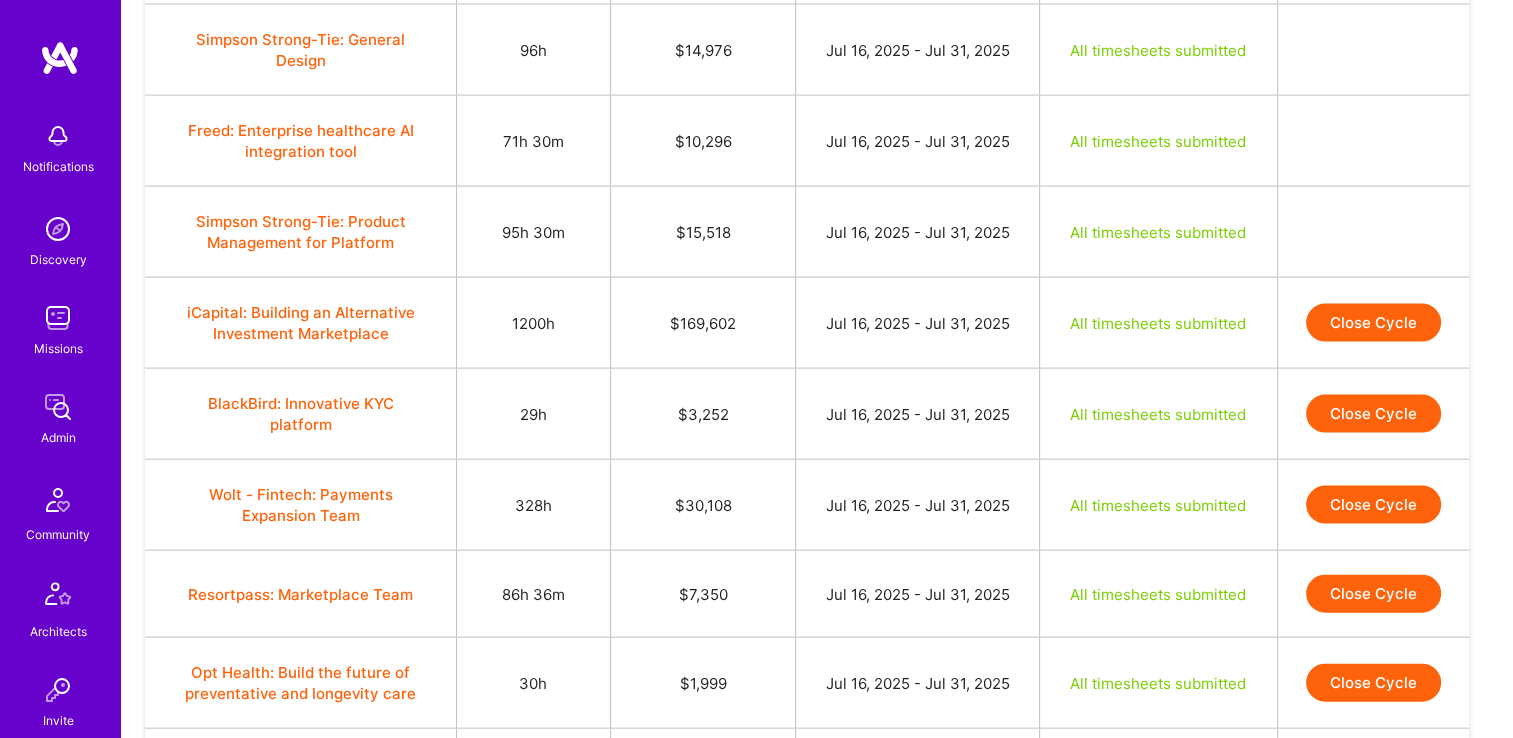 click on "Close Cycle" at bounding box center [1373, 323] 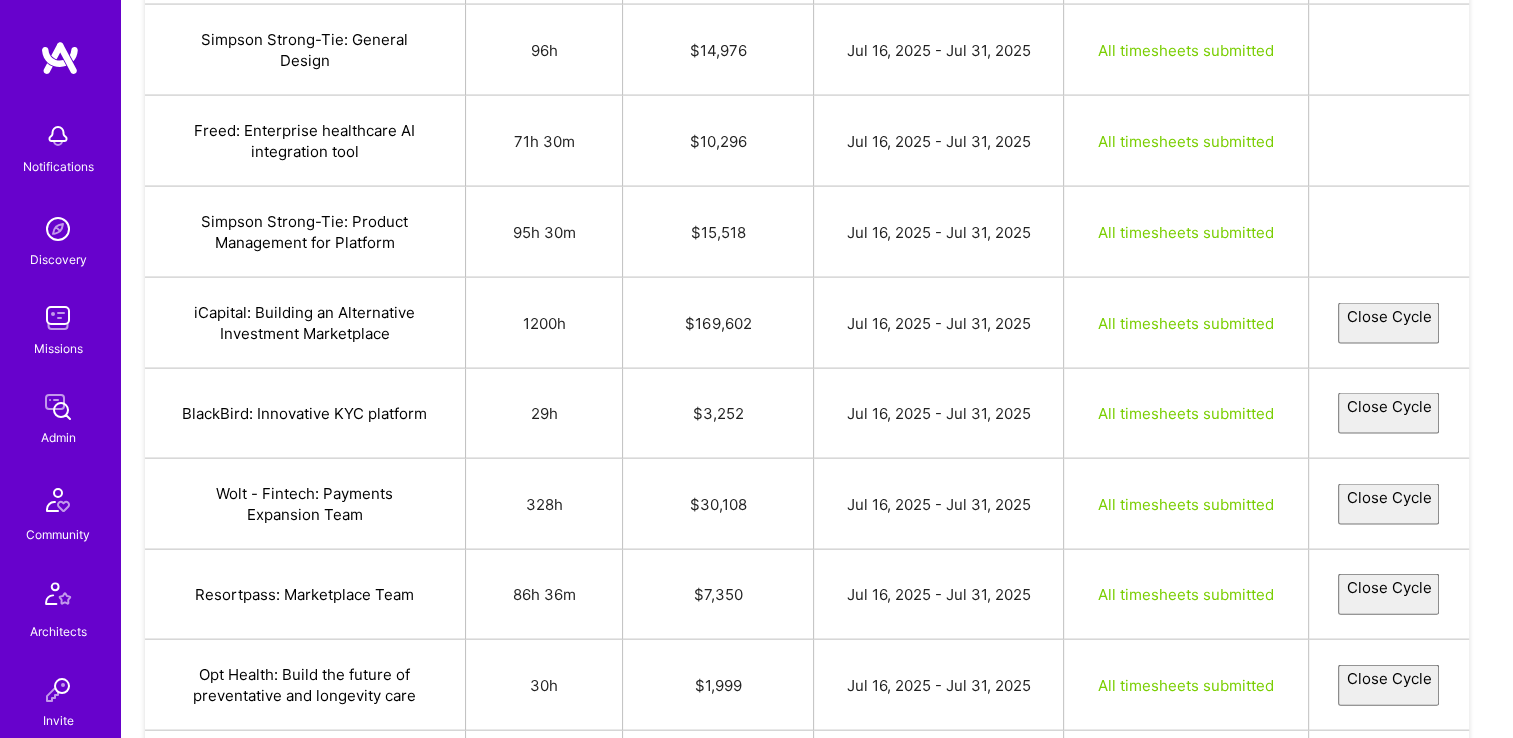 select on "6876f17db8d66b2757b15938" 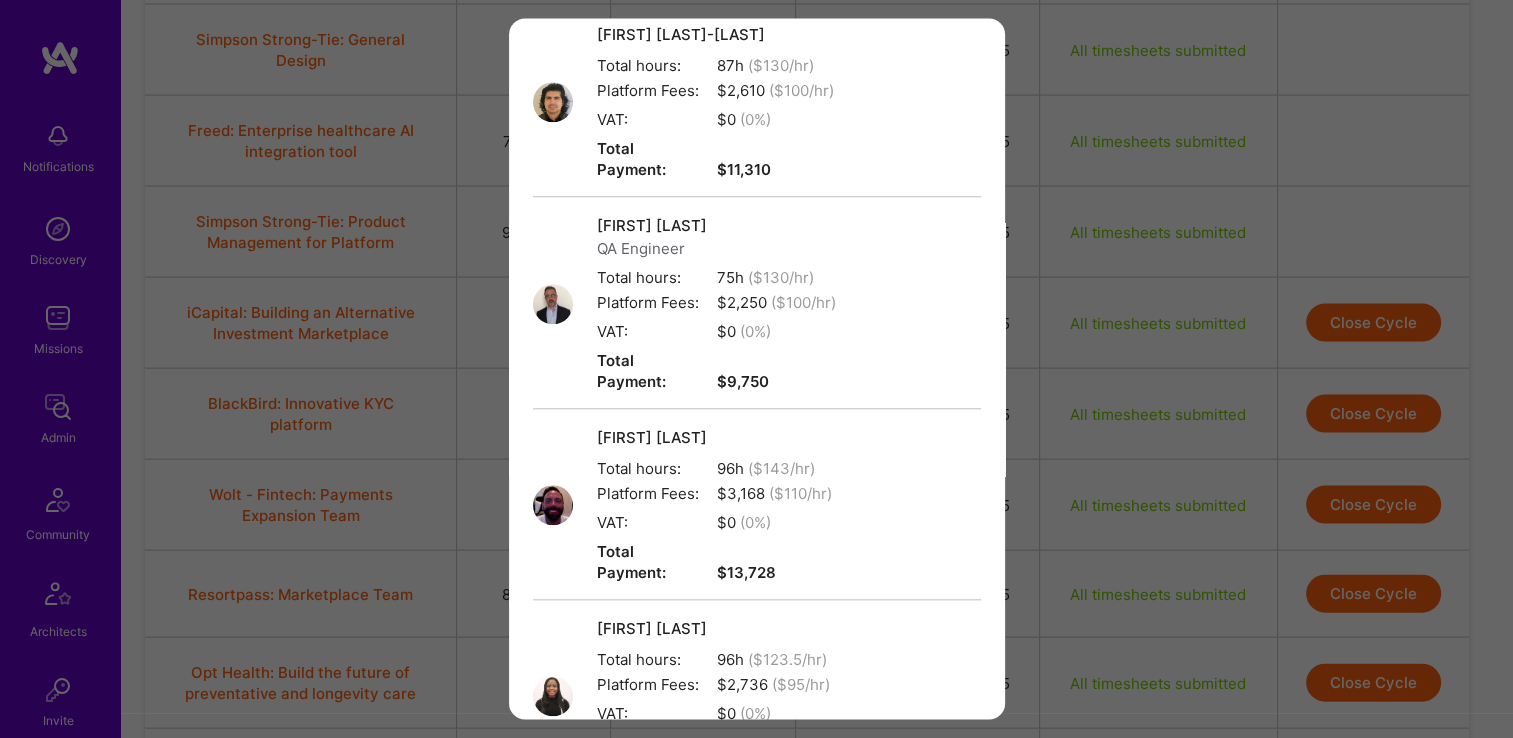 scroll, scrollTop: 2200, scrollLeft: 0, axis: vertical 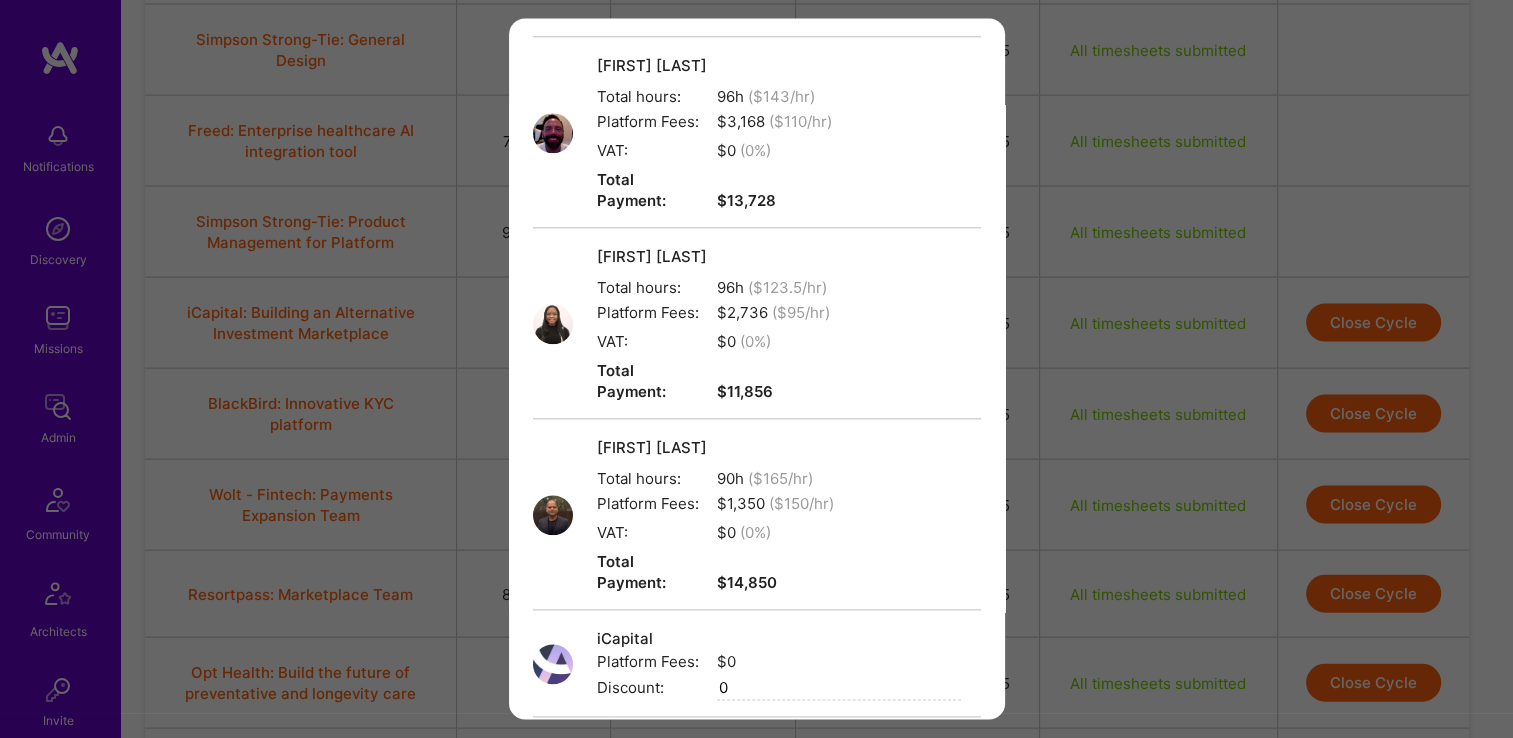 click on "Create" at bounding box center [757, 928] 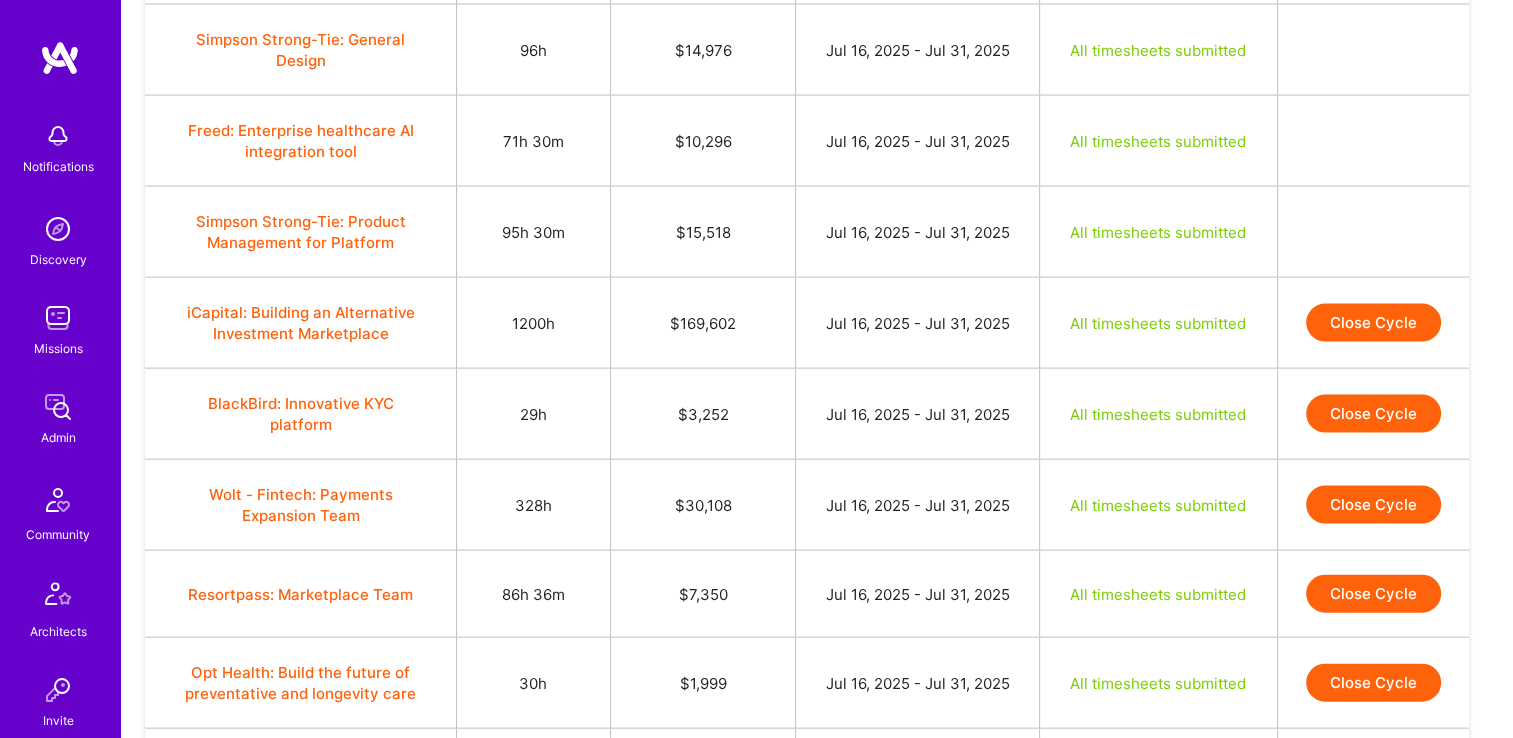 click on "Close Cycle" at bounding box center (1373, 323) 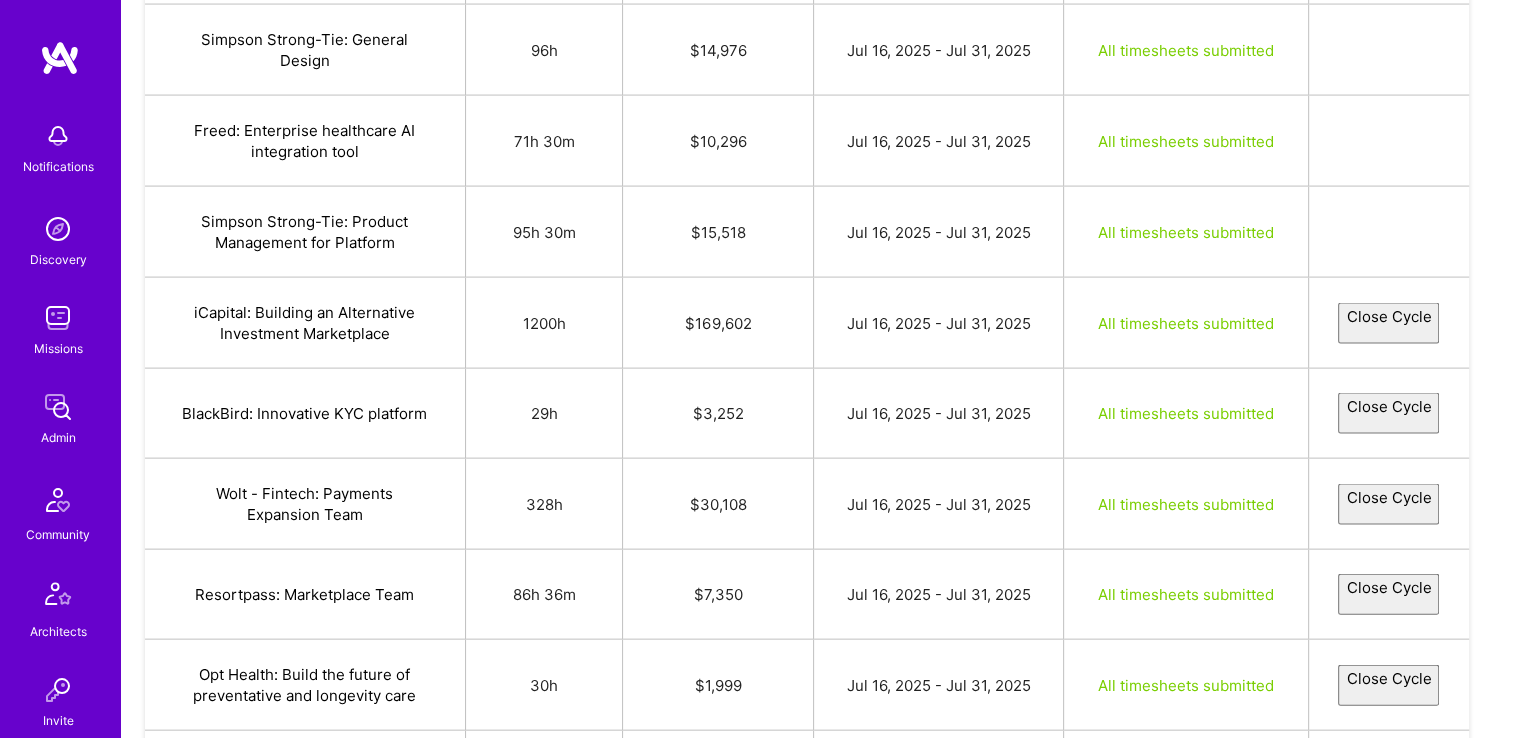 select on "6876f17db8d66b2757b15938" 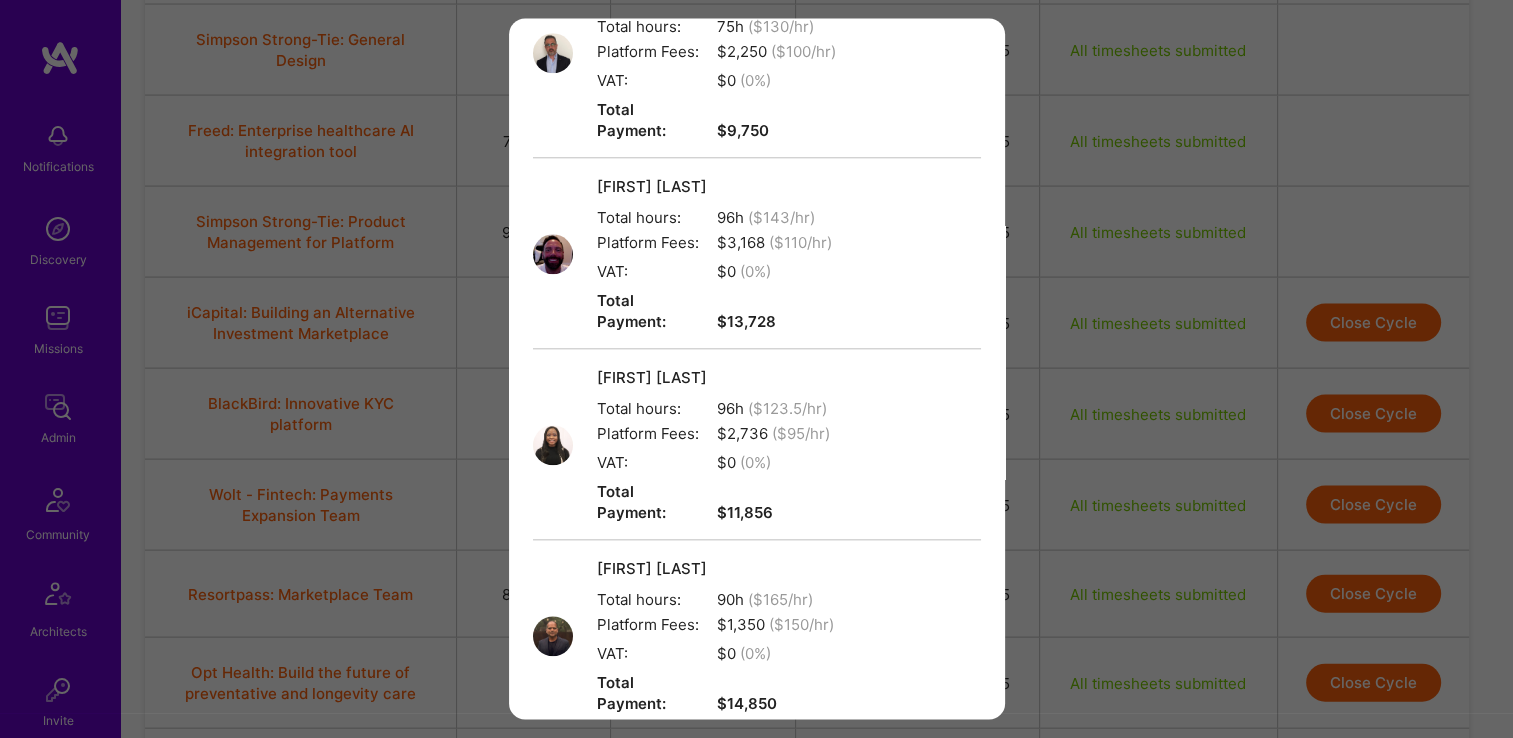 scroll, scrollTop: 2236, scrollLeft: 0, axis: vertical 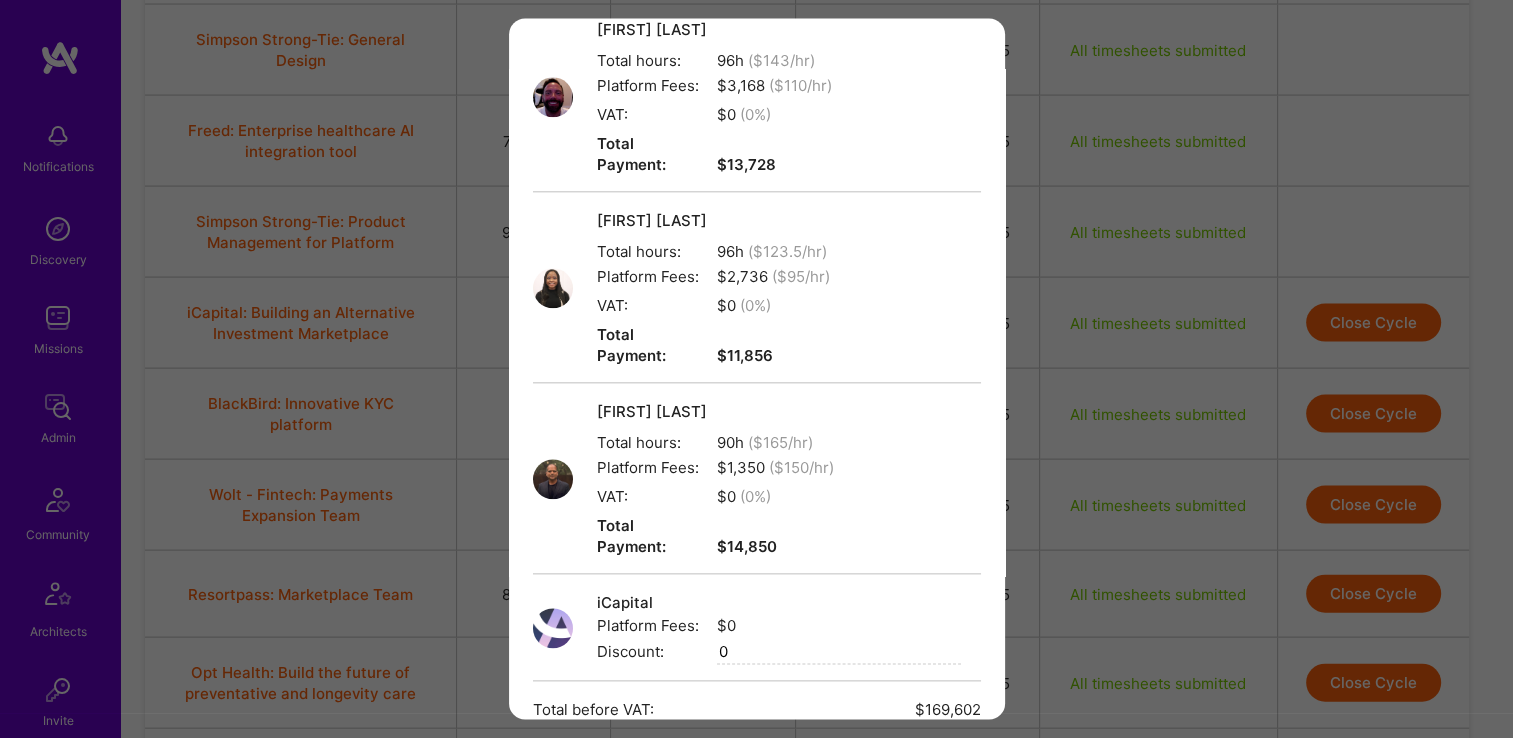 click on "Create" at bounding box center (757, 892) 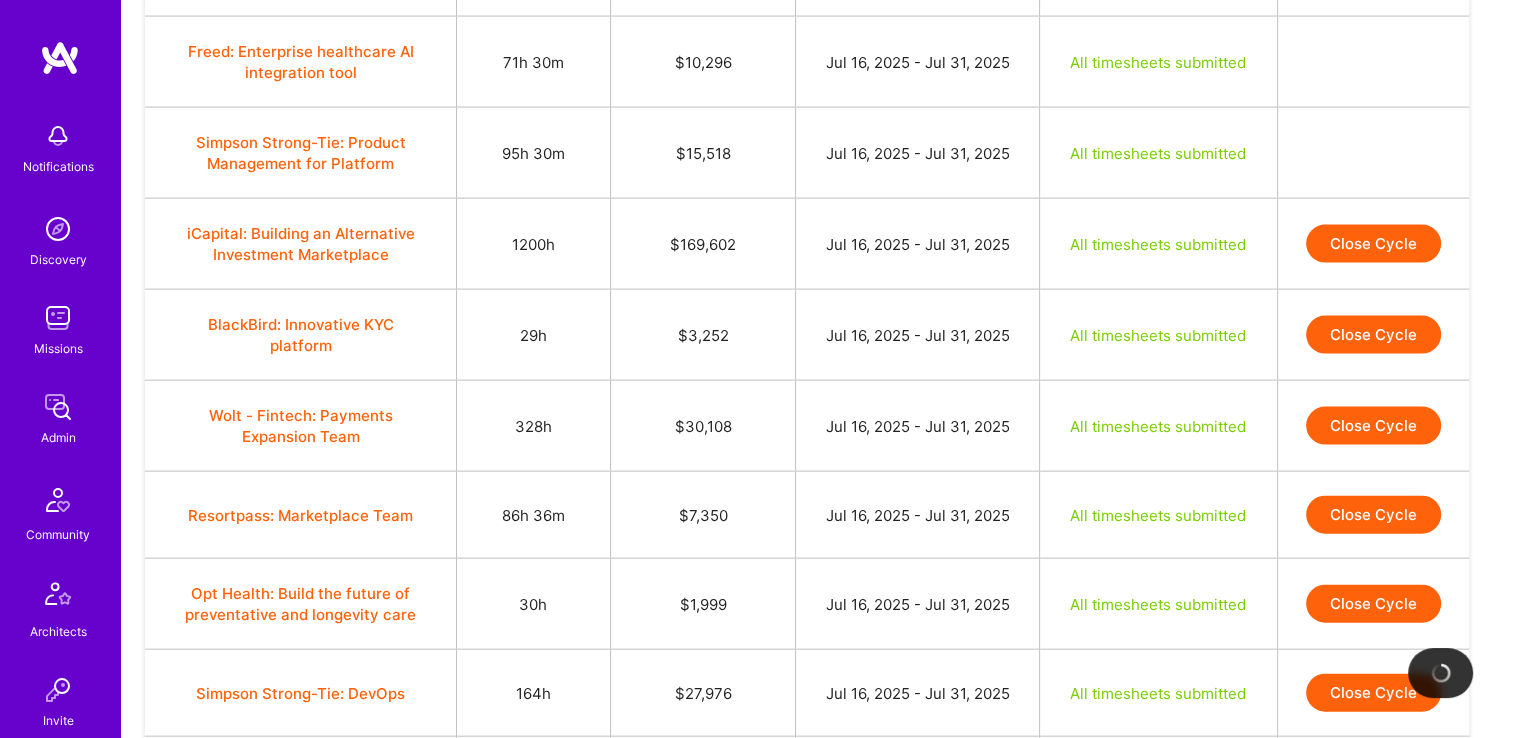 scroll, scrollTop: 4285, scrollLeft: 0, axis: vertical 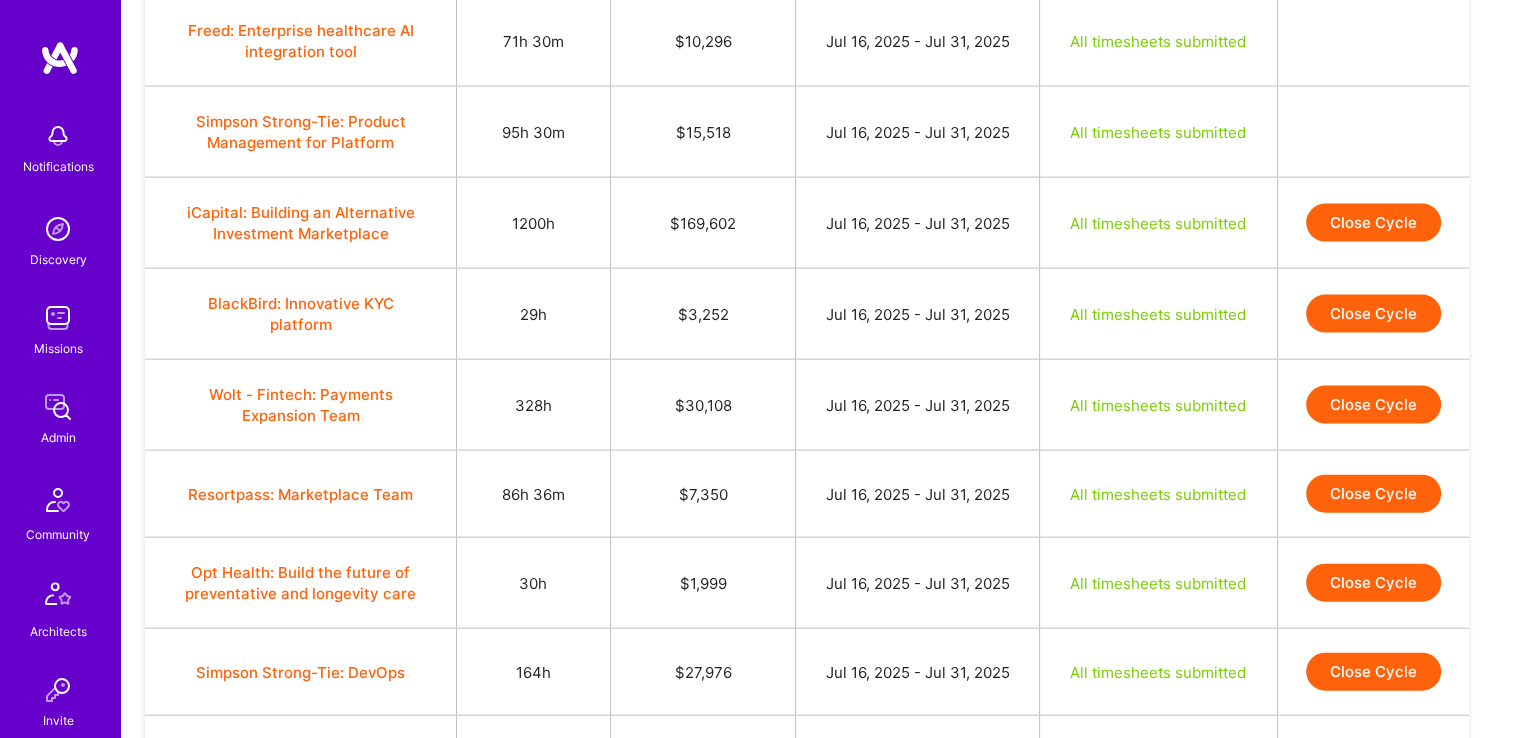 click on "Close Cycle" at bounding box center (1373, 314) 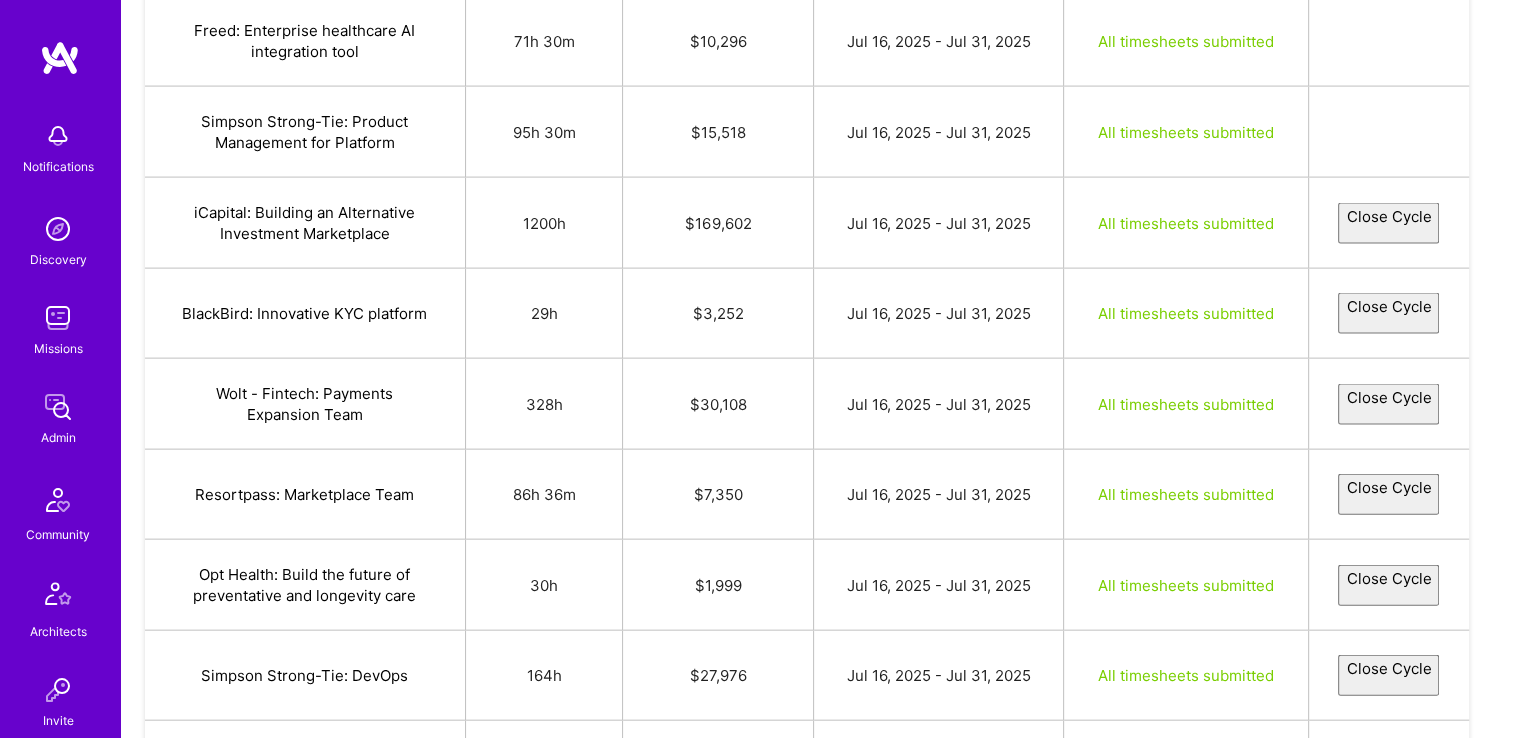 select on "6877627211fd0173dde3ab9e" 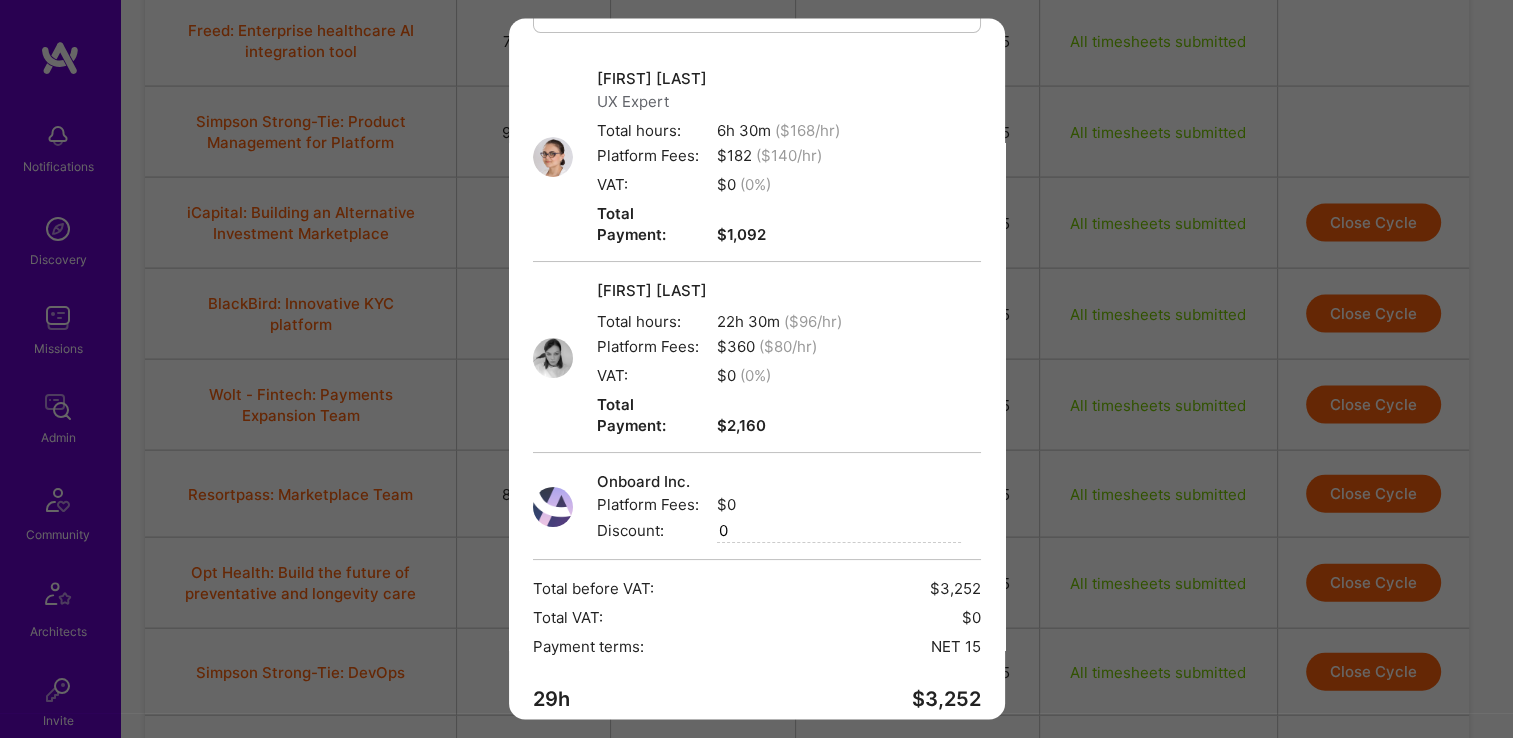 scroll, scrollTop: 243, scrollLeft: 0, axis: vertical 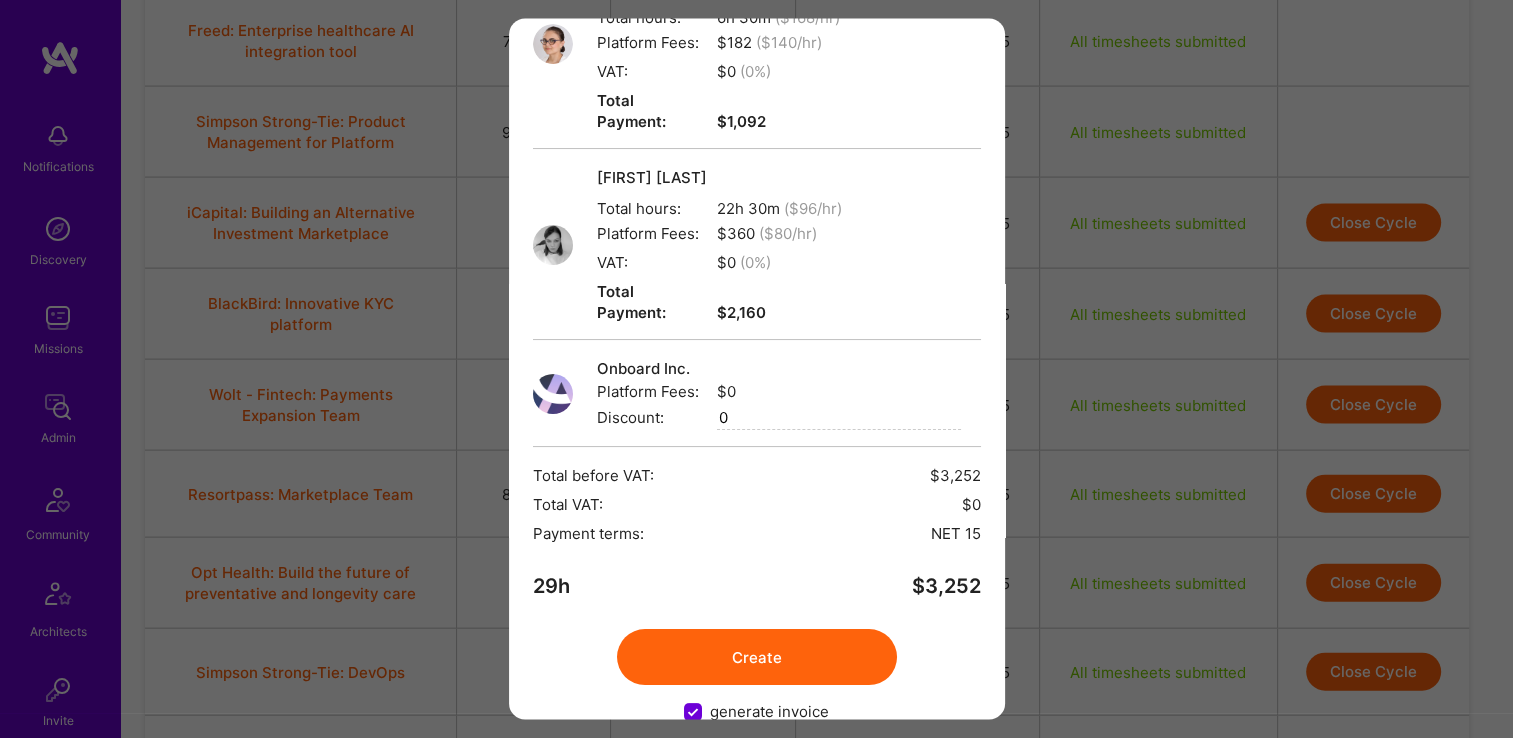 click on "Create" at bounding box center [757, 658] 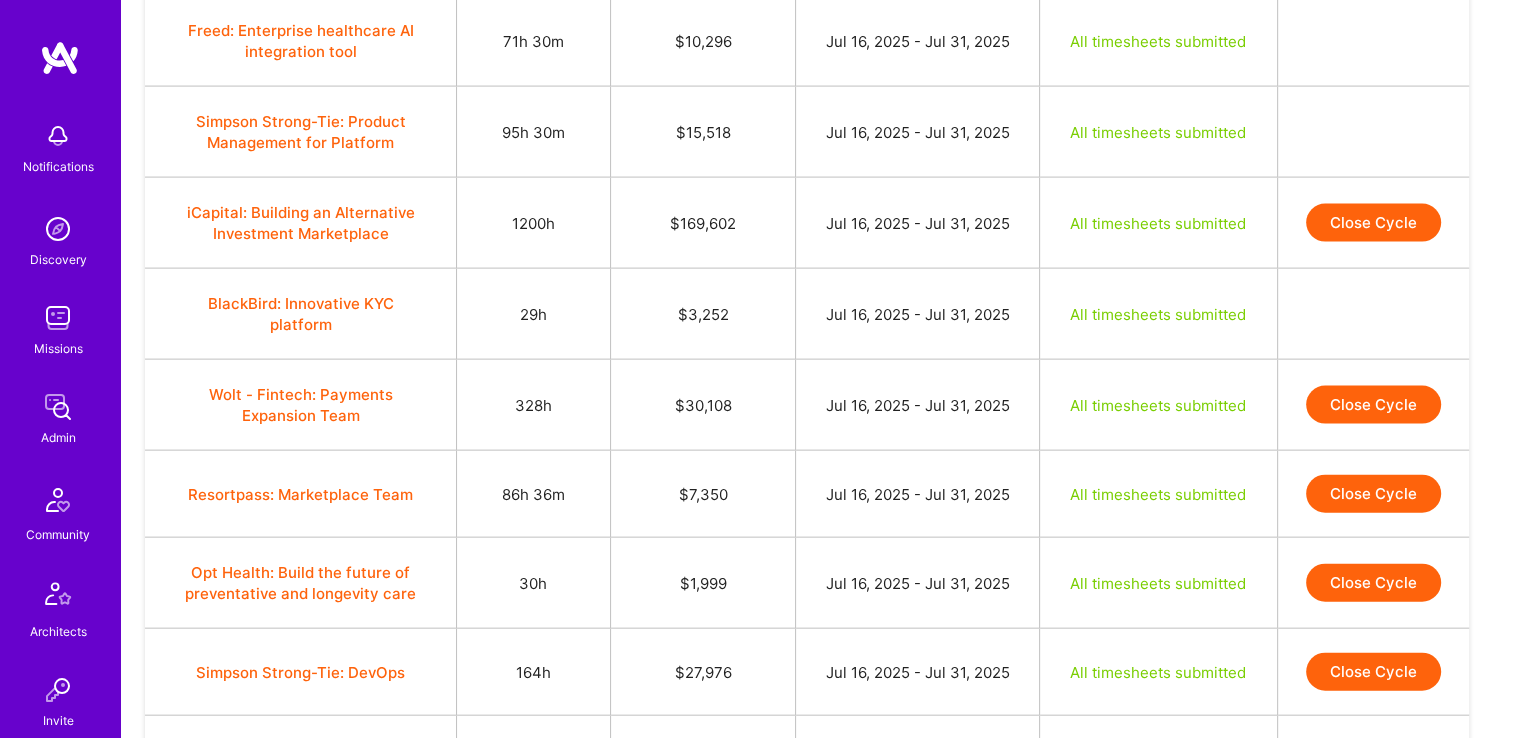 click on "Close Cycle" at bounding box center (1373, 494) 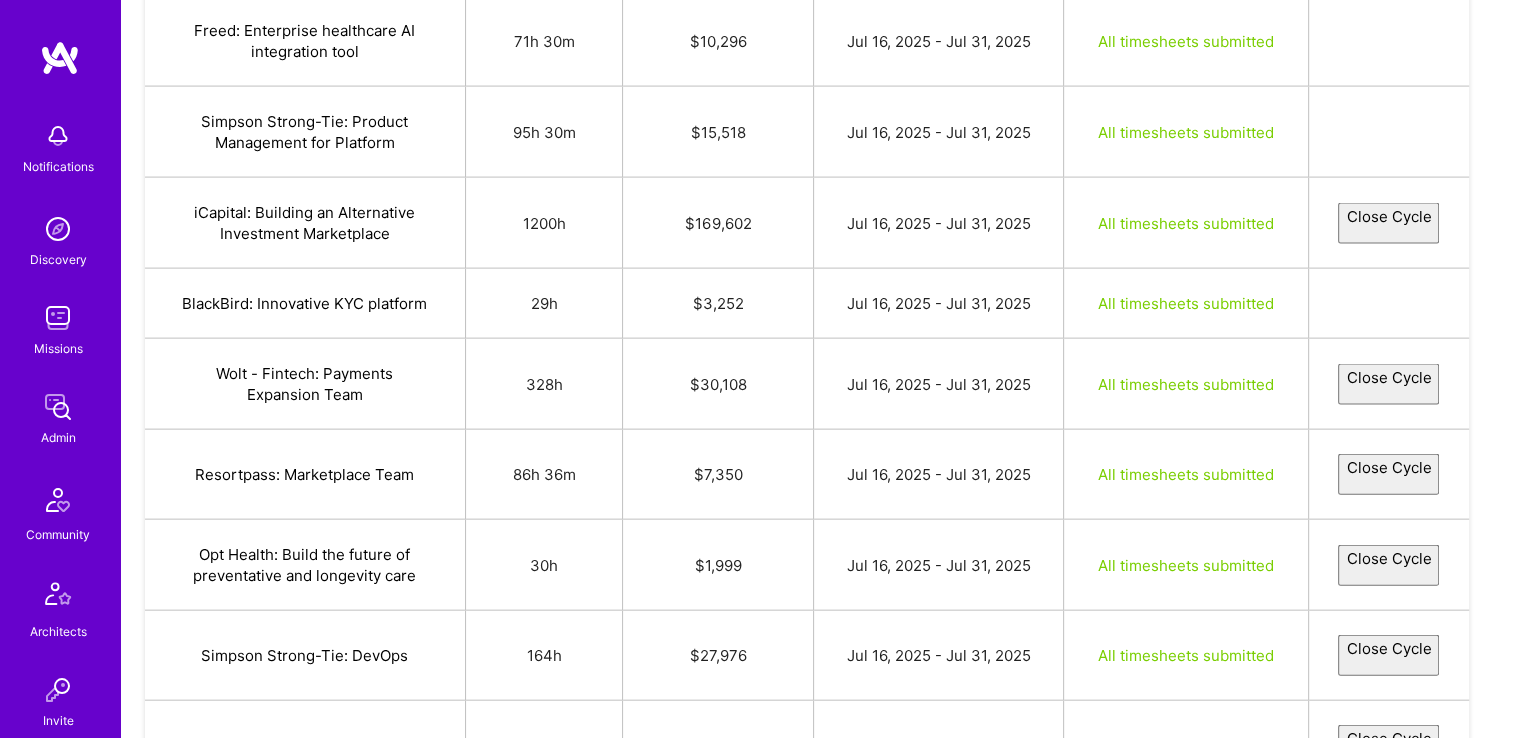 select on "687e459c0f9e1c7c0b041f54" 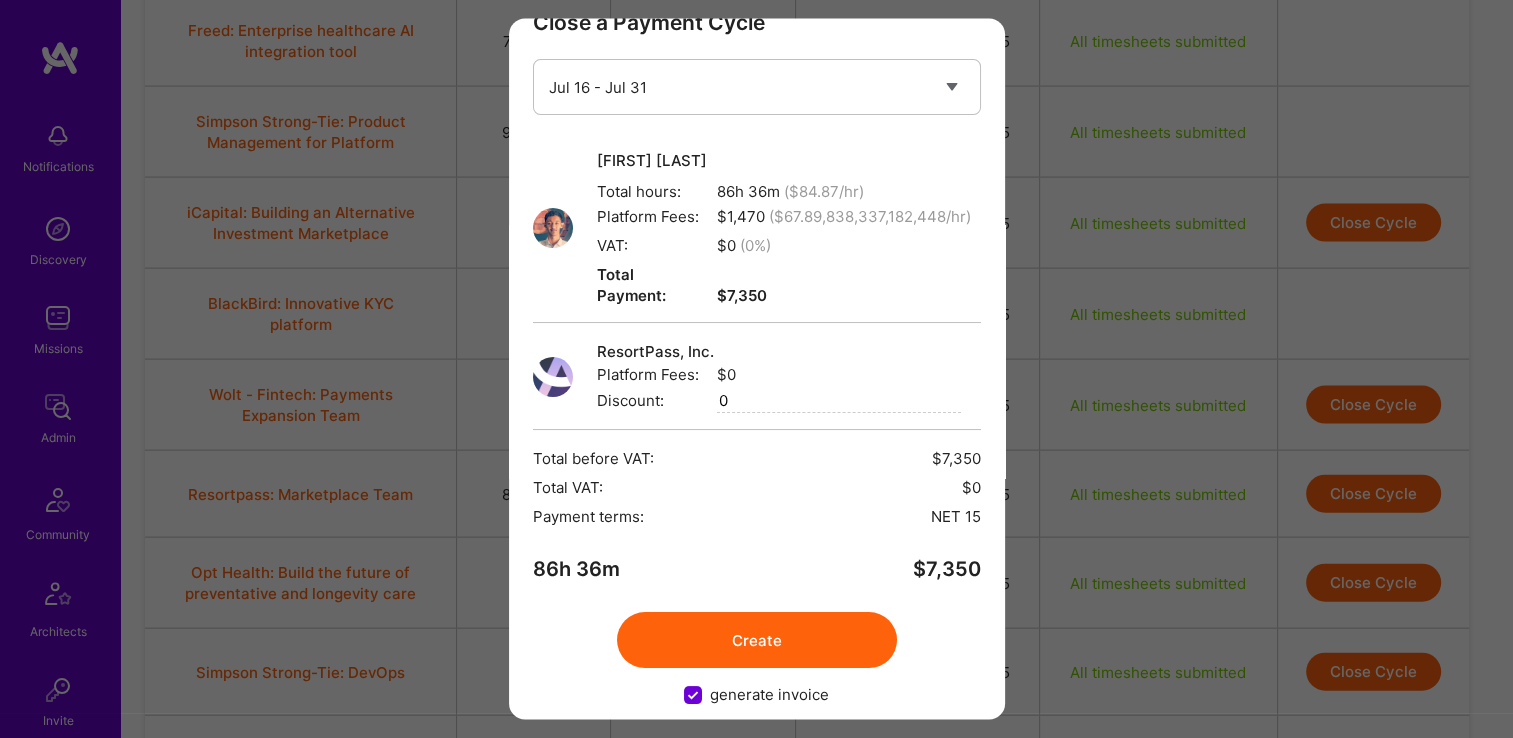 scroll, scrollTop: 72, scrollLeft: 0, axis: vertical 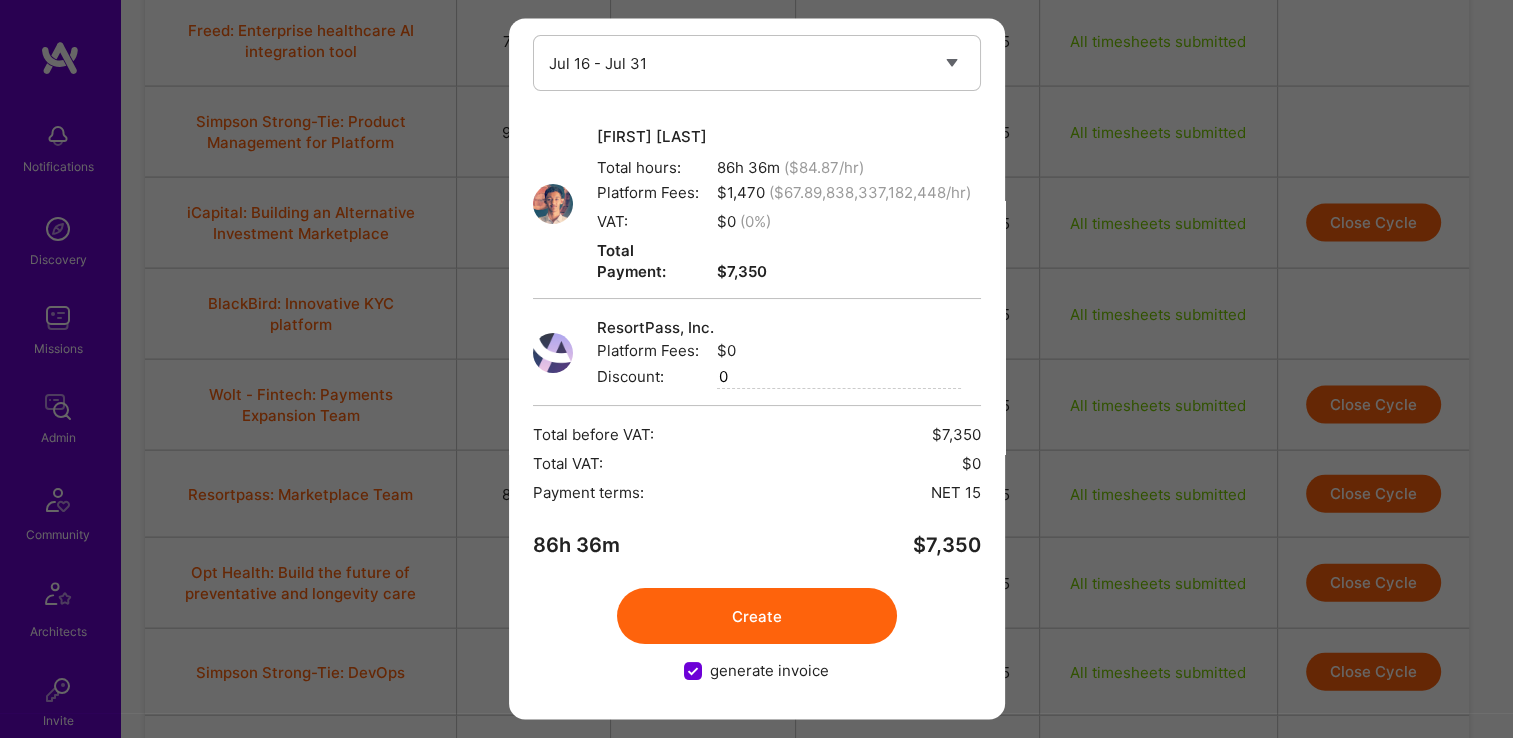 click on "Create" at bounding box center (757, 617) 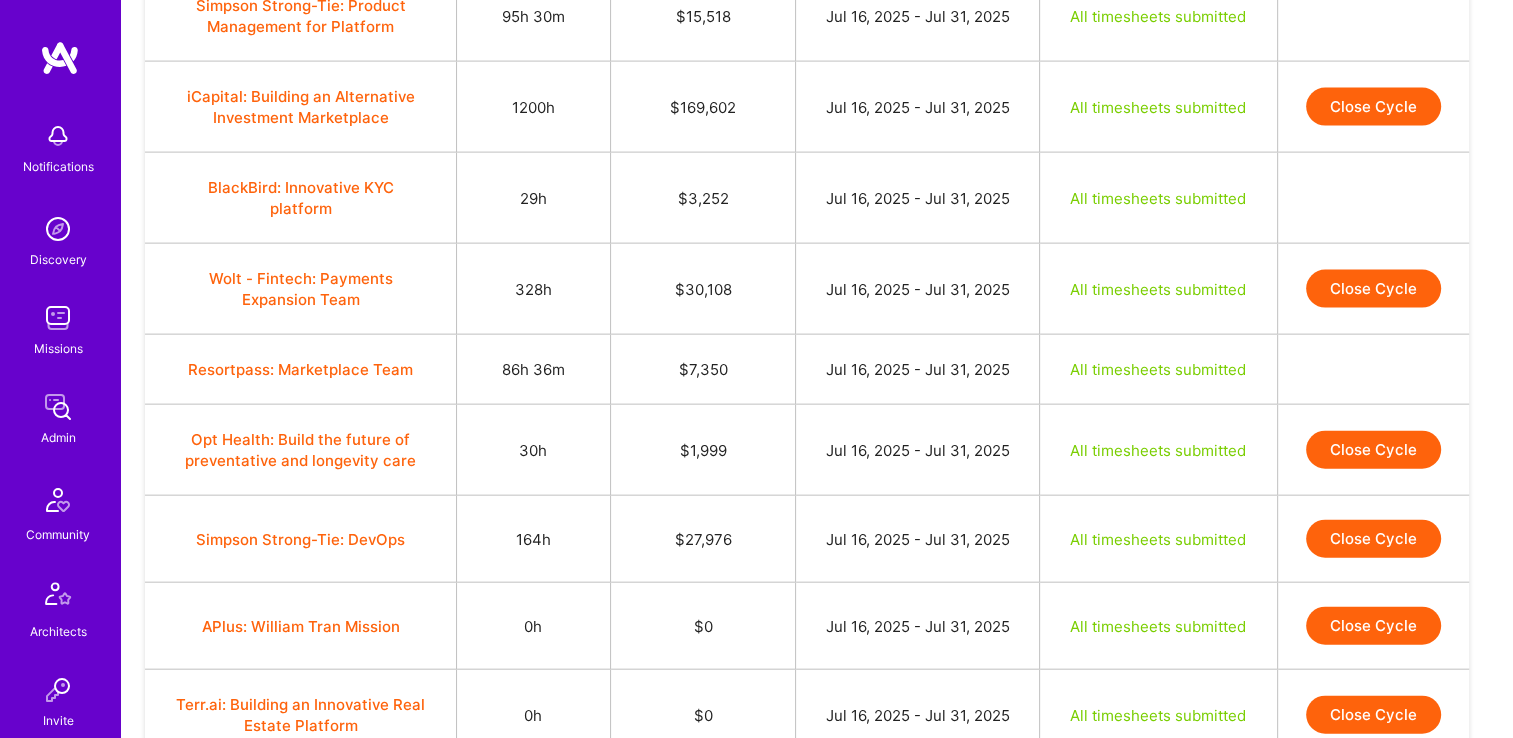 scroll, scrollTop: 4485, scrollLeft: 0, axis: vertical 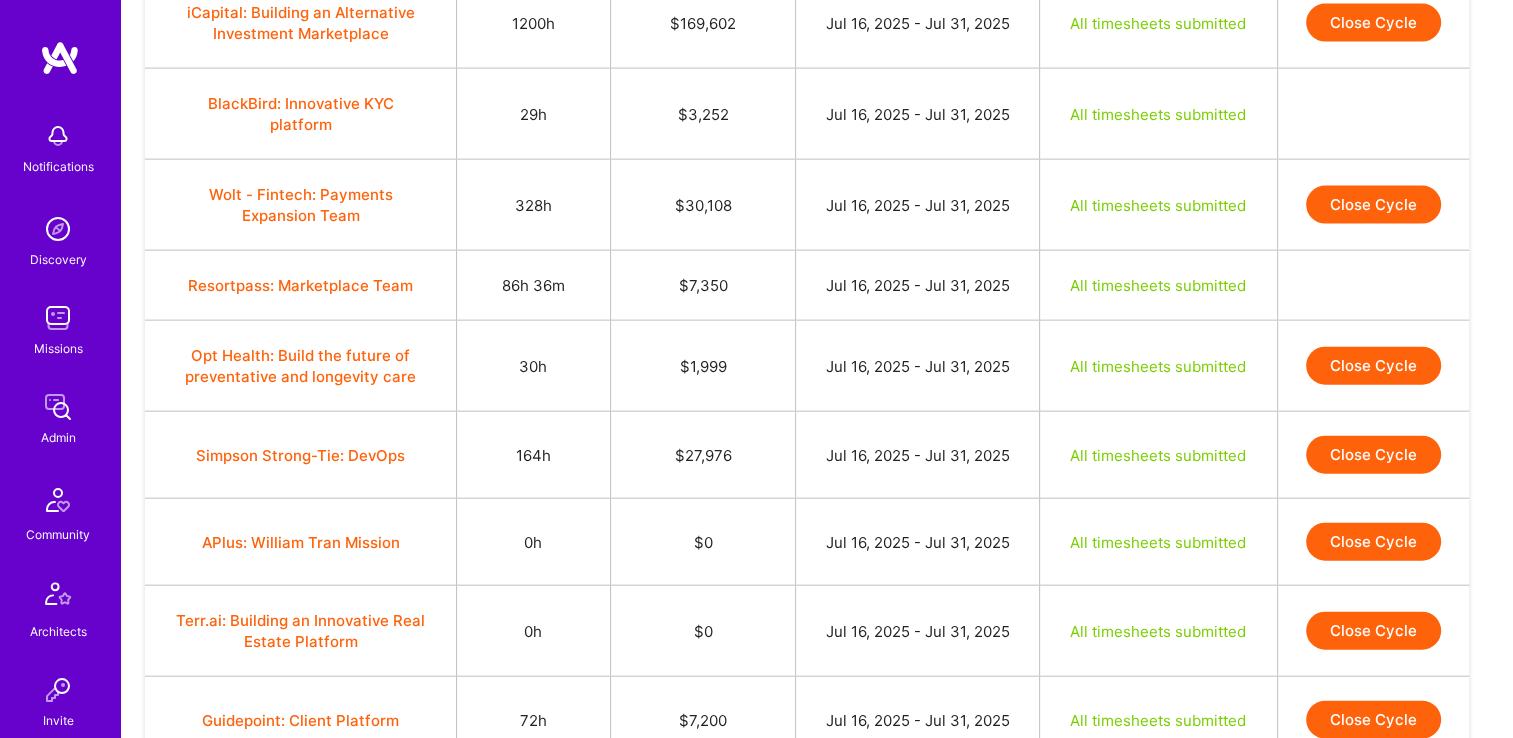 click on "Close Cycle" at bounding box center (1373, 366) 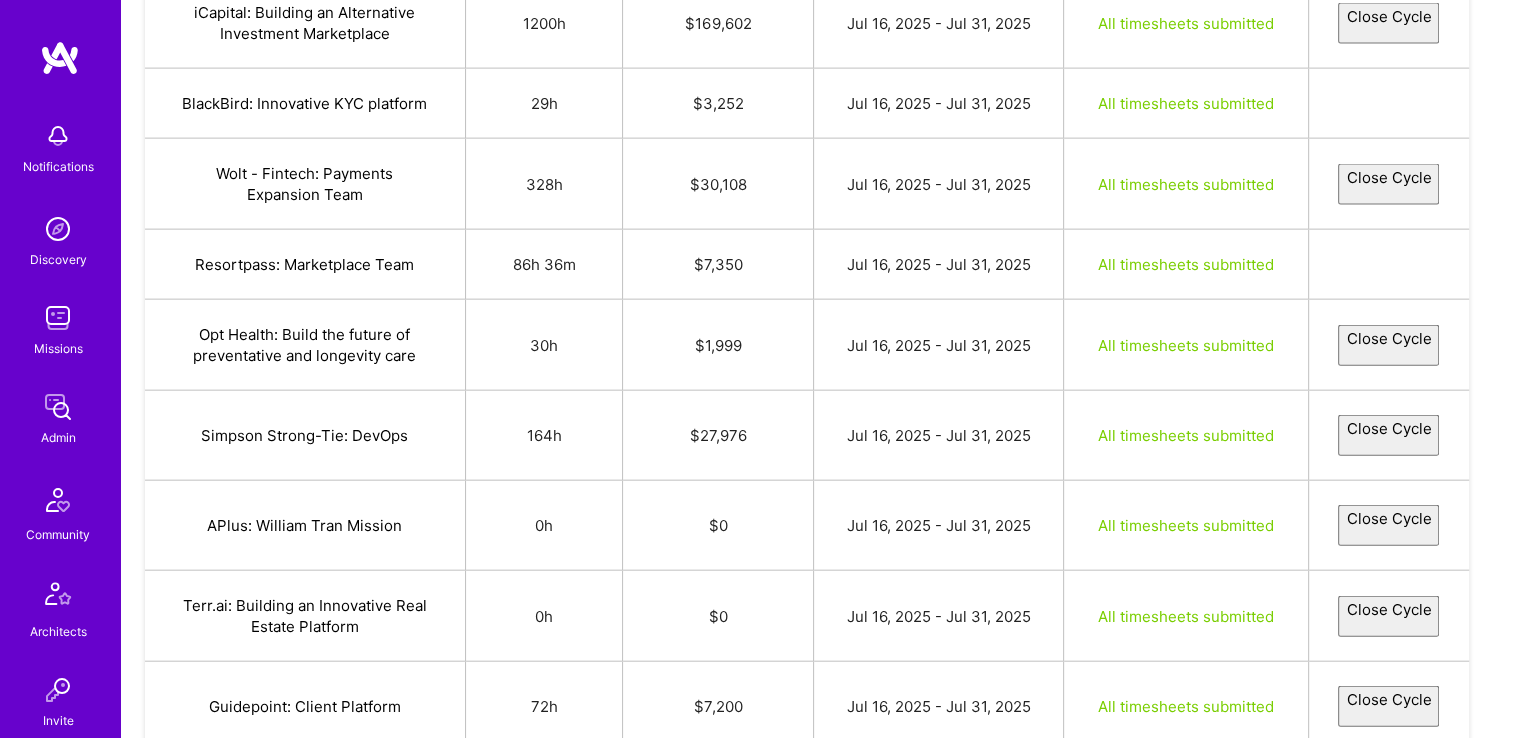 select on "6877b64ec092b85d014d3d94" 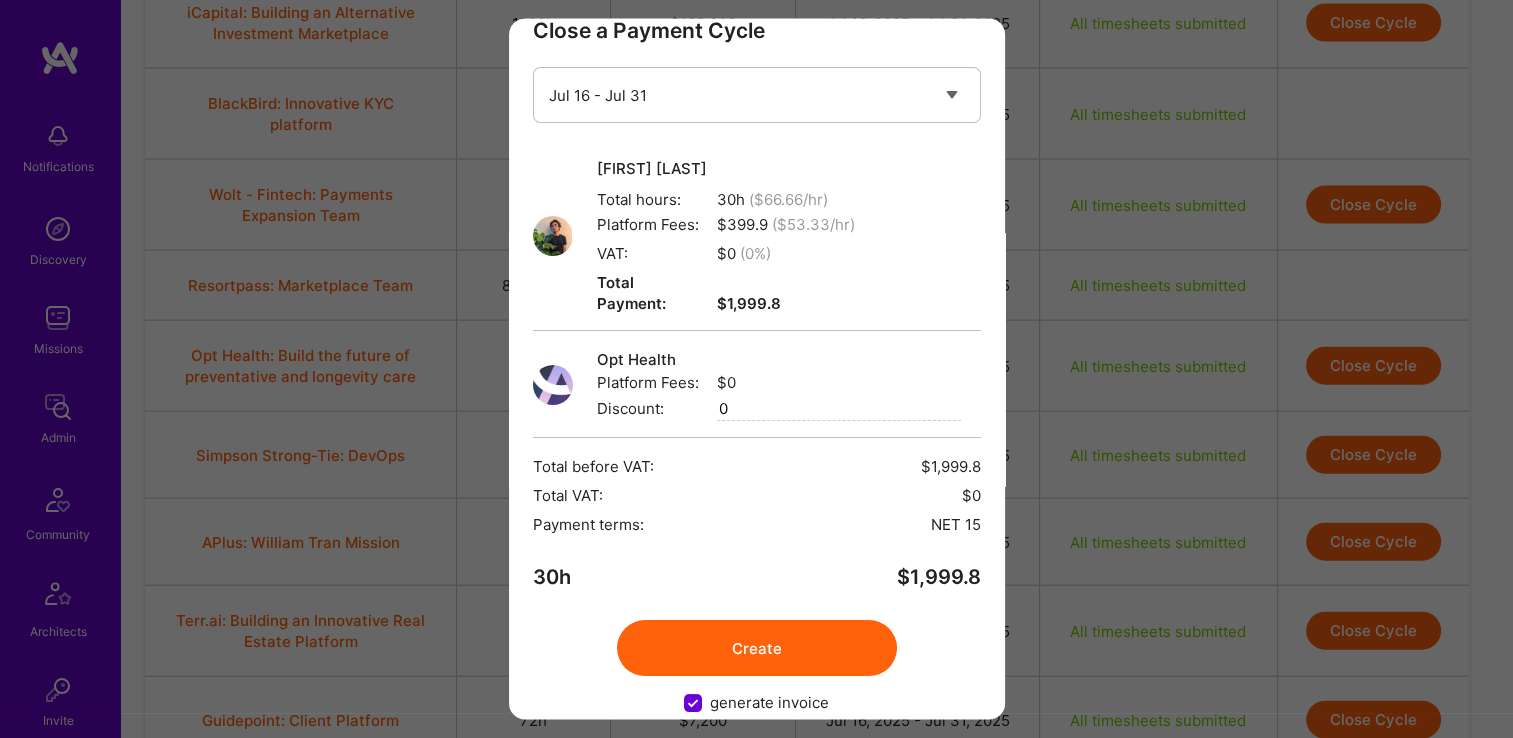 scroll, scrollTop: 52, scrollLeft: 0, axis: vertical 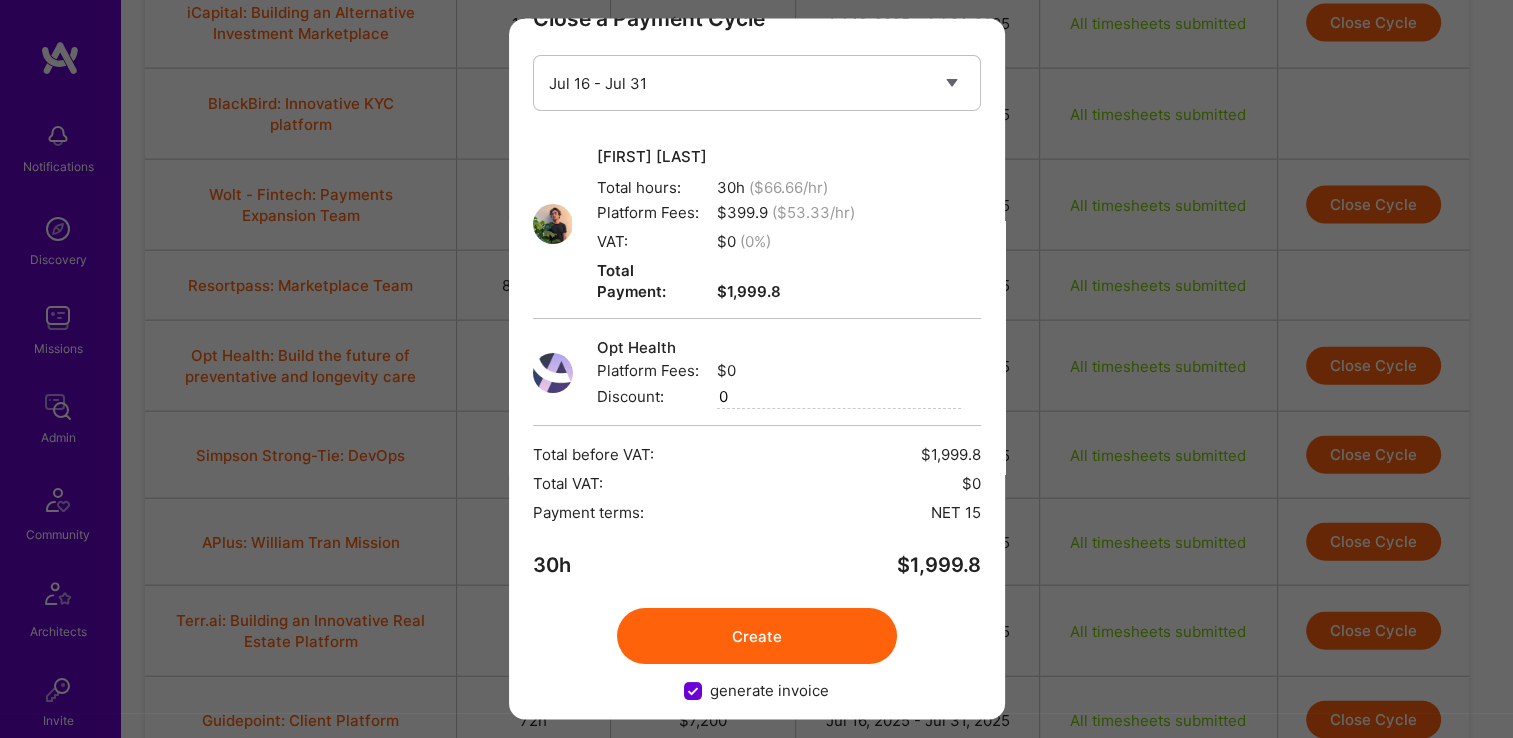click on "Create" at bounding box center (757, 637) 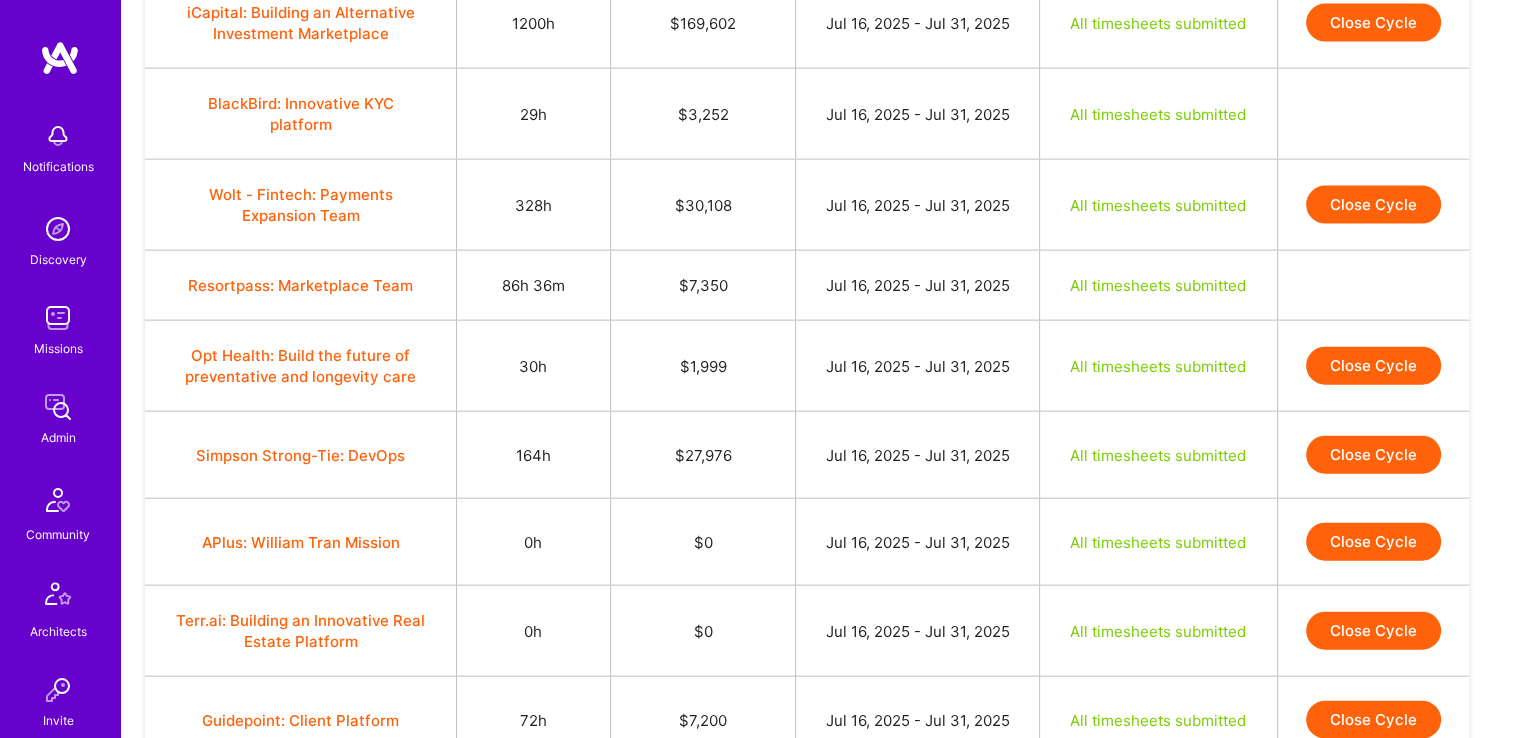 click on "Close Cycle" at bounding box center [1373, 366] 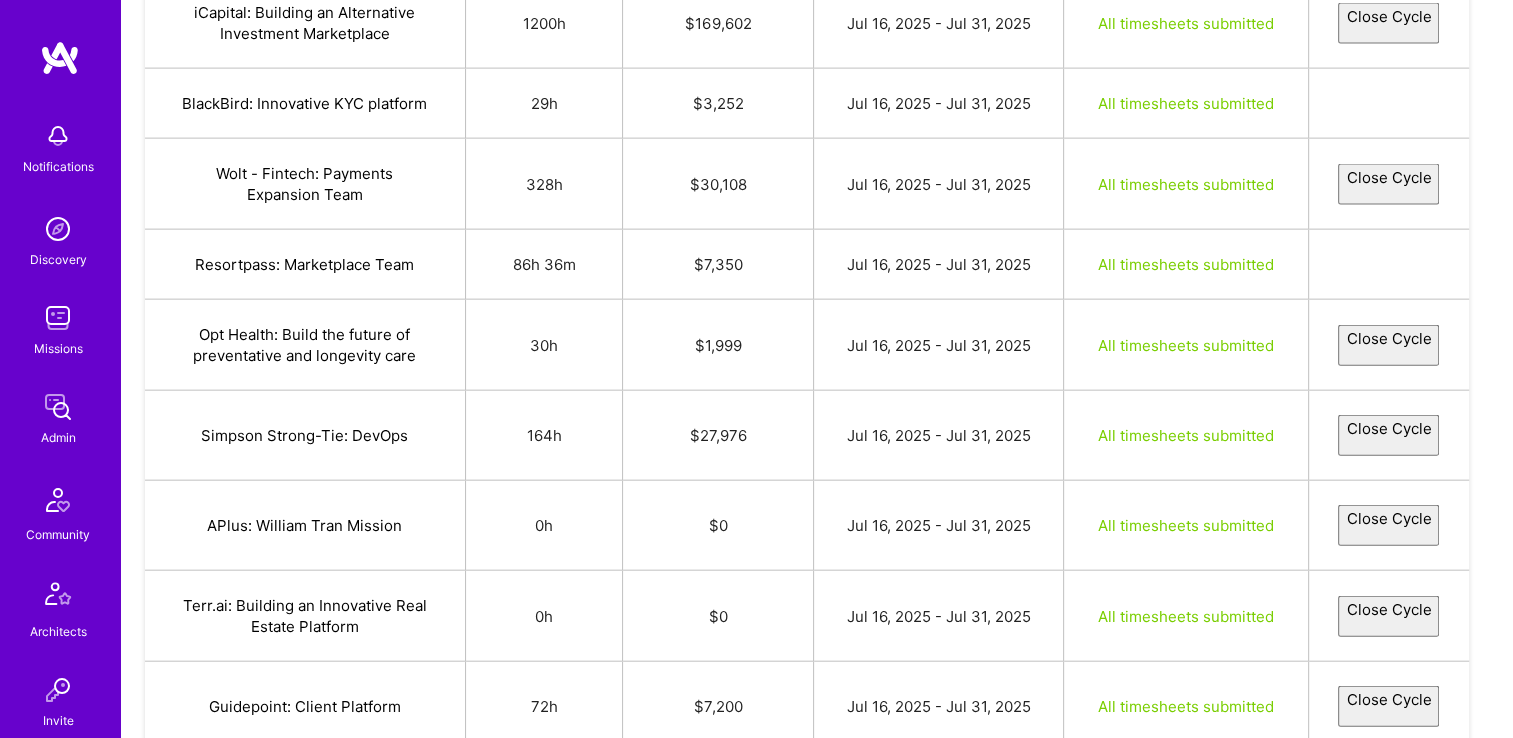 select on "6877b64ec092b85d014d3d94" 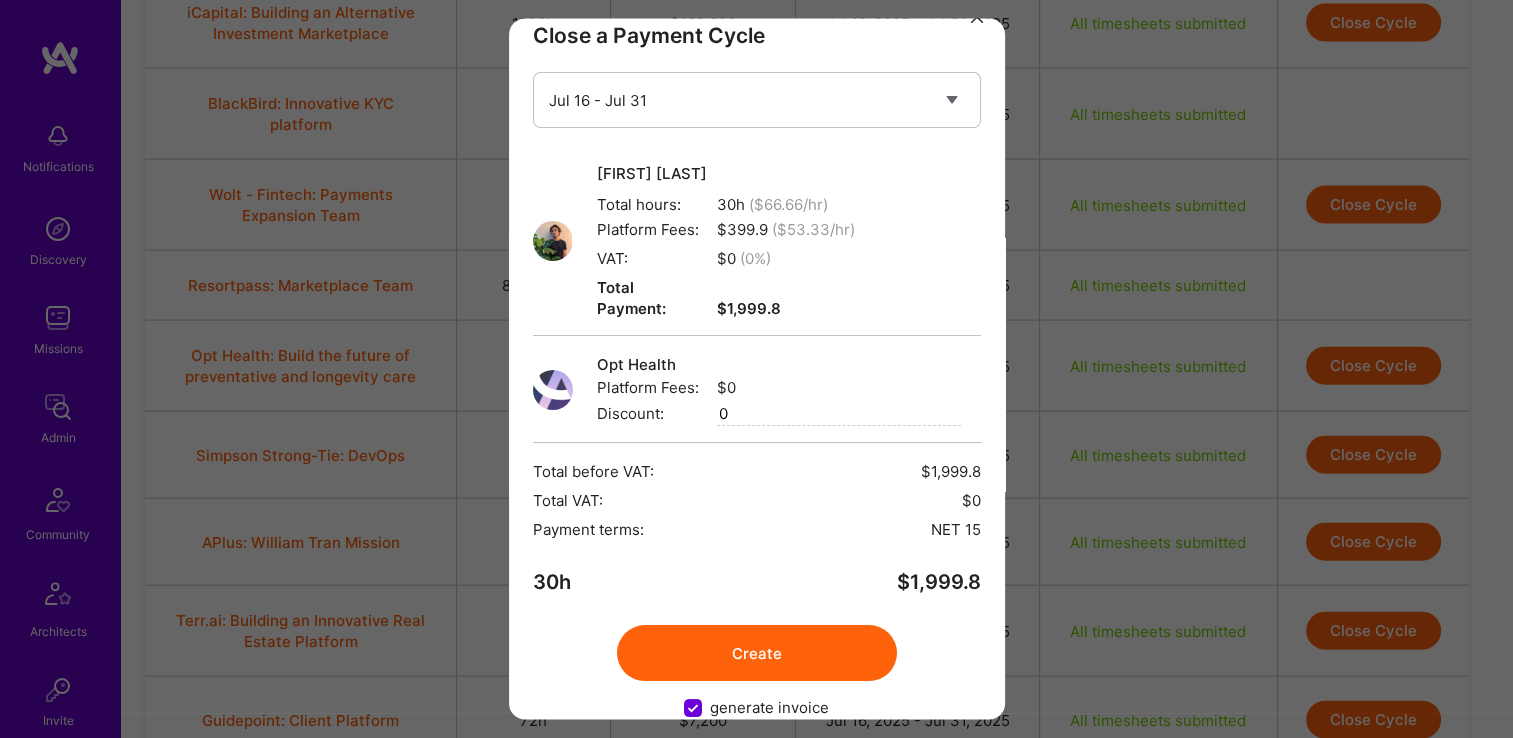scroll, scrollTop: 52, scrollLeft: 0, axis: vertical 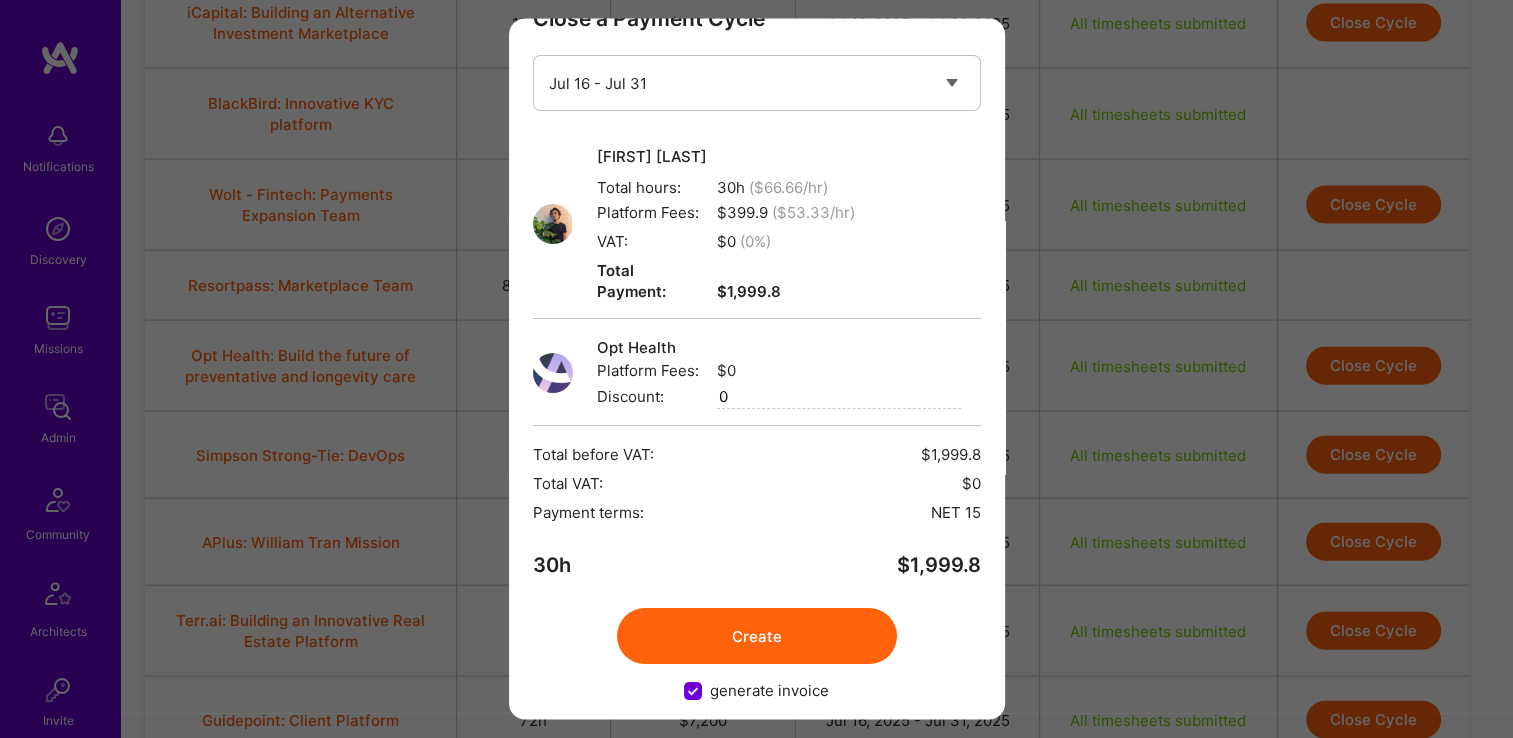 click on "Create" at bounding box center (757, 637) 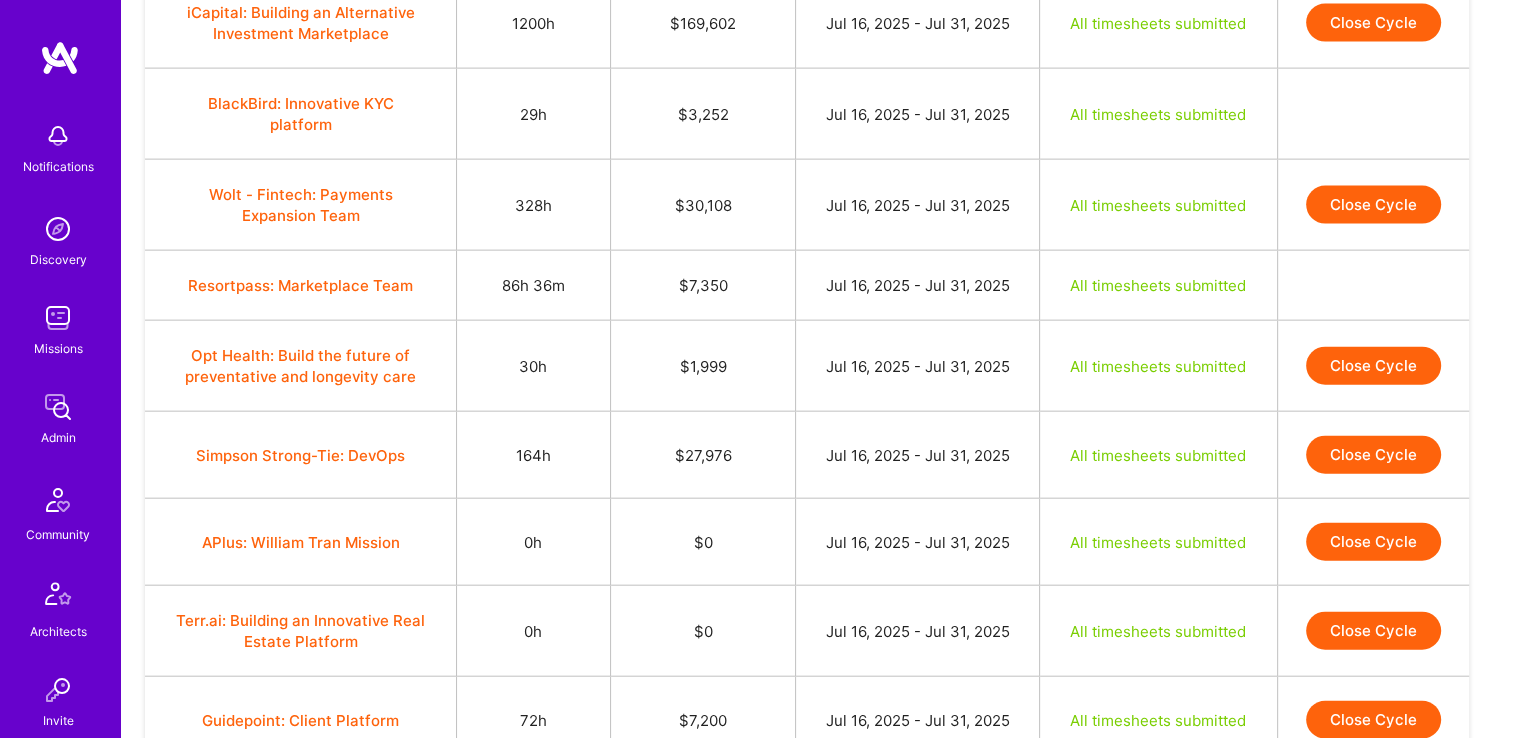 click on "Close Cycle" at bounding box center (1373, 366) 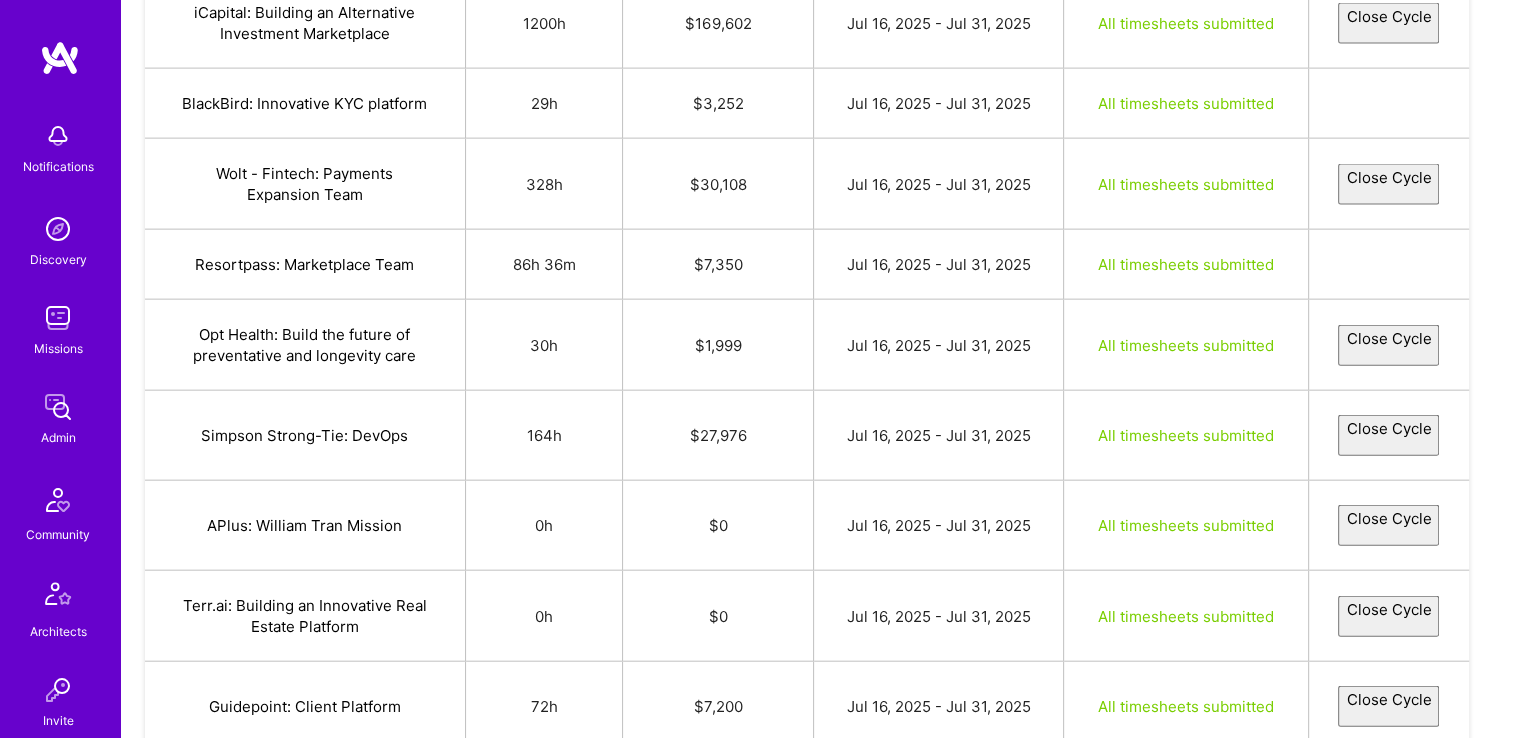 select on "6877b64ec092b85d014d3d94" 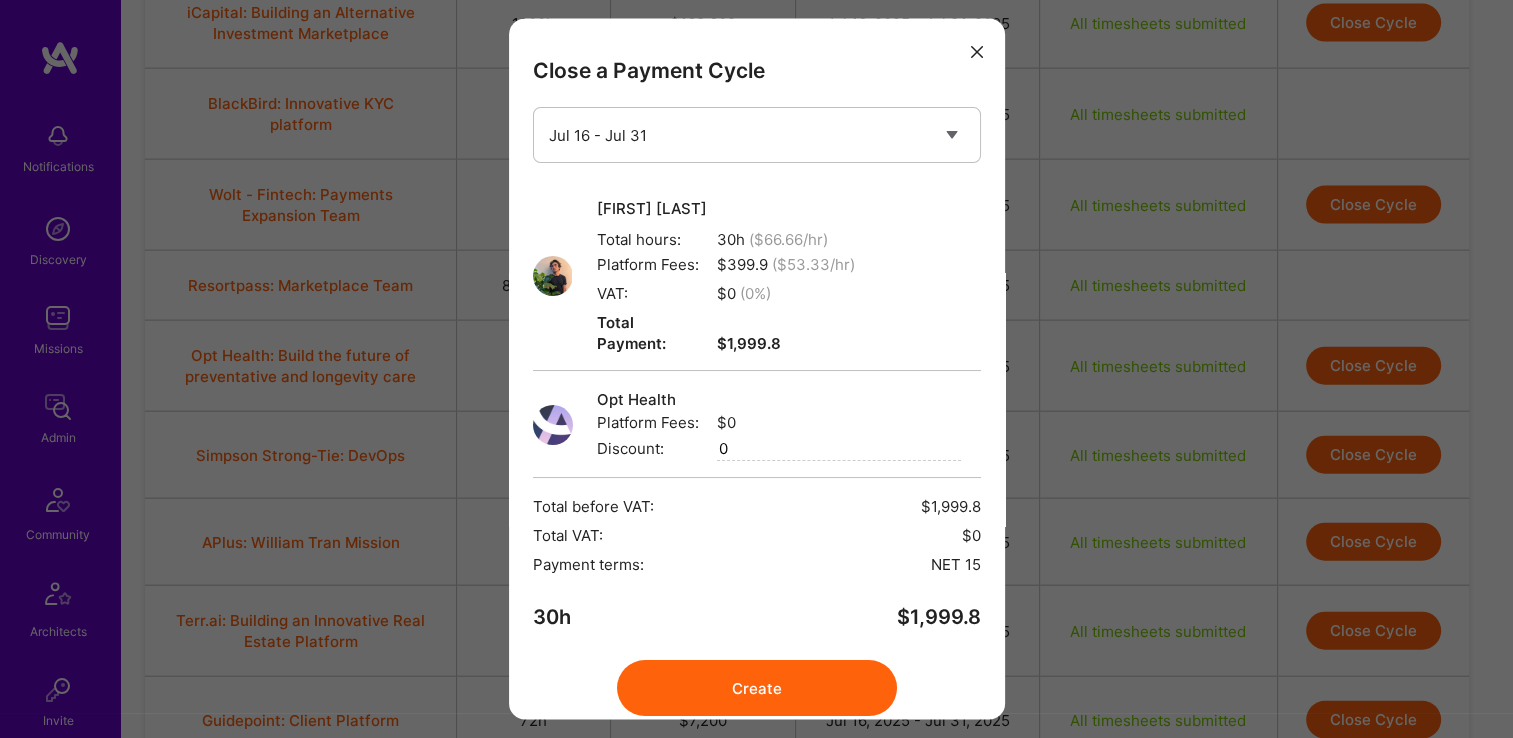 click on "Create" at bounding box center [757, 689] 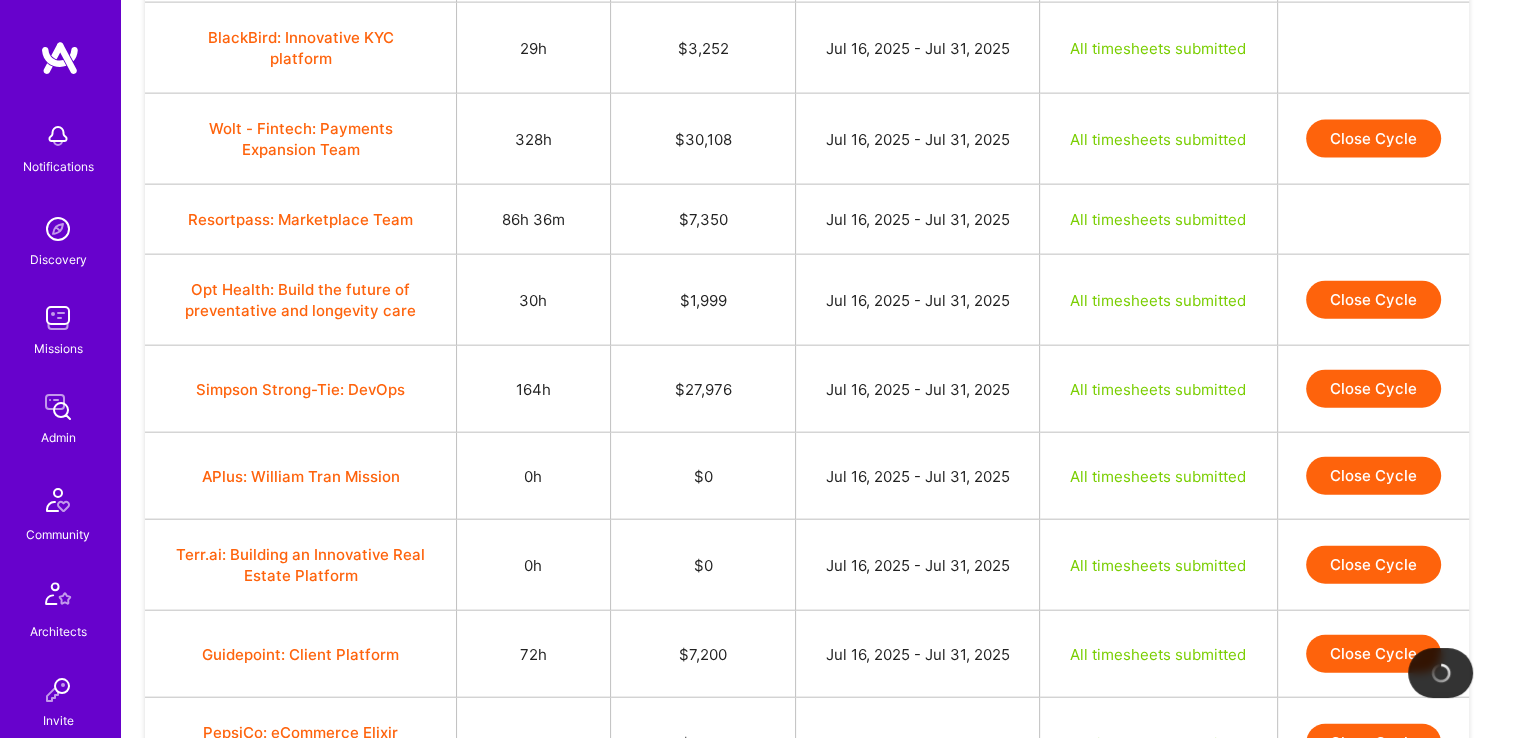 scroll, scrollTop: 4585, scrollLeft: 0, axis: vertical 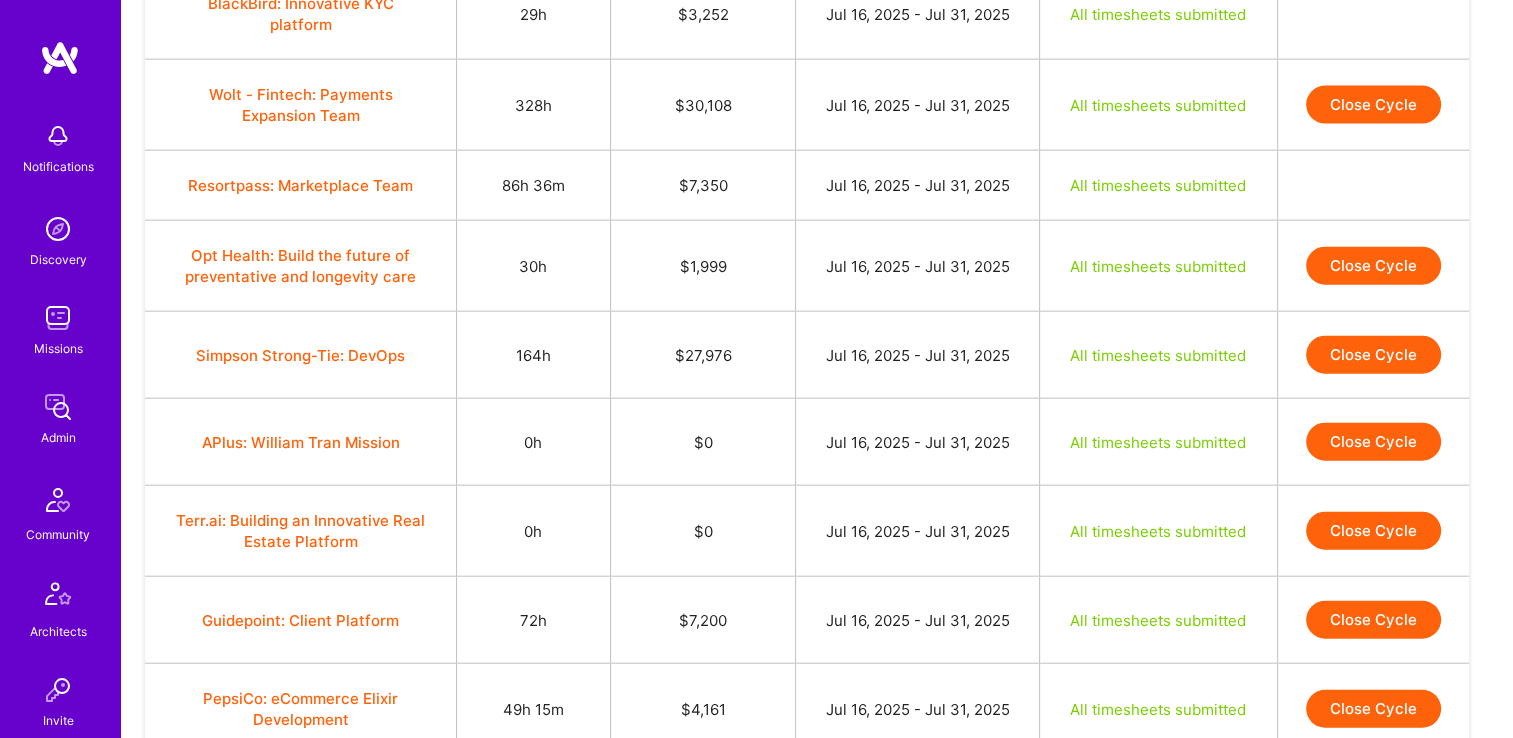 click on "Close Cycle" at bounding box center [1373, 355] 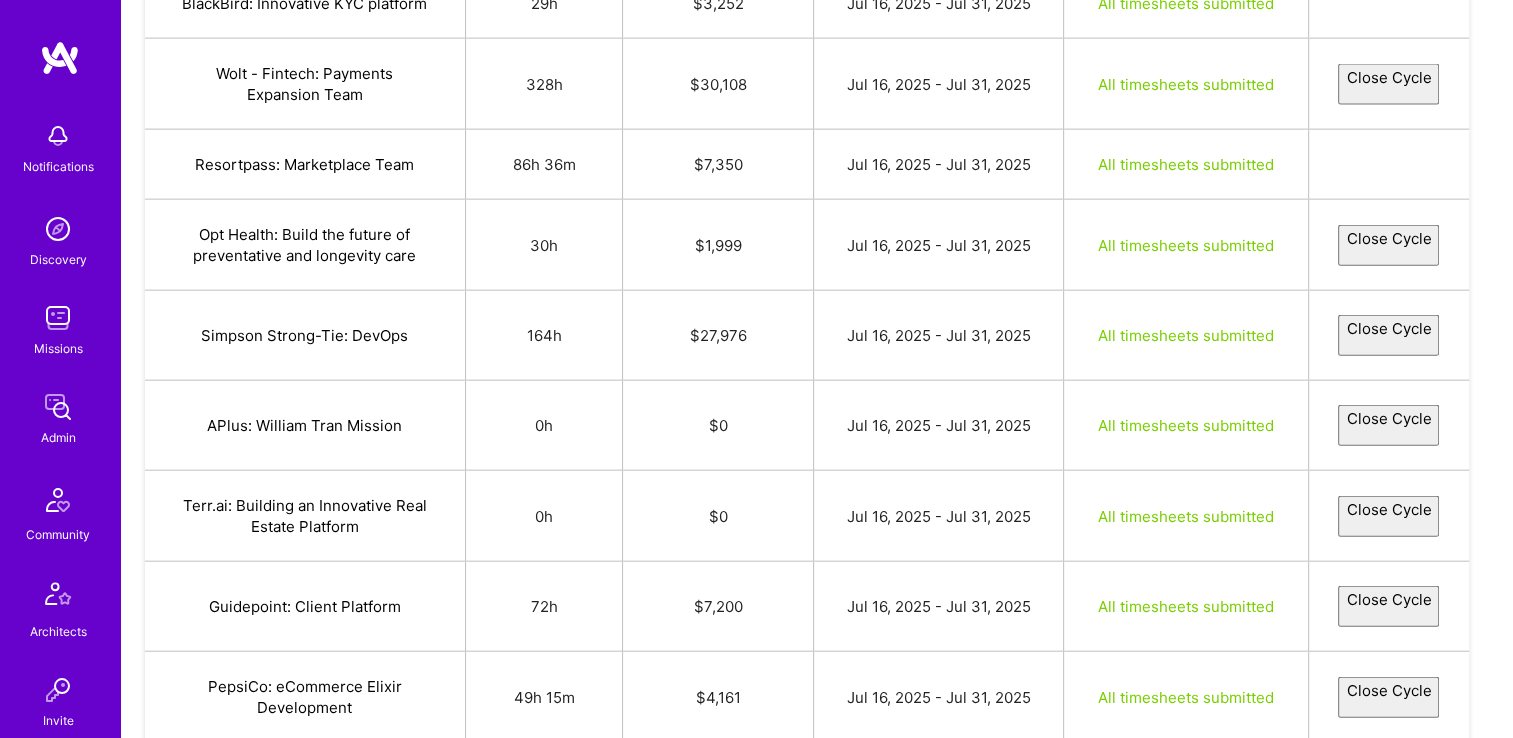select on "687a2d92509582862df3cdbd" 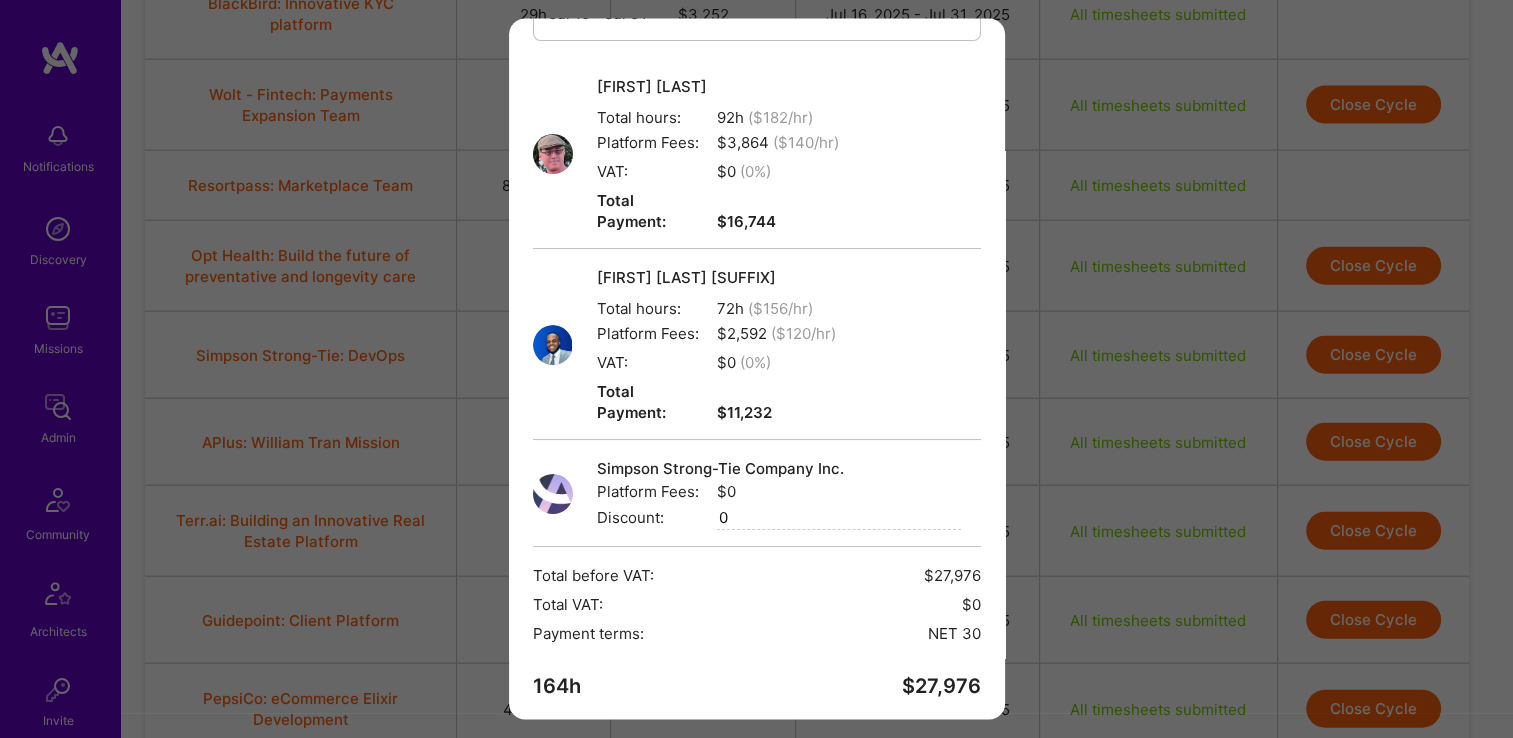 scroll, scrollTop: 221, scrollLeft: 0, axis: vertical 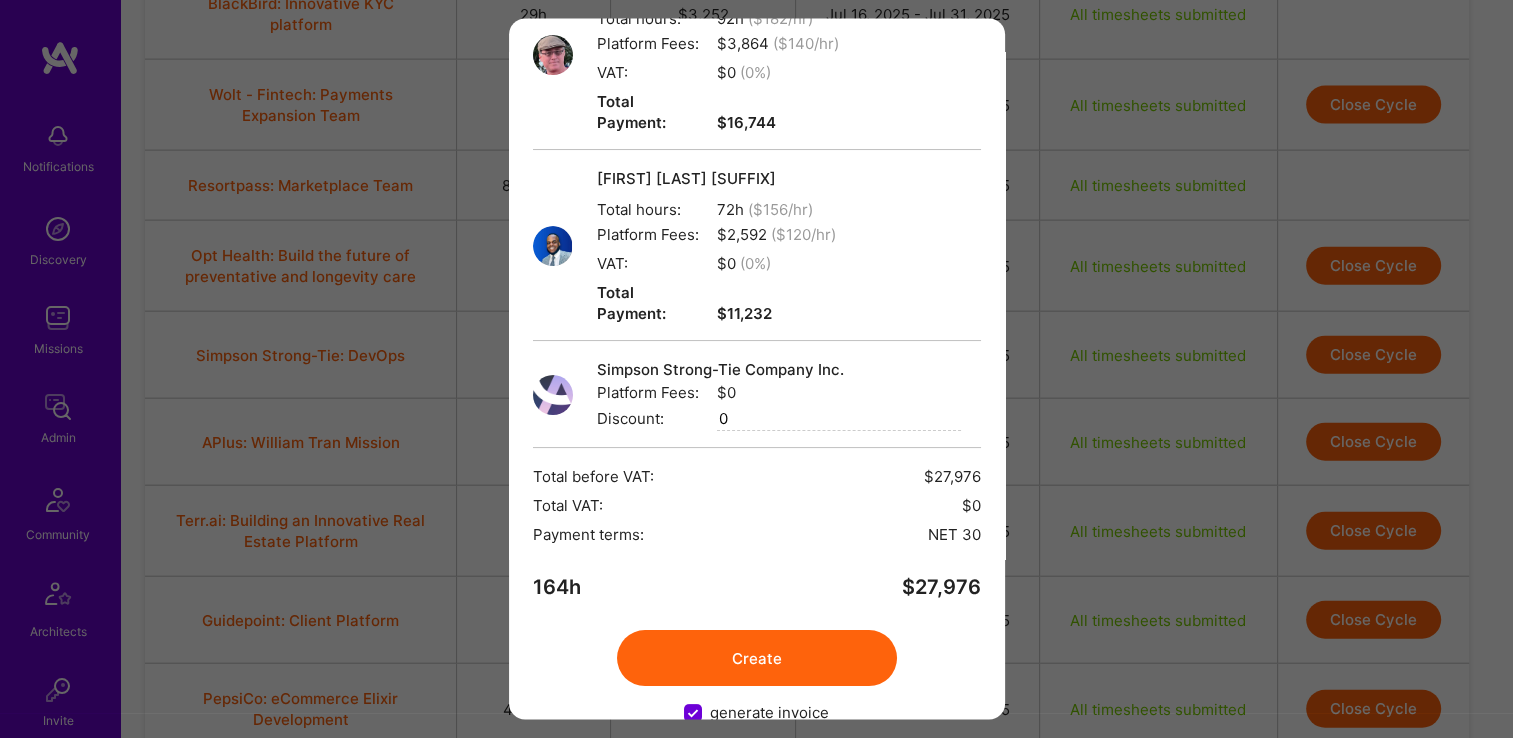 click on "Create" at bounding box center [757, 659] 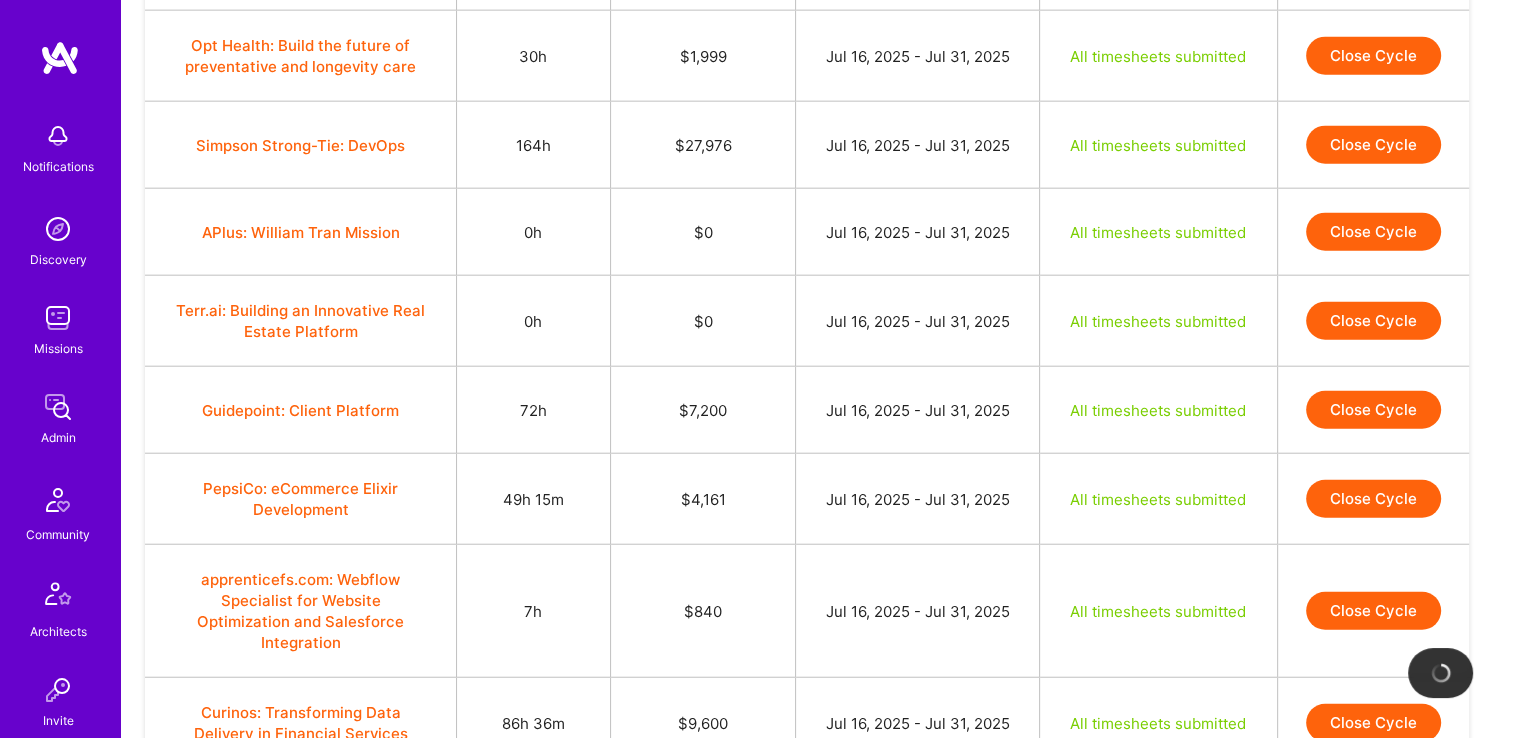 scroll, scrollTop: 4885, scrollLeft: 0, axis: vertical 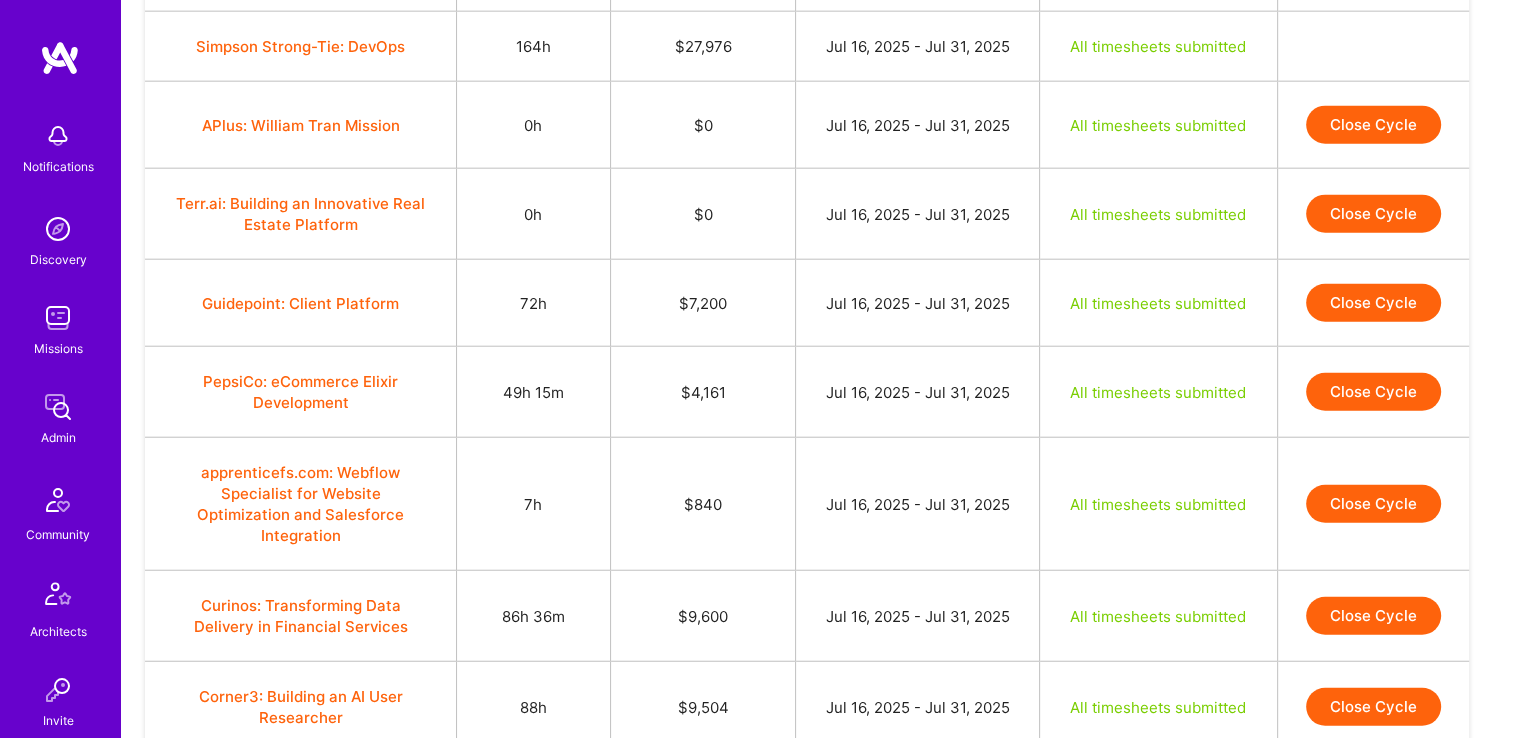 click on "Close Cycle" at bounding box center [1373, 303] 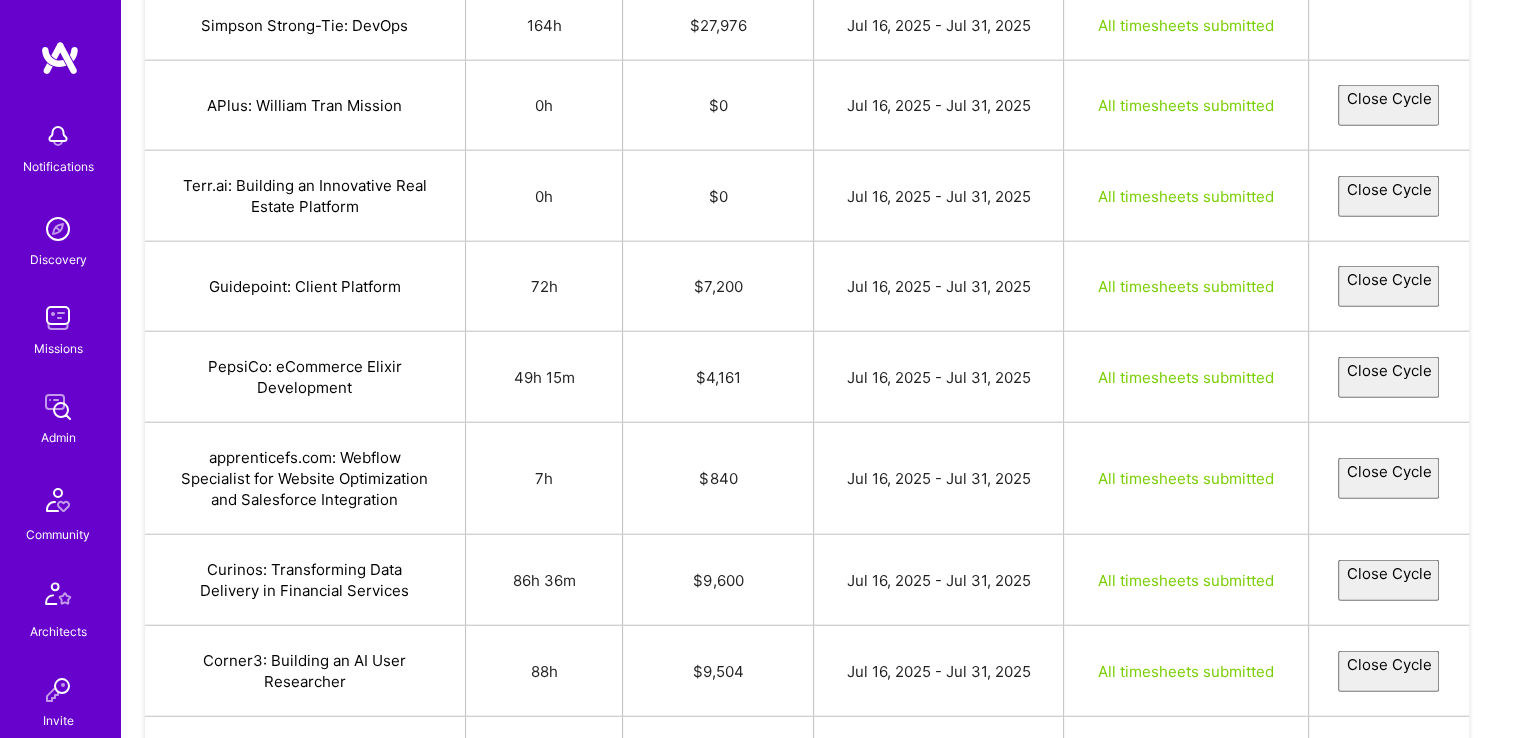 select on "6877732a12f6cbd6e1c91bc0" 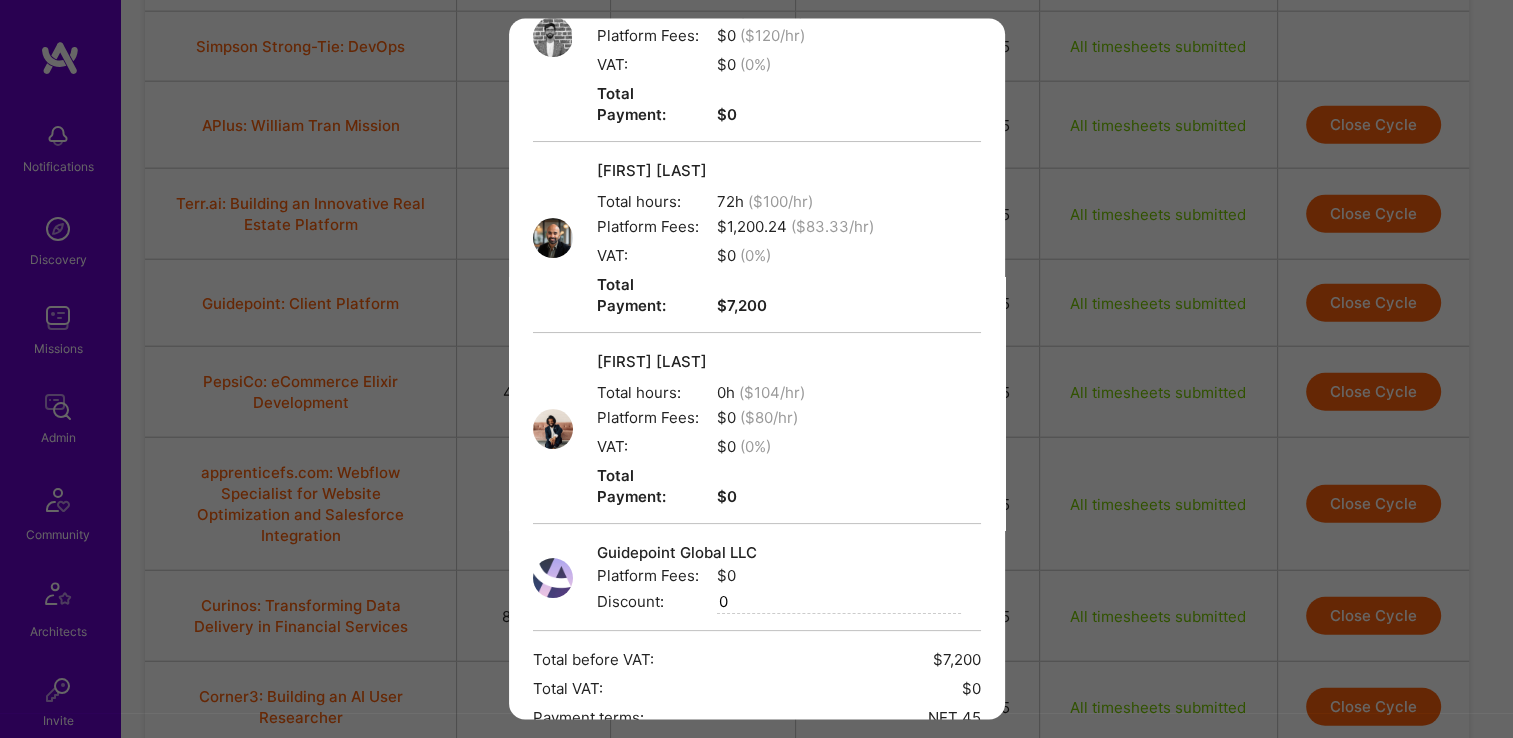 scroll, scrollTop: 412, scrollLeft: 0, axis: vertical 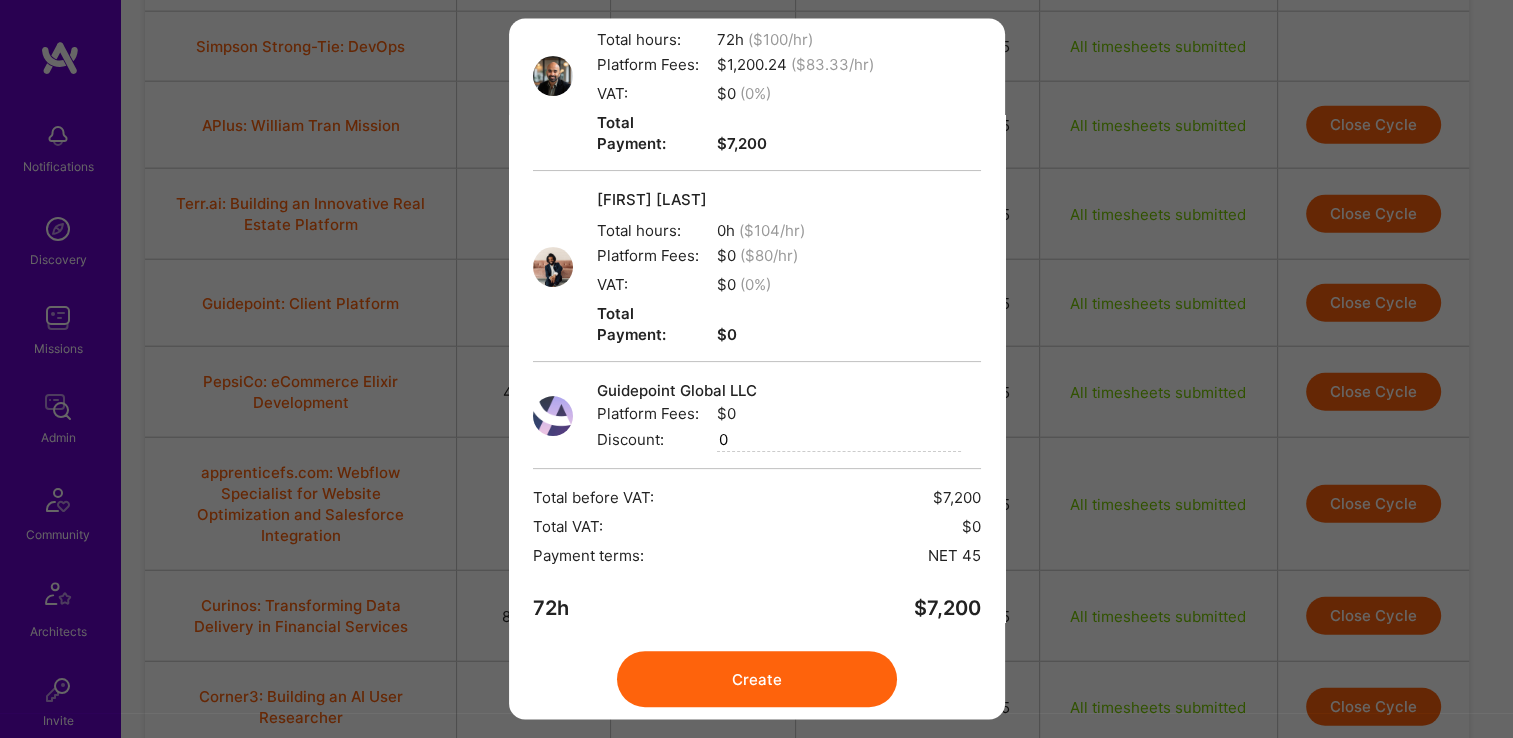 click on "Create" at bounding box center [757, 680] 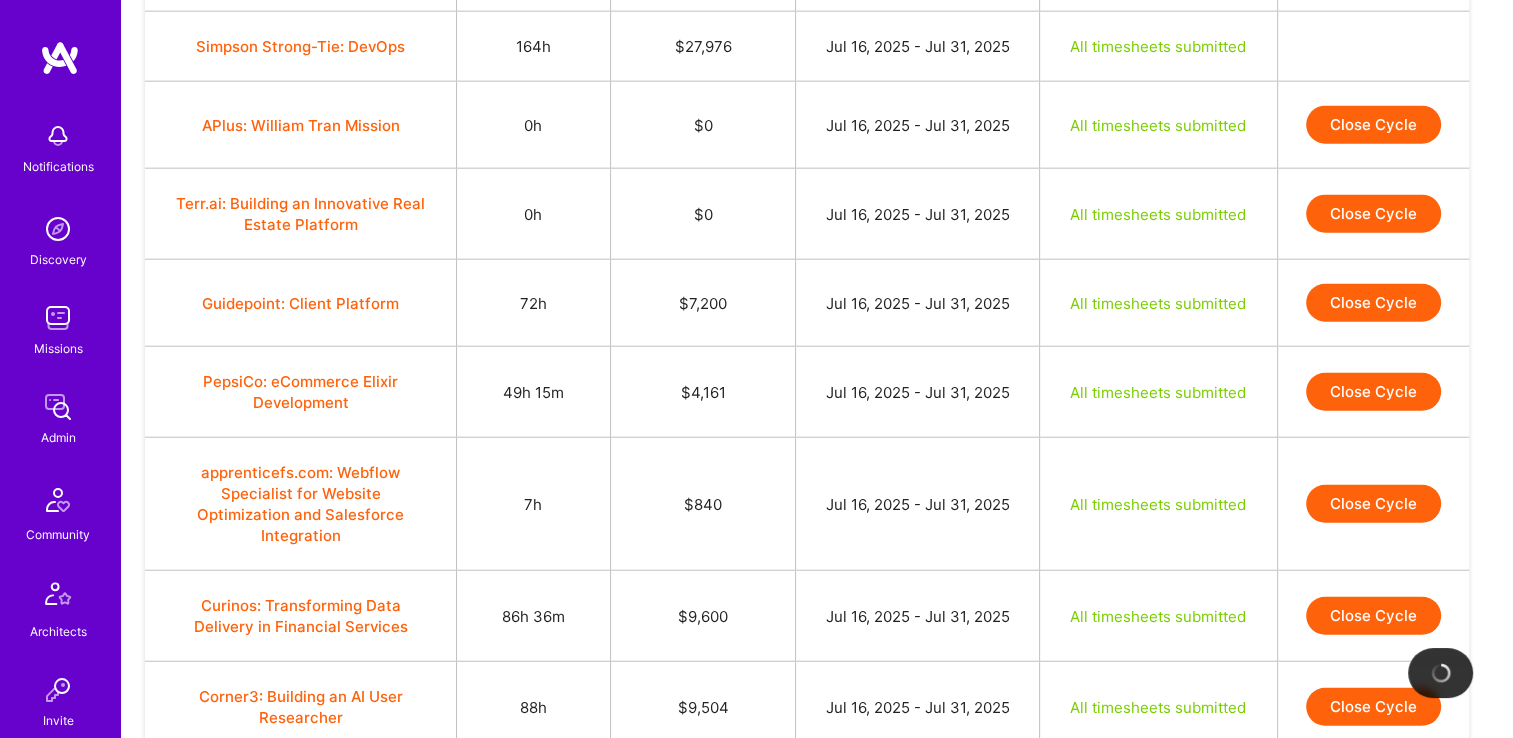 click on "Close Cycle" at bounding box center (1373, 303) 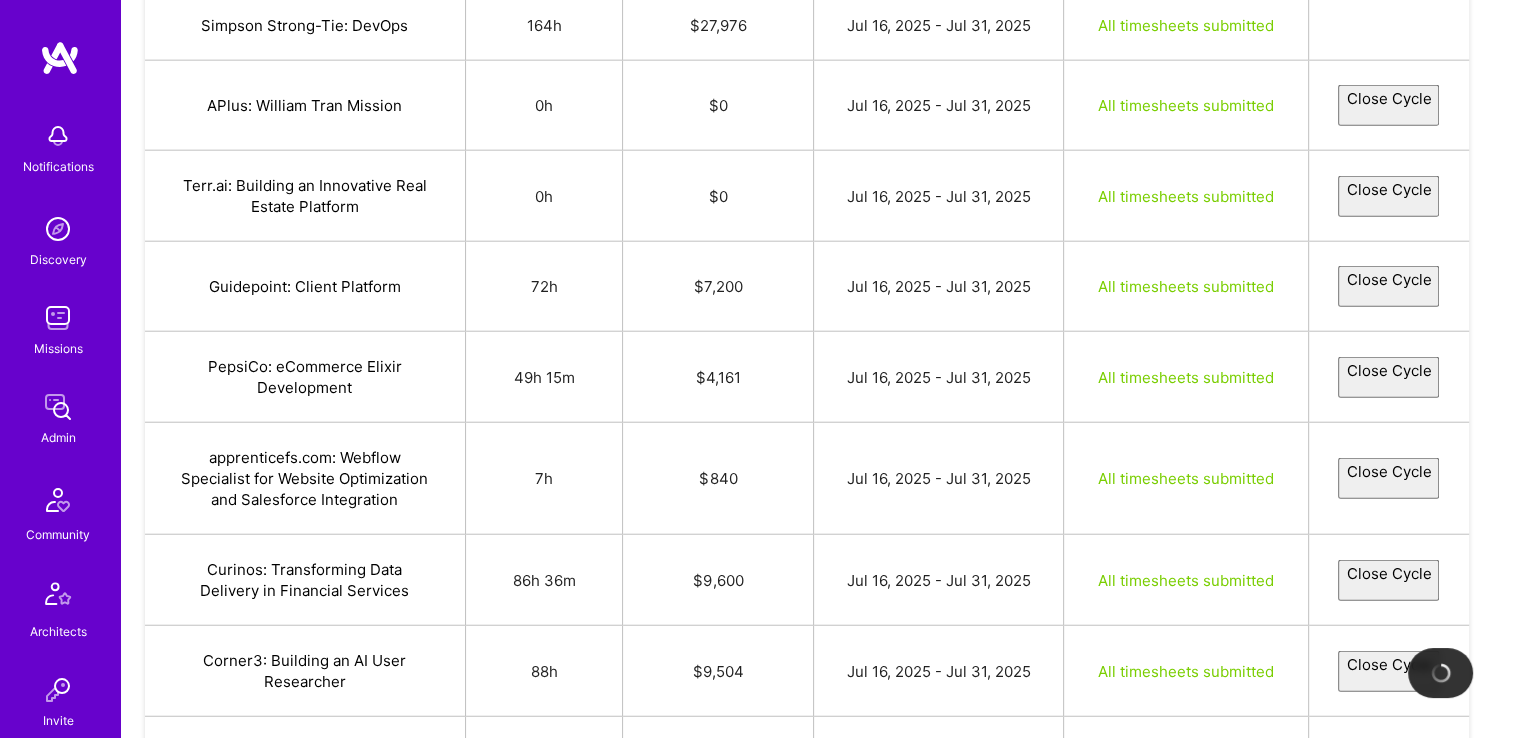 select on "6877732a12f6cbd6e1c91bc0" 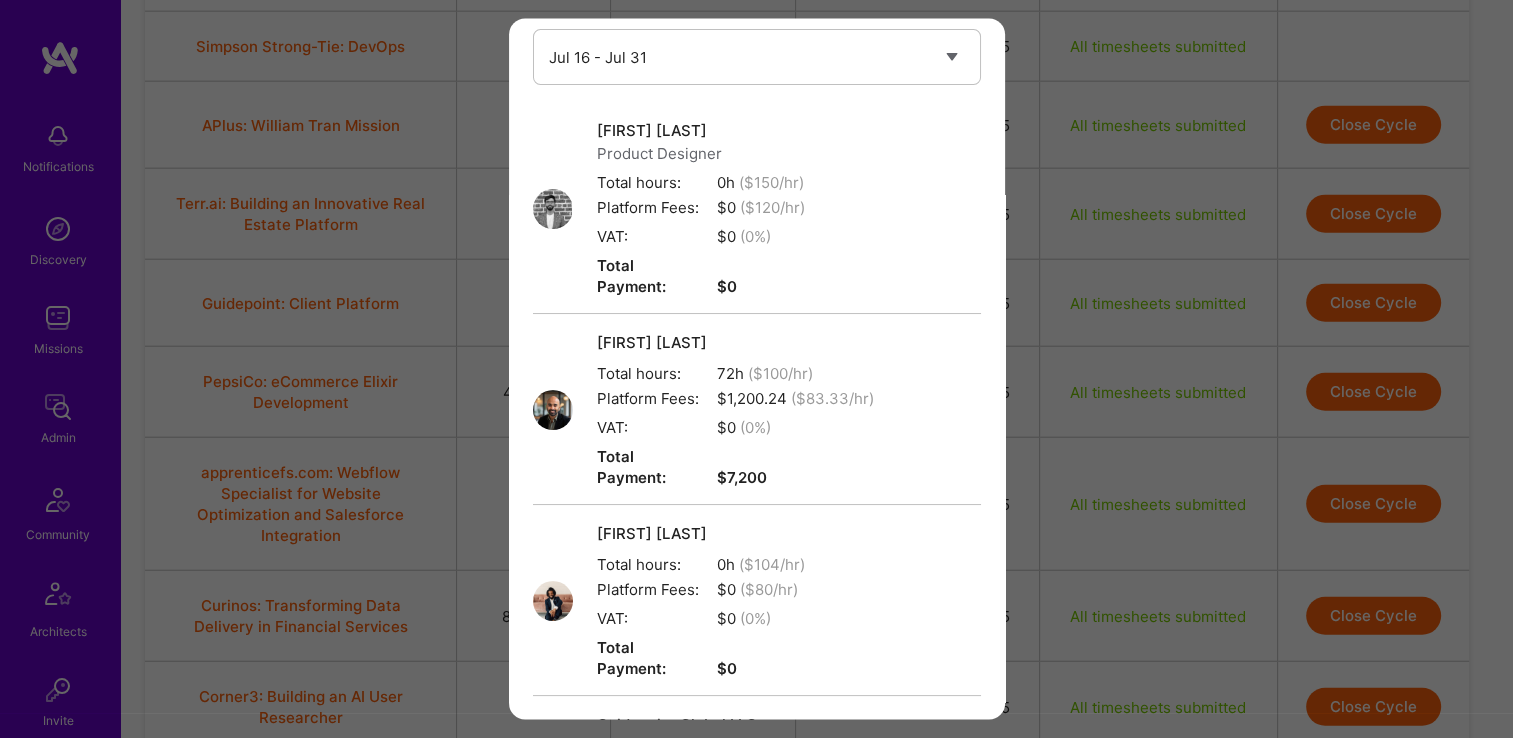 scroll, scrollTop: 412, scrollLeft: 0, axis: vertical 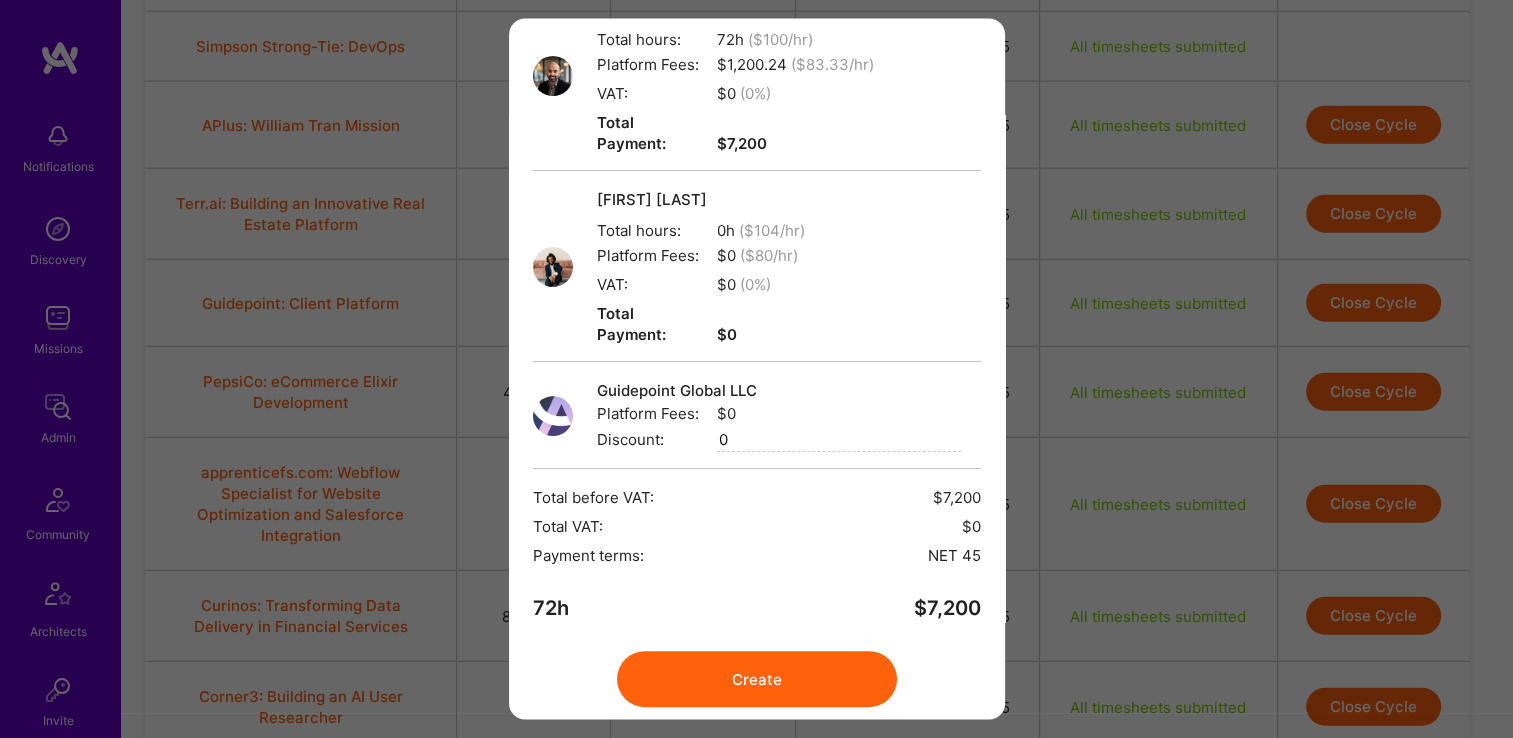 click on "Create" at bounding box center [757, 680] 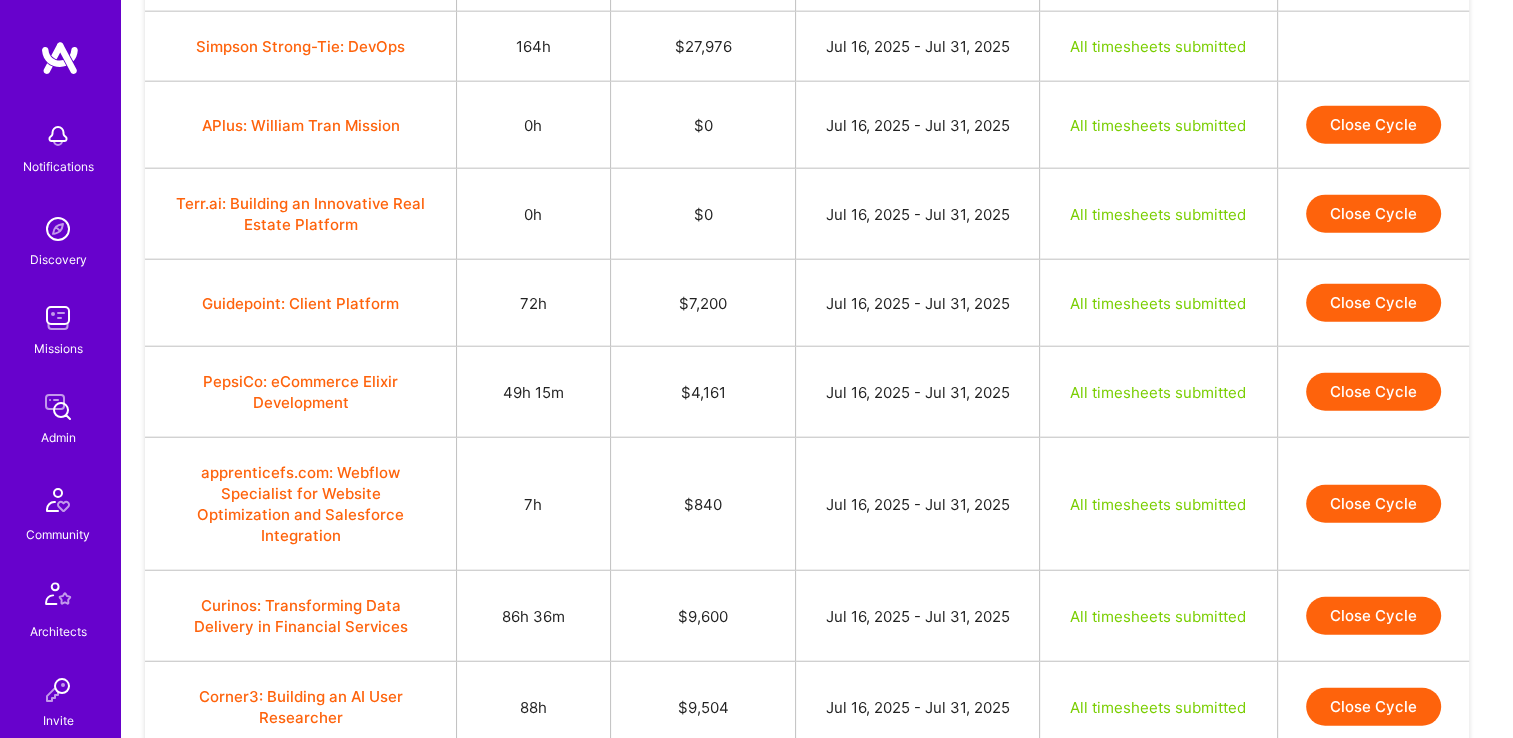 click on "Close Cycle" at bounding box center [1373, 392] 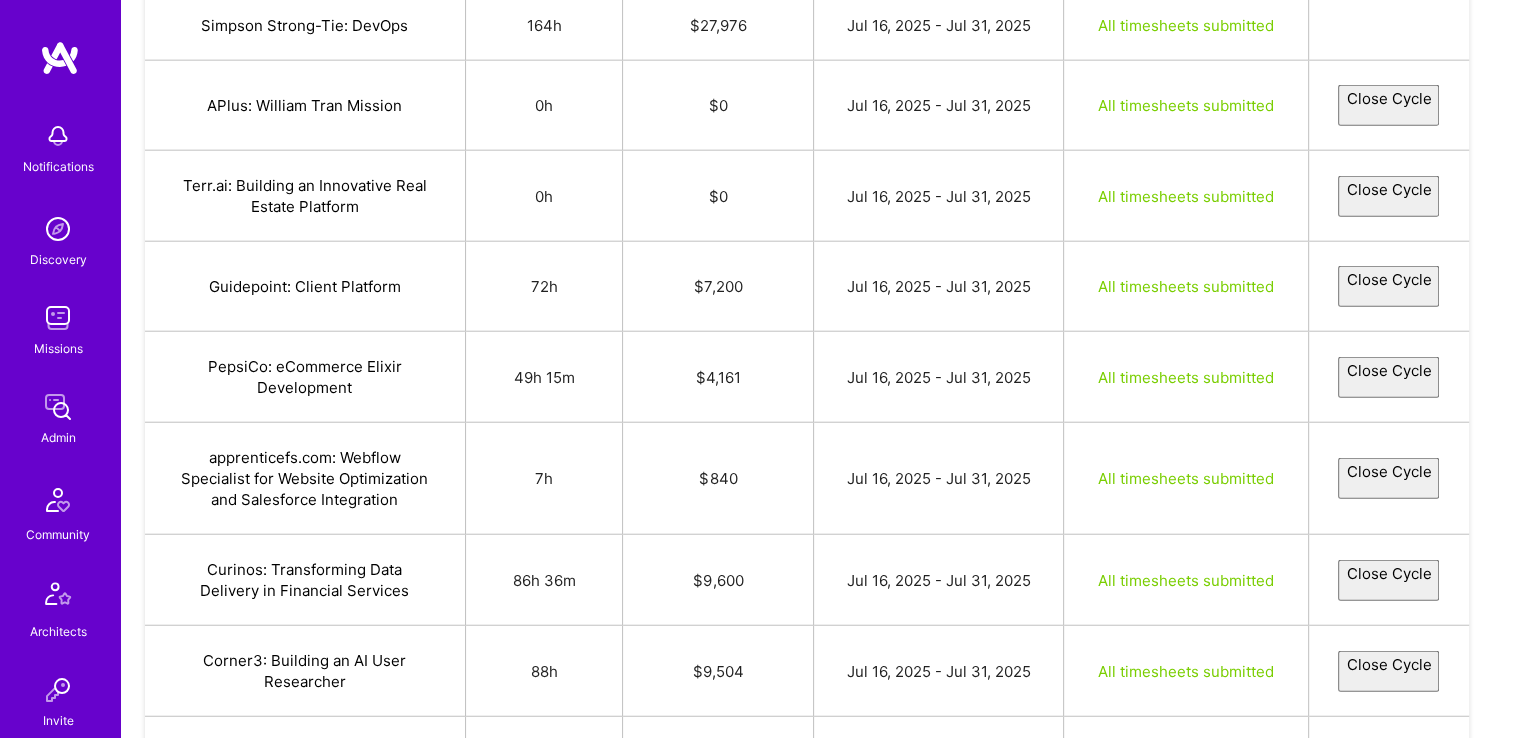 select on "68780e9a4c09faec2bbddf5e" 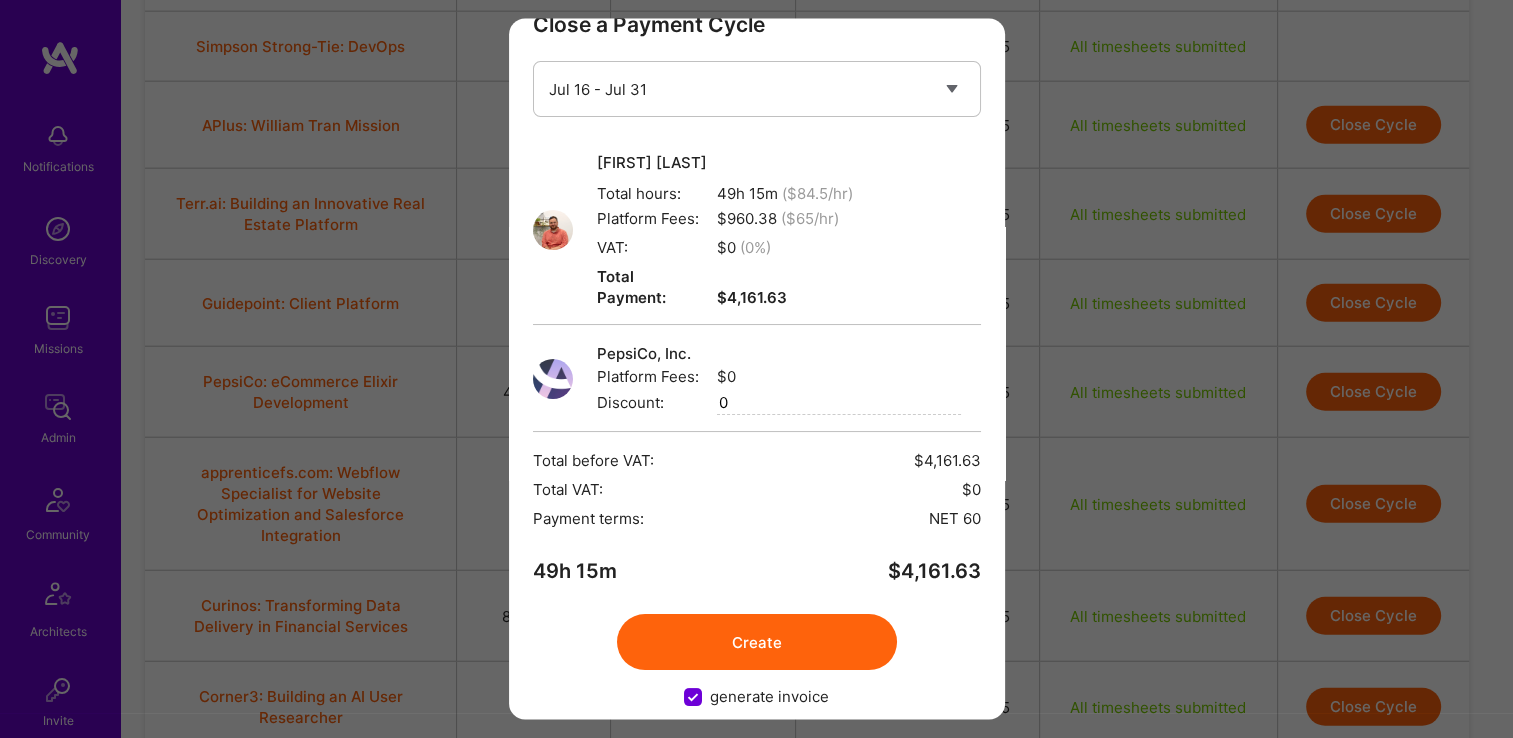 scroll, scrollTop: 52, scrollLeft: 0, axis: vertical 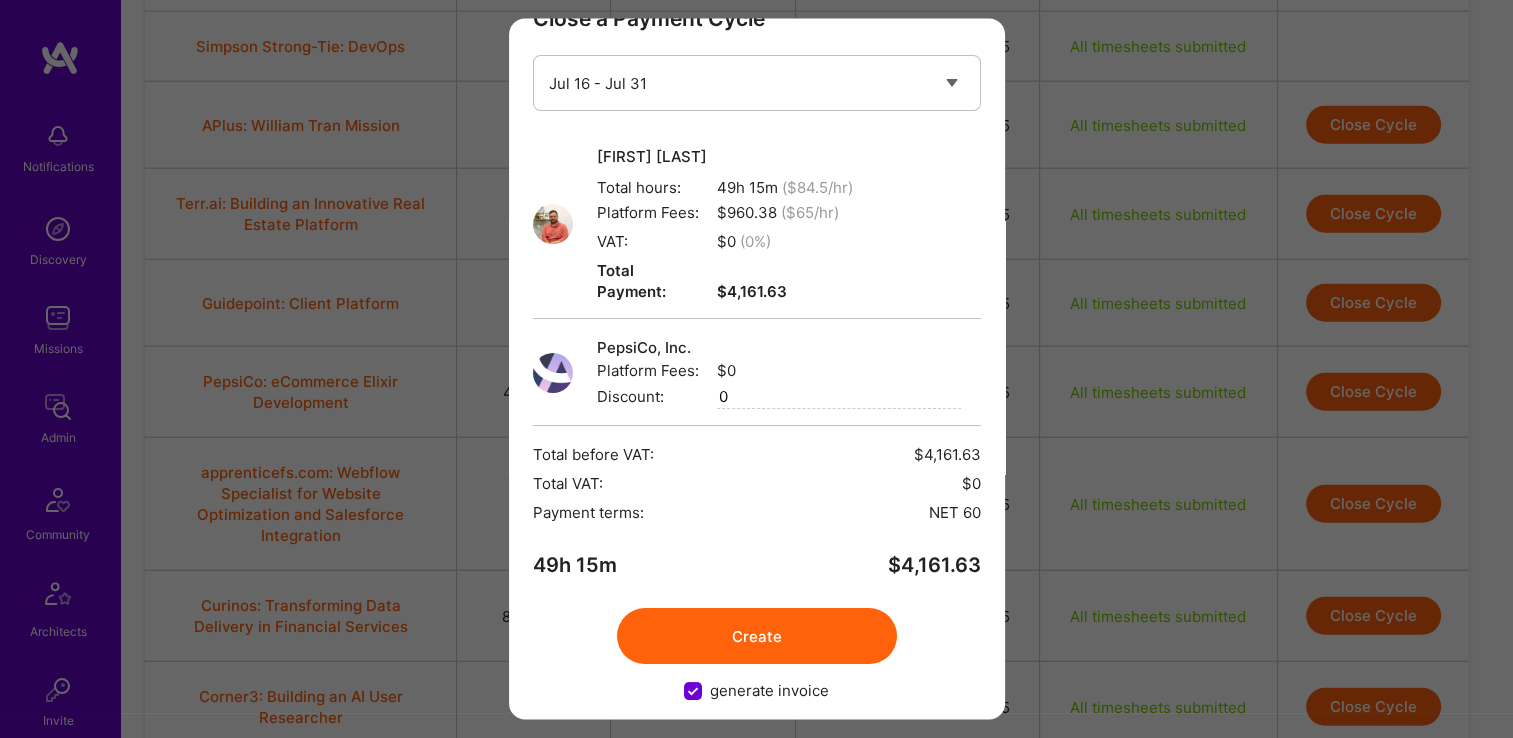 click on "Create" at bounding box center [757, 637] 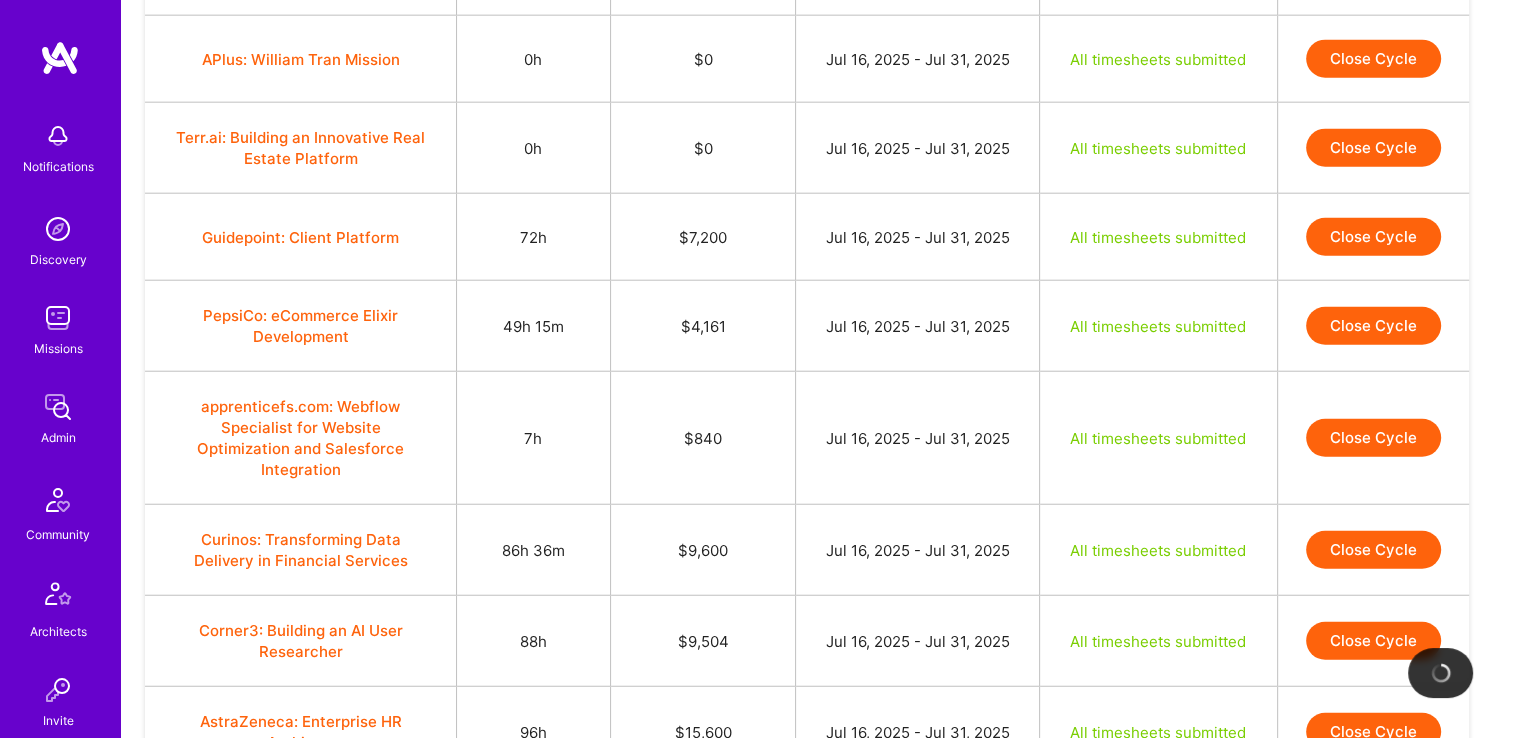 scroll, scrollTop: 4985, scrollLeft: 0, axis: vertical 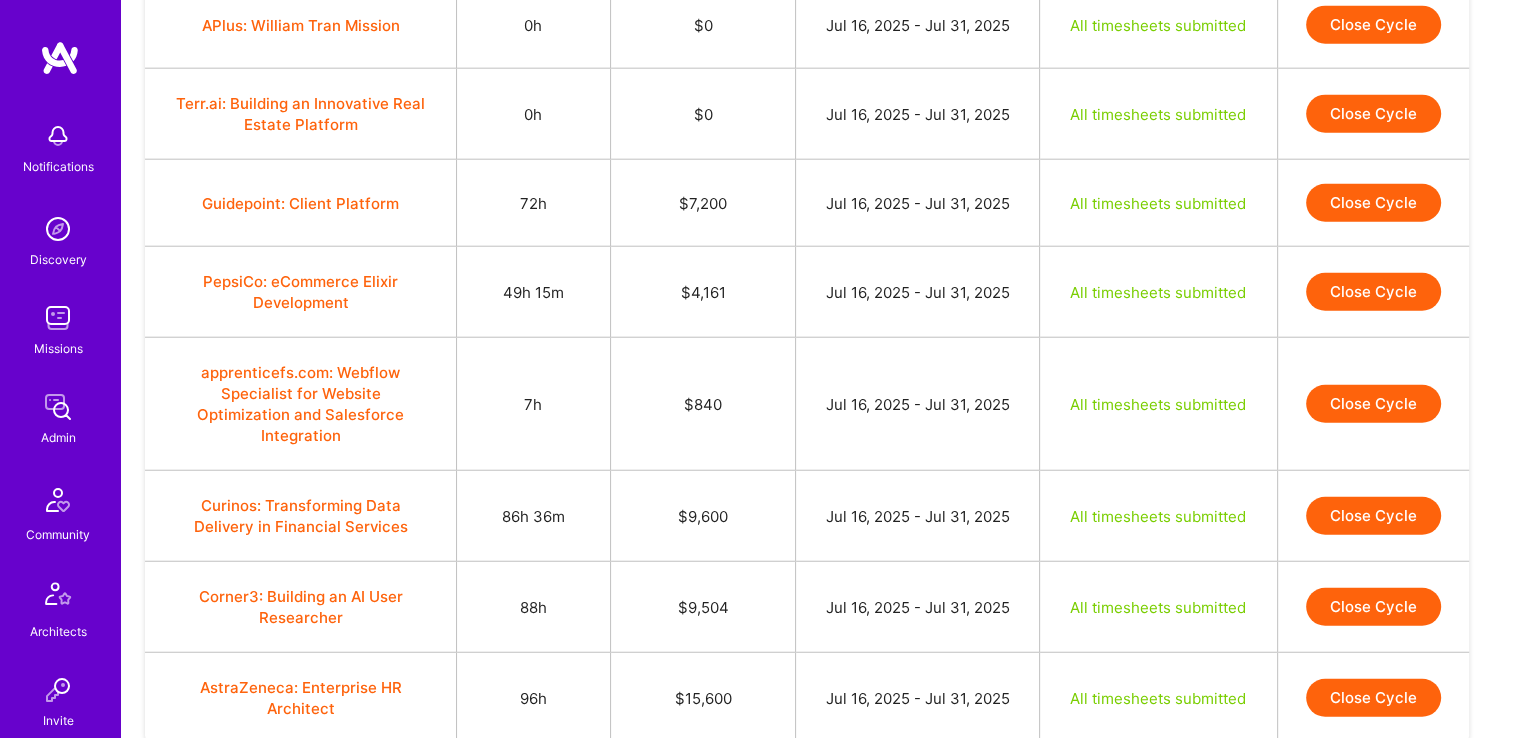 click on "Close Cycle" at bounding box center [1373, 203] 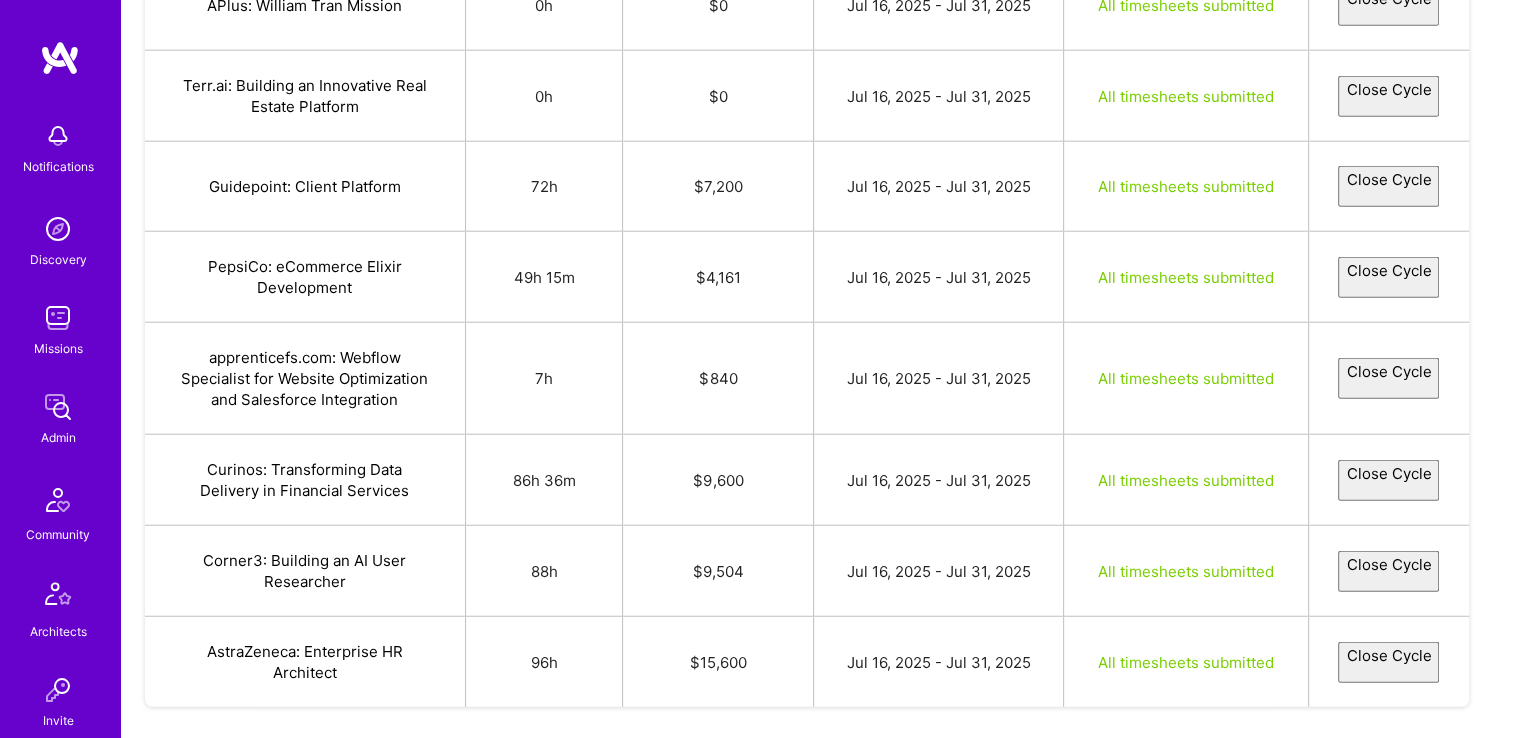 select on "6863514723fe099339dd3eea" 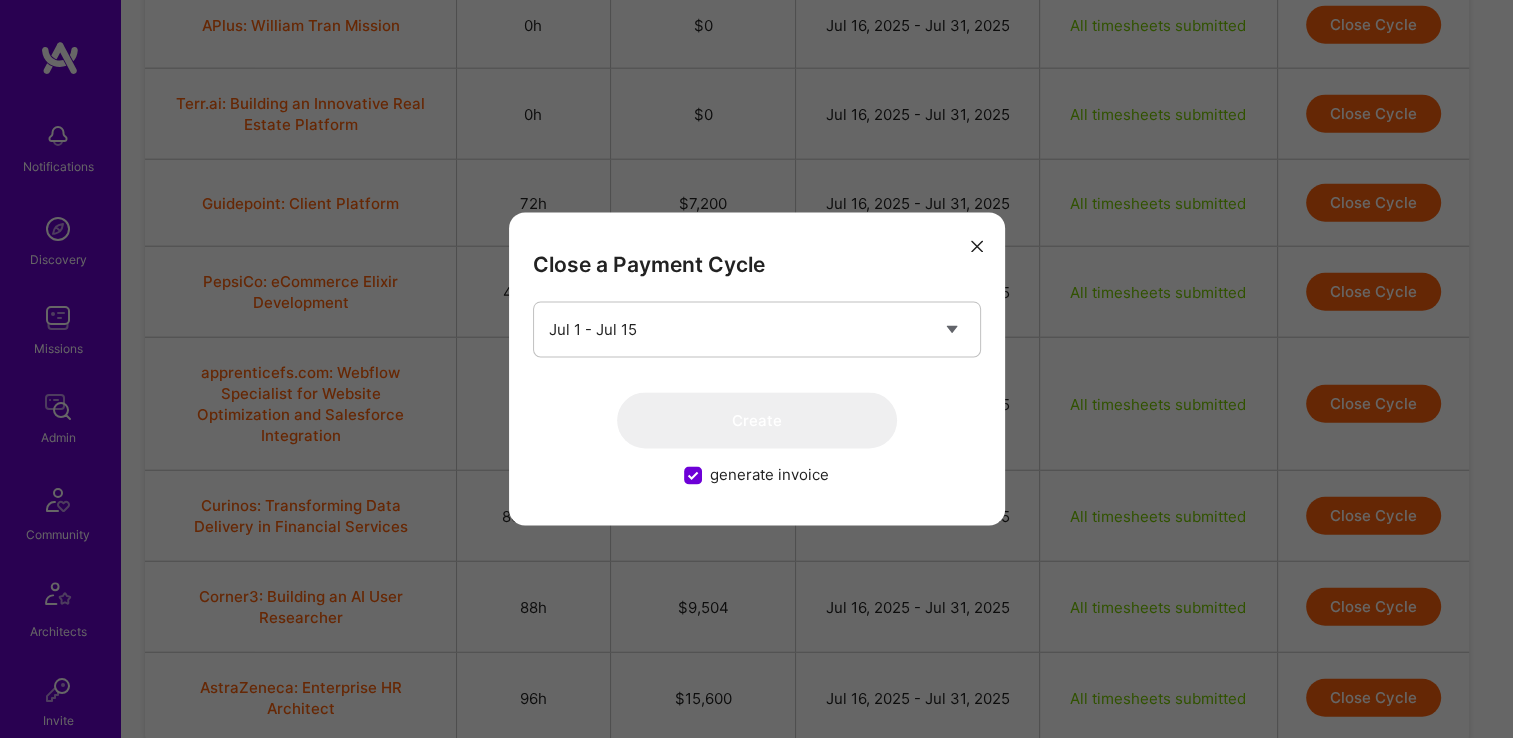 click at bounding box center [977, 246] 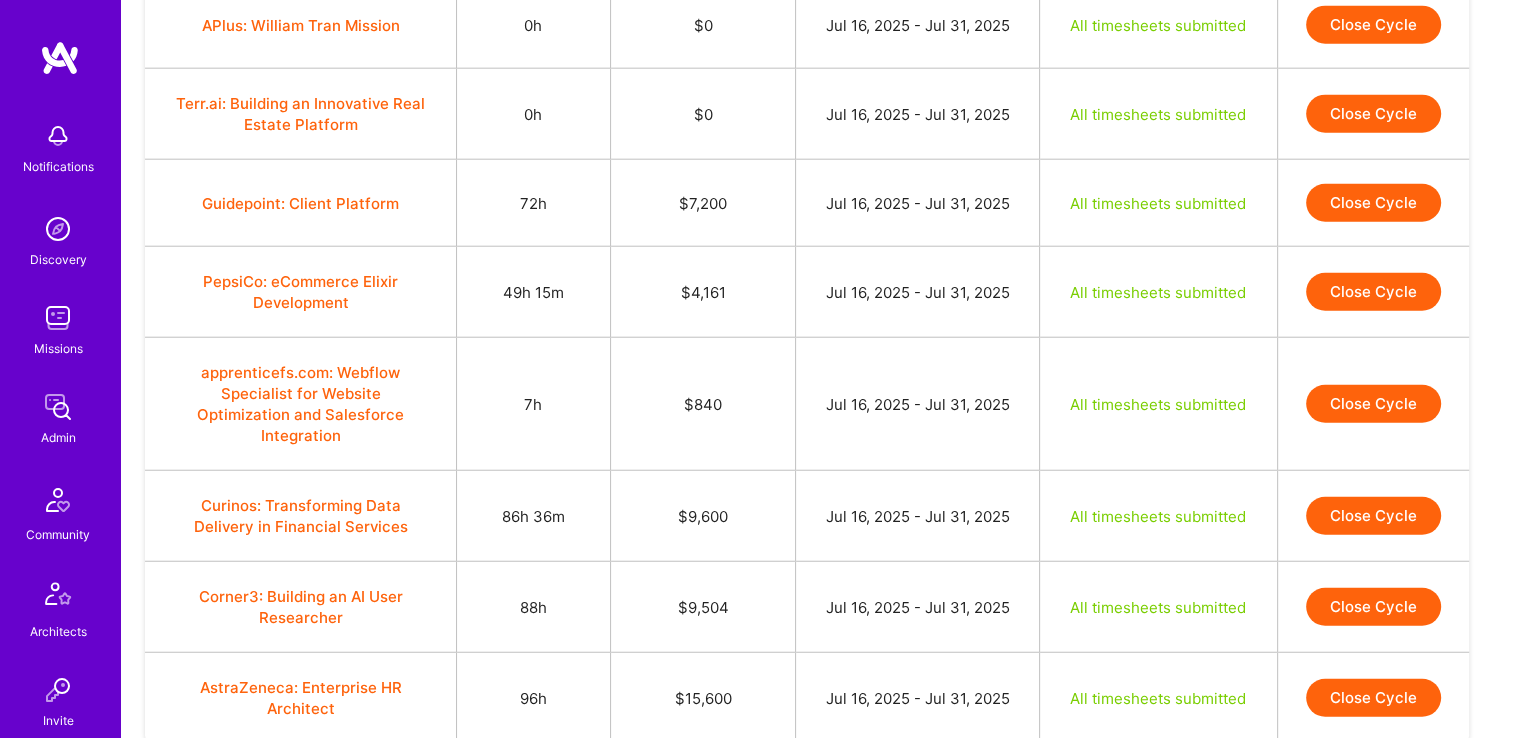 click on "Close Cycle" at bounding box center [1373, 292] 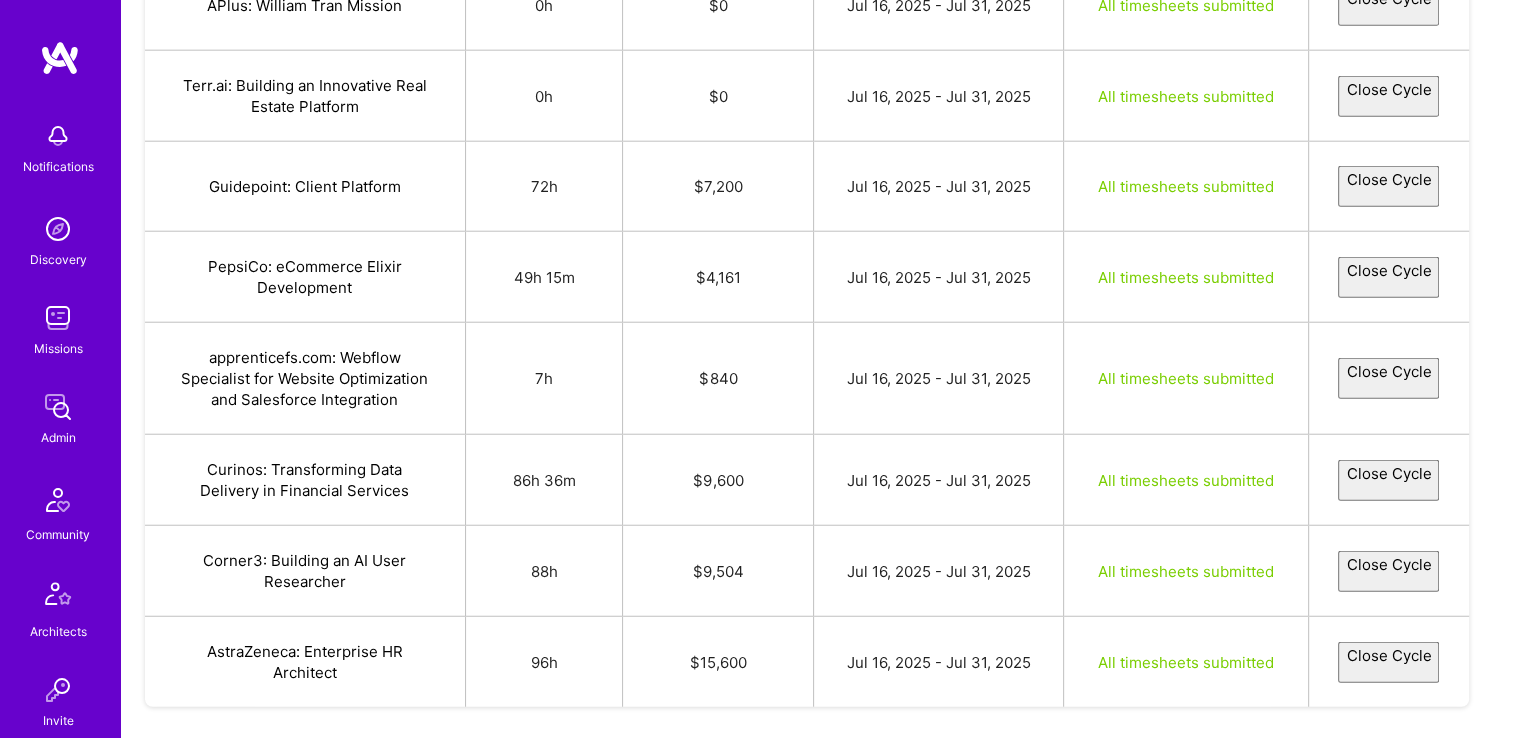 select on "68780e9a4c09faec2bbddf5e" 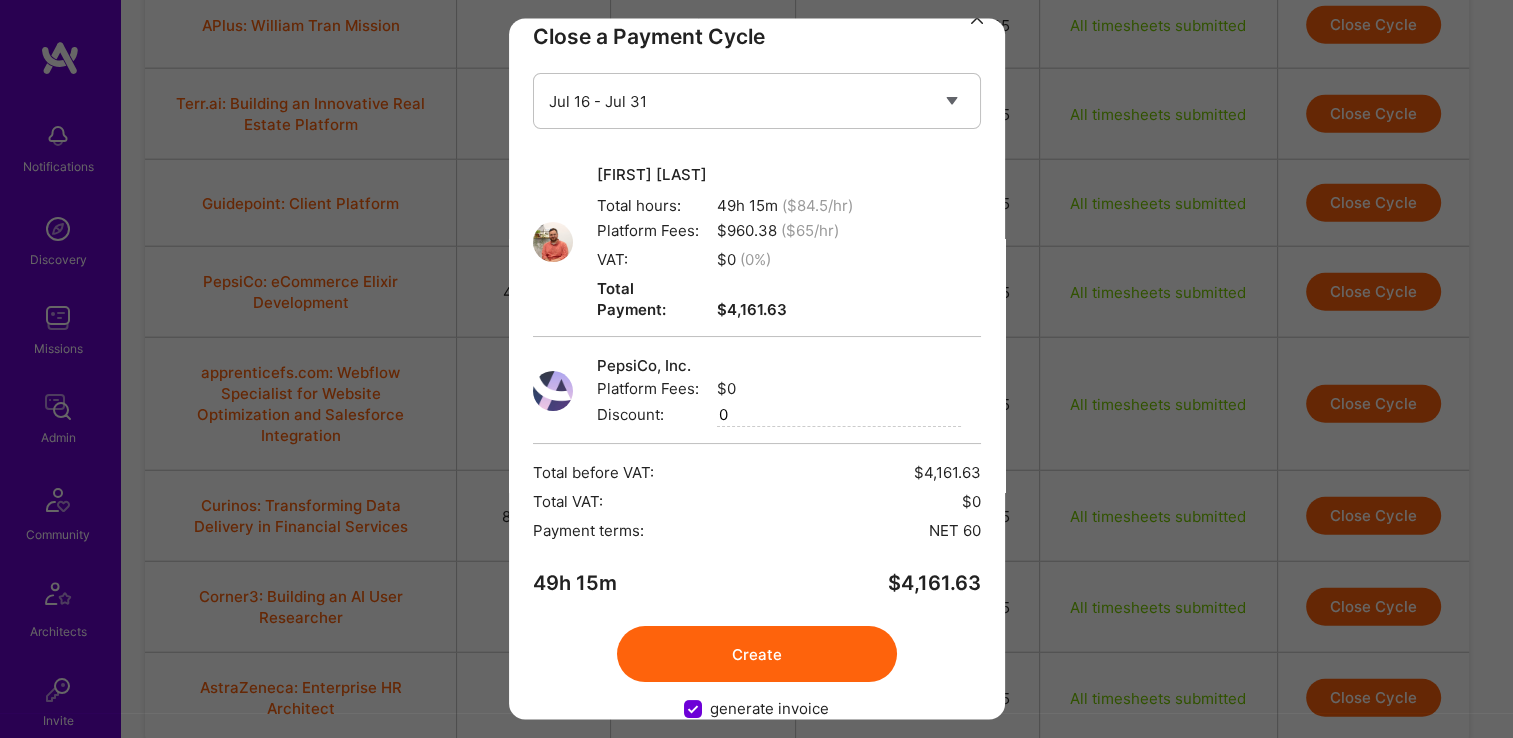 scroll, scrollTop: 52, scrollLeft: 0, axis: vertical 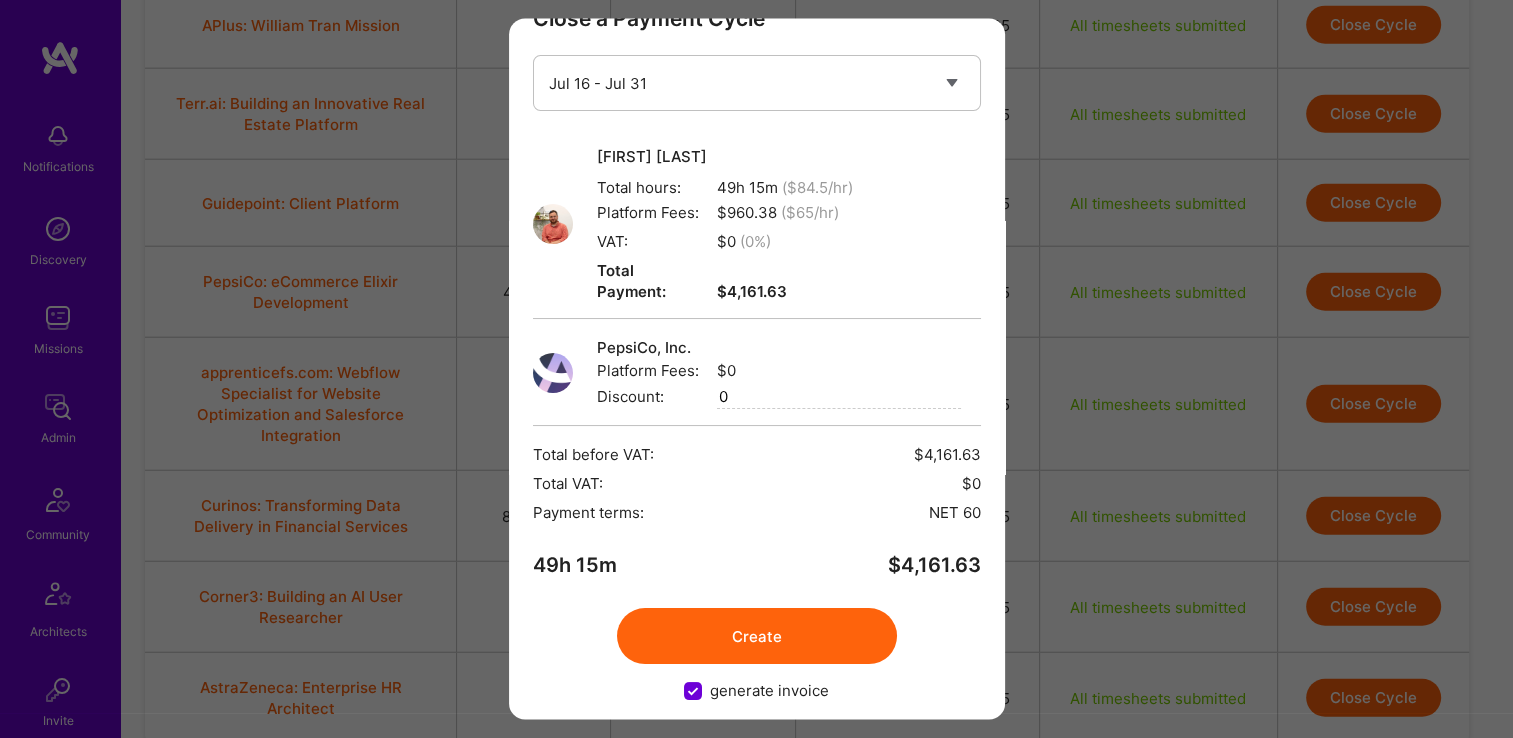 click on "Create" at bounding box center [757, 637] 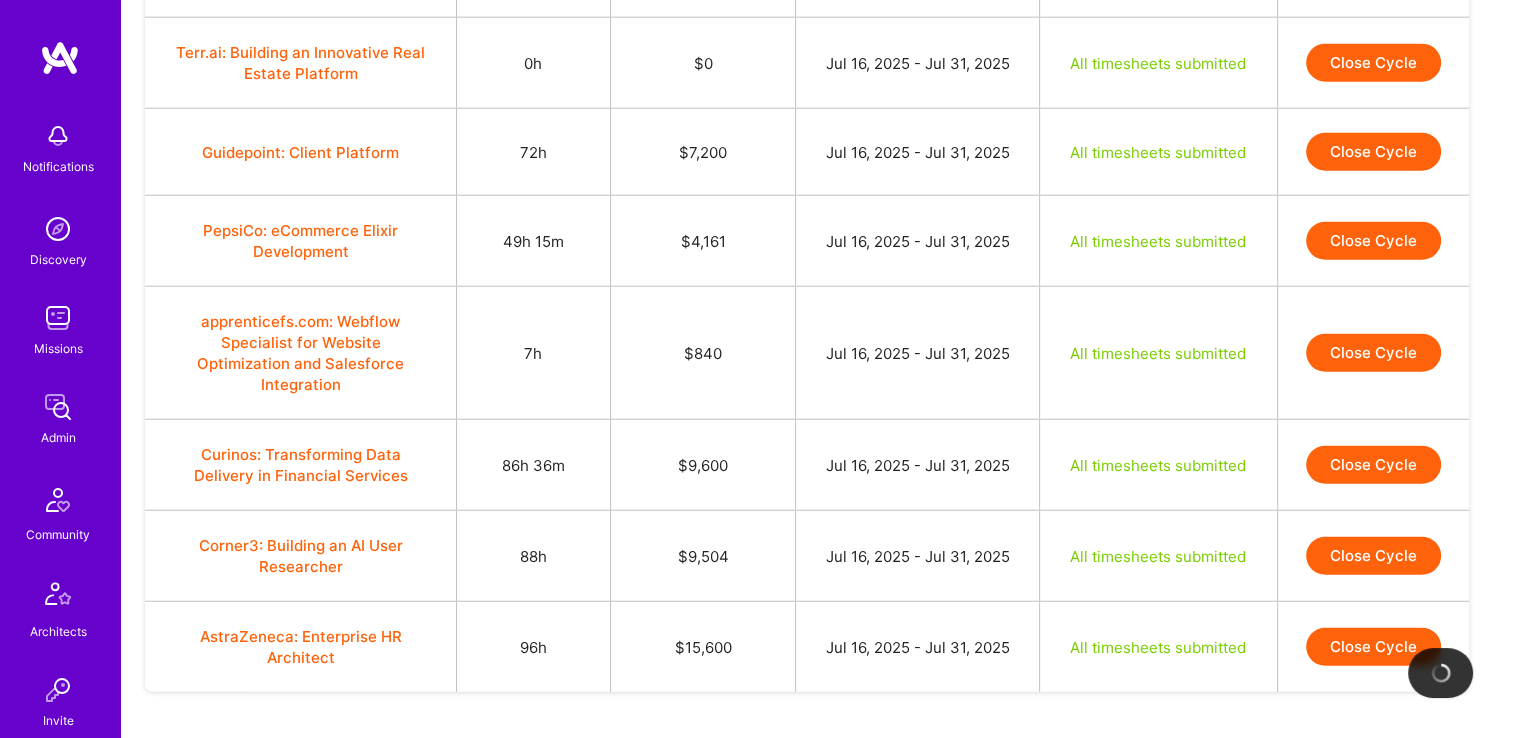 scroll, scrollTop: 5085, scrollLeft: 0, axis: vertical 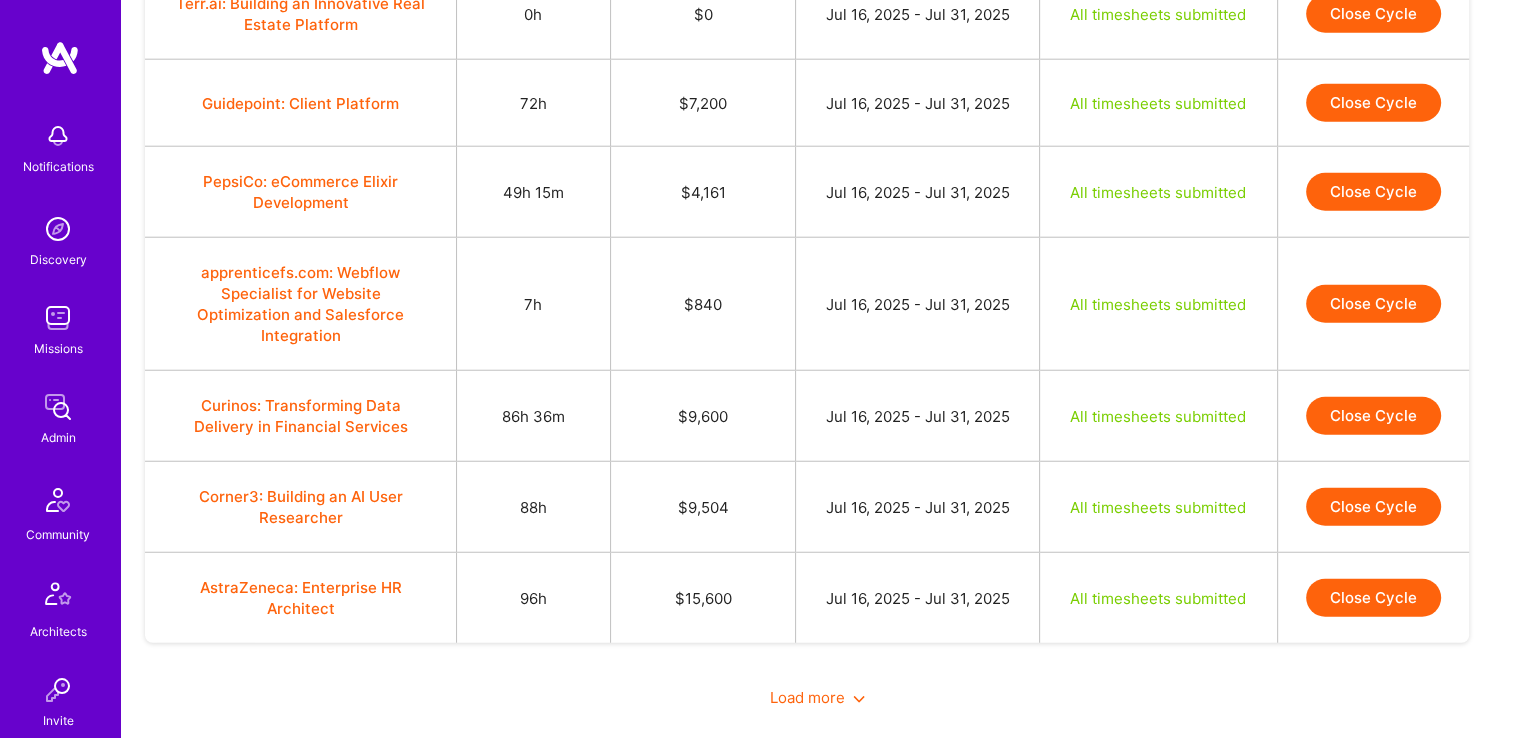 click on "Close Cycle" at bounding box center [1373, 192] 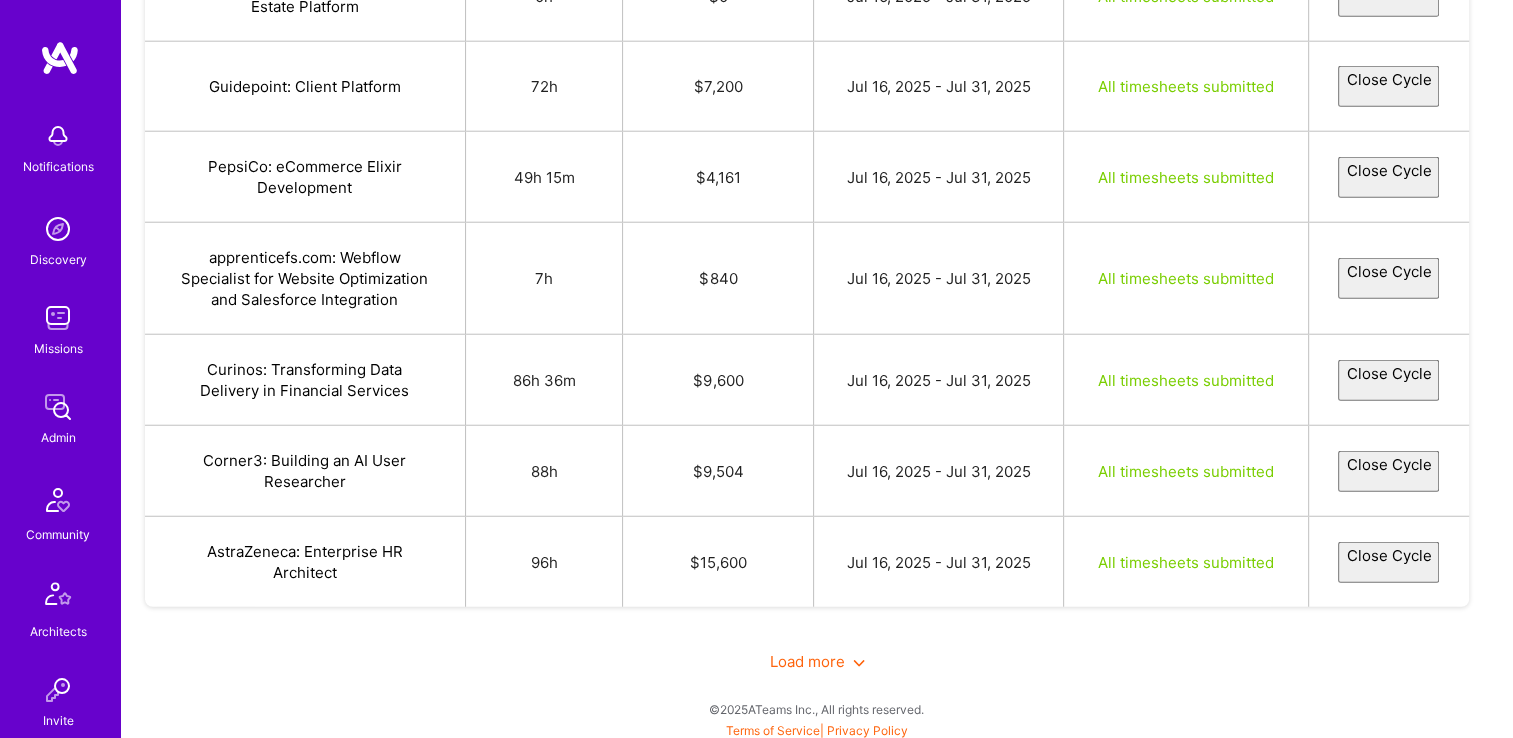 select on "68780e9a4c09faec2bbddf5e" 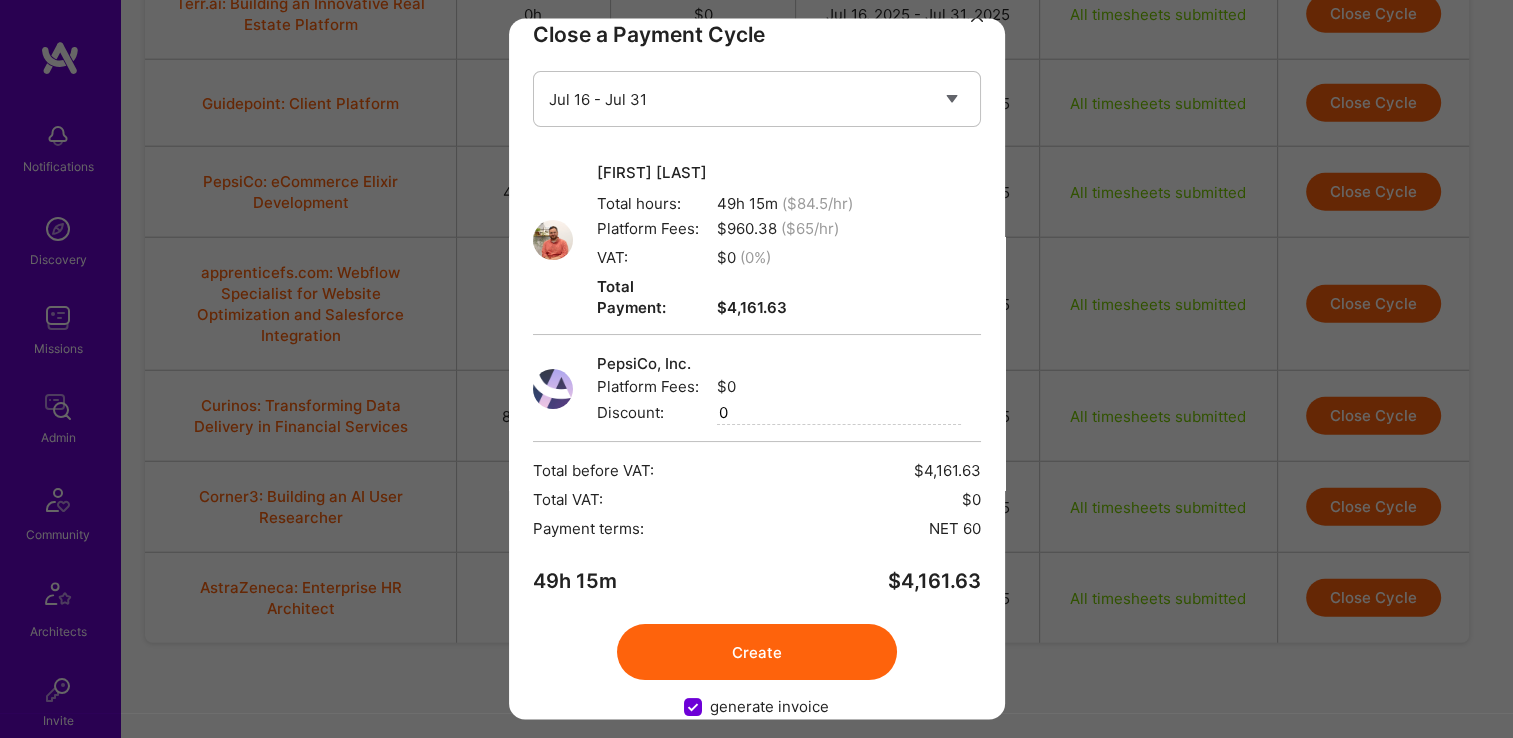 scroll, scrollTop: 52, scrollLeft: 0, axis: vertical 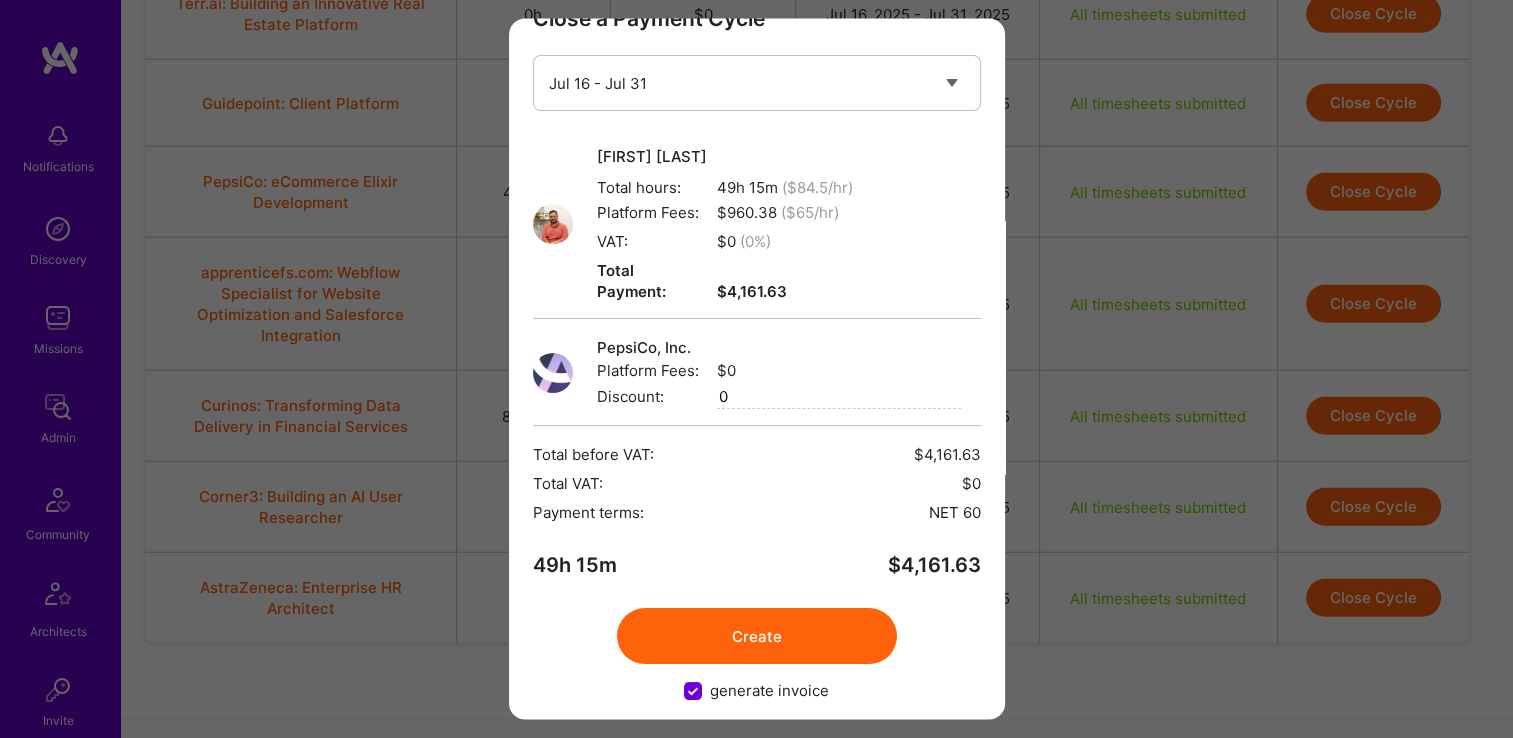 click on "Create" at bounding box center (757, 637) 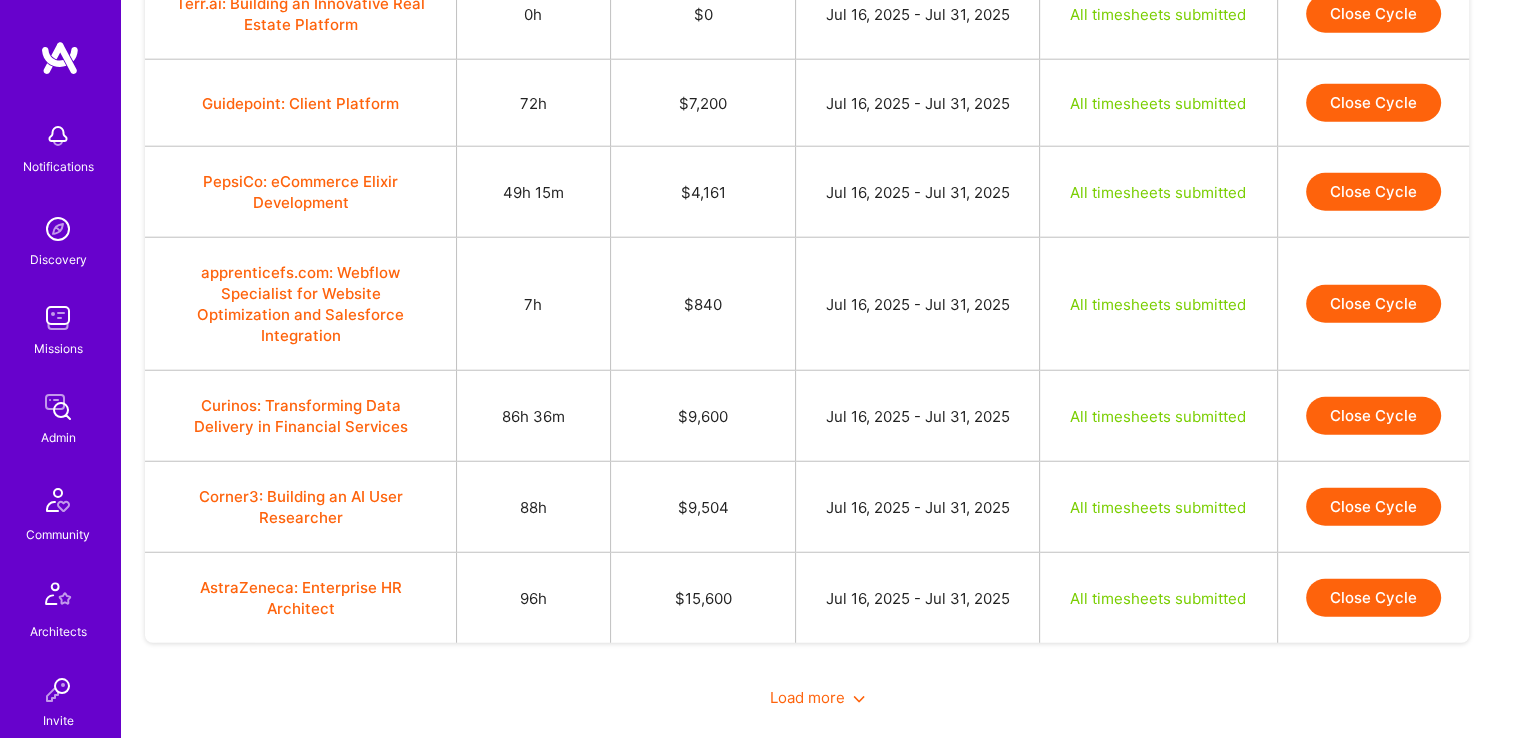 click on "Close Cycle" at bounding box center (1373, 304) 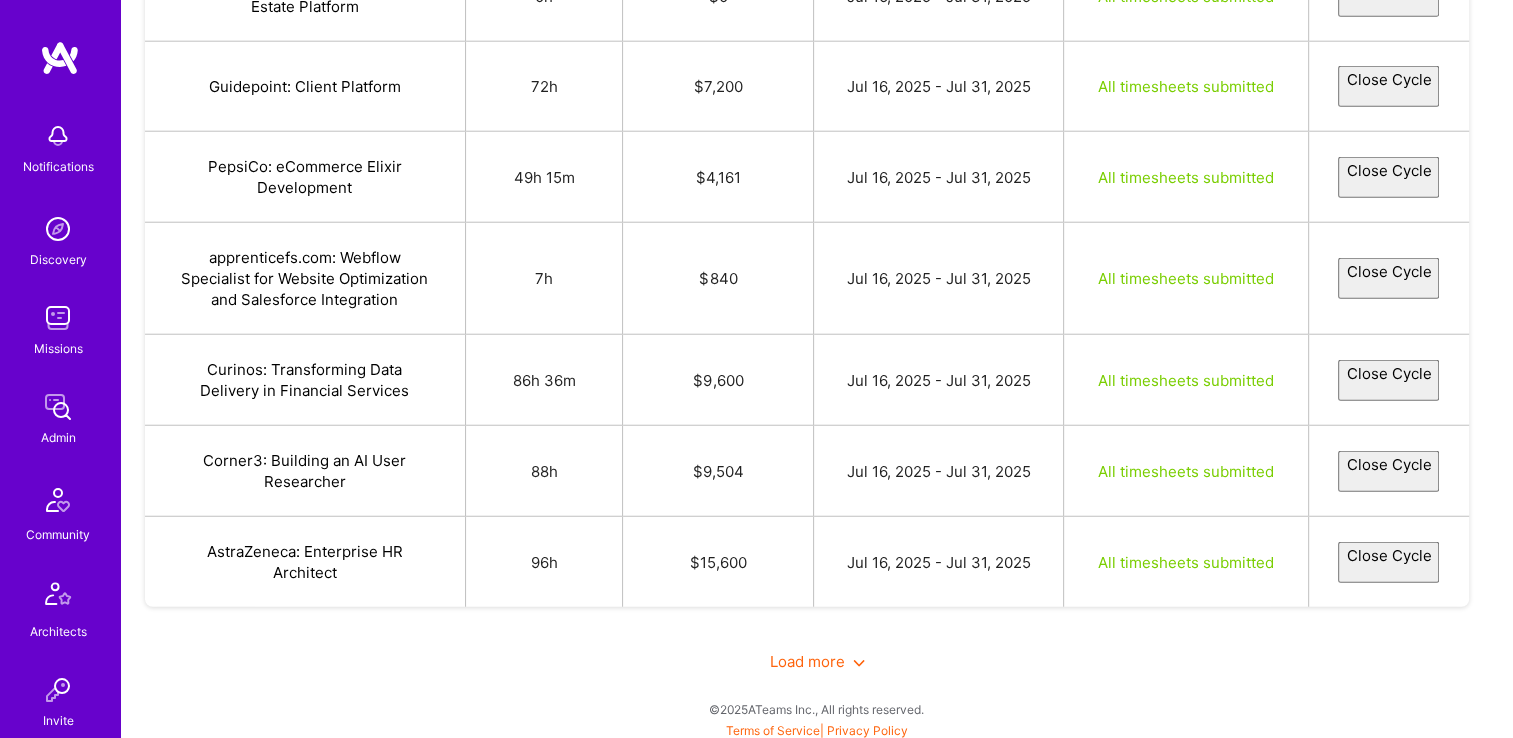 select on "6877be36129d13e9f608a949" 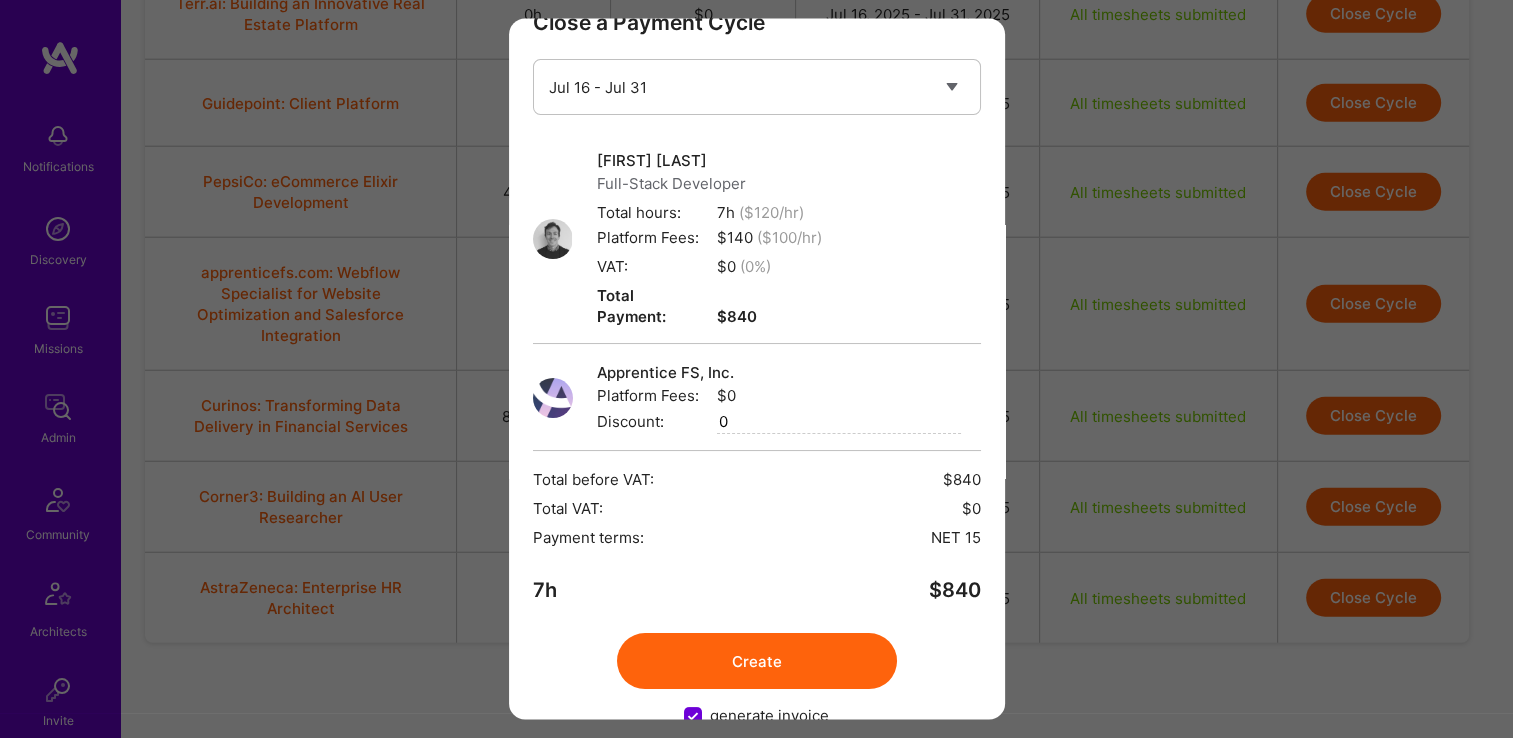 scroll, scrollTop: 72, scrollLeft: 0, axis: vertical 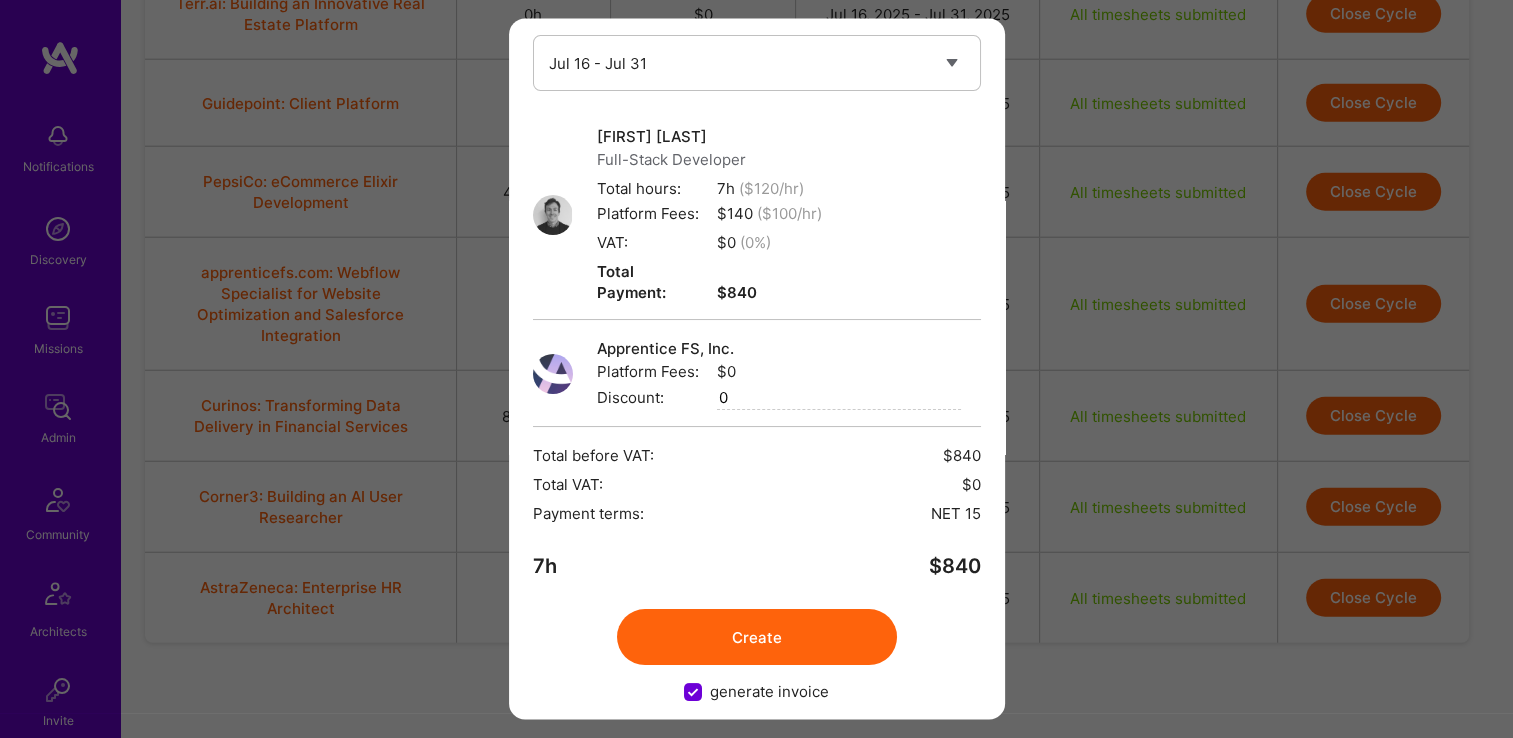 click on "Create" at bounding box center (757, 638) 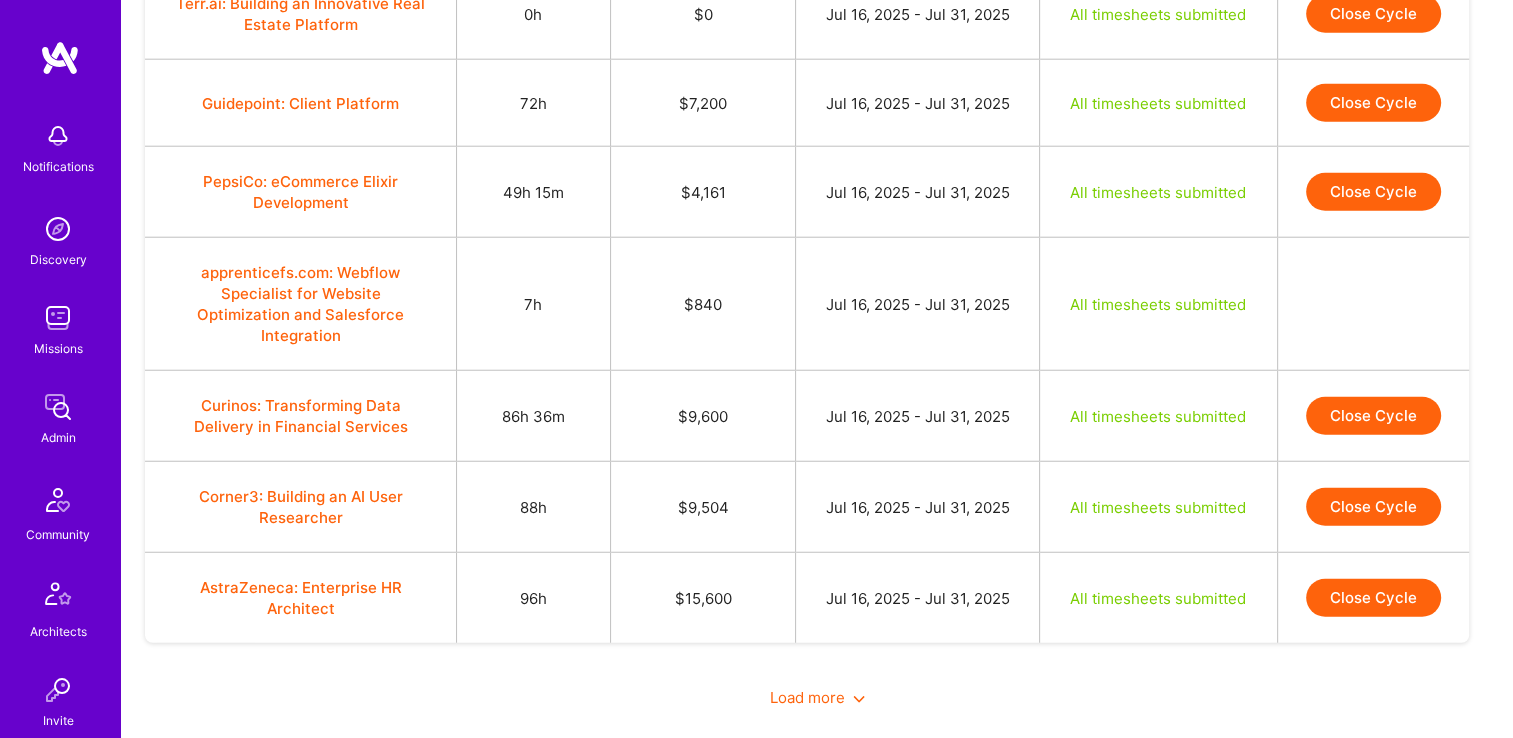 click on "Close Cycle" at bounding box center (1373, 416) 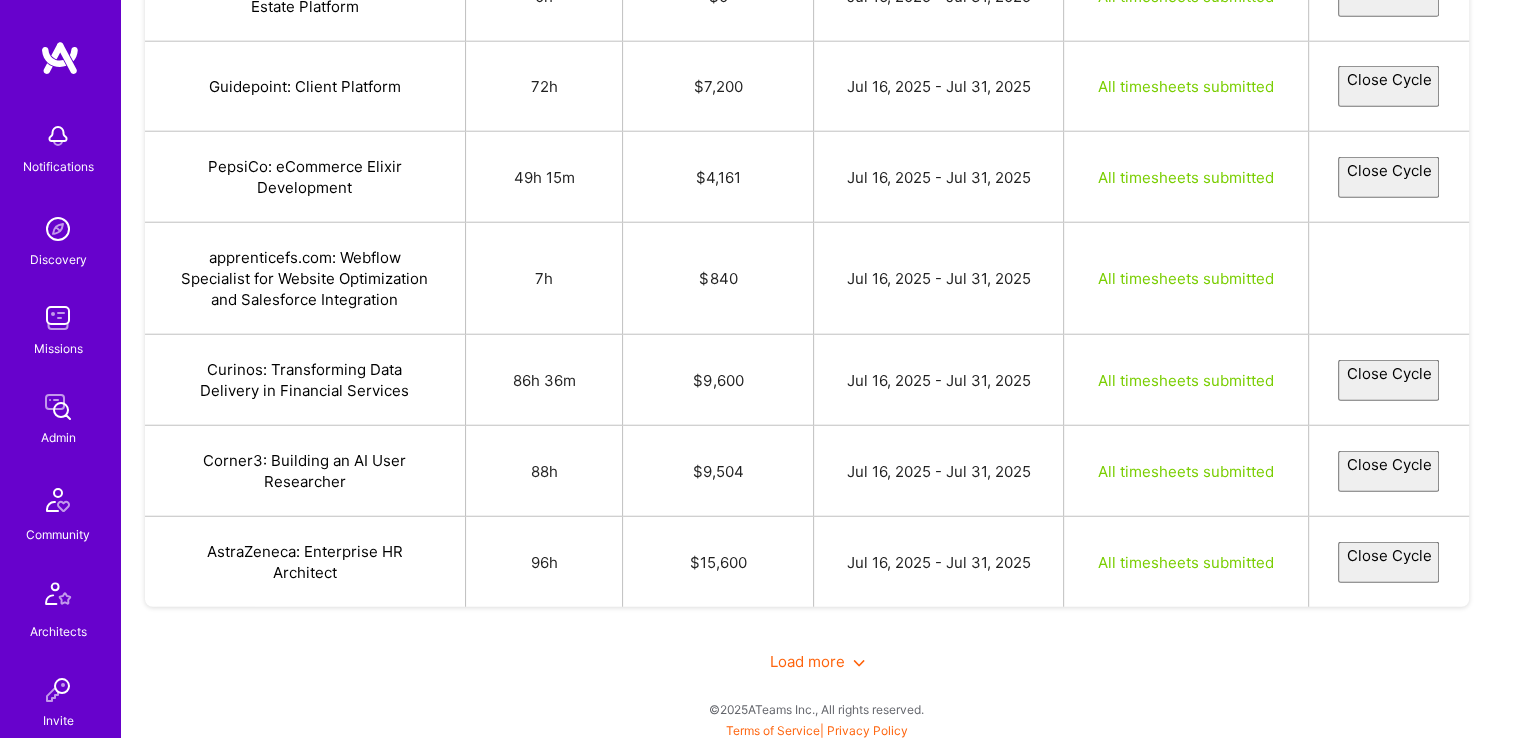 select on "68772e4424fd4272b3f8e970" 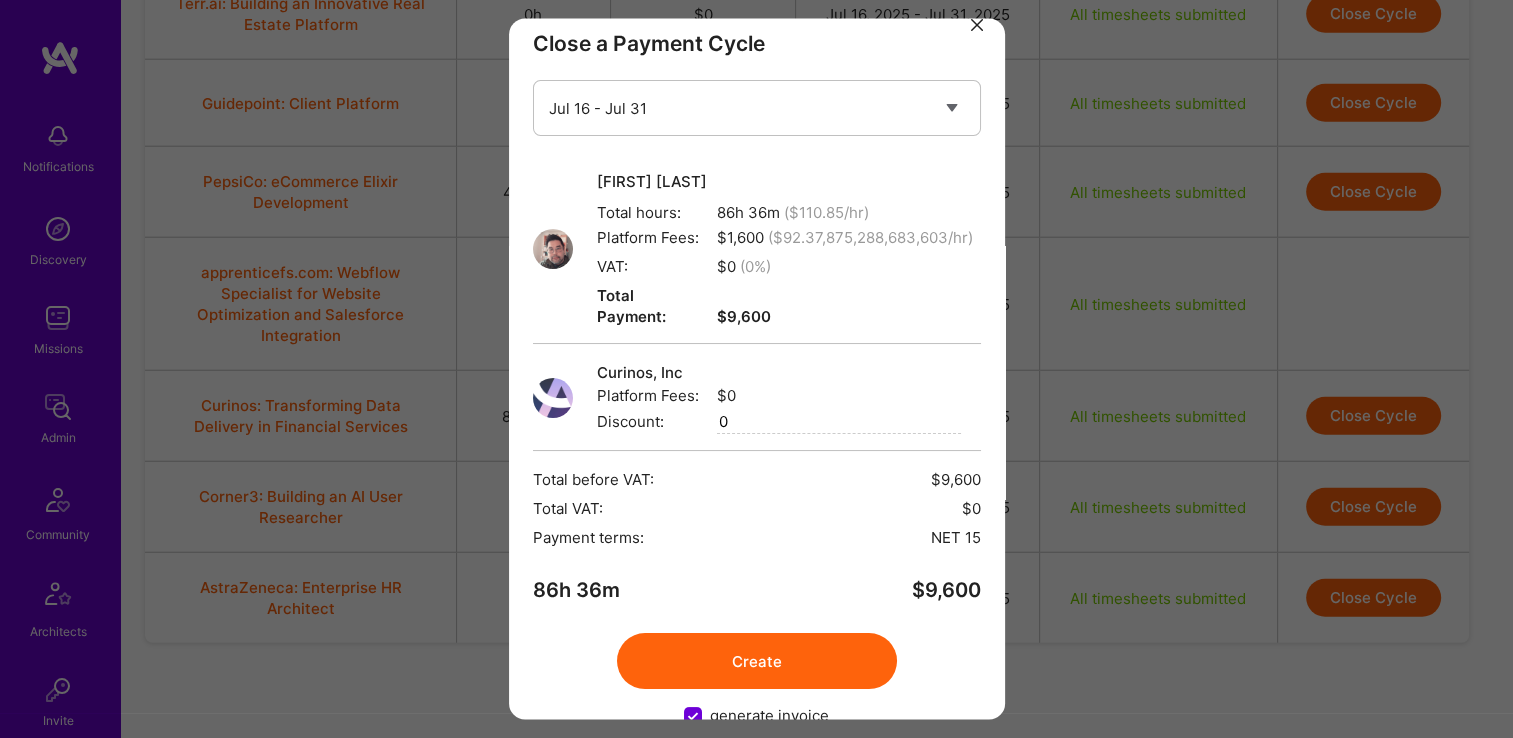 scroll, scrollTop: 72, scrollLeft: 0, axis: vertical 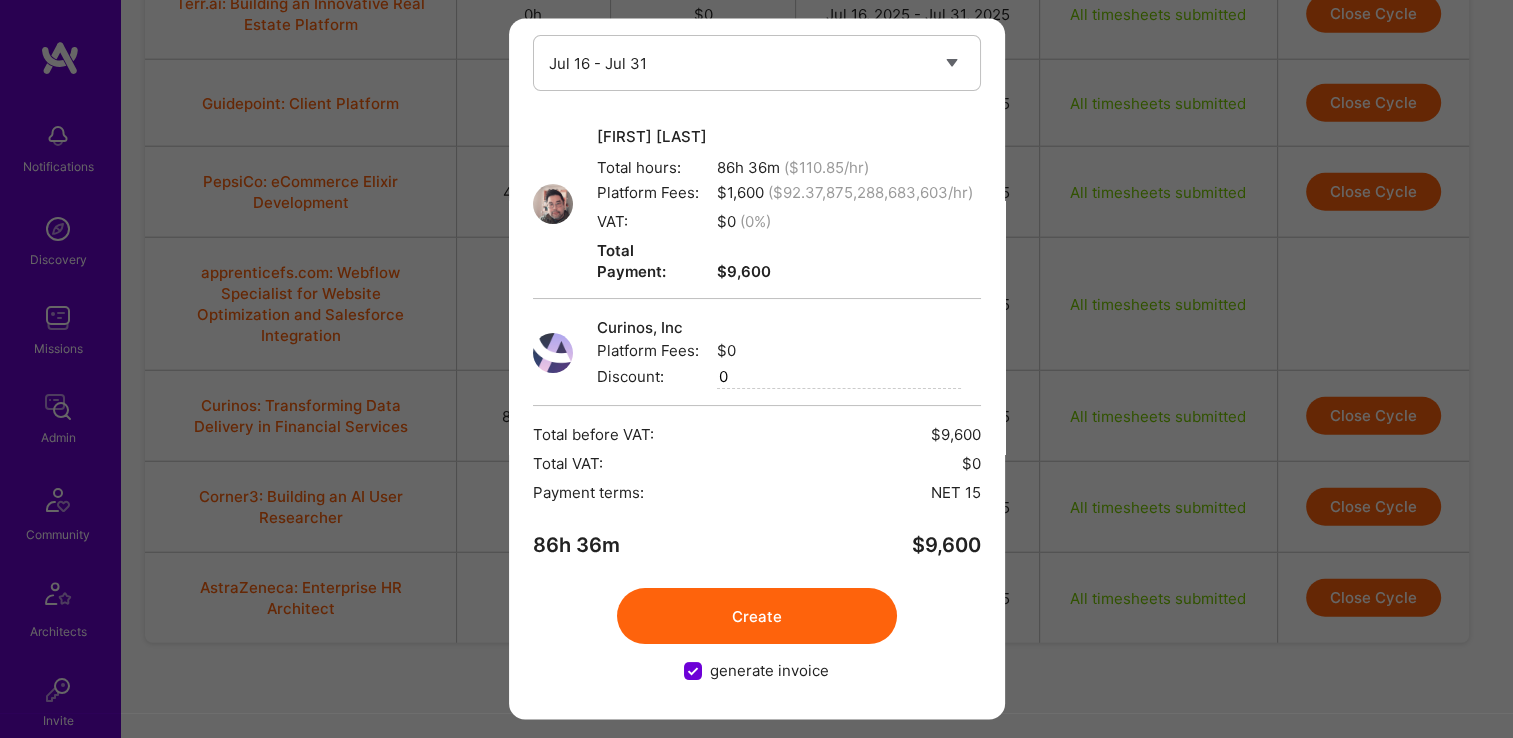 click on "Create" at bounding box center [757, 617] 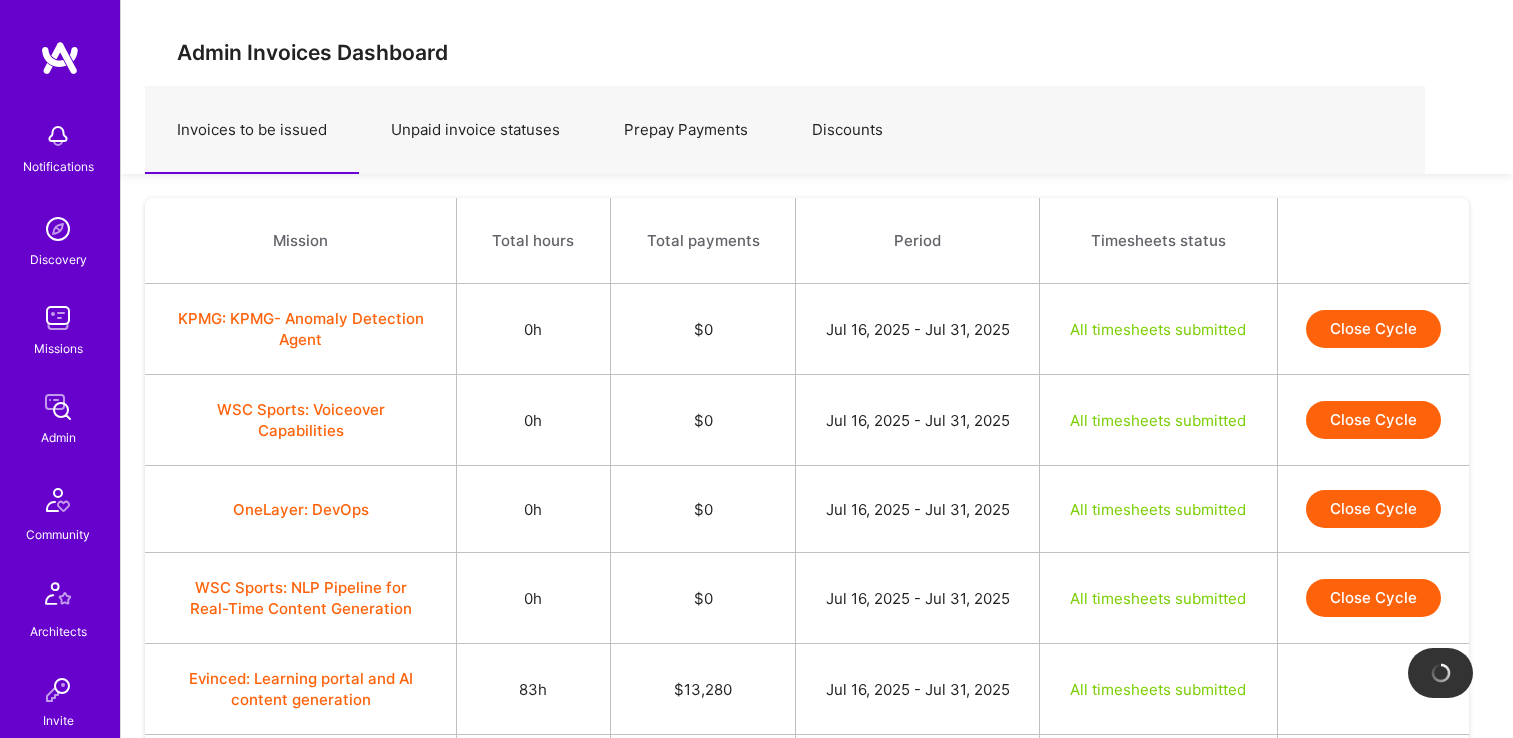 scroll, scrollTop: 5093, scrollLeft: 0, axis: vertical 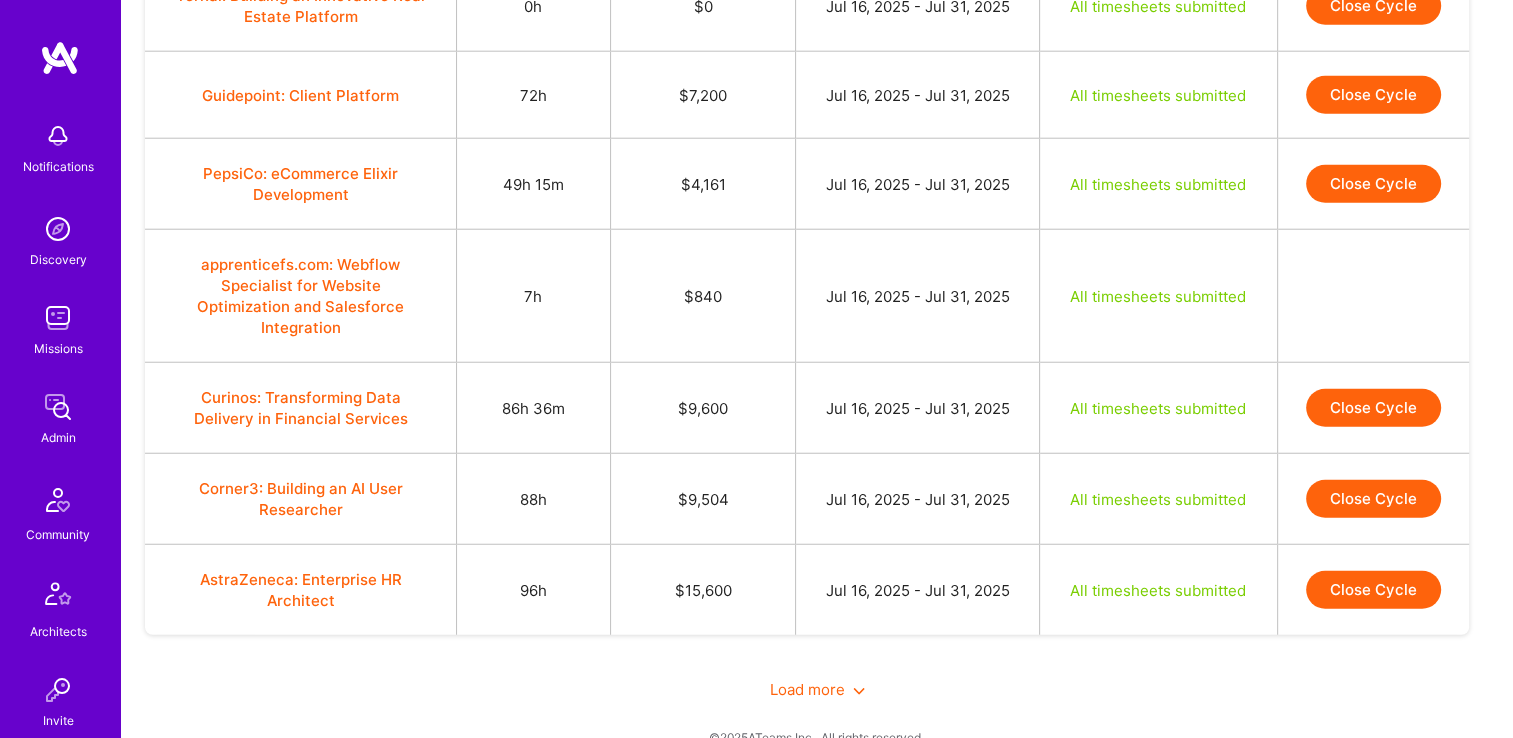 click on "Close Cycle" at bounding box center (1373, 408) 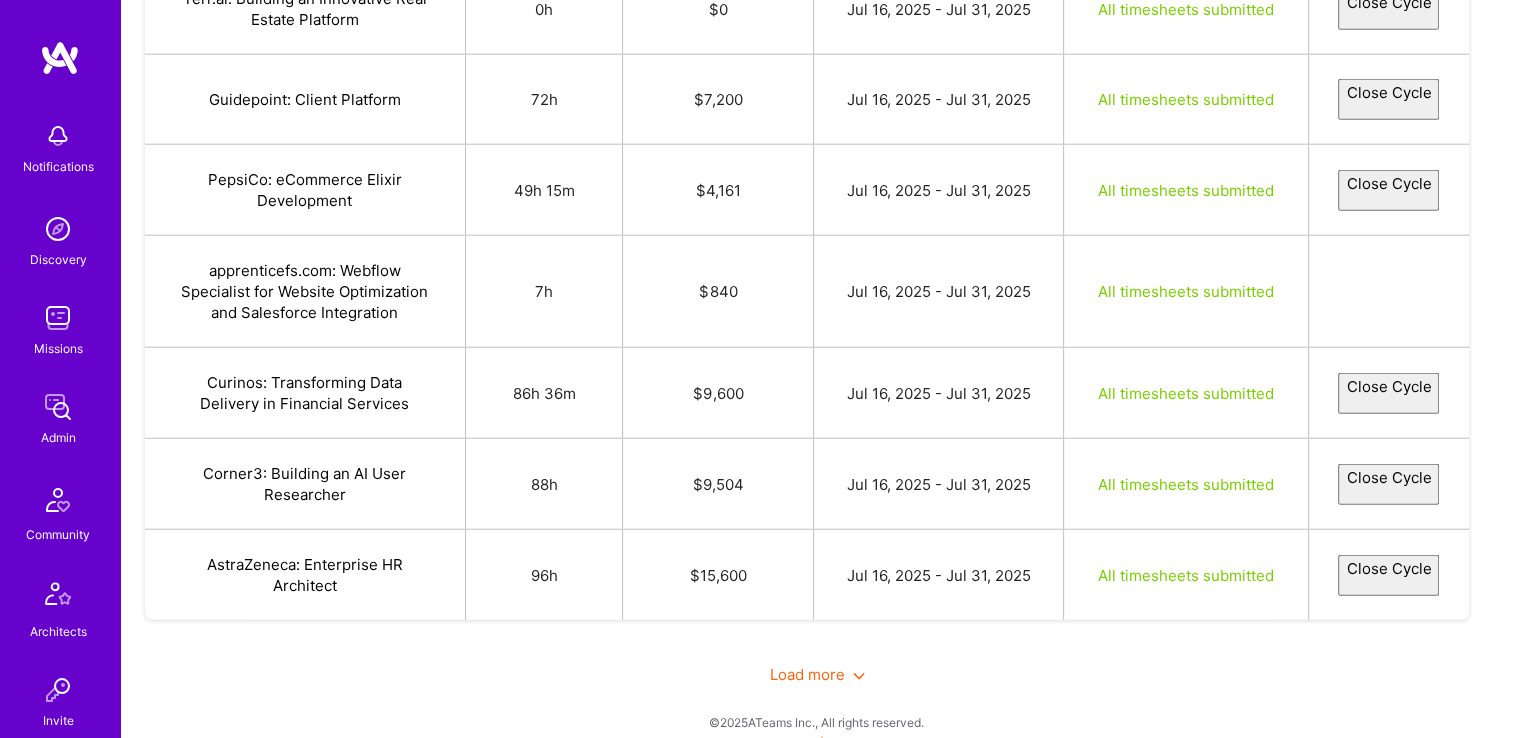 select on "68772e4424fd4272b3f8e970" 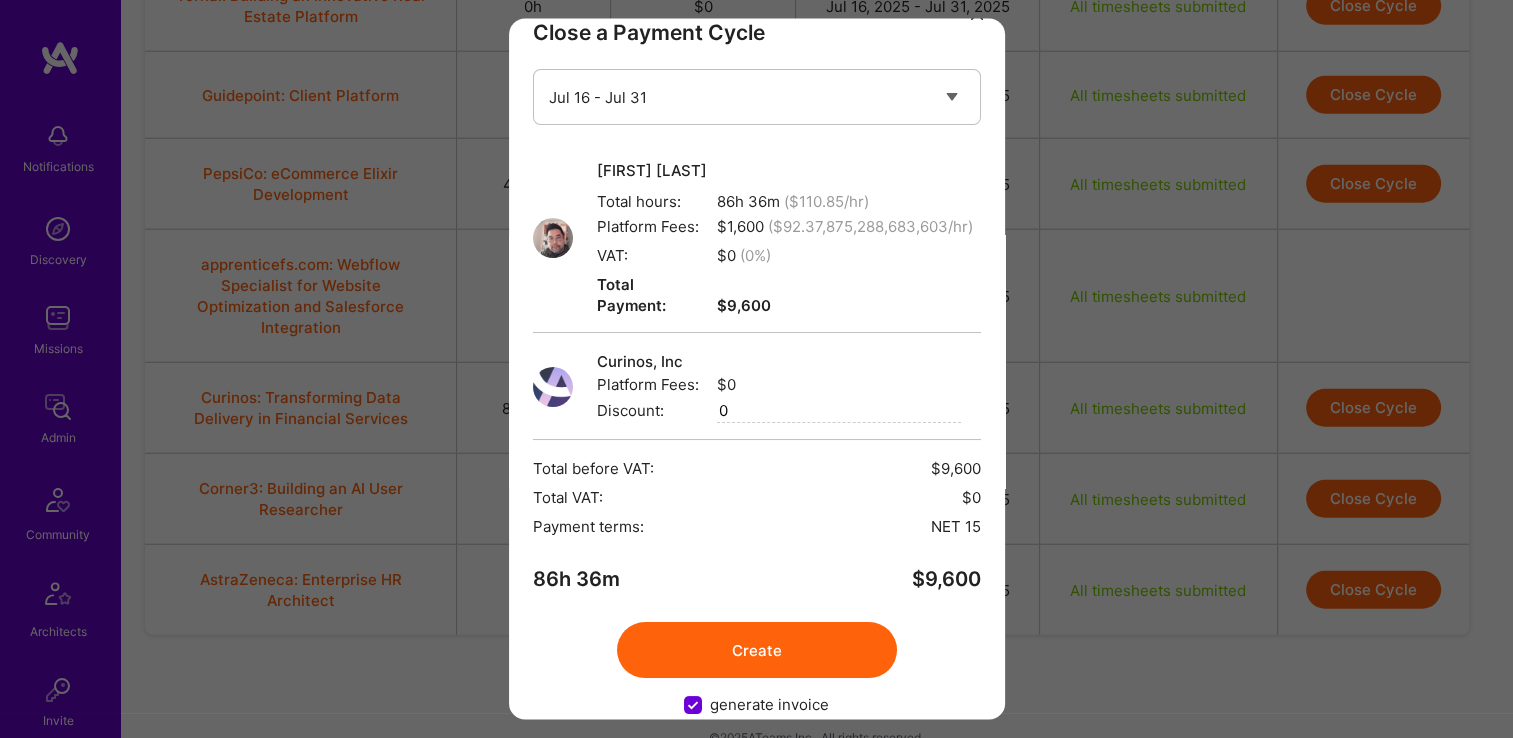 scroll, scrollTop: 72, scrollLeft: 0, axis: vertical 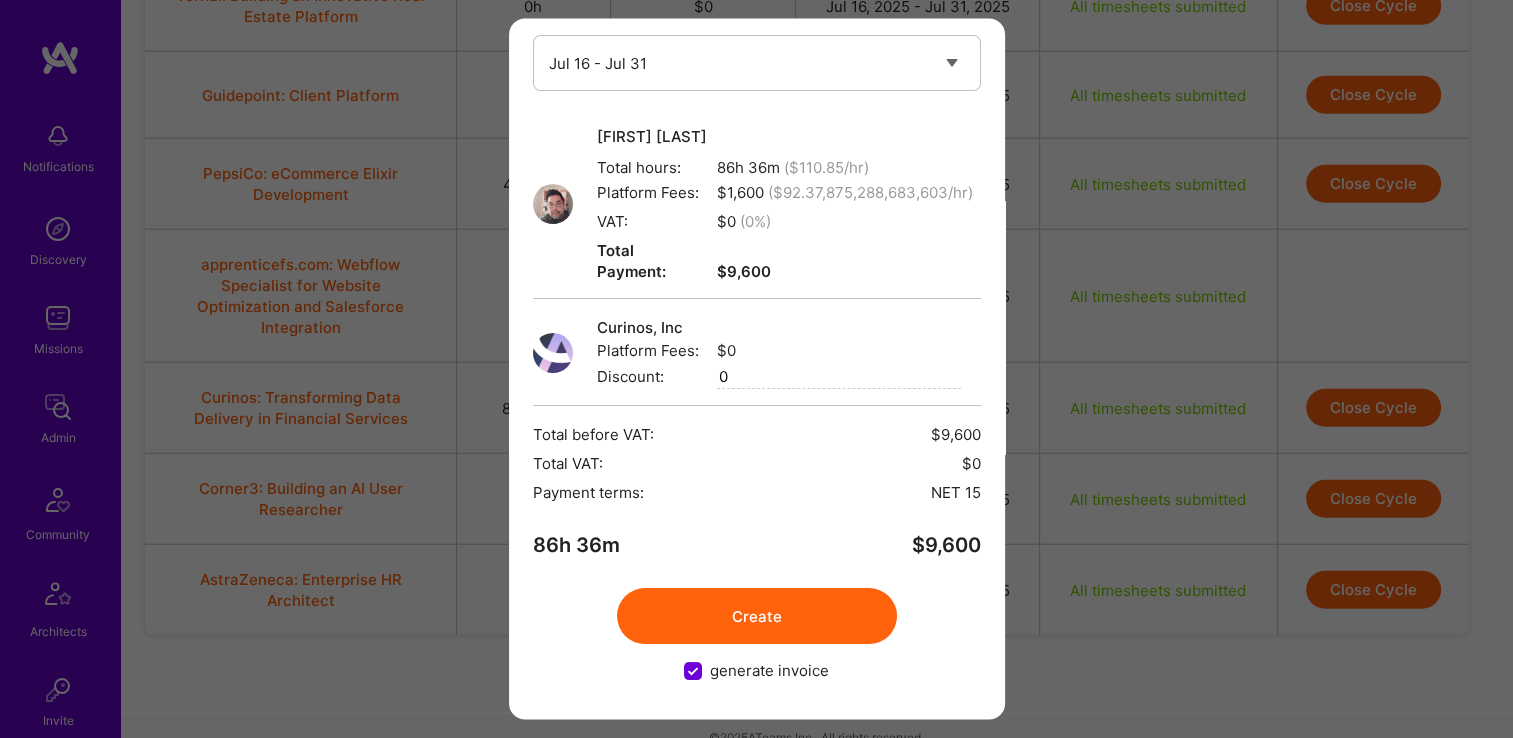 click on "Create" at bounding box center [757, 617] 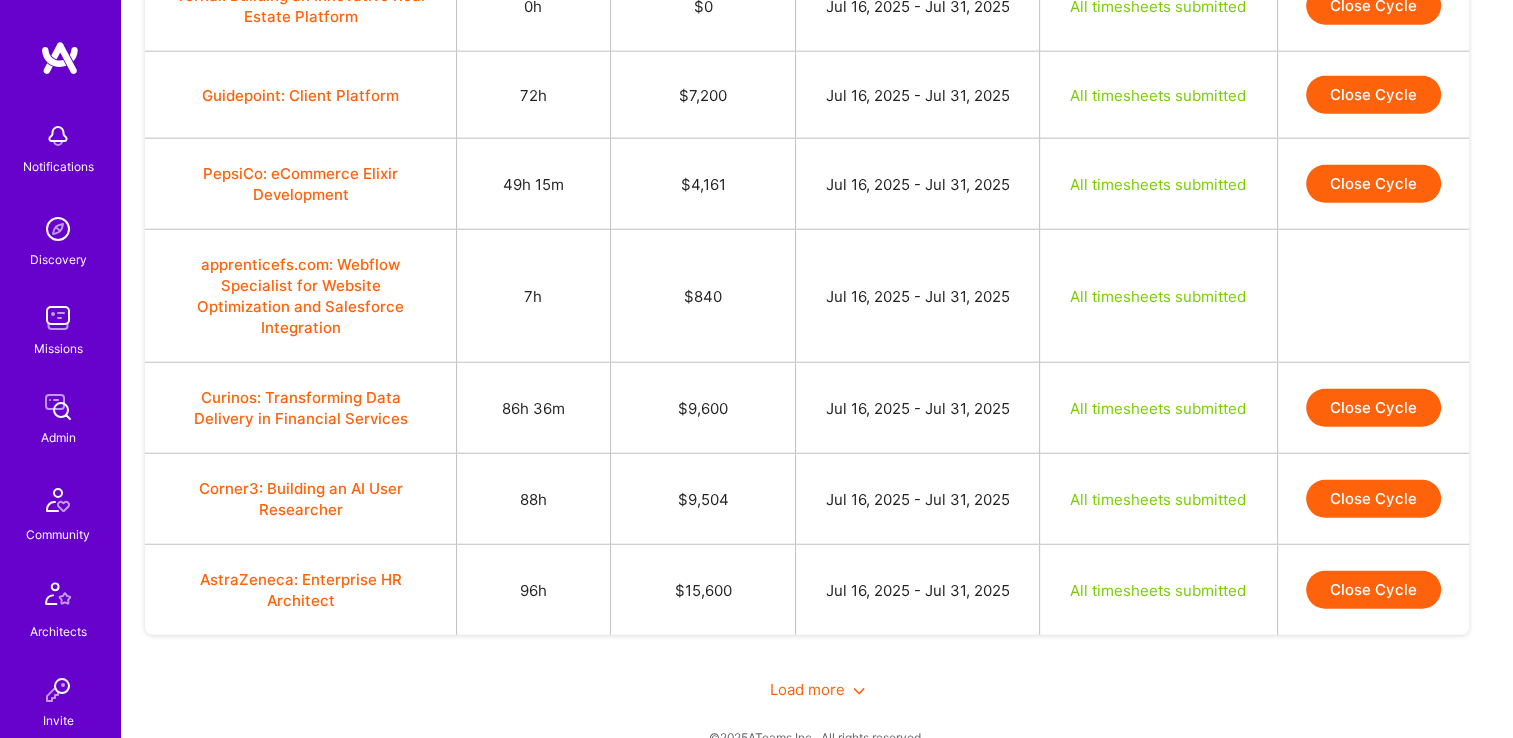 click on "Close Cycle" at bounding box center (1373, 408) 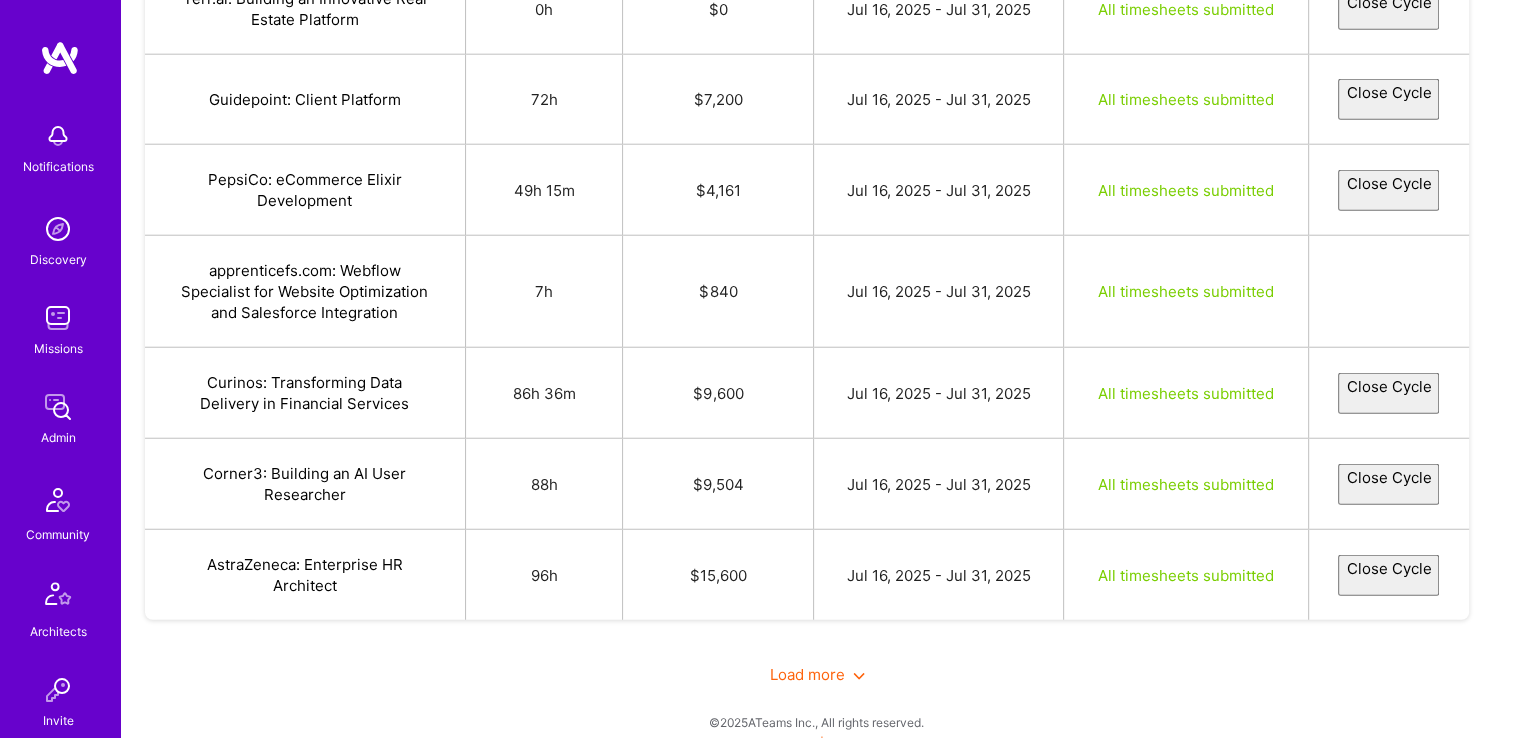 select on "68772e4424fd4272b3f8e970" 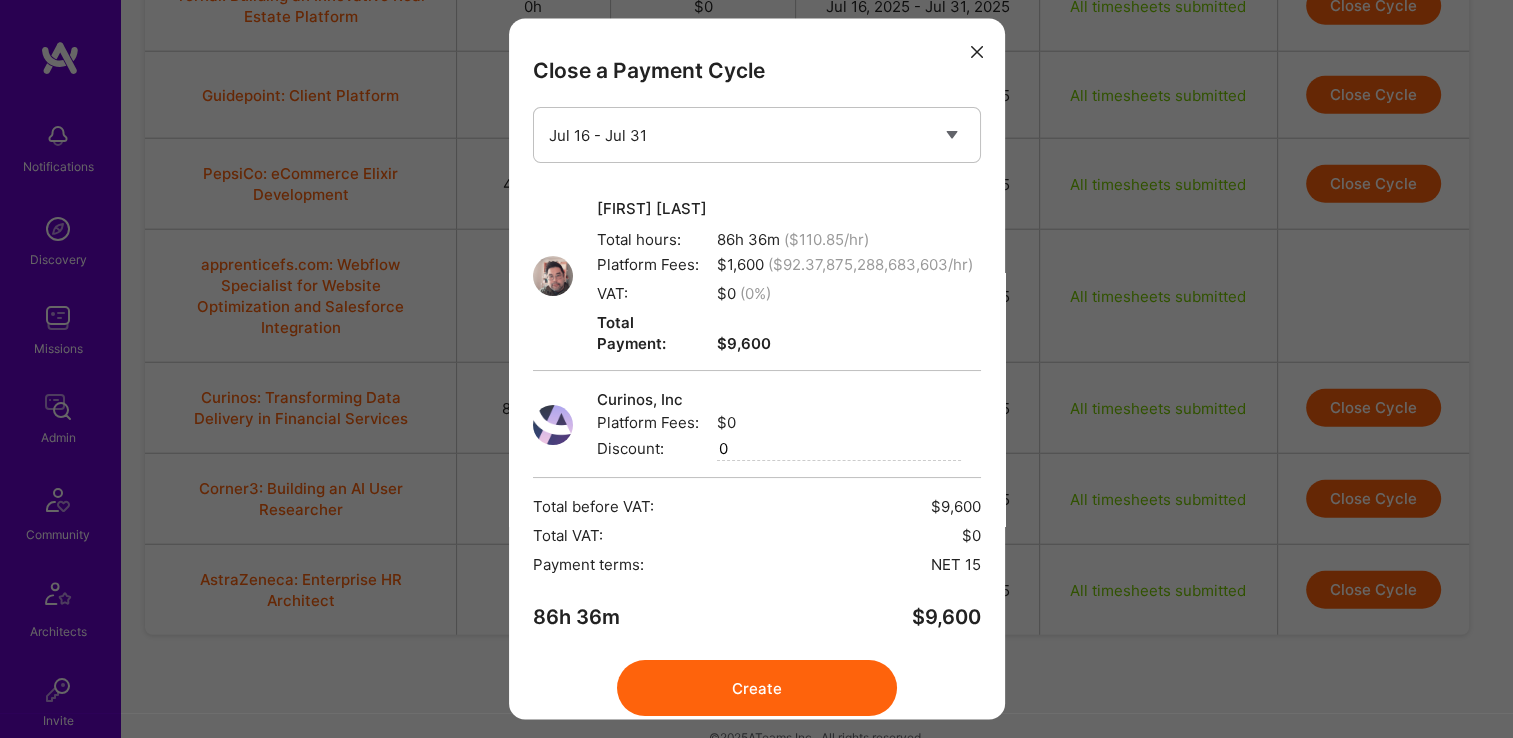 click on "Create" at bounding box center [757, 689] 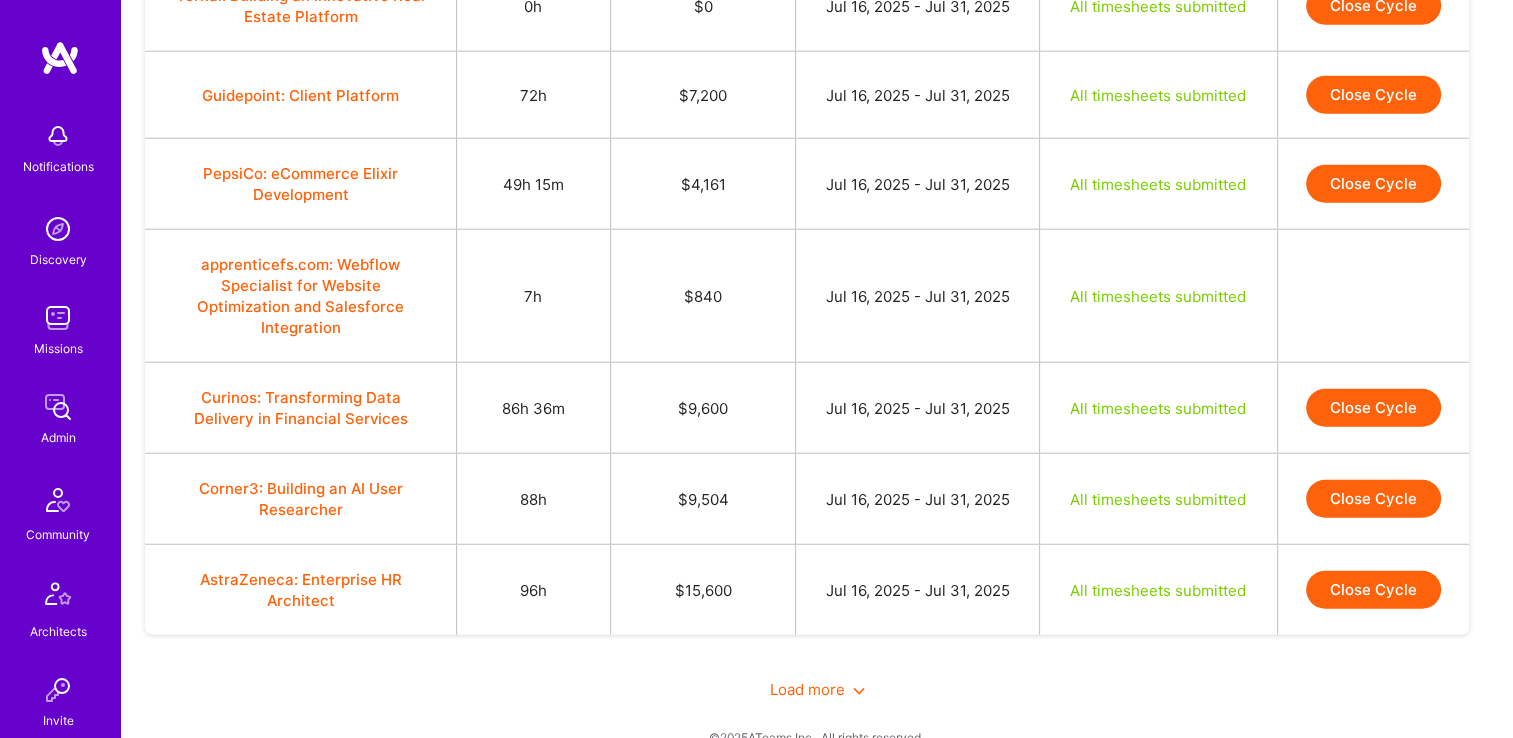 click on "Close Cycle" at bounding box center [1373, 408] 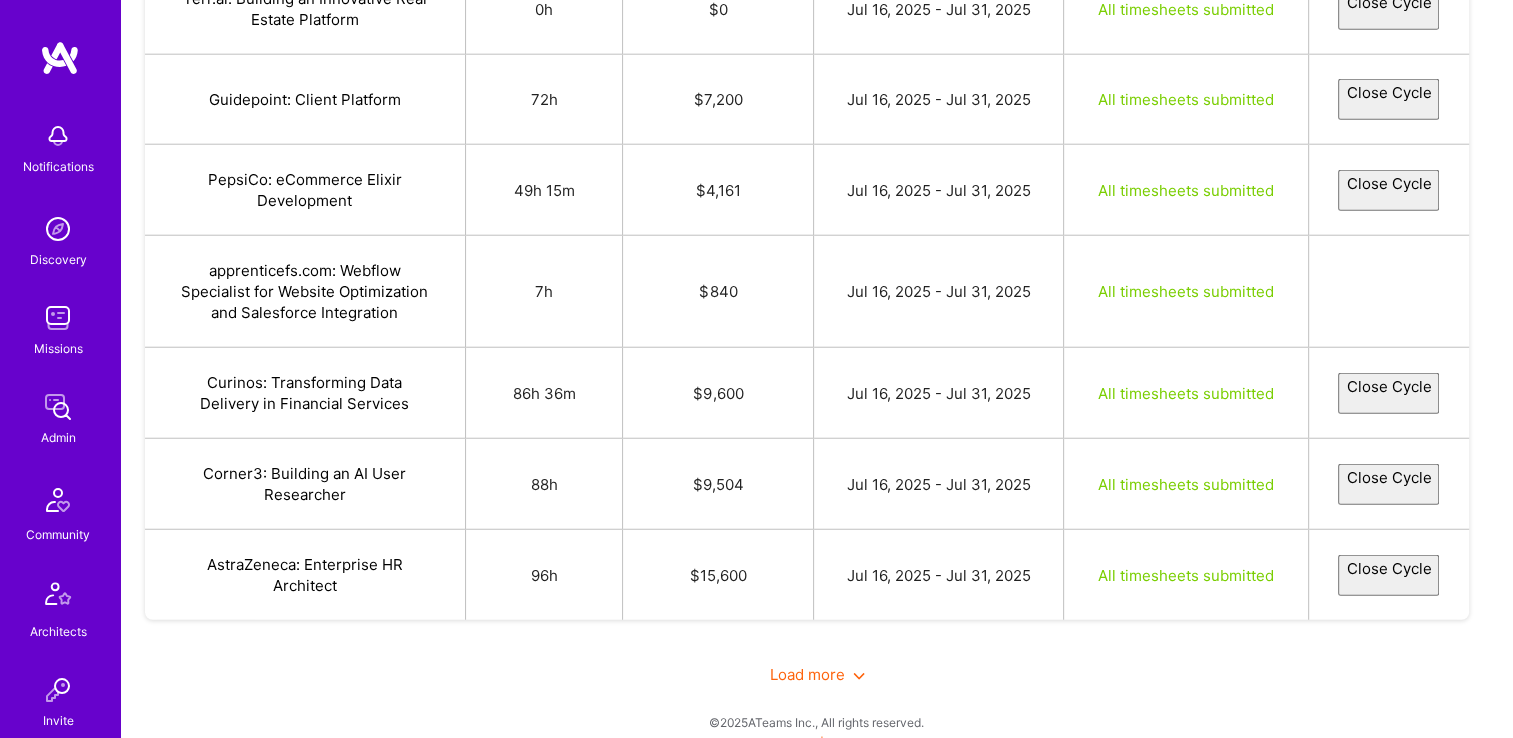 select on "68772e4424fd4272b3f8e970" 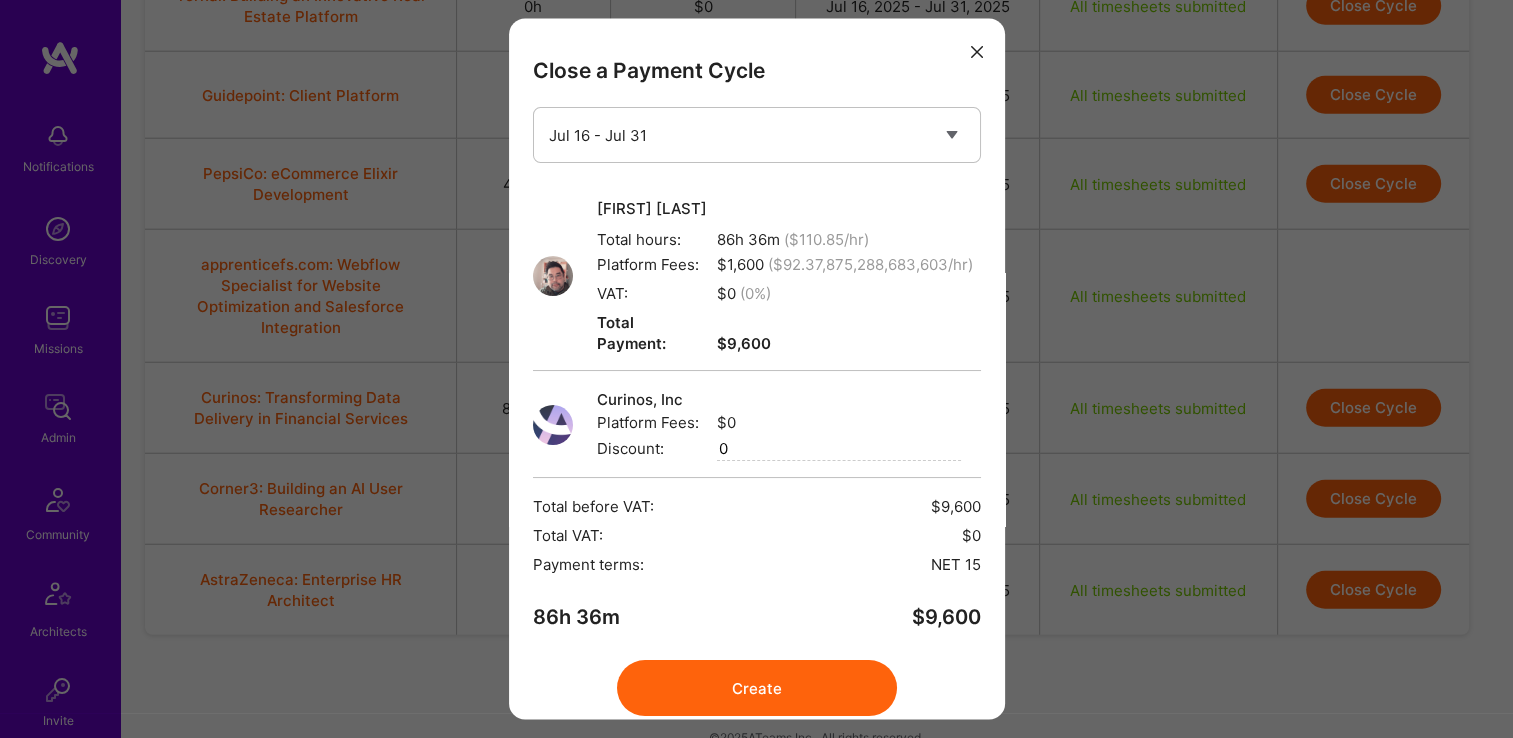 scroll, scrollTop: 72, scrollLeft: 0, axis: vertical 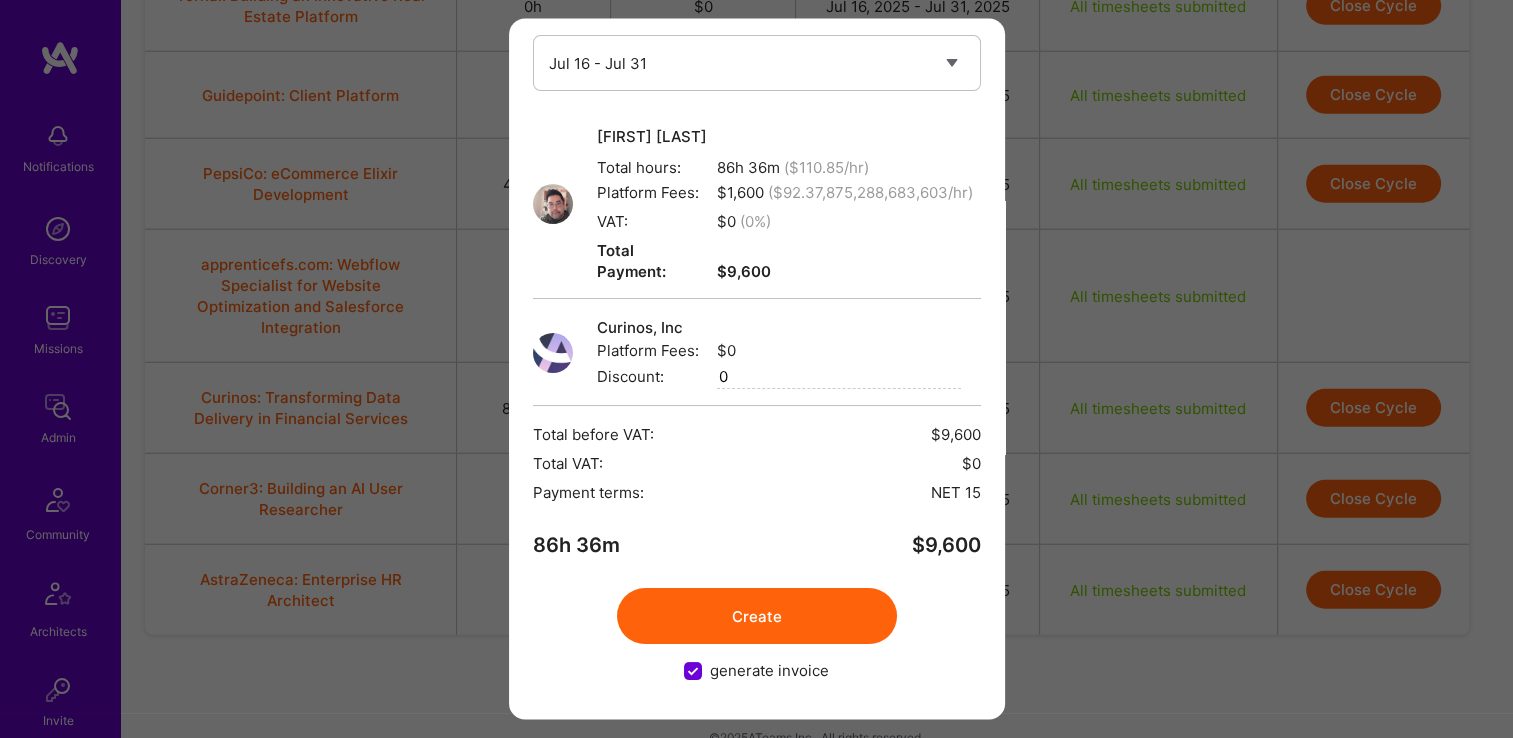 click on "Create" at bounding box center [757, 617] 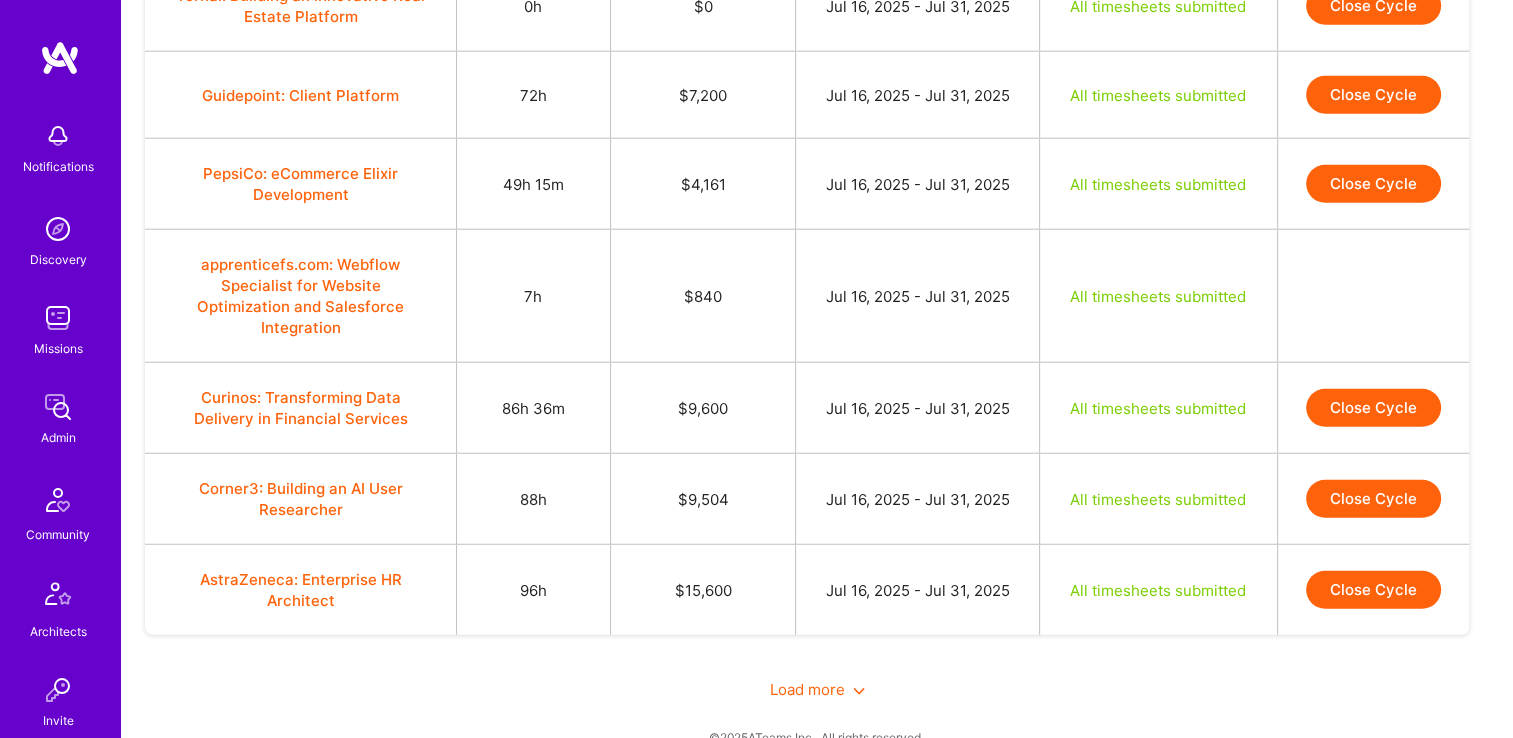 click on "Close Cycle" at bounding box center [1373, 499] 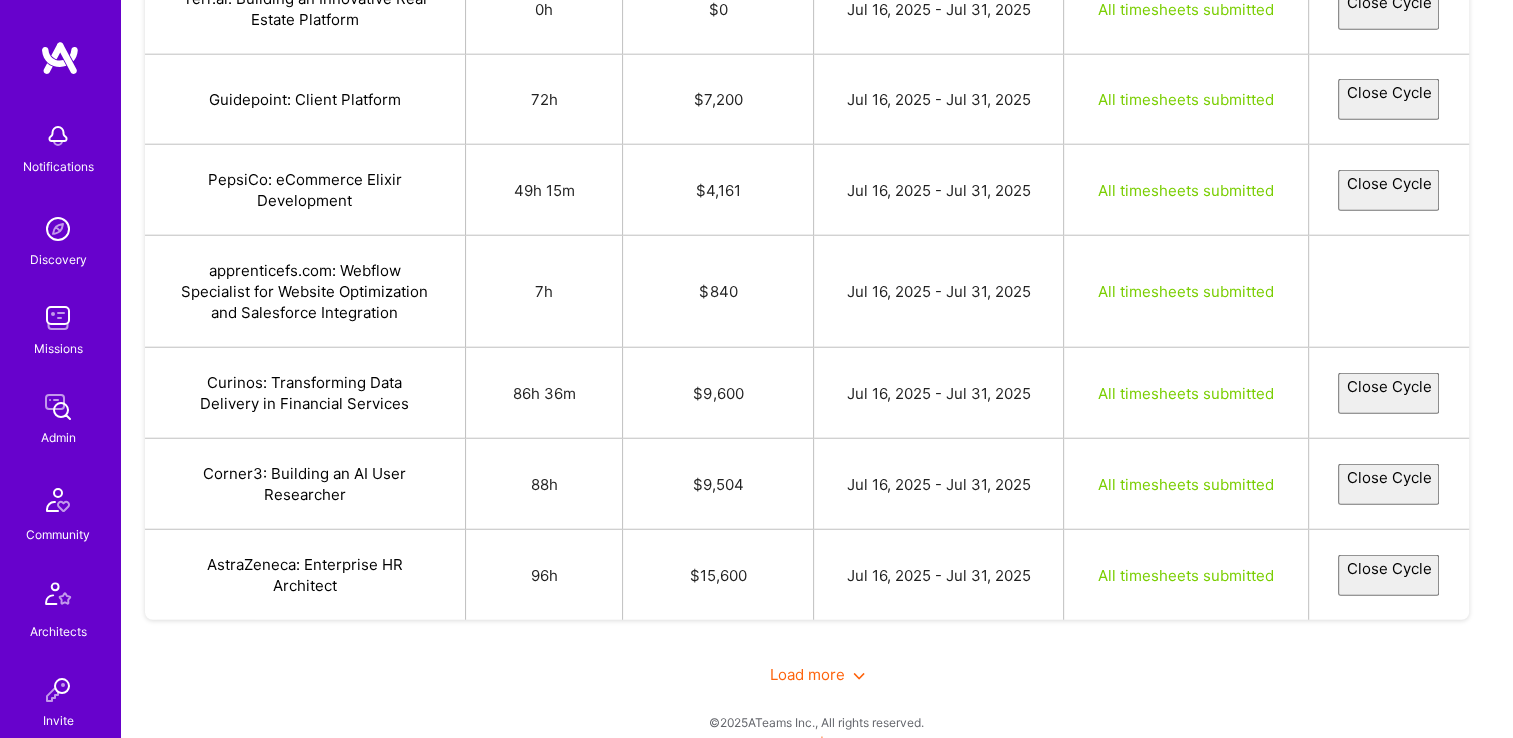 select on "687818165ec6a48f0fcb5f98" 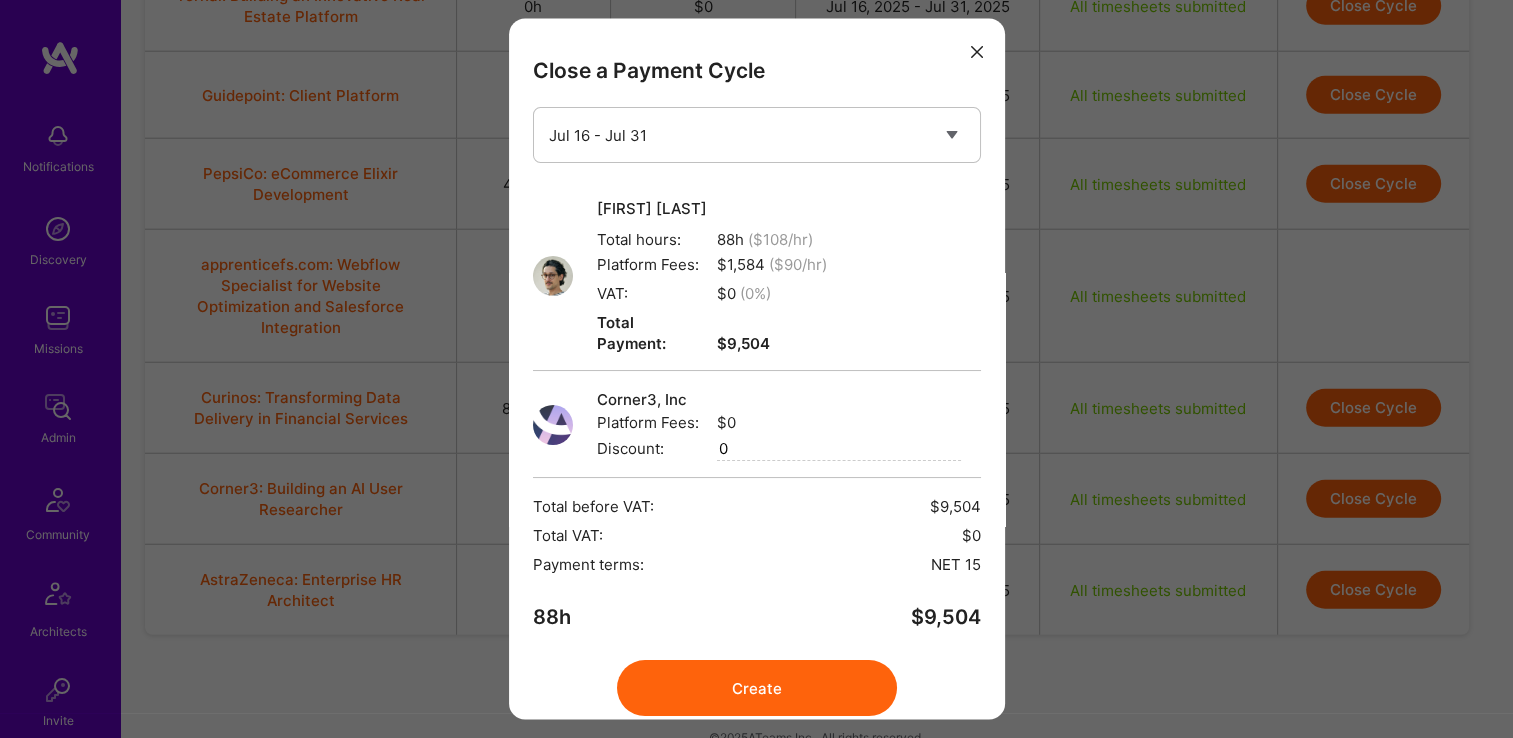 click on "Create" at bounding box center [757, 689] 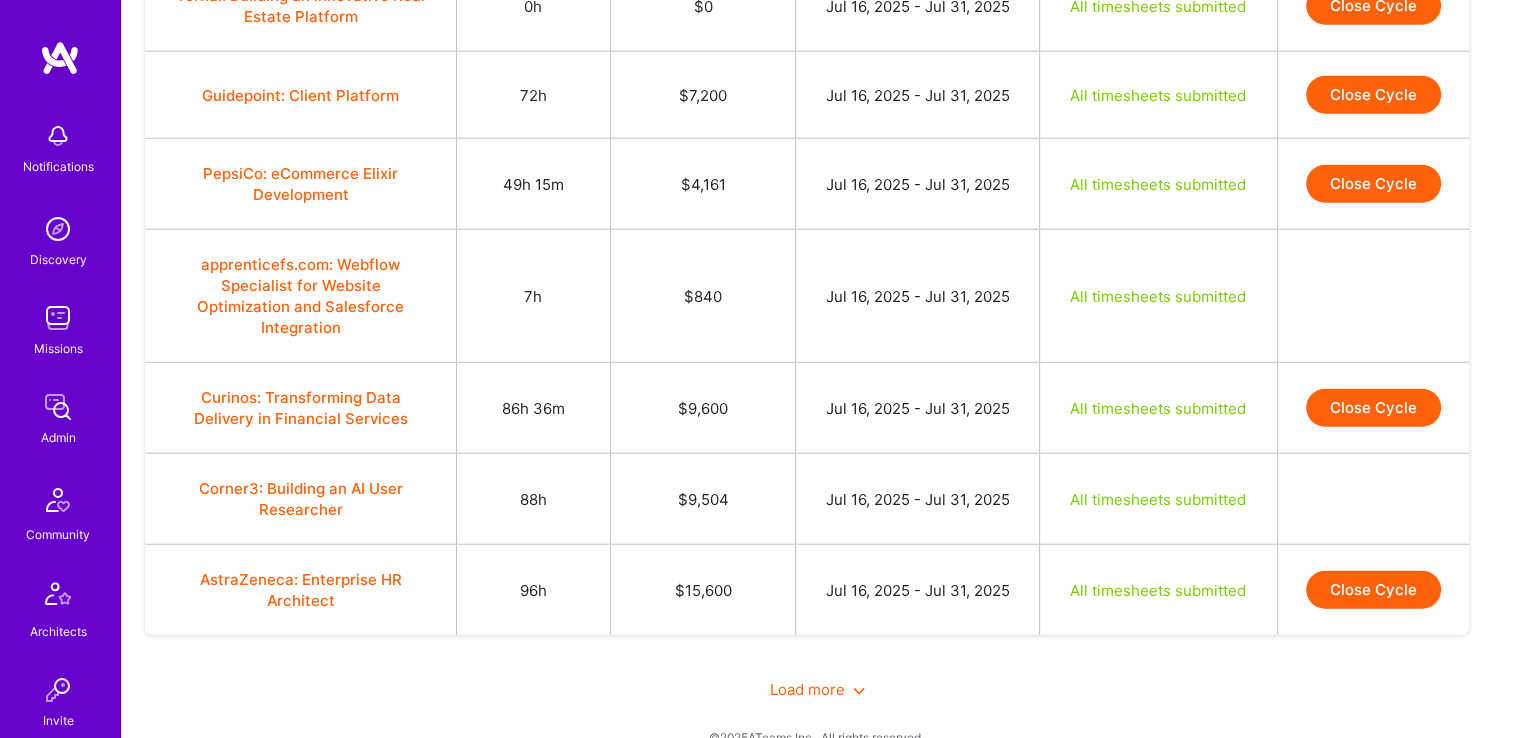 click on "Close Cycle" at bounding box center [1373, 590] 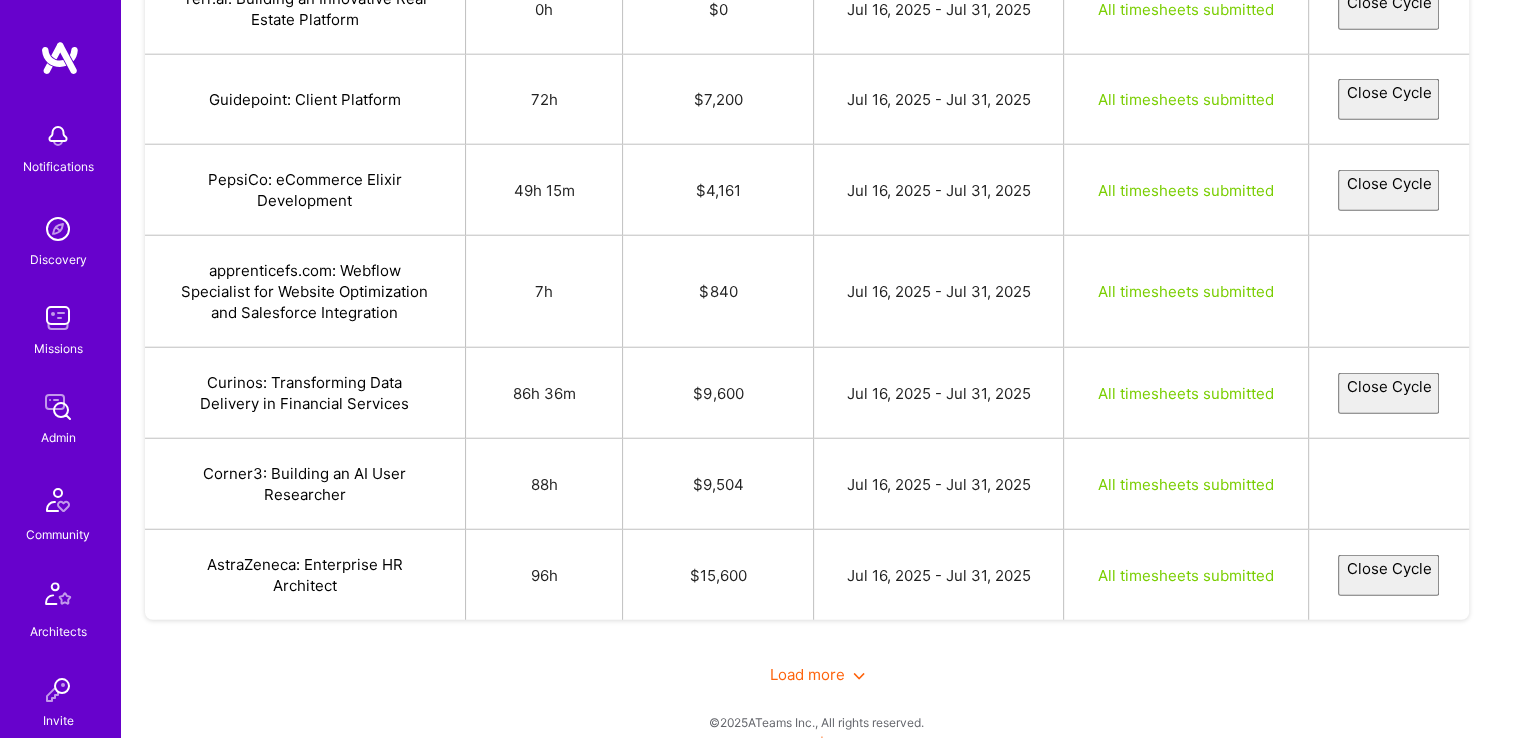select on "6877a313d8bd06c36c7e14f4" 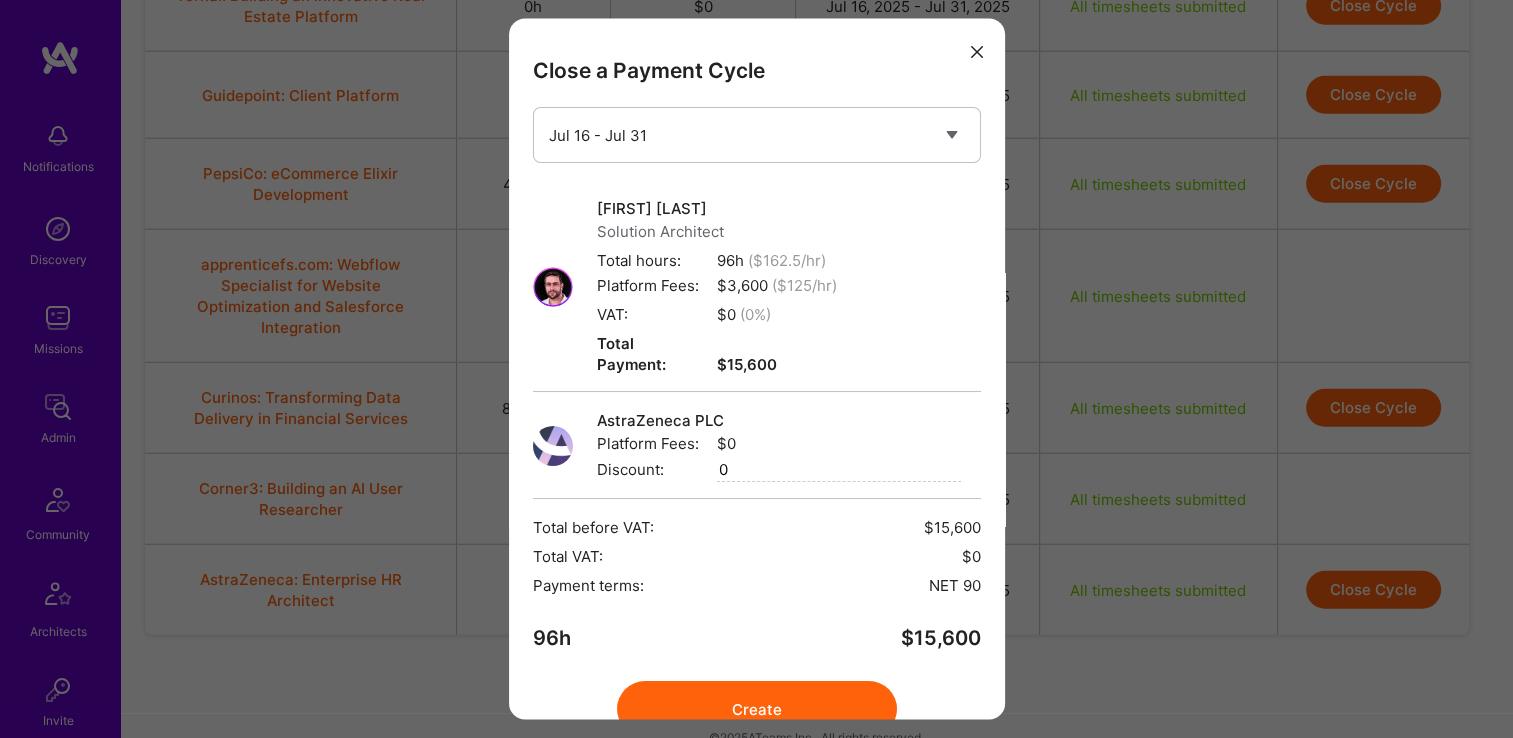 drag, startPoint x: 658, startPoint y: 702, endPoint x: 724, endPoint y: 606, distance: 116.498924 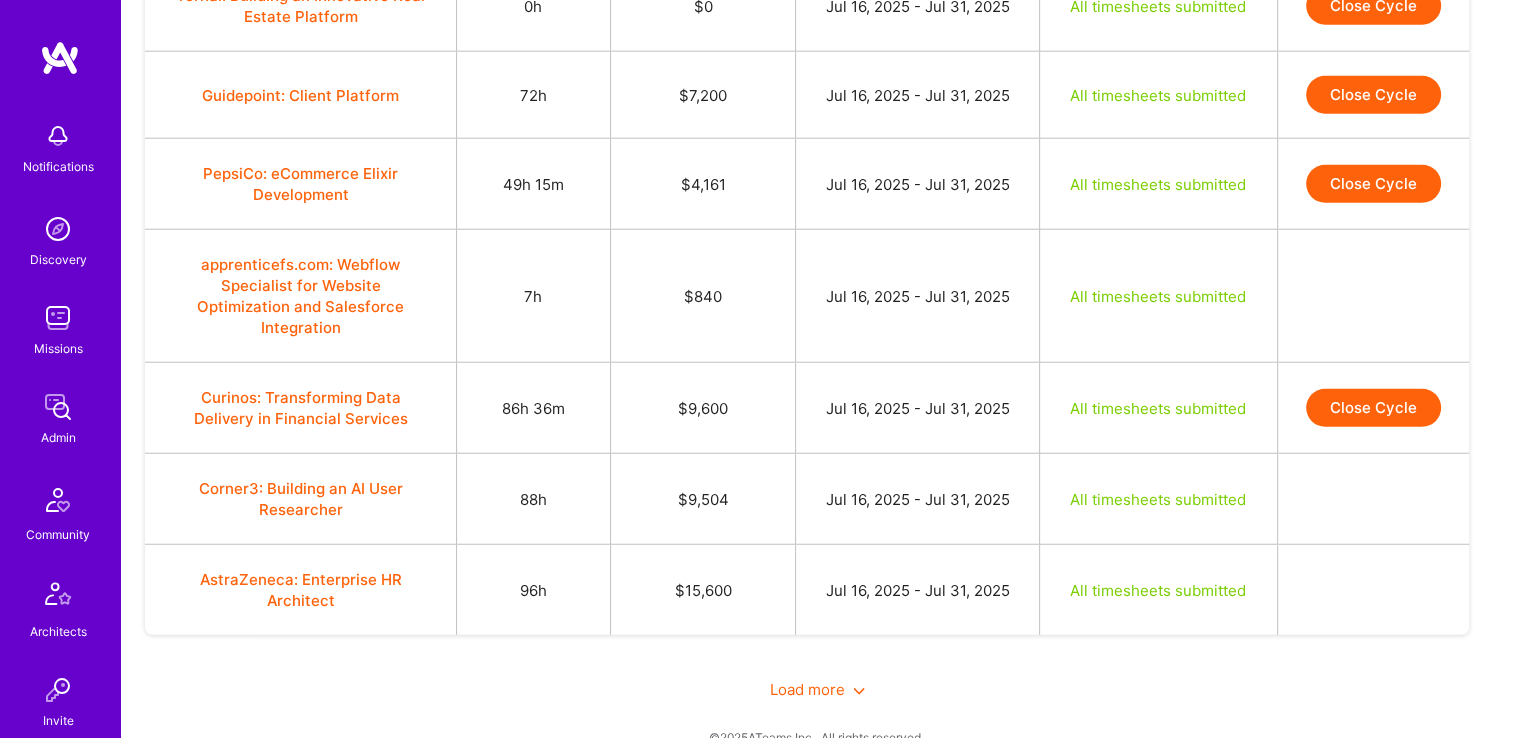click on "Load more" at bounding box center [817, 689] 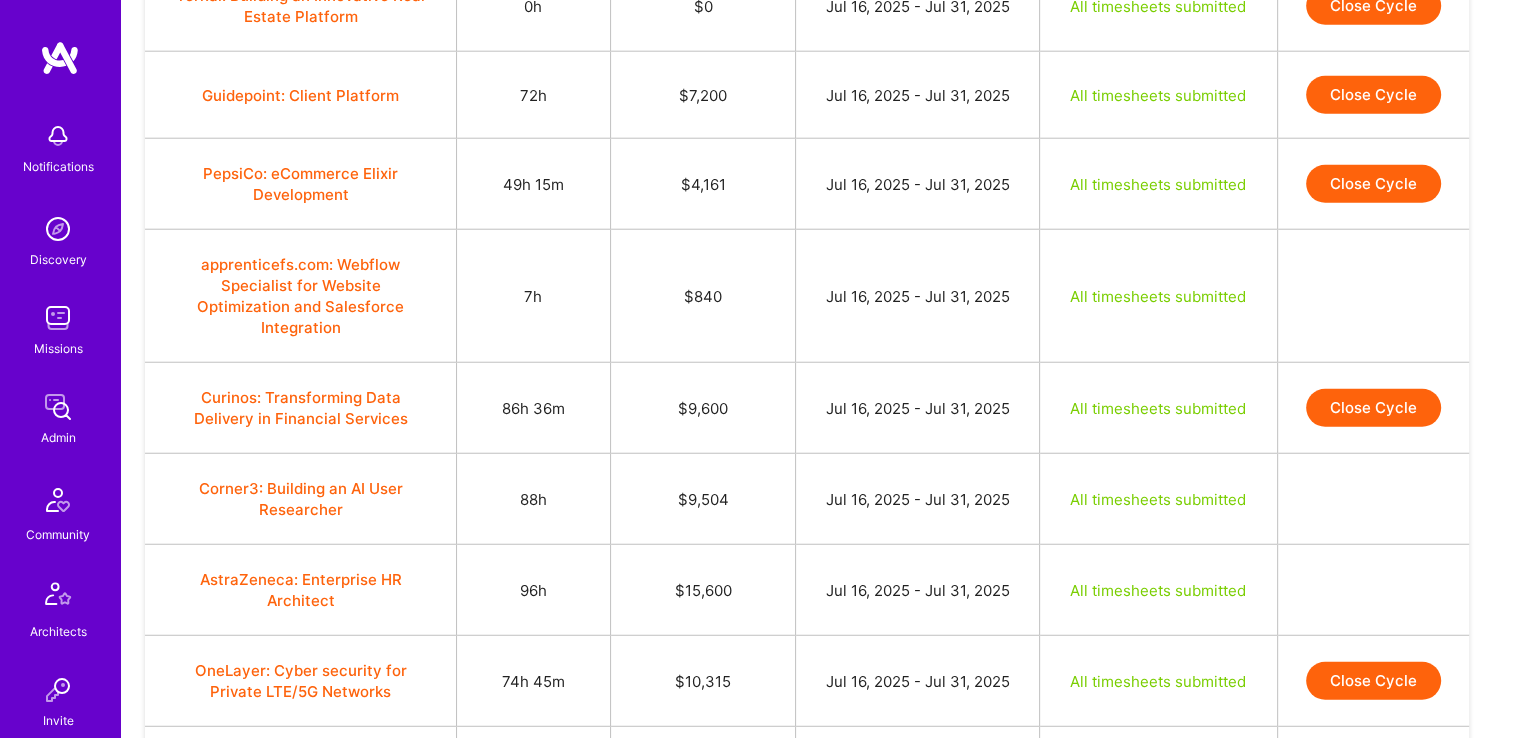 scroll, scrollTop: 5393, scrollLeft: 0, axis: vertical 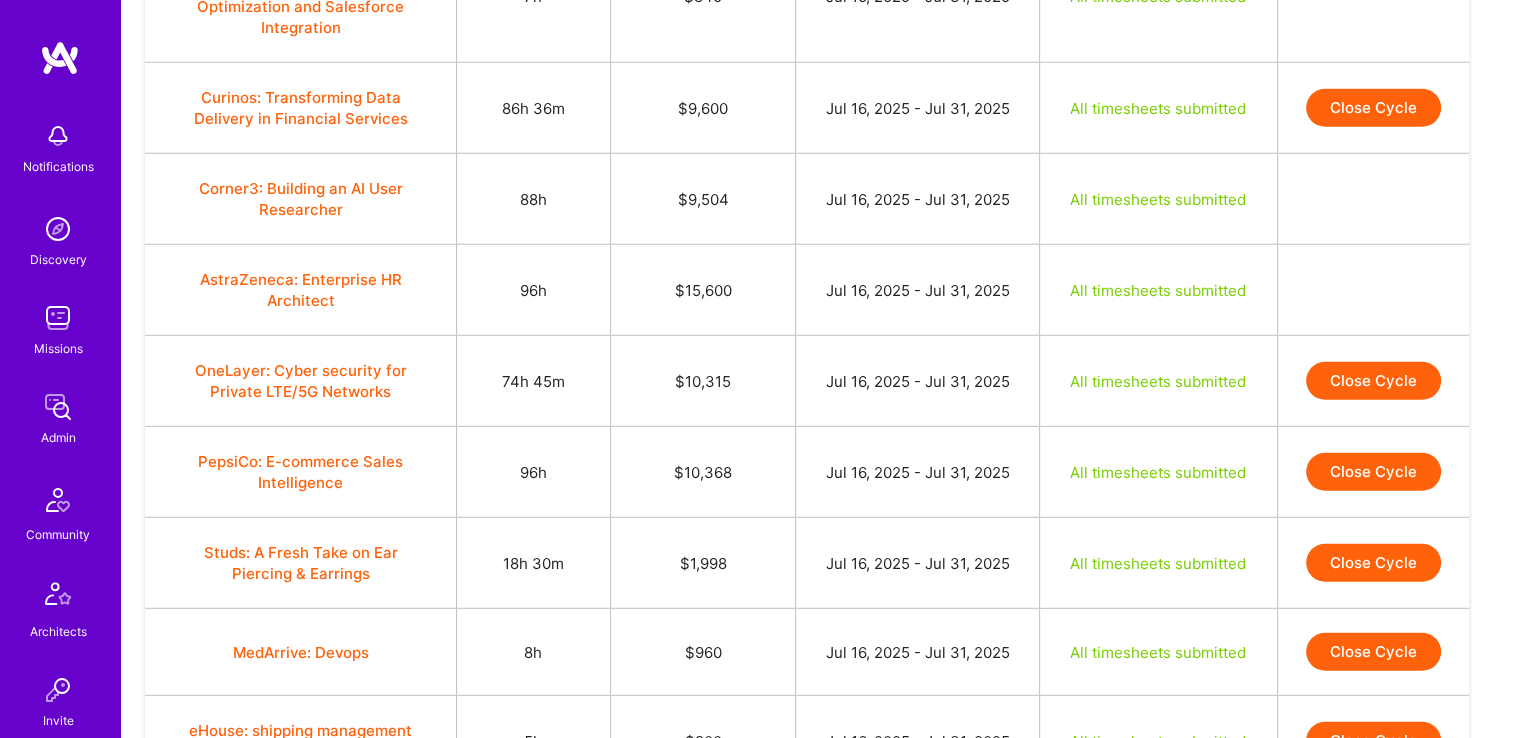 click on "Close Cycle" at bounding box center [1373, 381] 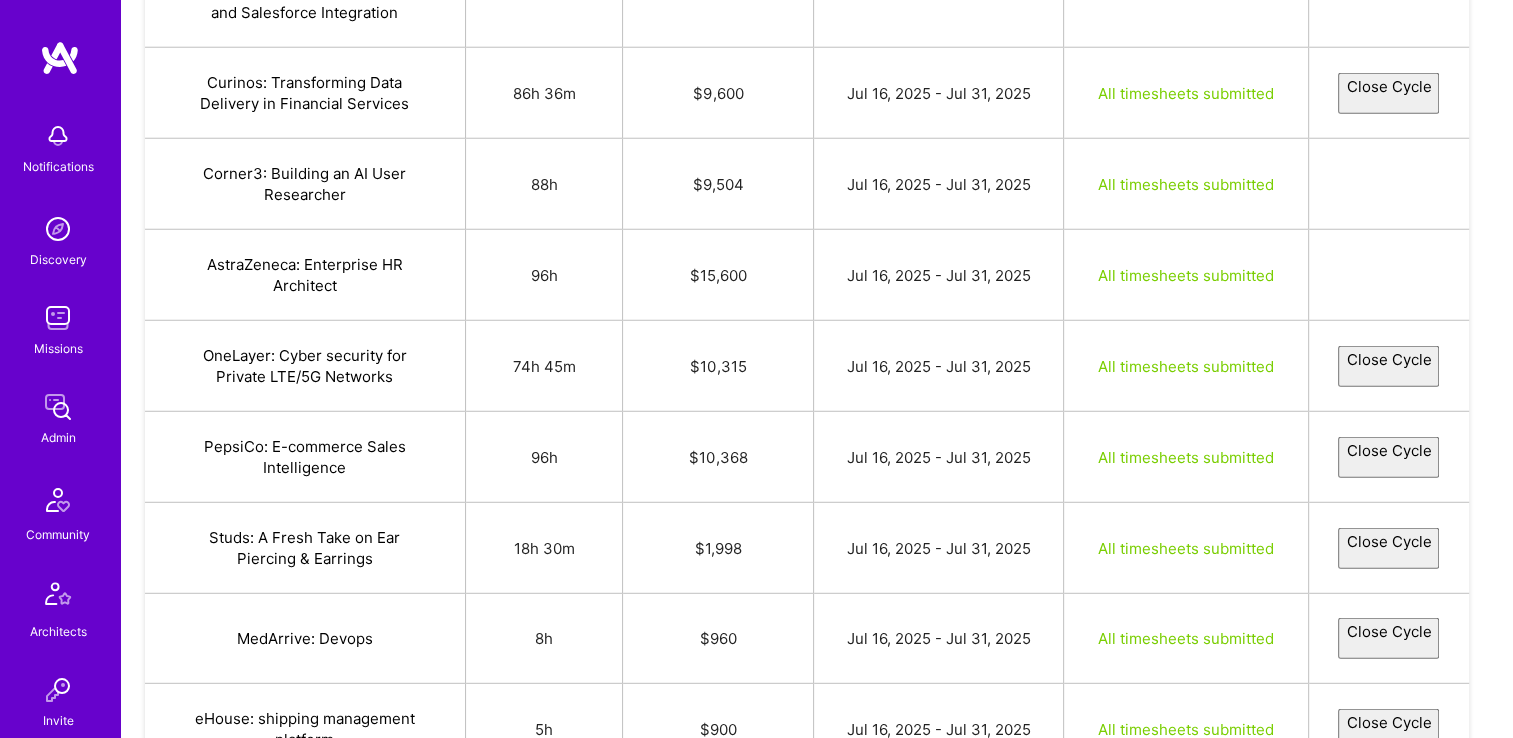 select on "68774dd4b8d66b24f3b15b7e" 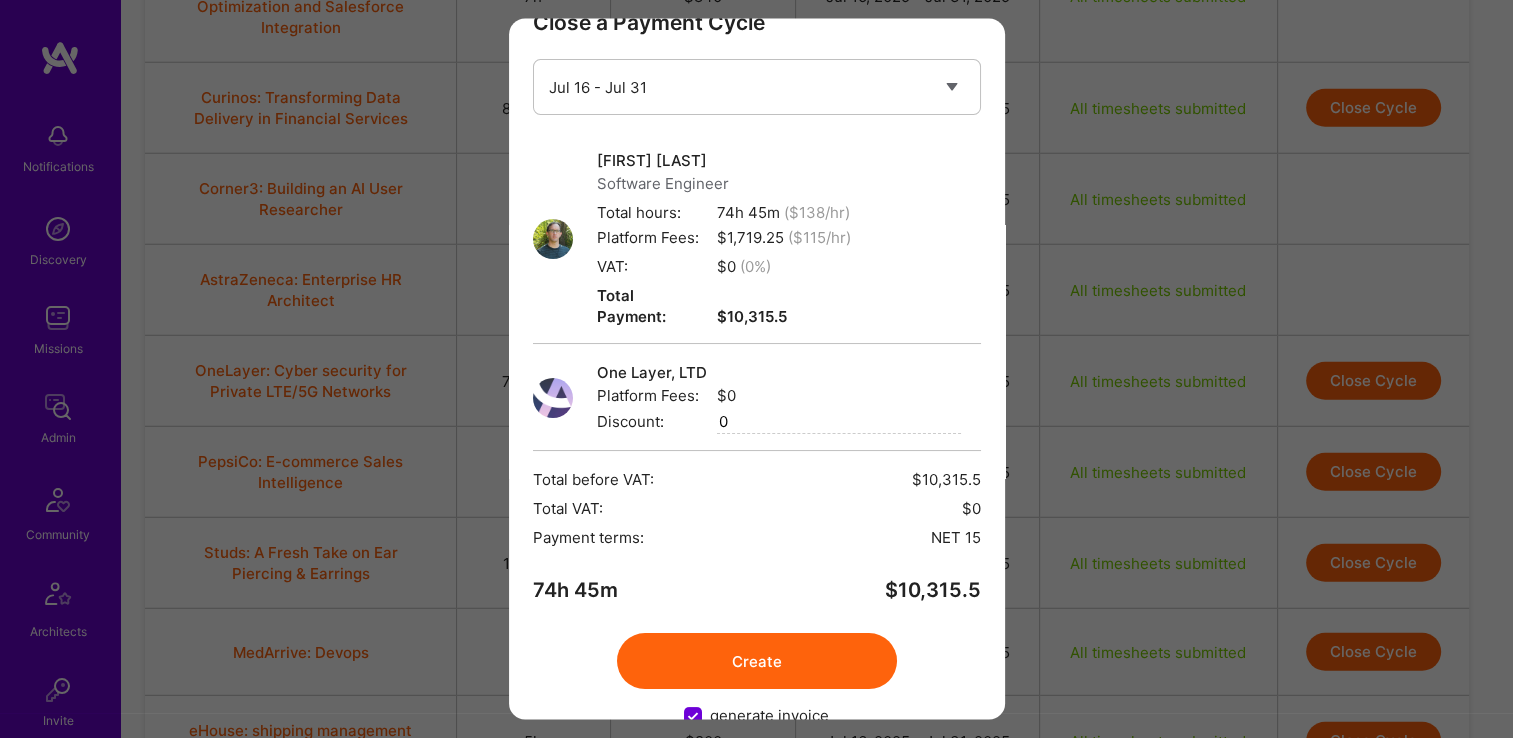 scroll, scrollTop: 72, scrollLeft: 0, axis: vertical 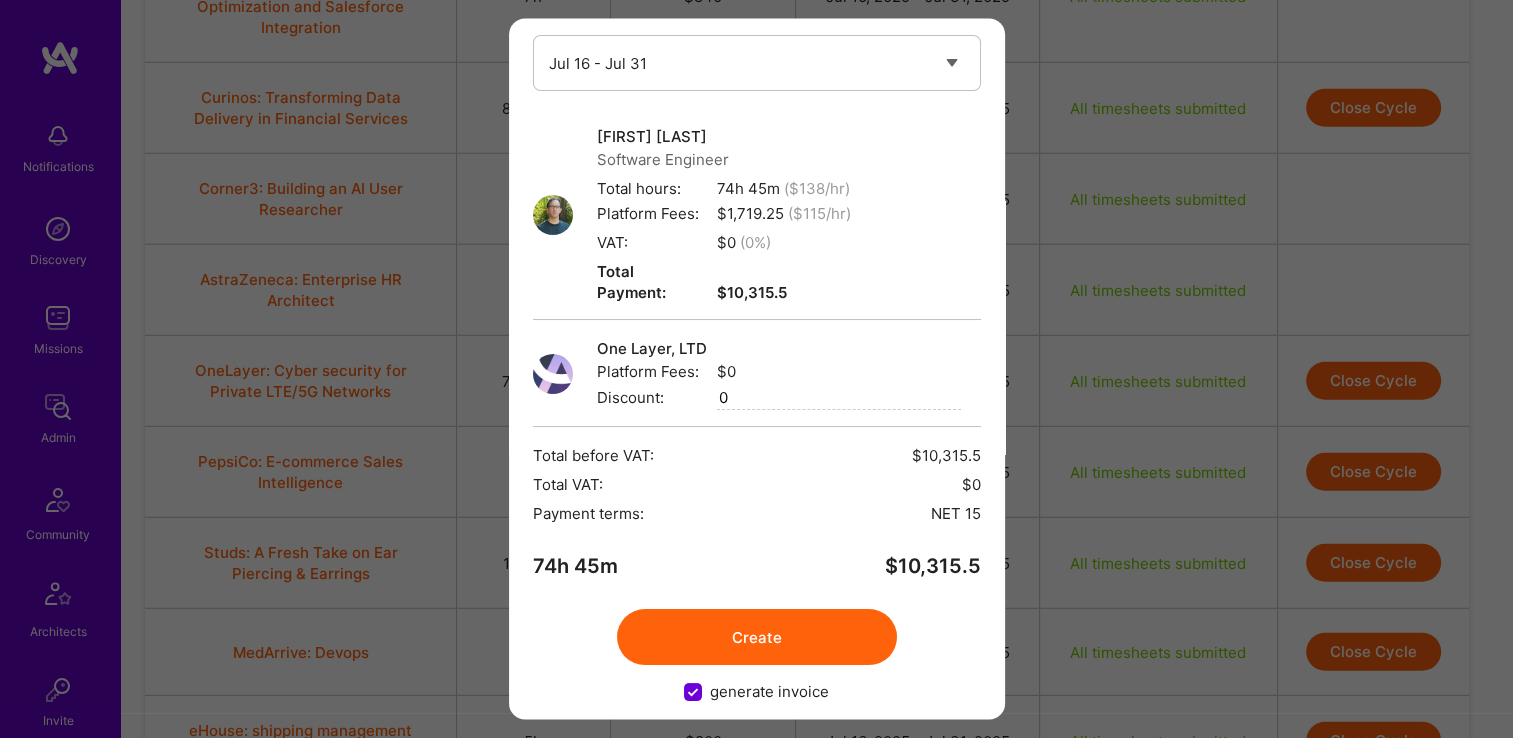 click on "Create" at bounding box center (757, 638) 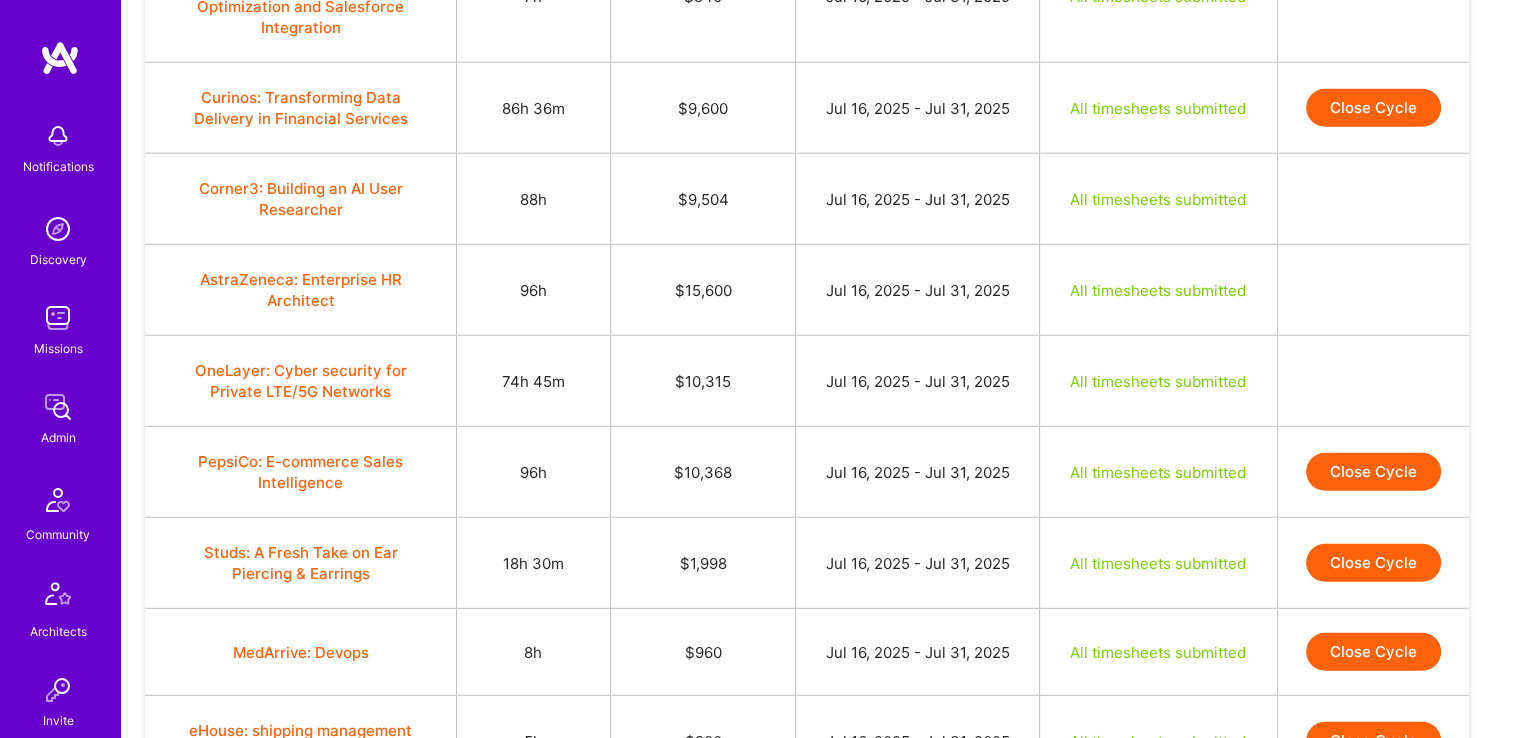 click on "Close Cycle" at bounding box center [1373, 472] 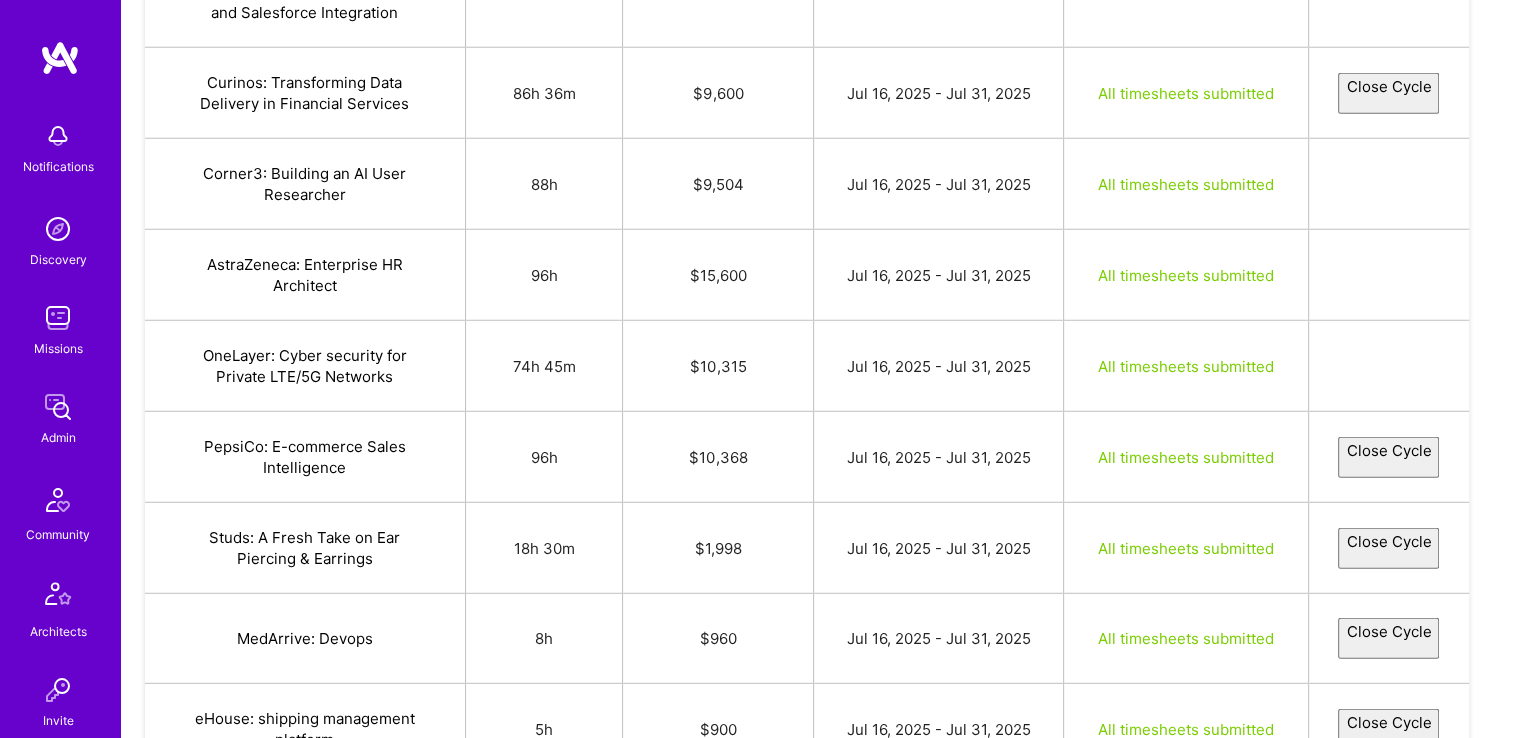 select on "68795579c59e4717e666f909" 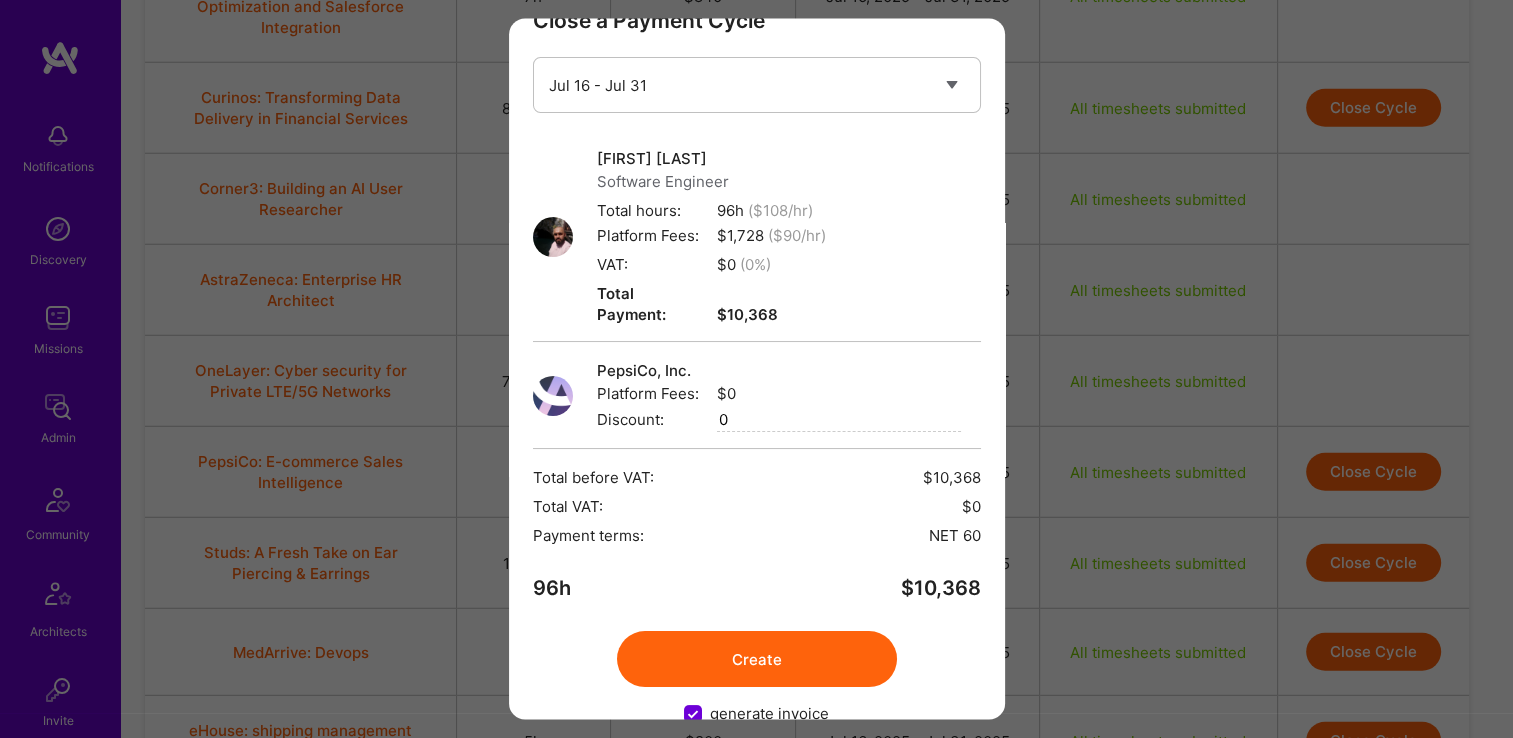 scroll, scrollTop: 72, scrollLeft: 0, axis: vertical 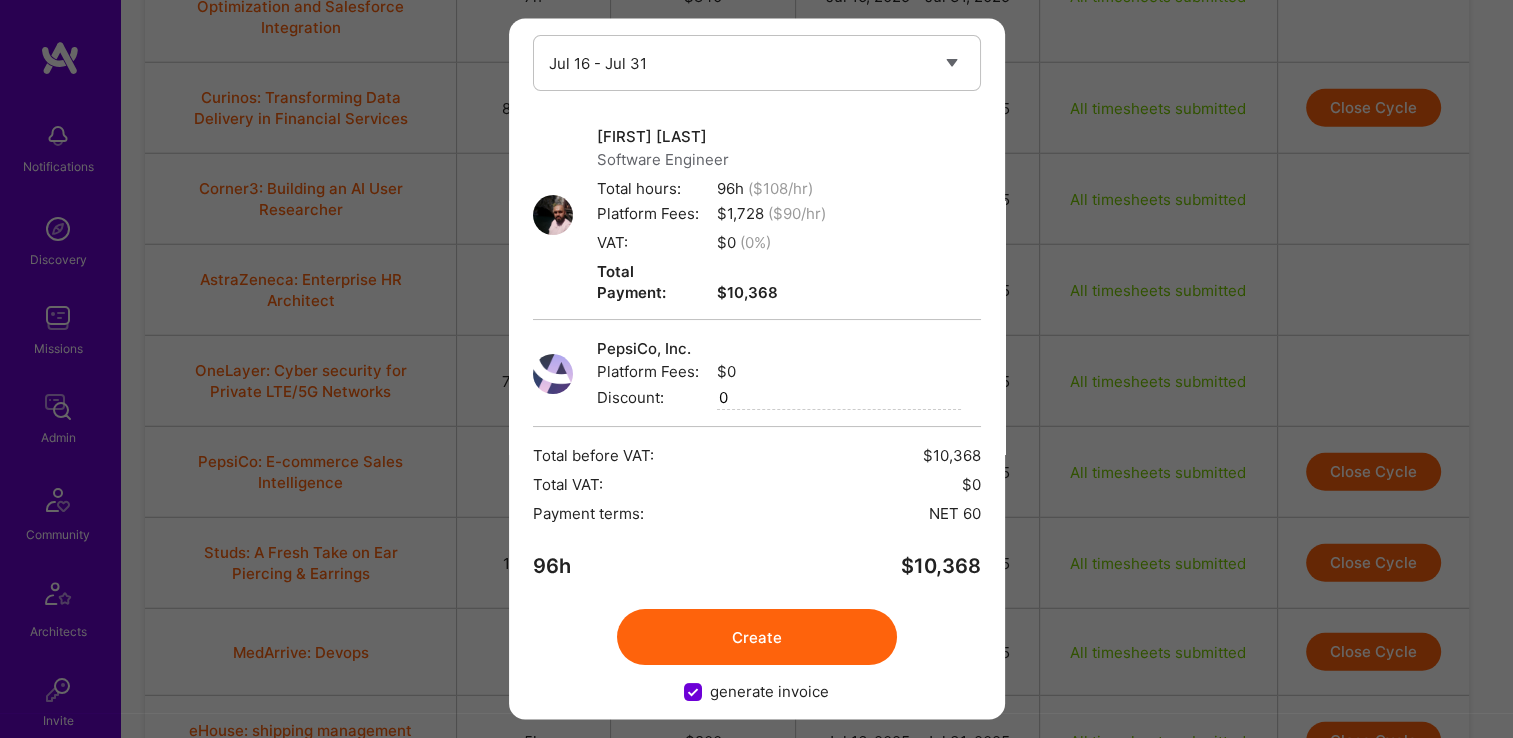 click on "Create" at bounding box center (757, 638) 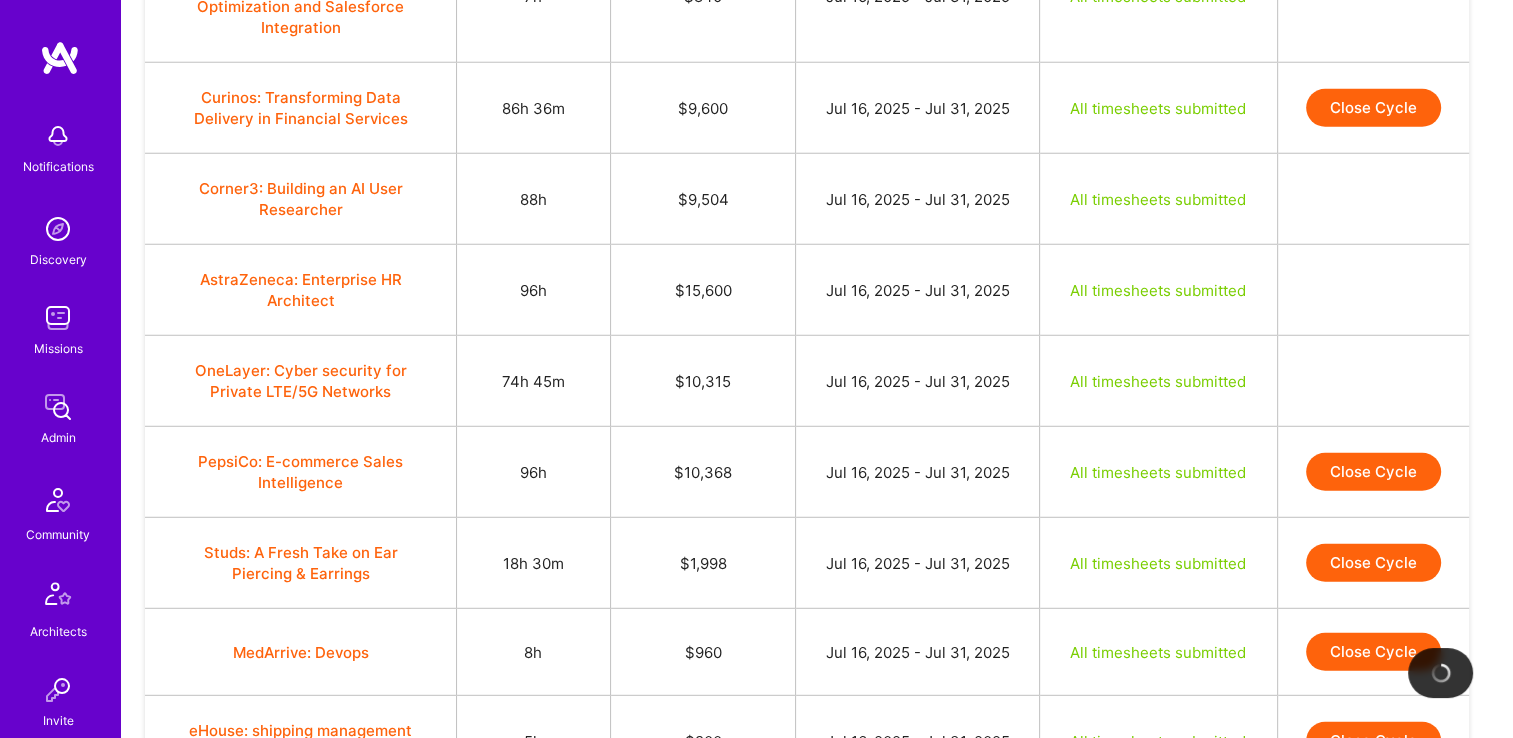 scroll, scrollTop: 5493, scrollLeft: 0, axis: vertical 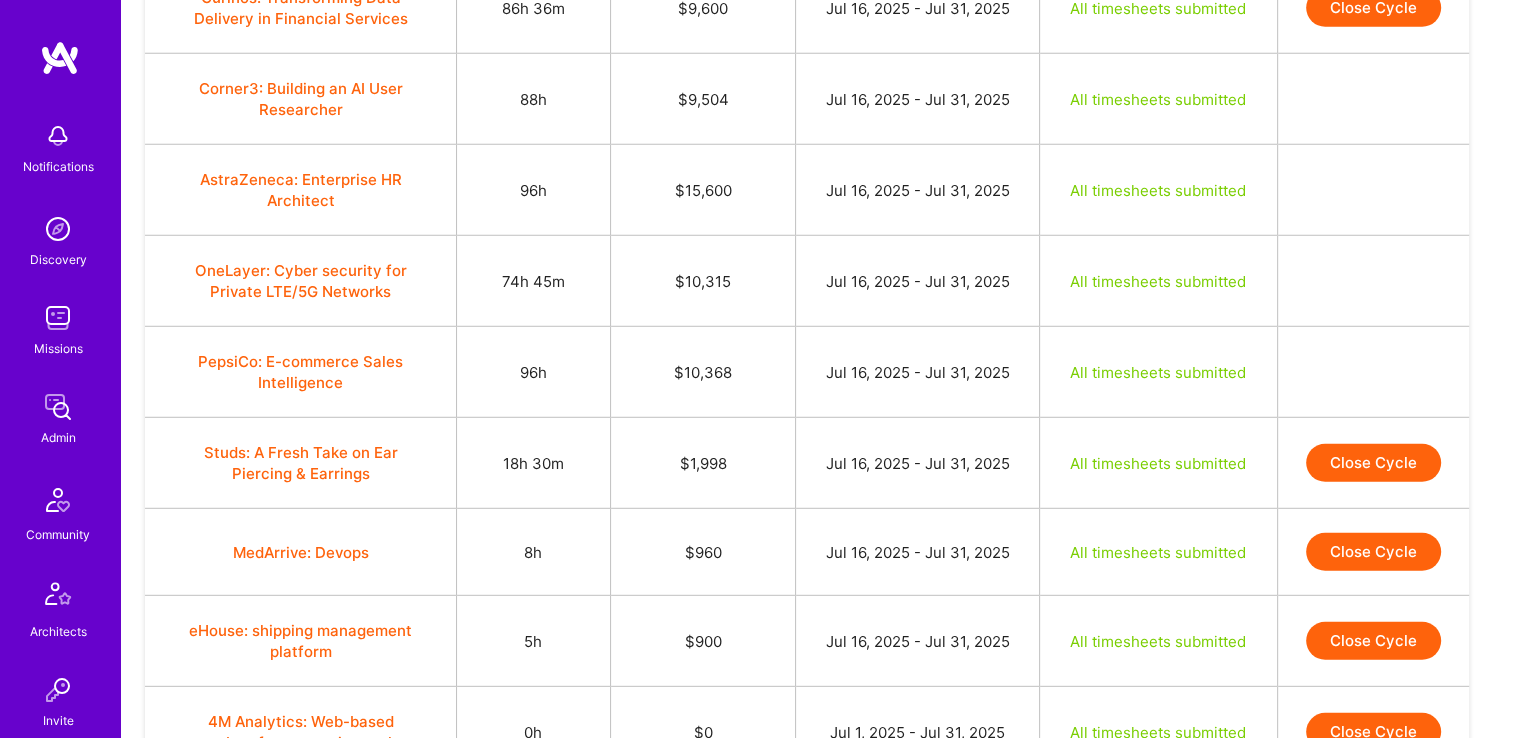 click on "Close Cycle" at bounding box center (1373, 463) 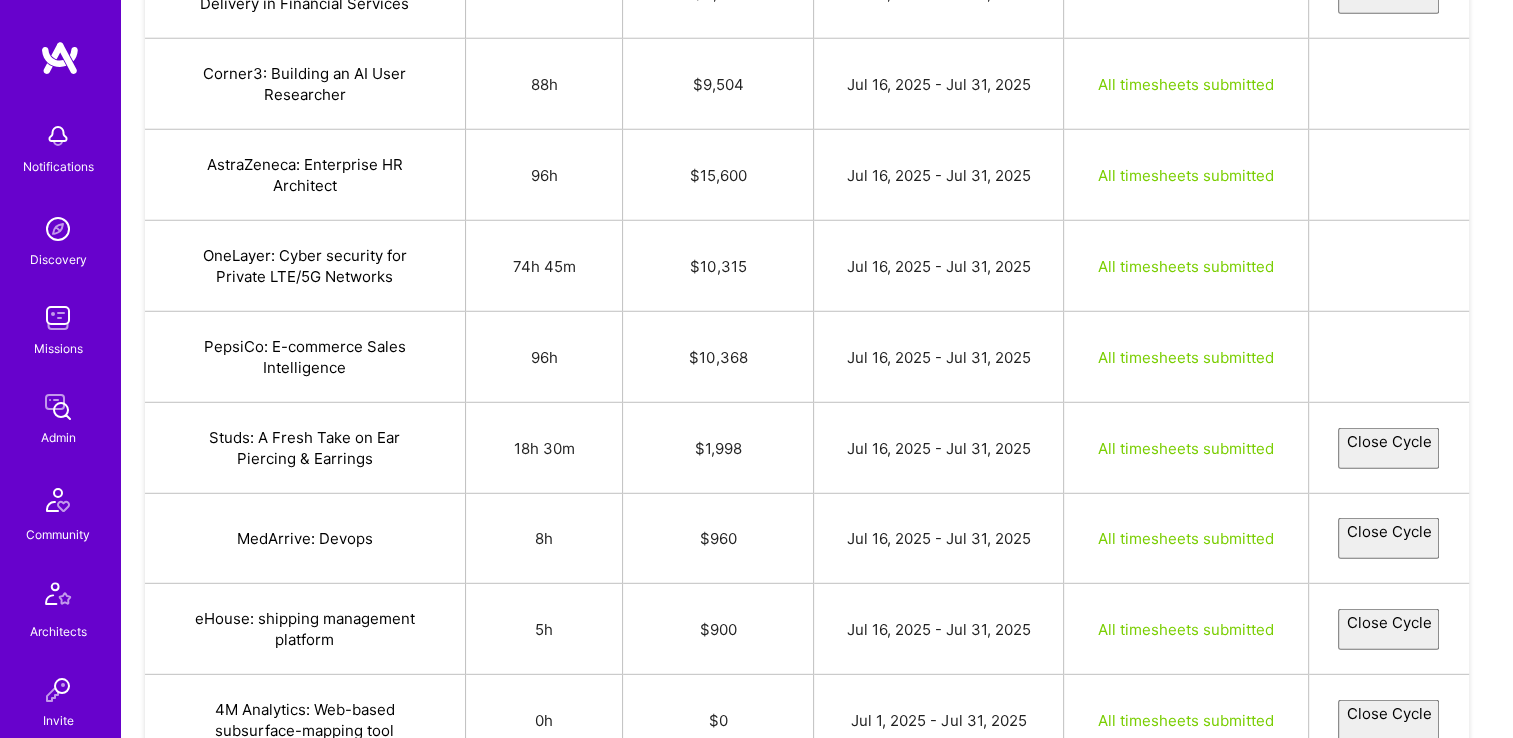 select on "687a455e600beffbcc89dcf5" 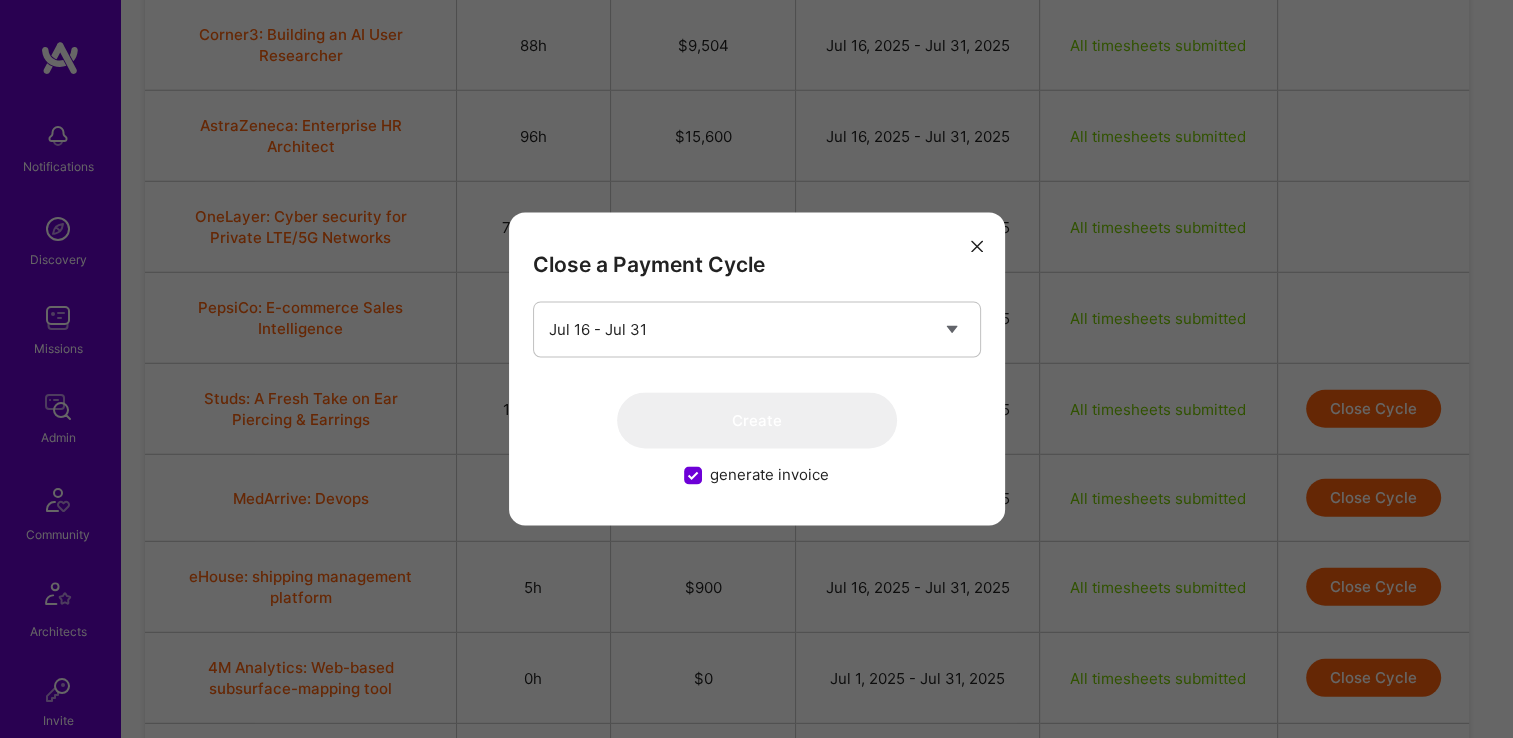 scroll, scrollTop: 5593, scrollLeft: 0, axis: vertical 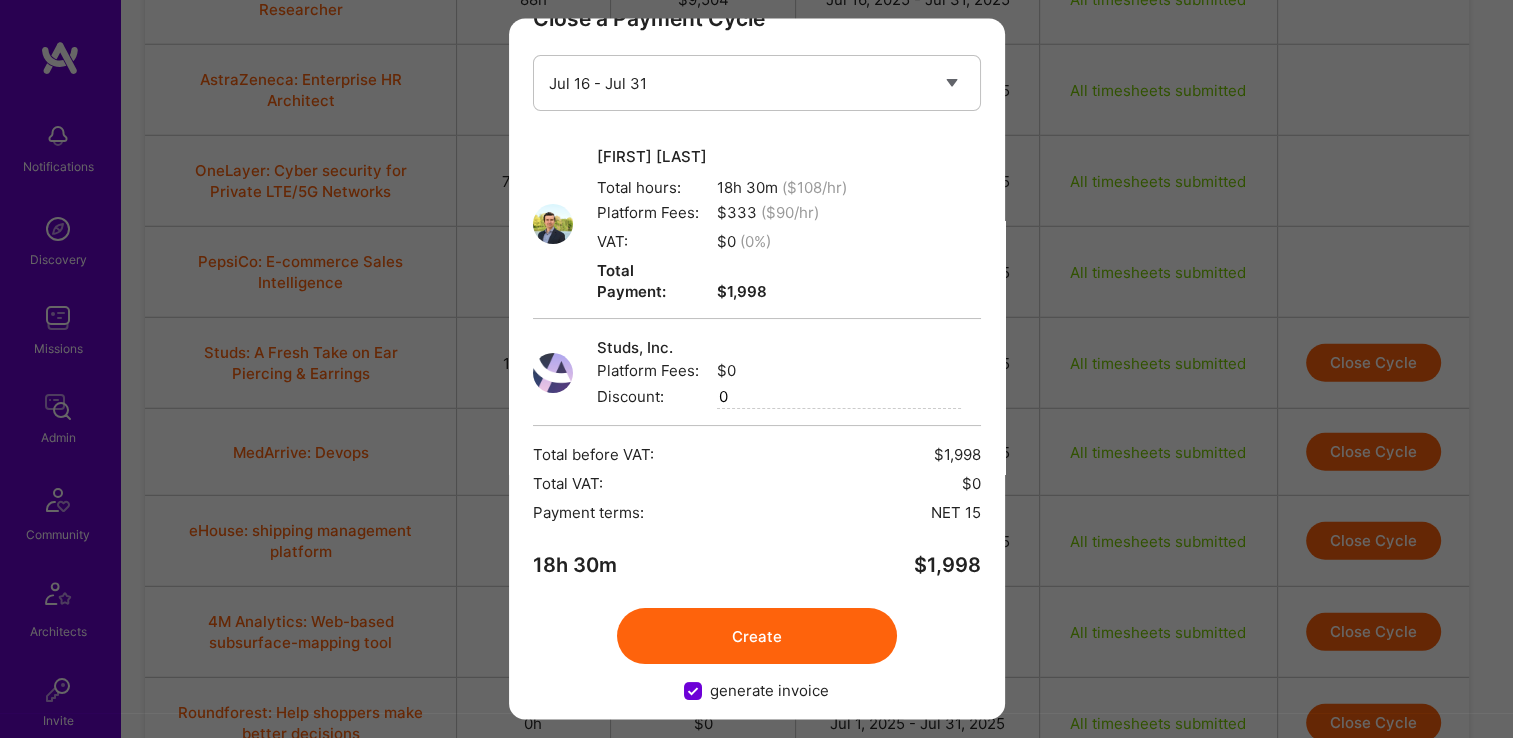 click on "Create" at bounding box center (757, 637) 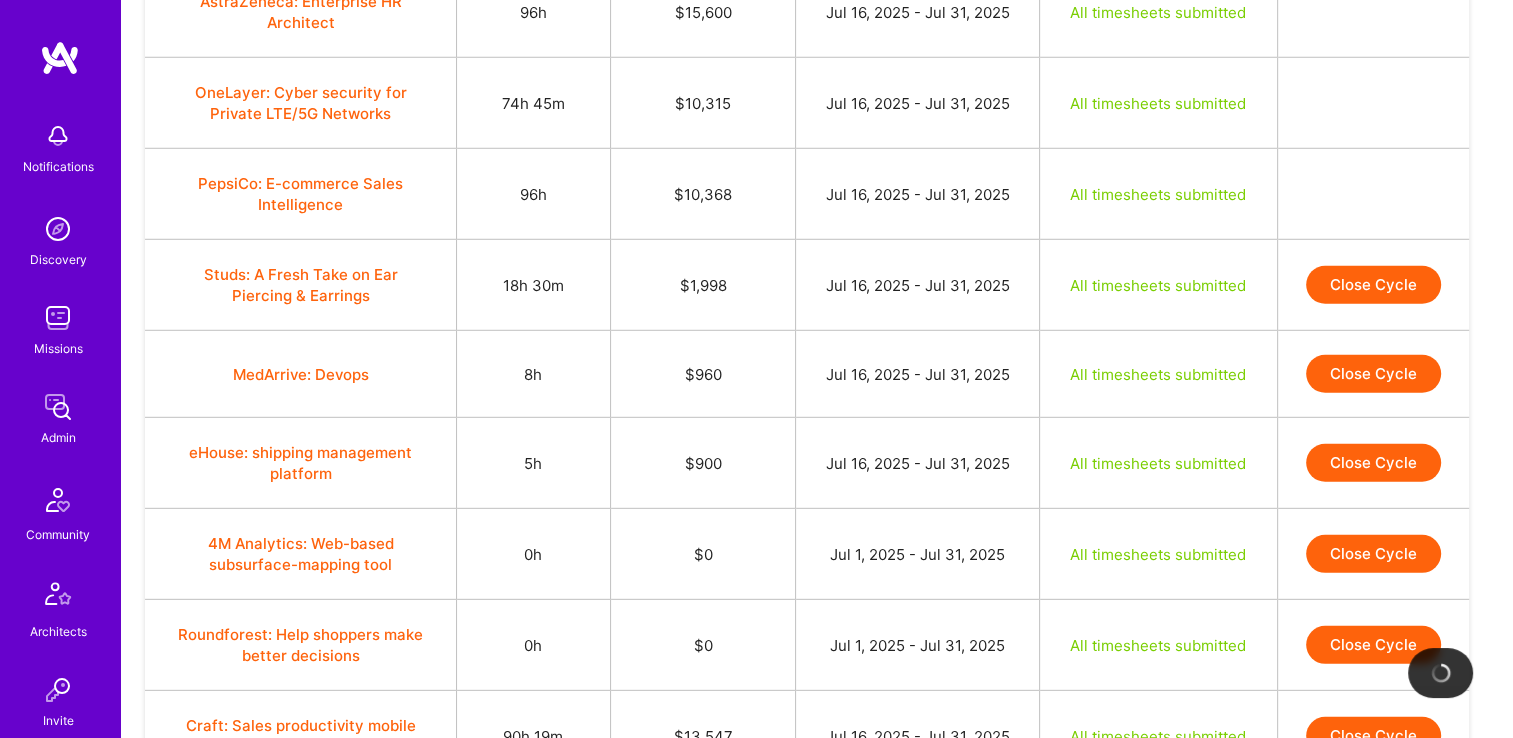 scroll, scrollTop: 5693, scrollLeft: 0, axis: vertical 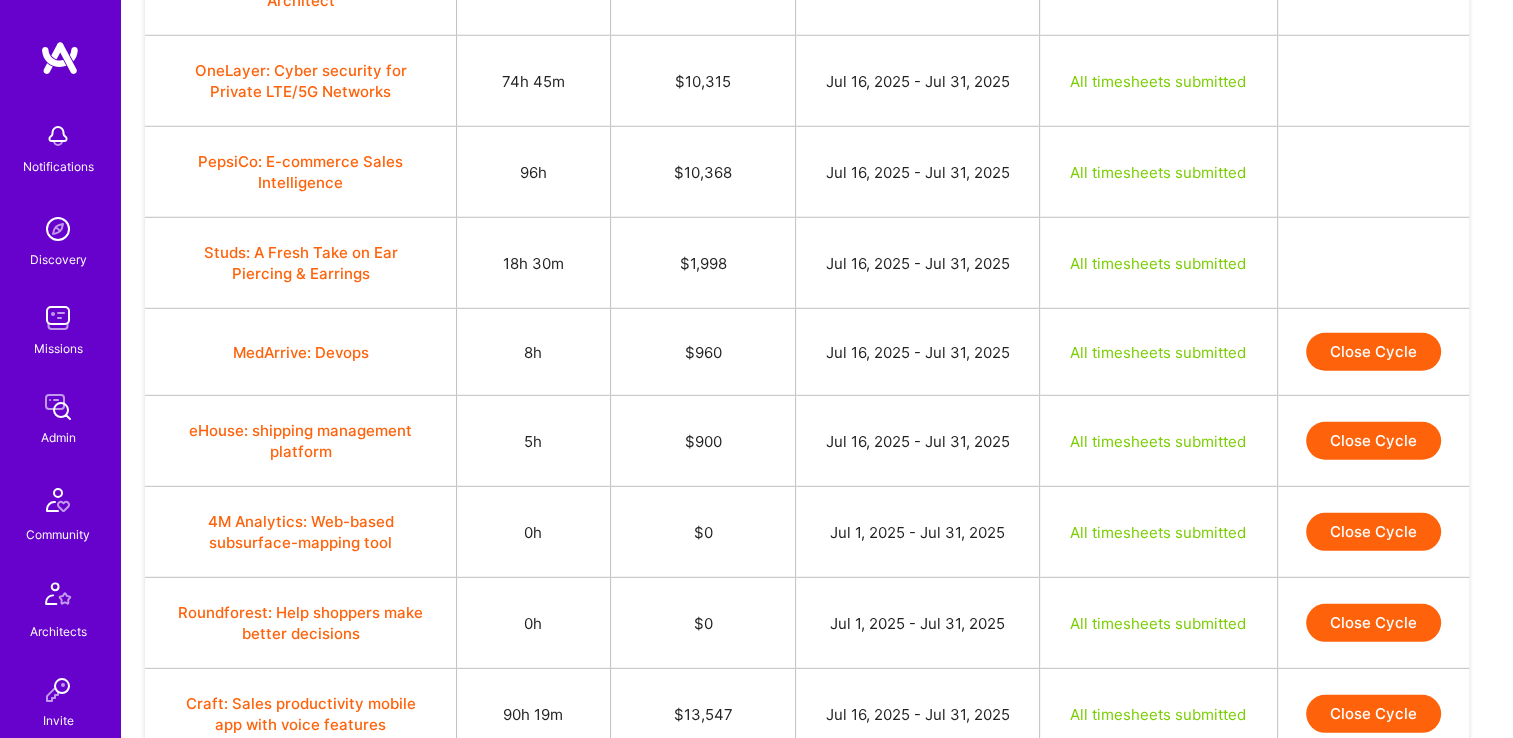 click on "Close Cycle" at bounding box center [1373, 352] 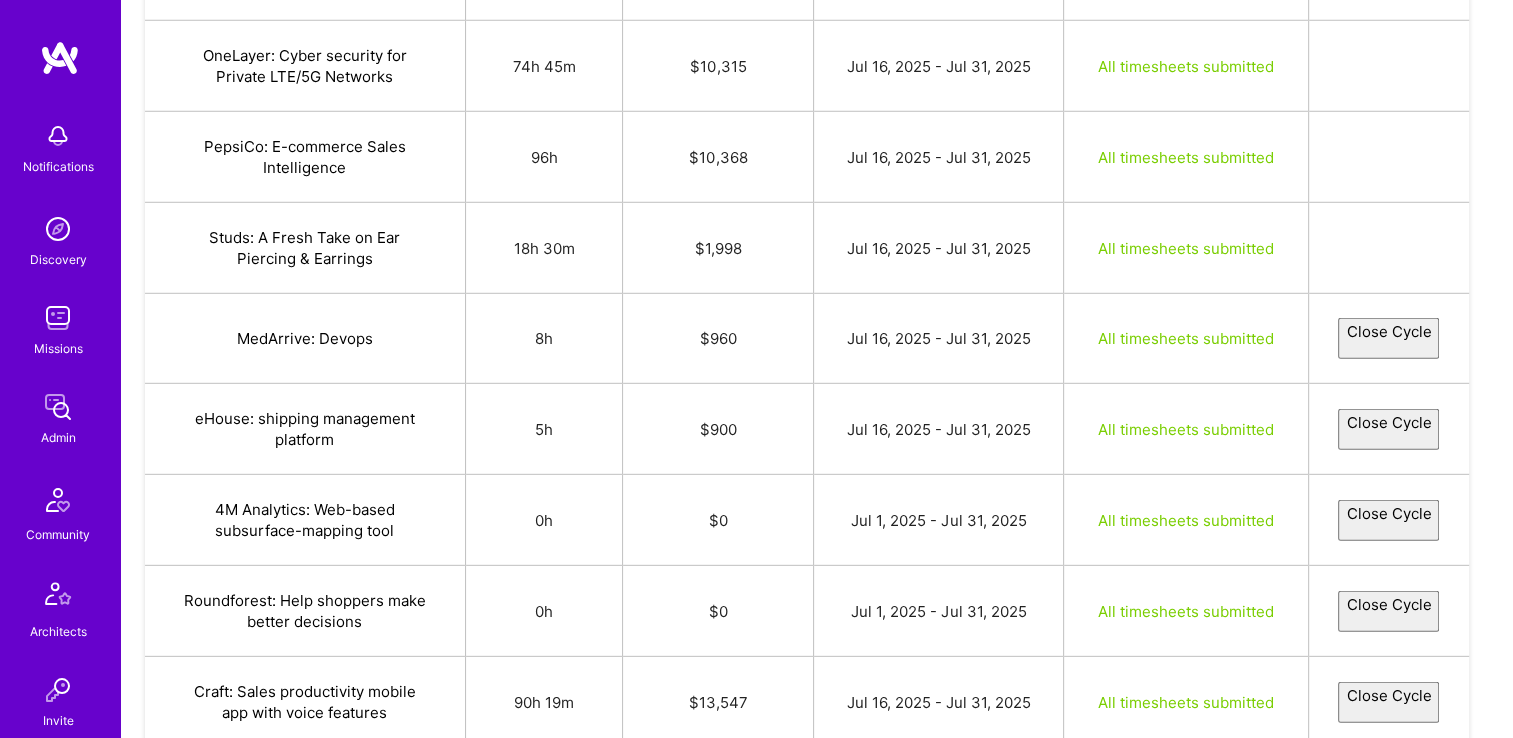 select on "6879e141600befab9289da9e" 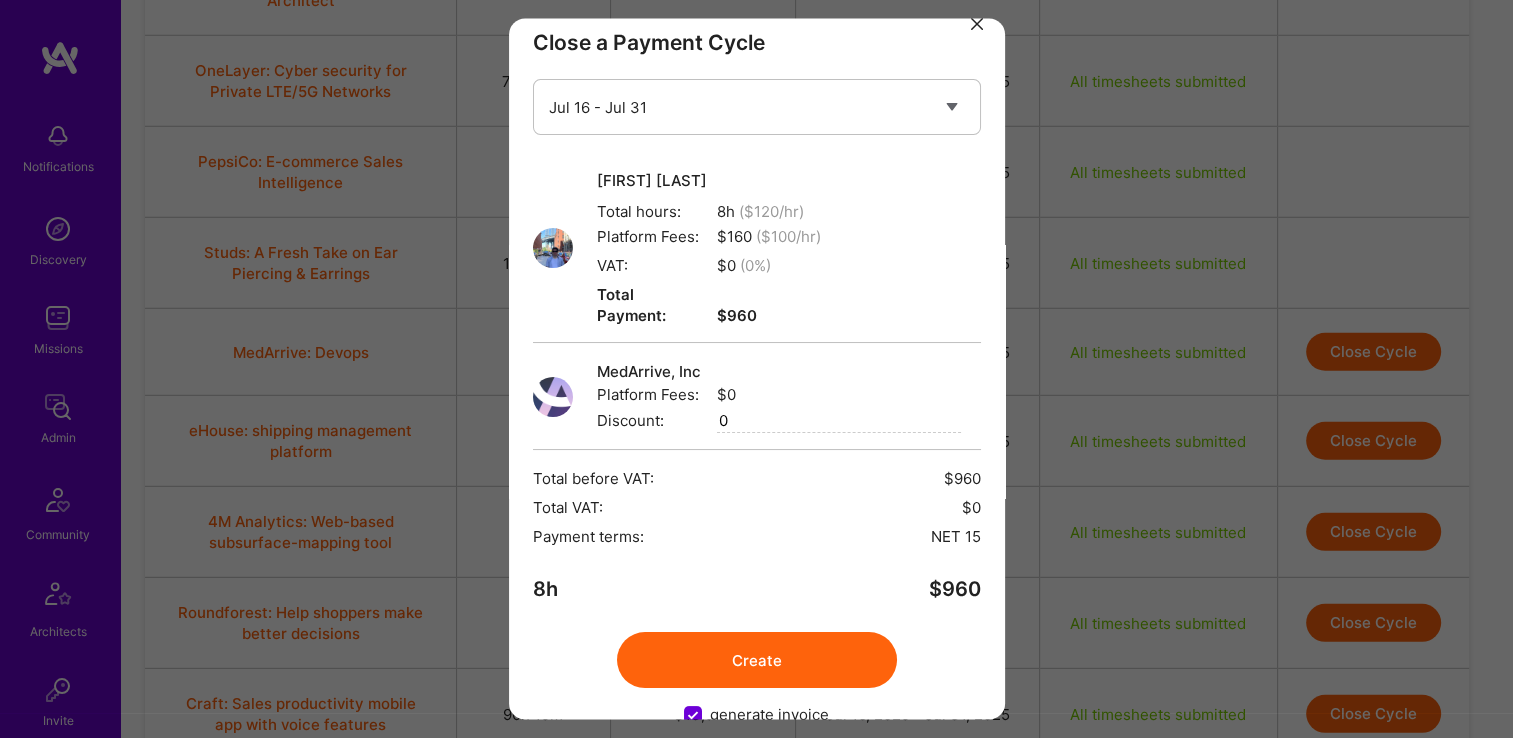 scroll, scrollTop: 52, scrollLeft: 0, axis: vertical 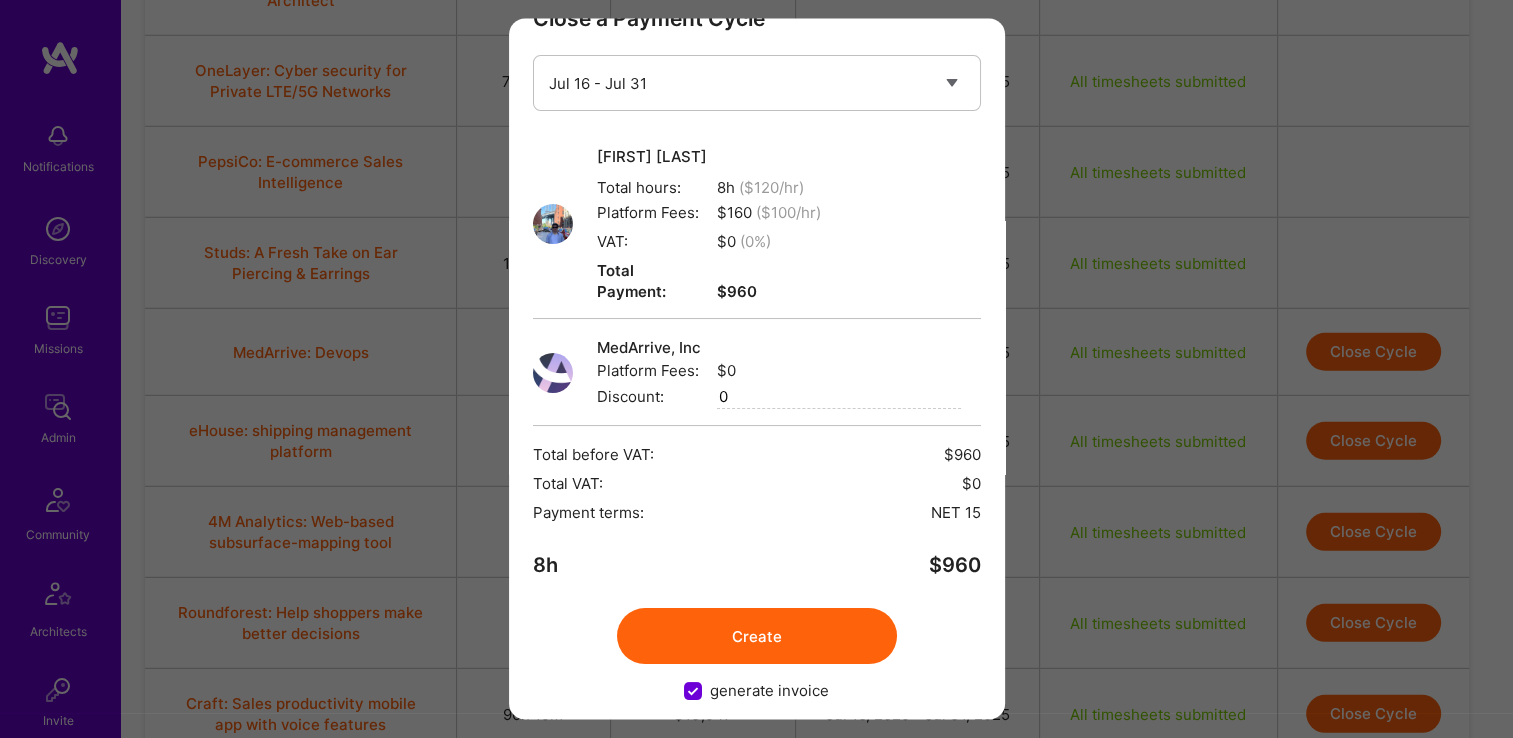 click on "Create" at bounding box center [757, 637] 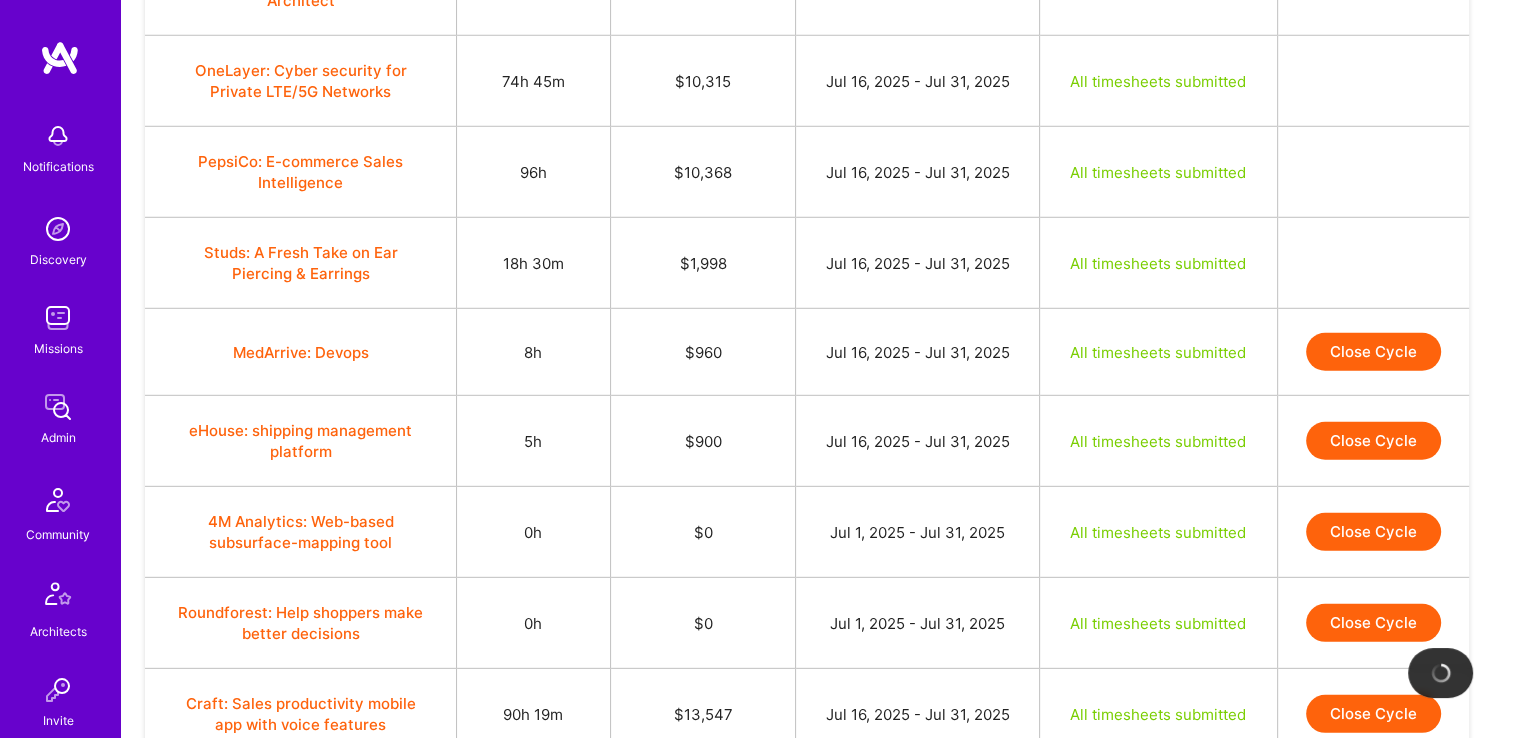 scroll, scrollTop: 5793, scrollLeft: 0, axis: vertical 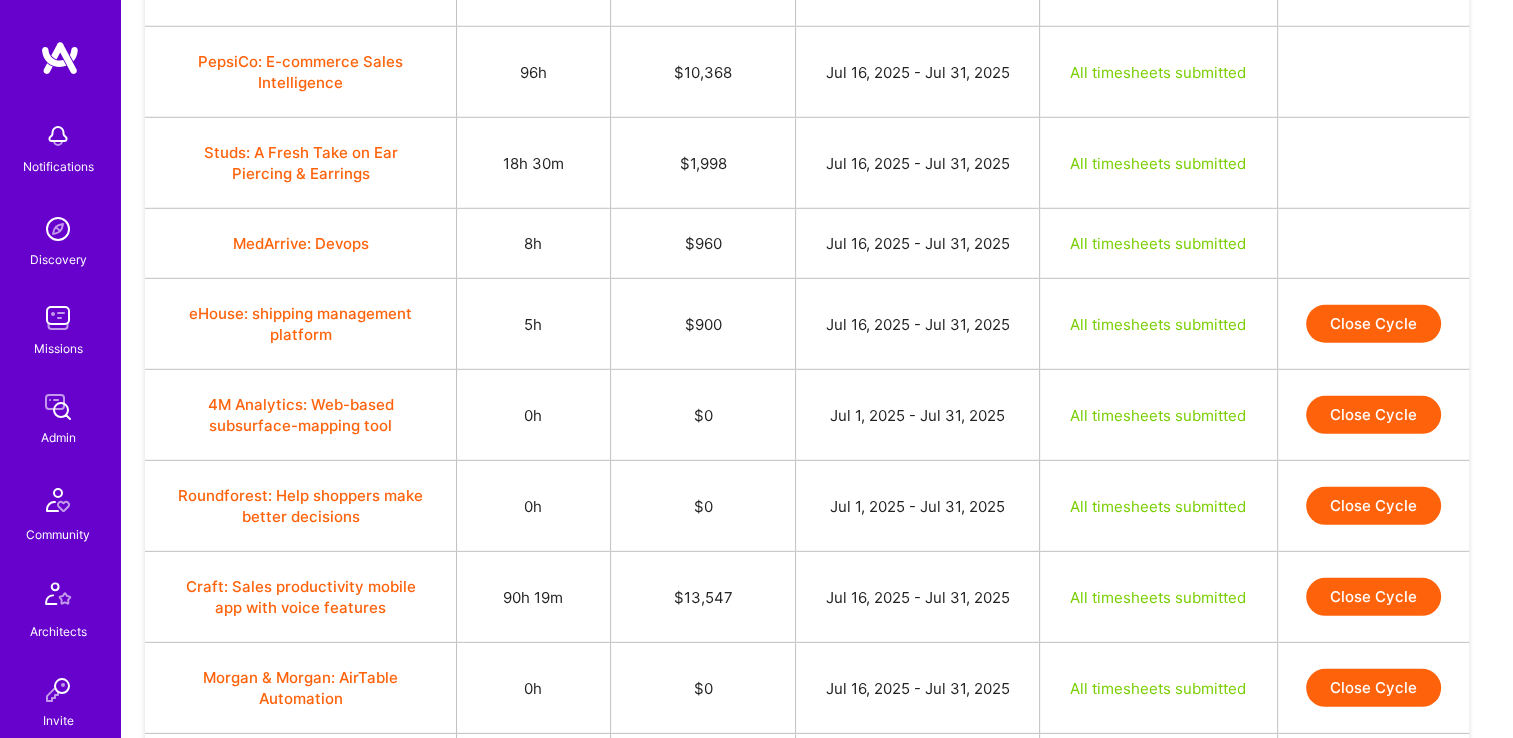 click on "Close Cycle" at bounding box center [1373, 324] 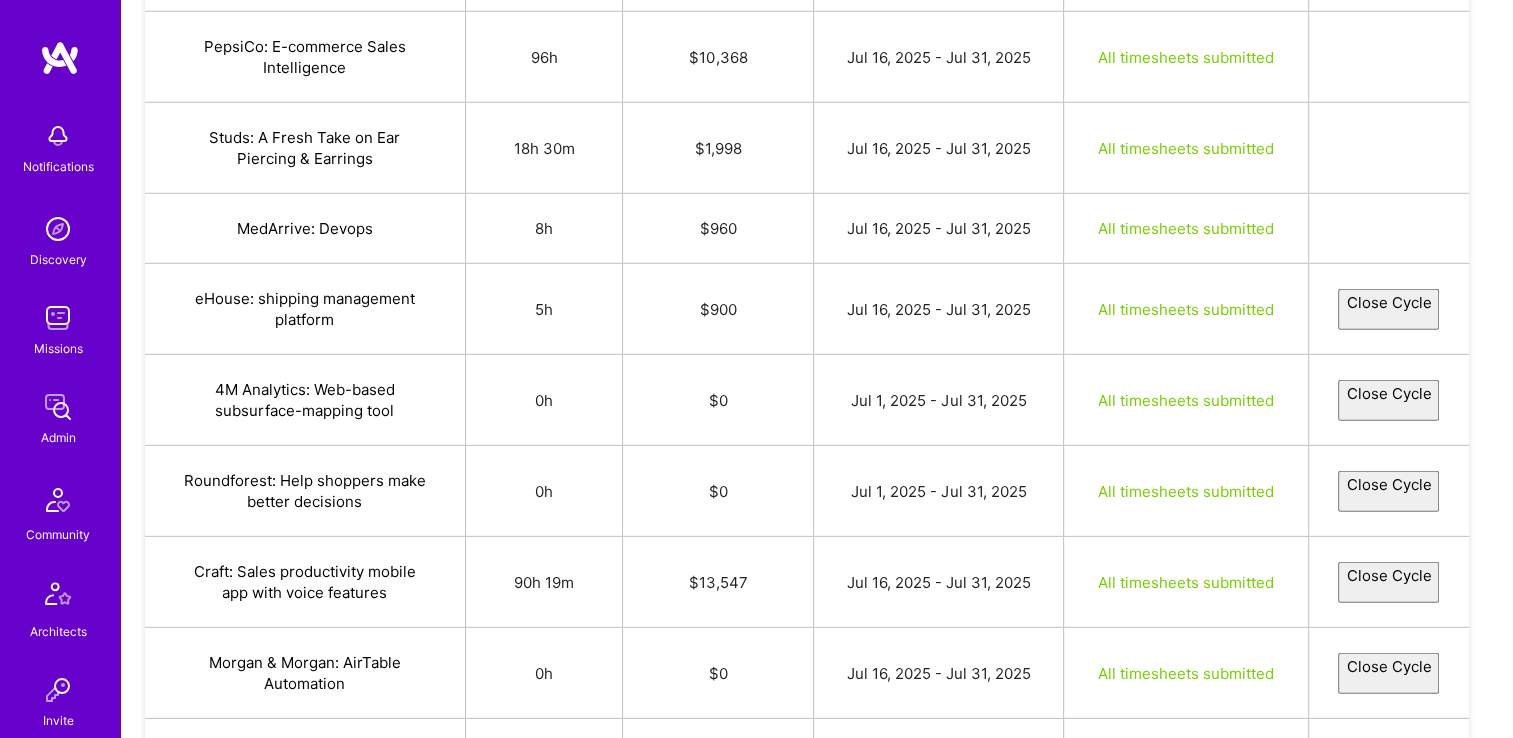 select on "68782d81281eaa7eeeddcf22" 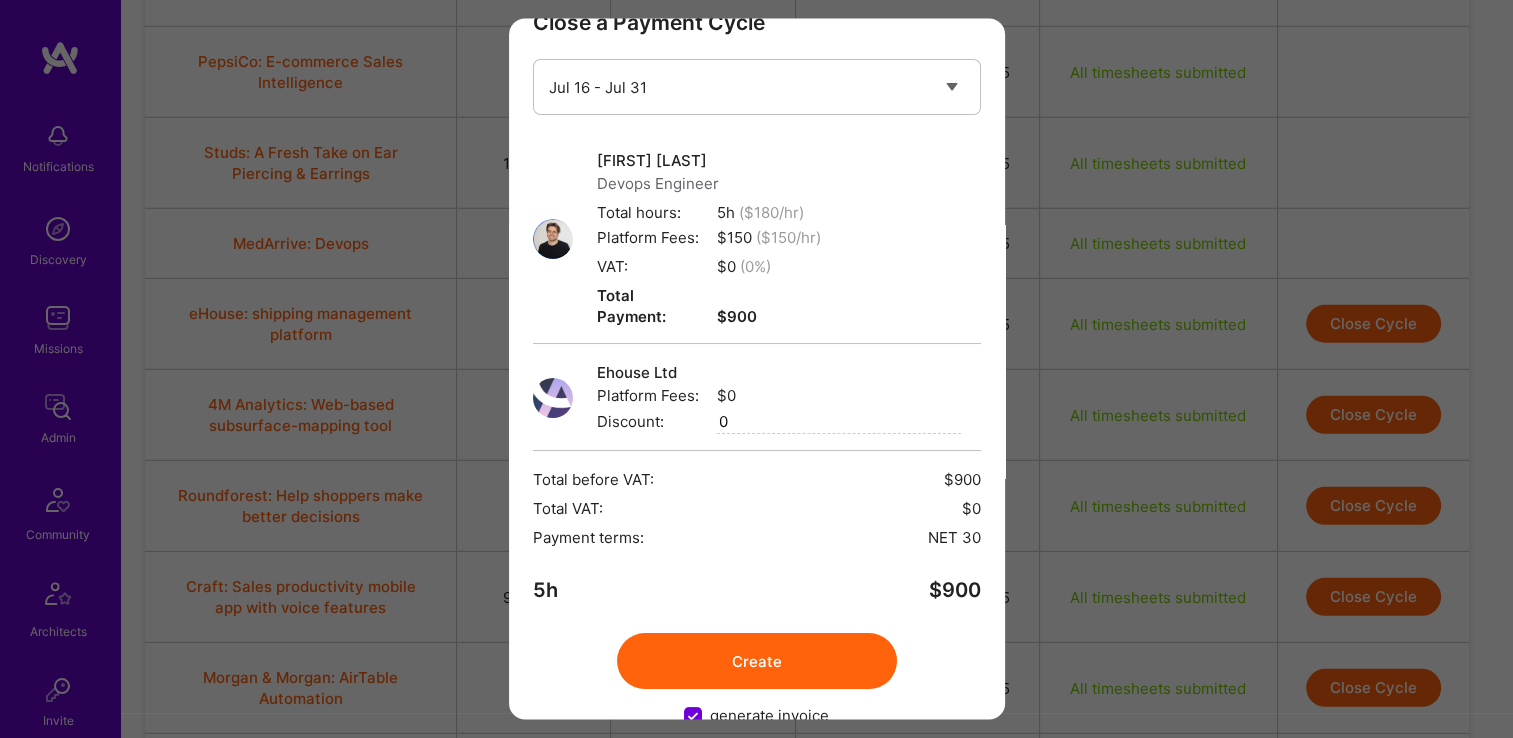 scroll, scrollTop: 72, scrollLeft: 0, axis: vertical 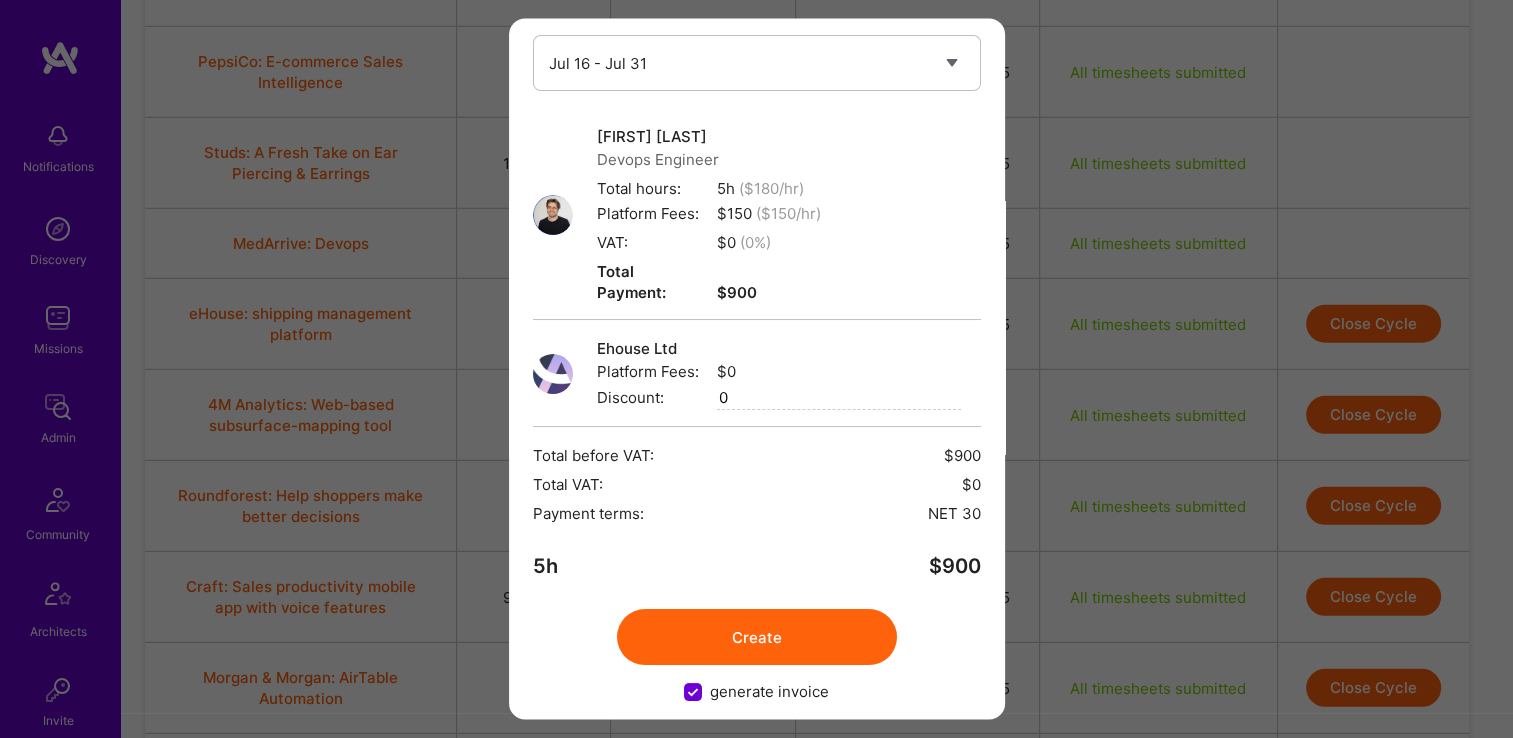 click on "Create" at bounding box center (757, 638) 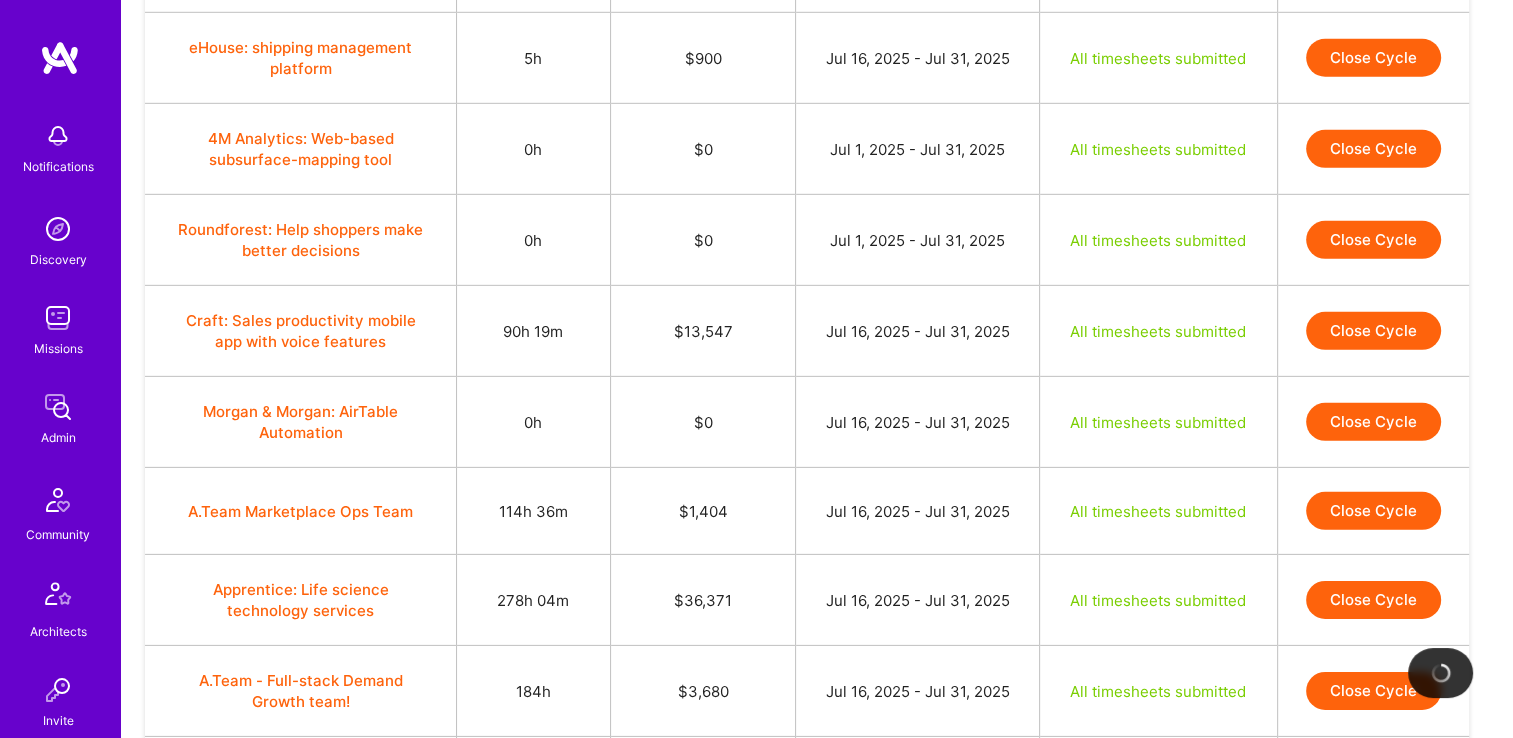 scroll, scrollTop: 6093, scrollLeft: 0, axis: vertical 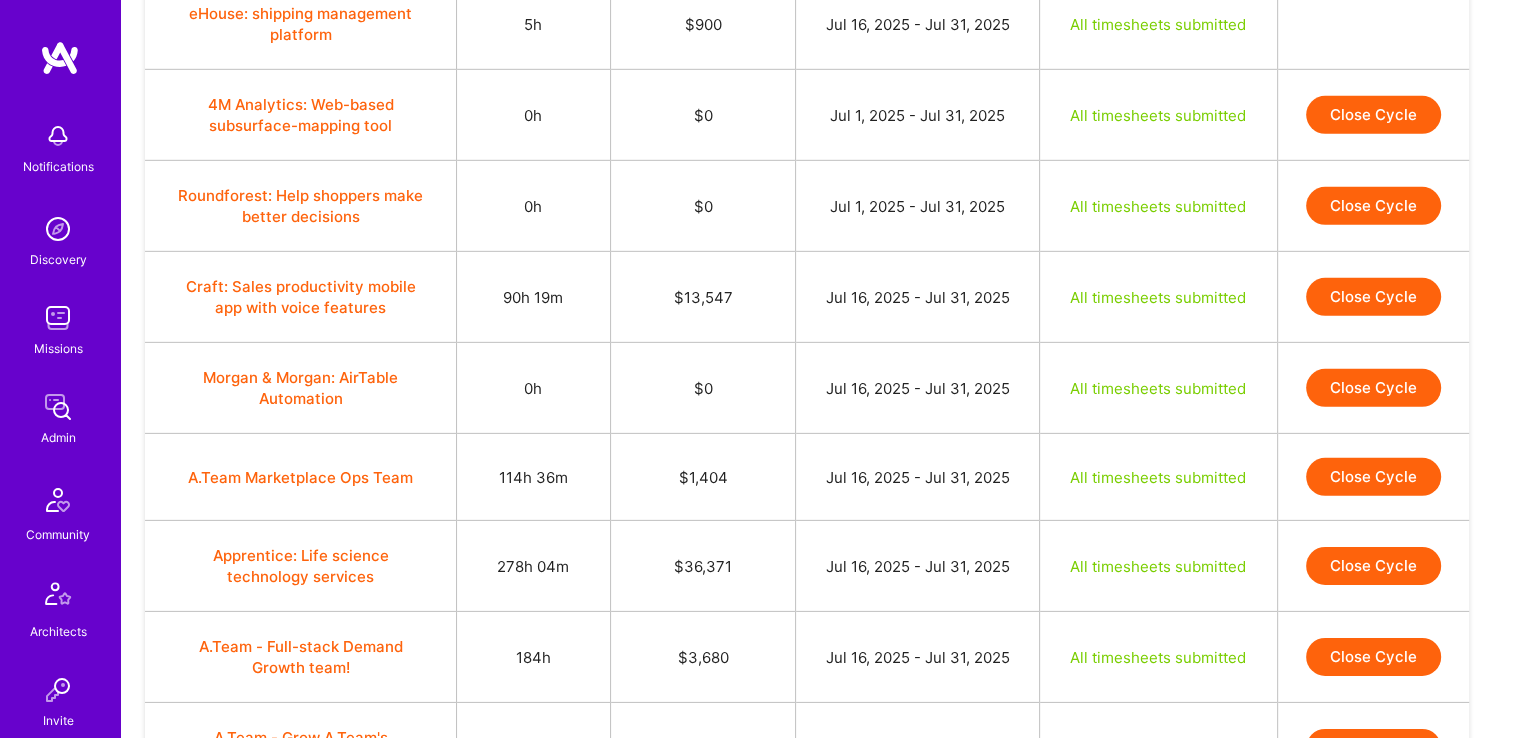 click on "Close Cycle" at bounding box center [1373, 297] 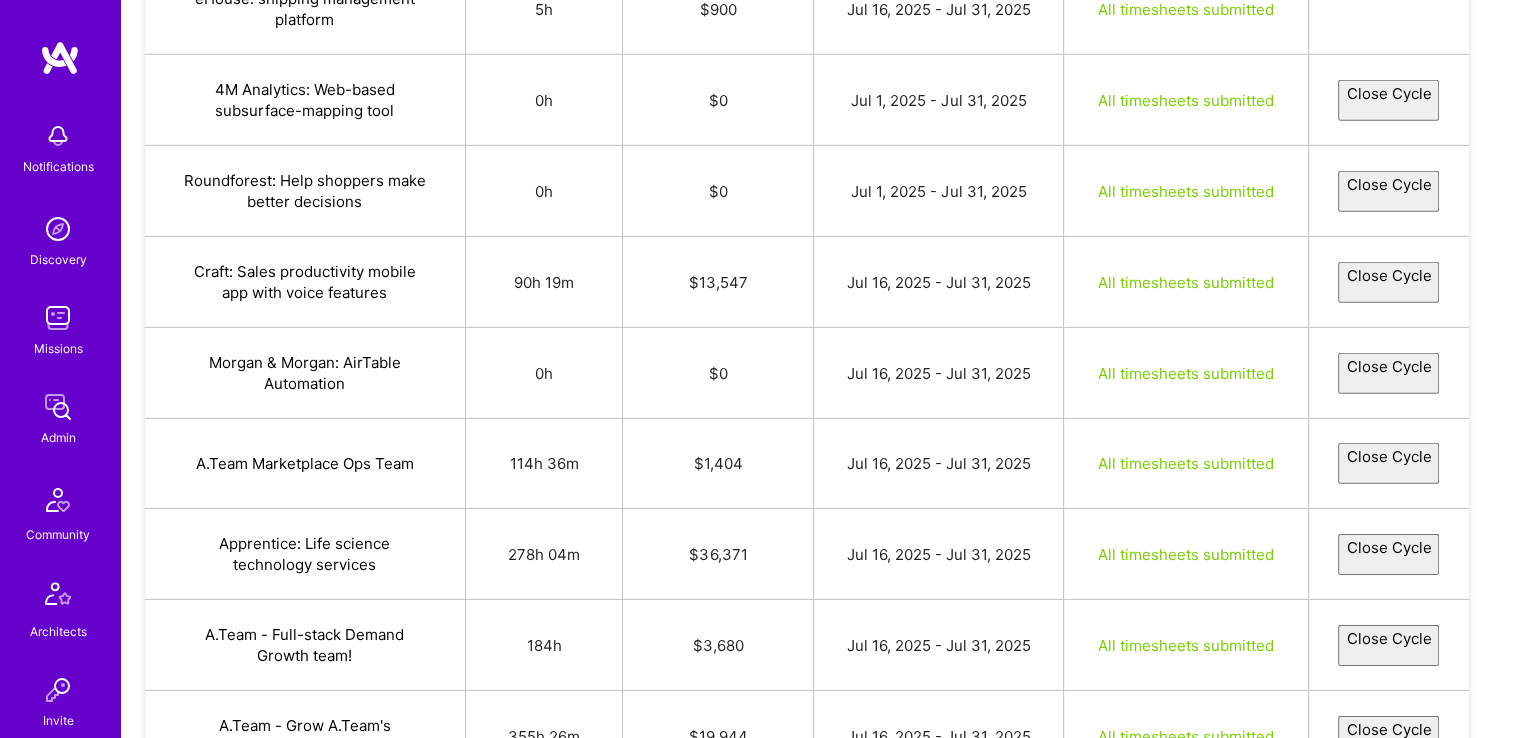 select on "6878ed514c09fa5527bde25b" 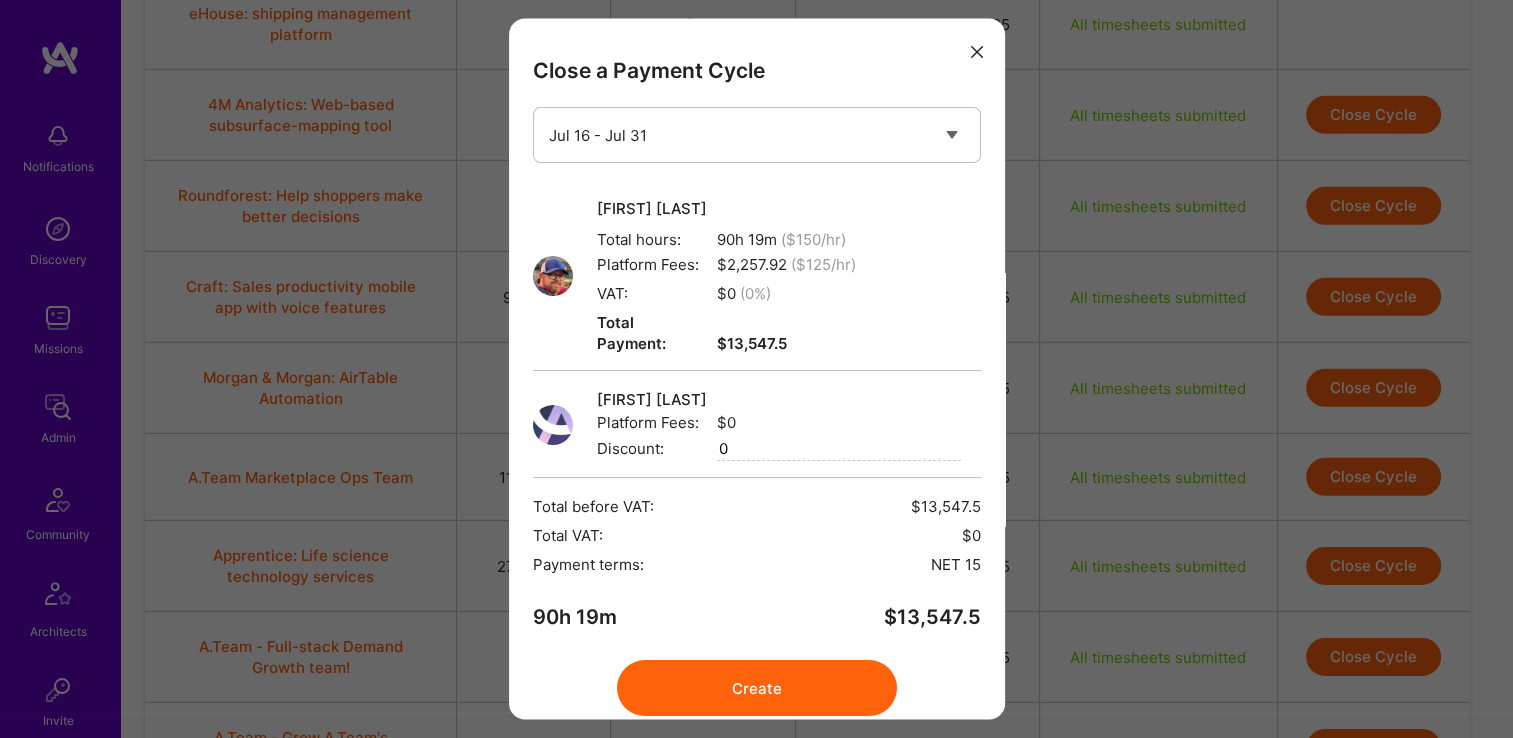 scroll, scrollTop: 52, scrollLeft: 0, axis: vertical 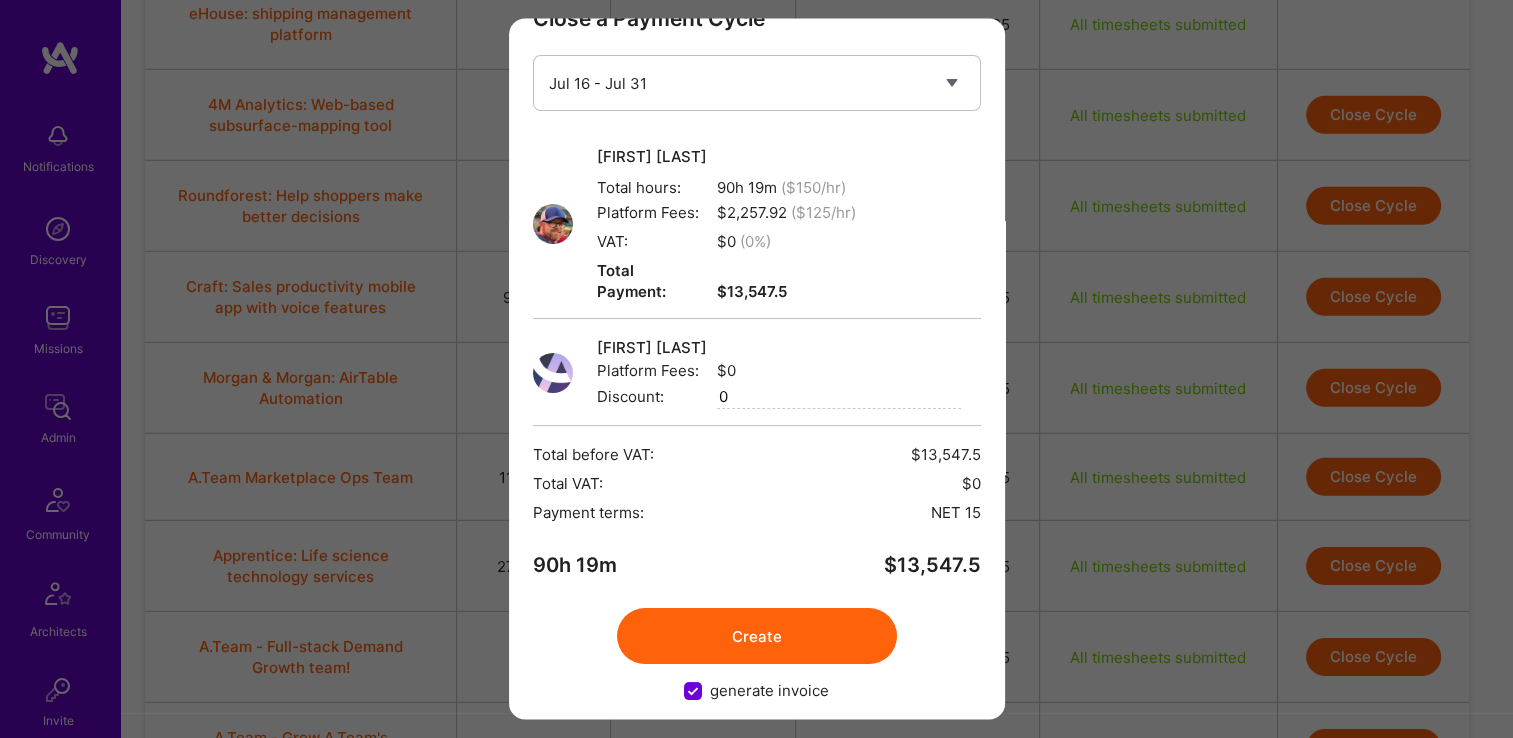 click on "Create" at bounding box center [757, 637] 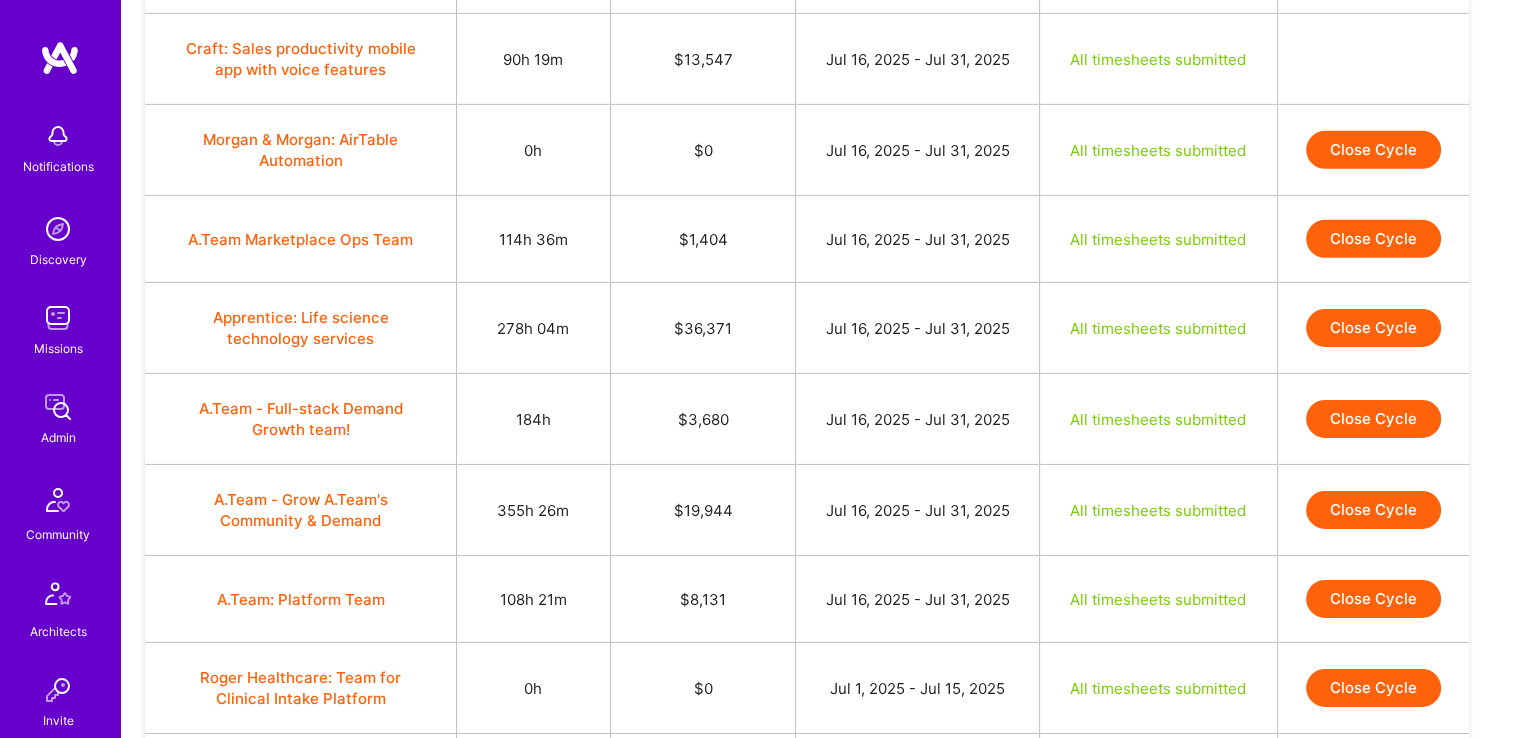 scroll, scrollTop: 6393, scrollLeft: 0, axis: vertical 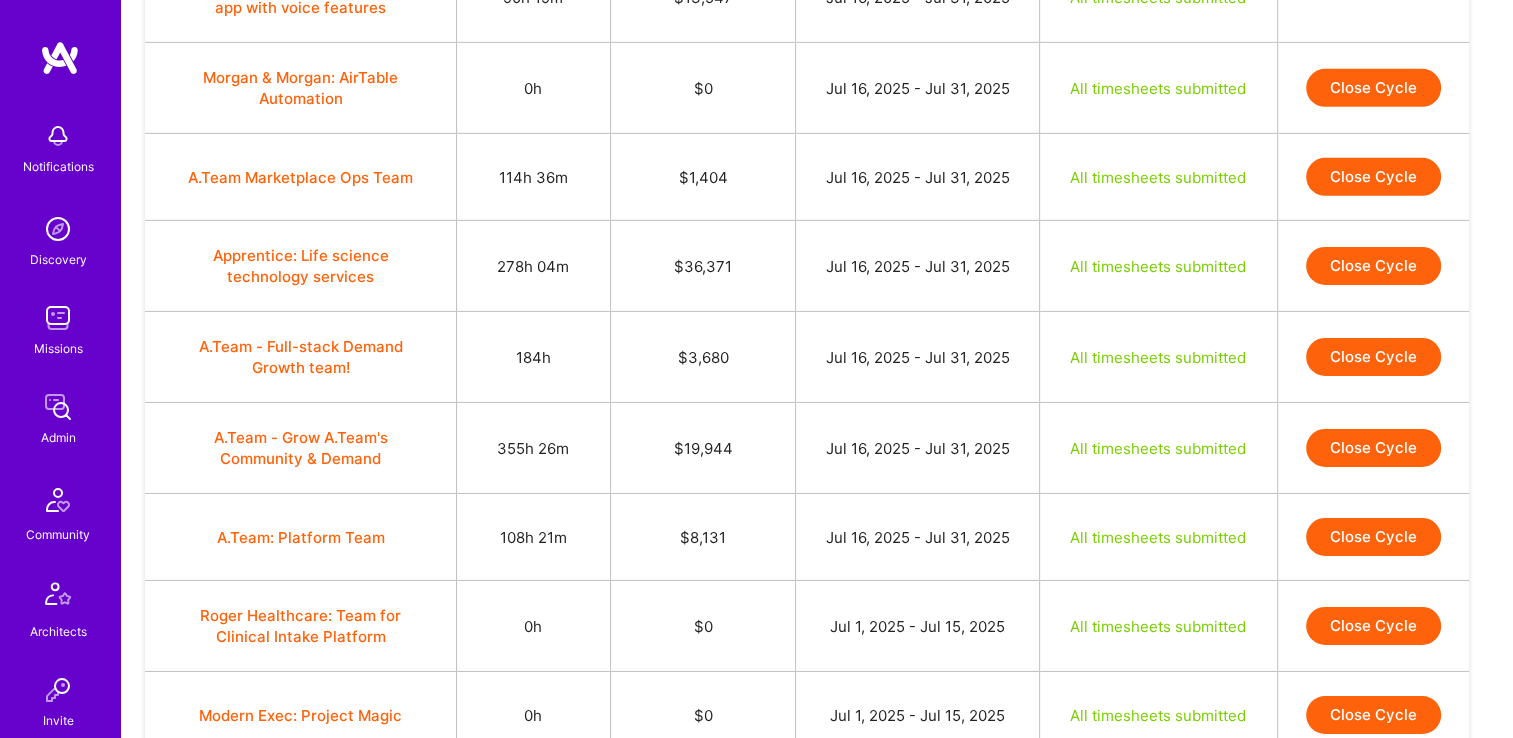 click on "Close Cycle" at bounding box center (1373, 266) 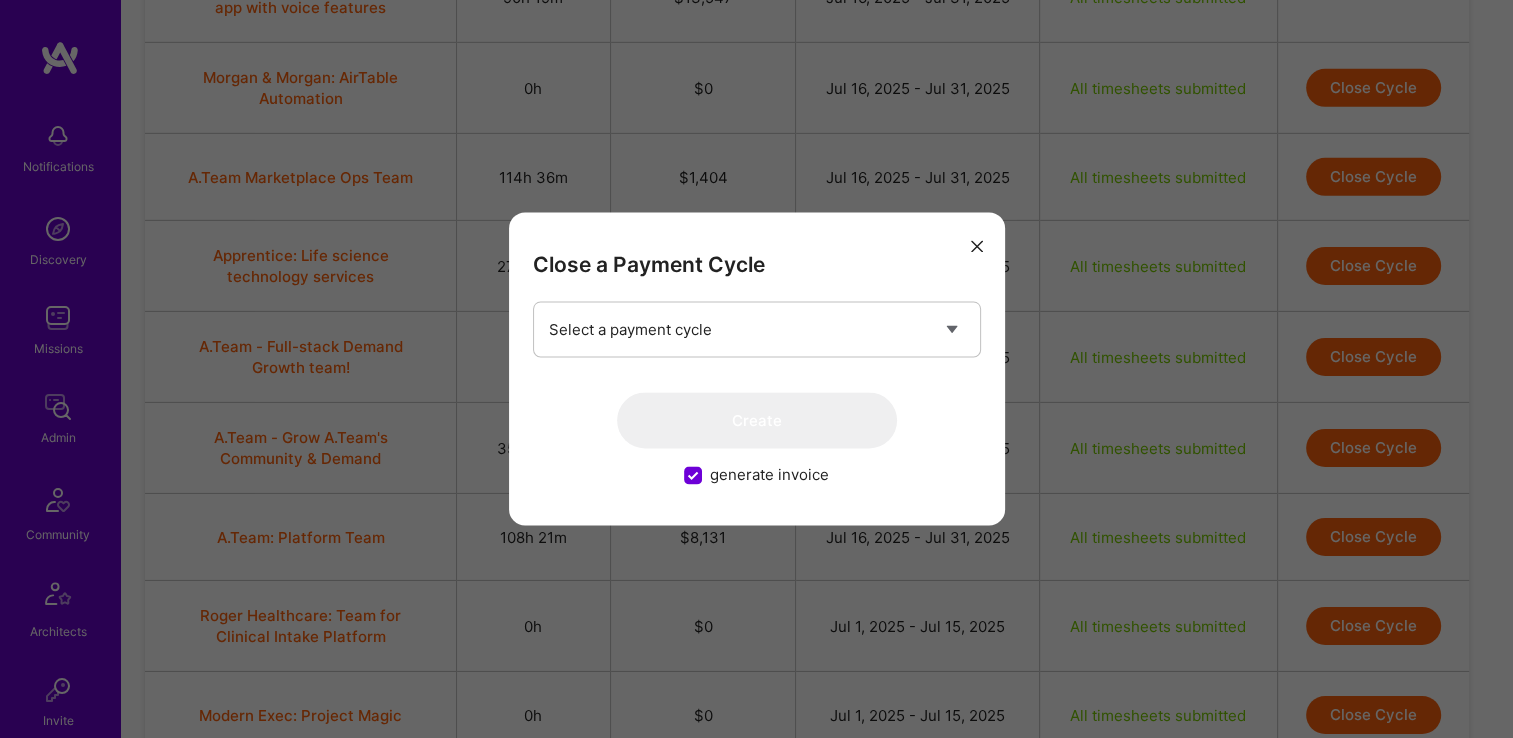 click at bounding box center [977, 244] 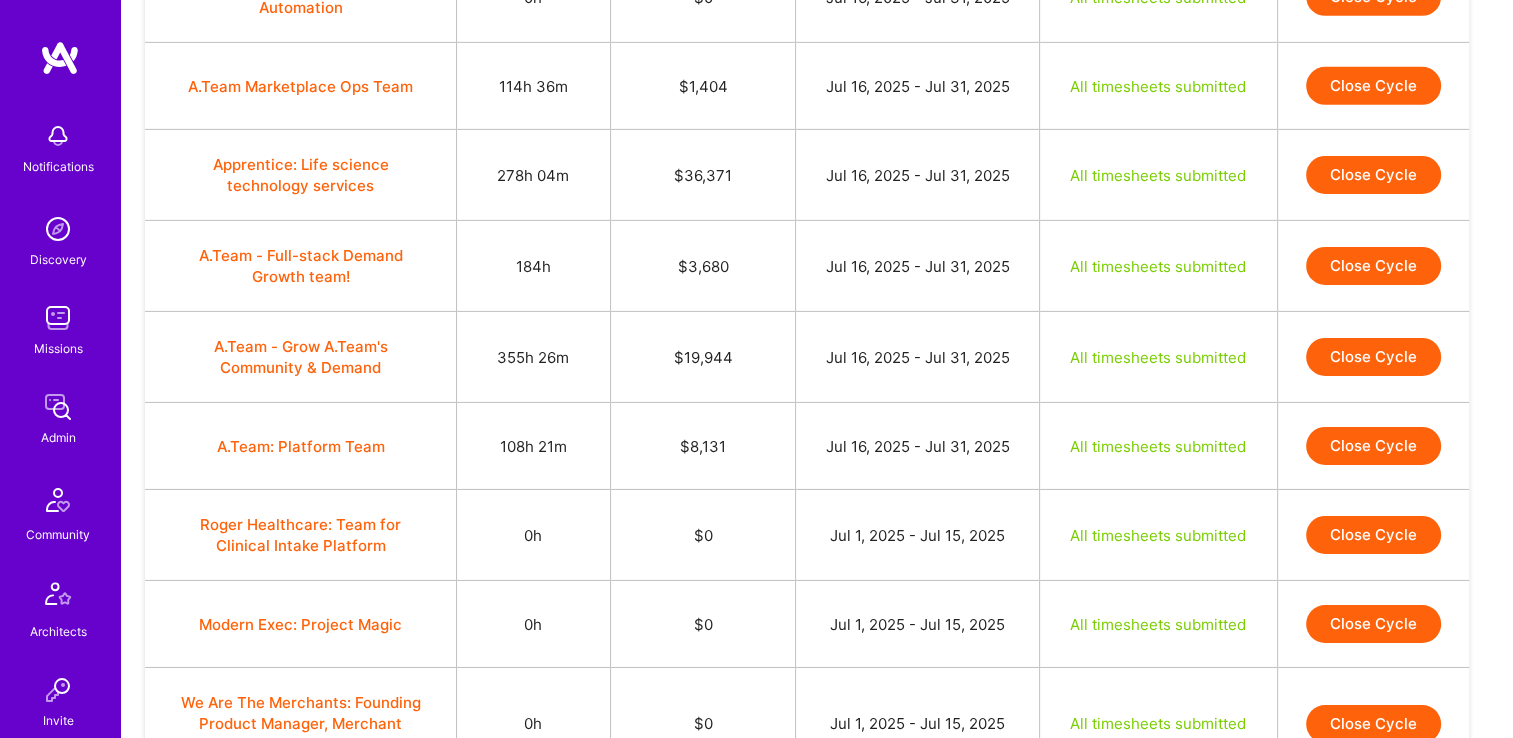 scroll, scrollTop: 6593, scrollLeft: 0, axis: vertical 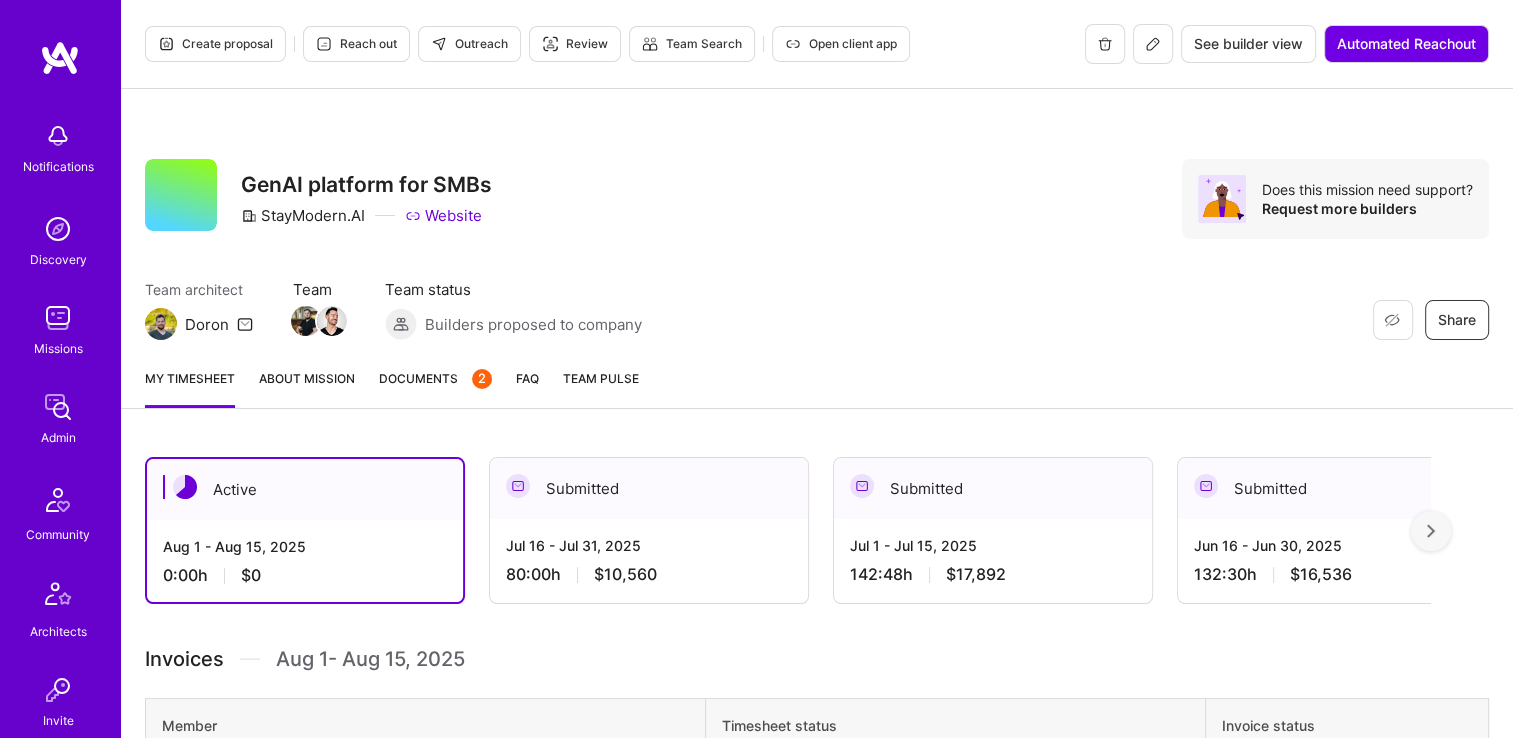 drag, startPoint x: 0, startPoint y: 0, endPoint x: 425, endPoint y: 378, distance: 568.7785 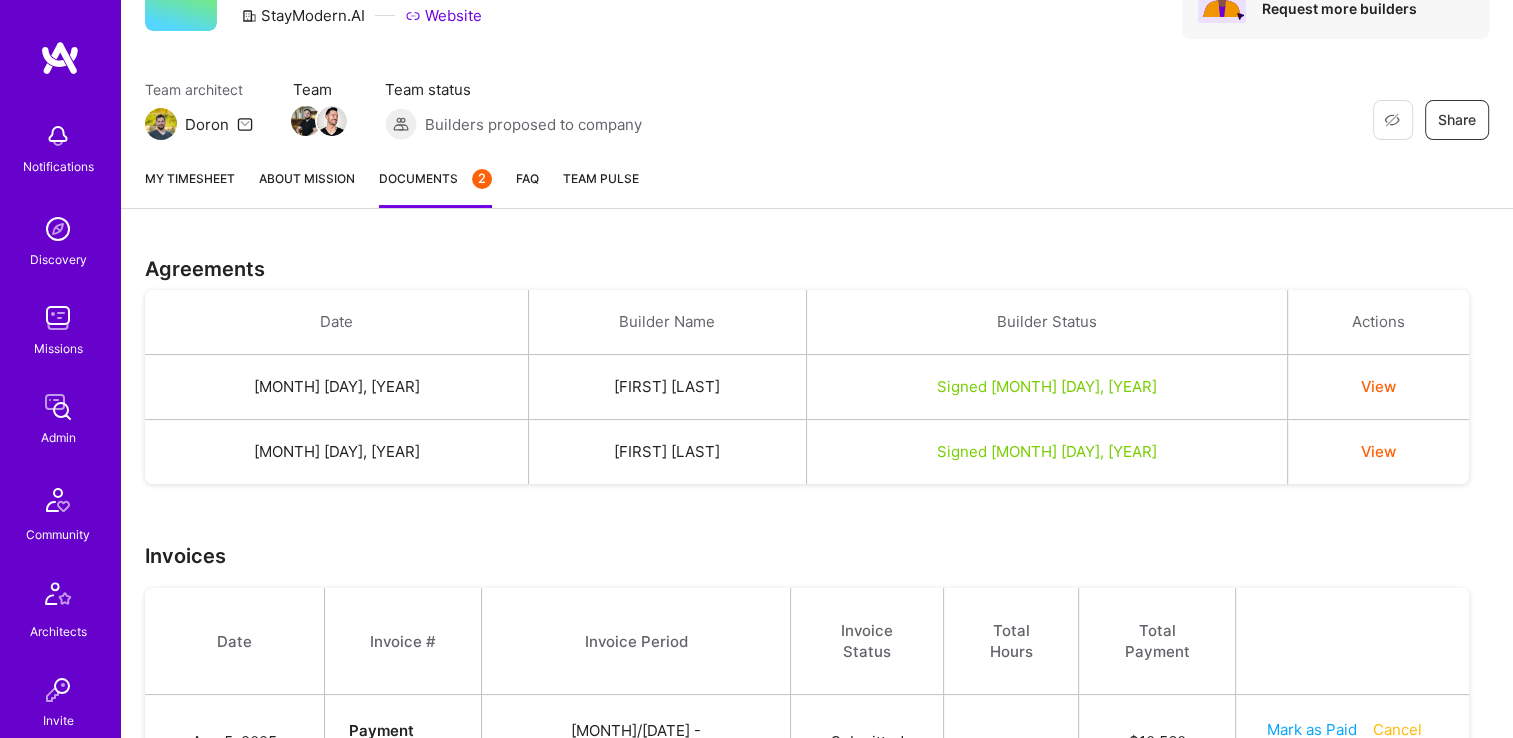 scroll, scrollTop: 100, scrollLeft: 0, axis: vertical 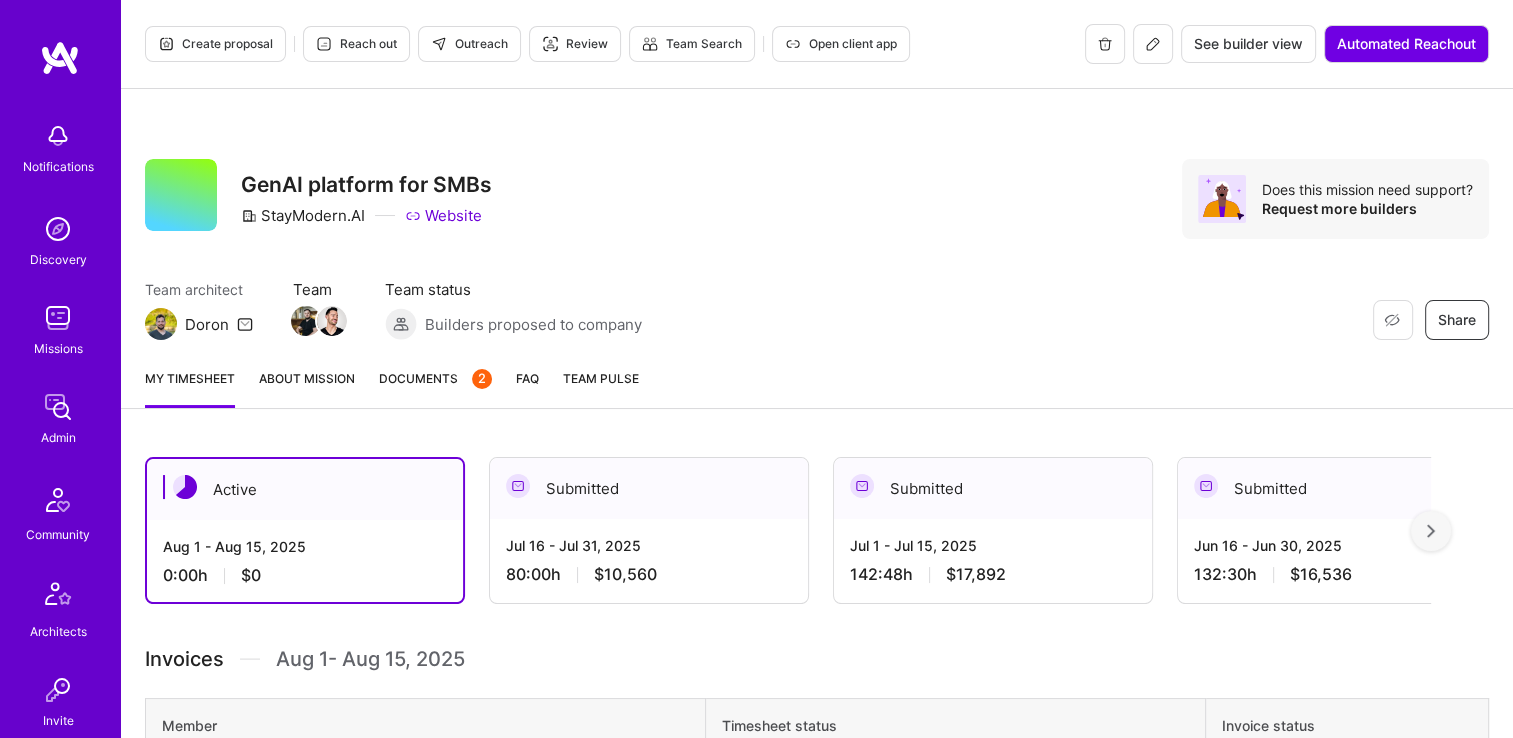 click on "Jul 16 - Jul 31, 2025" at bounding box center [649, 545] 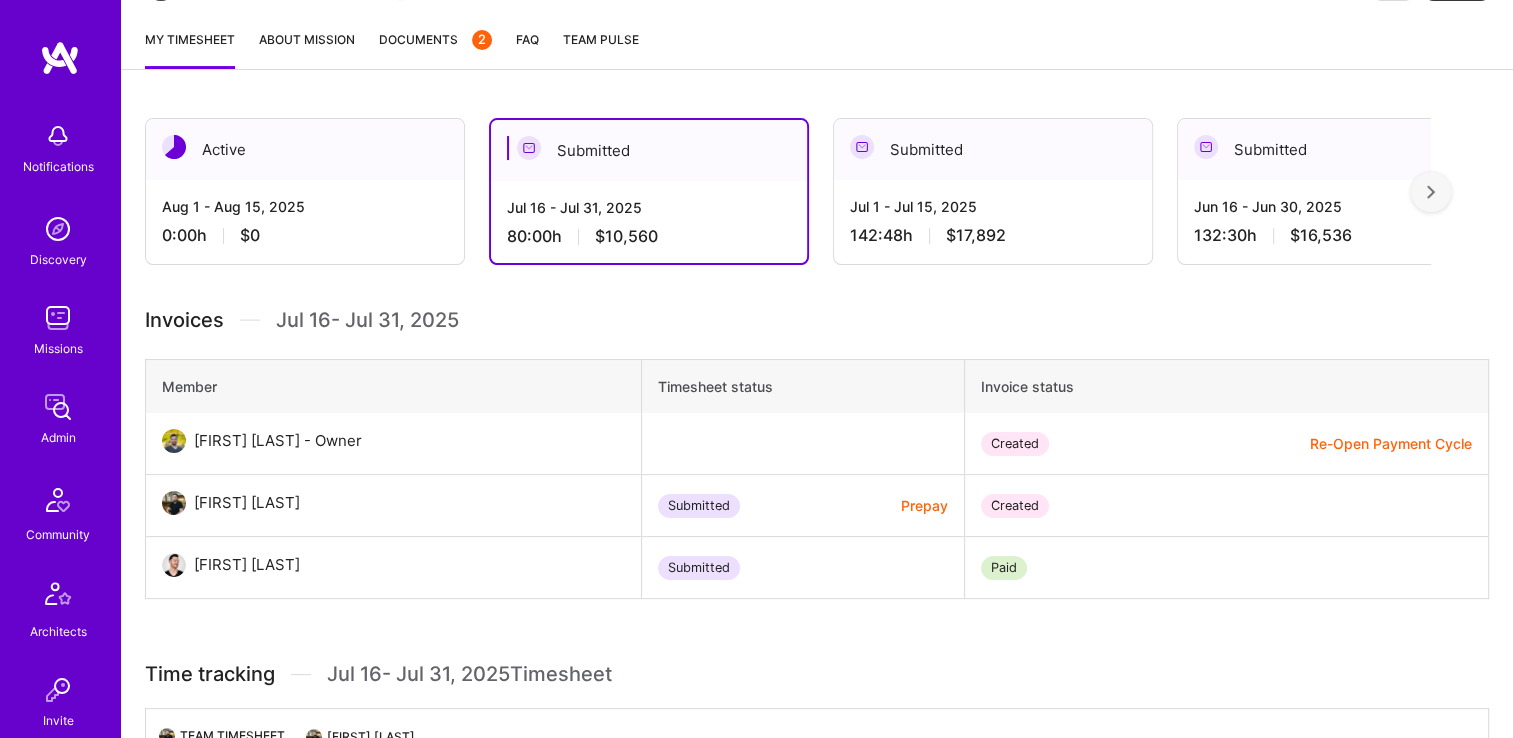 scroll, scrollTop: 500, scrollLeft: 0, axis: vertical 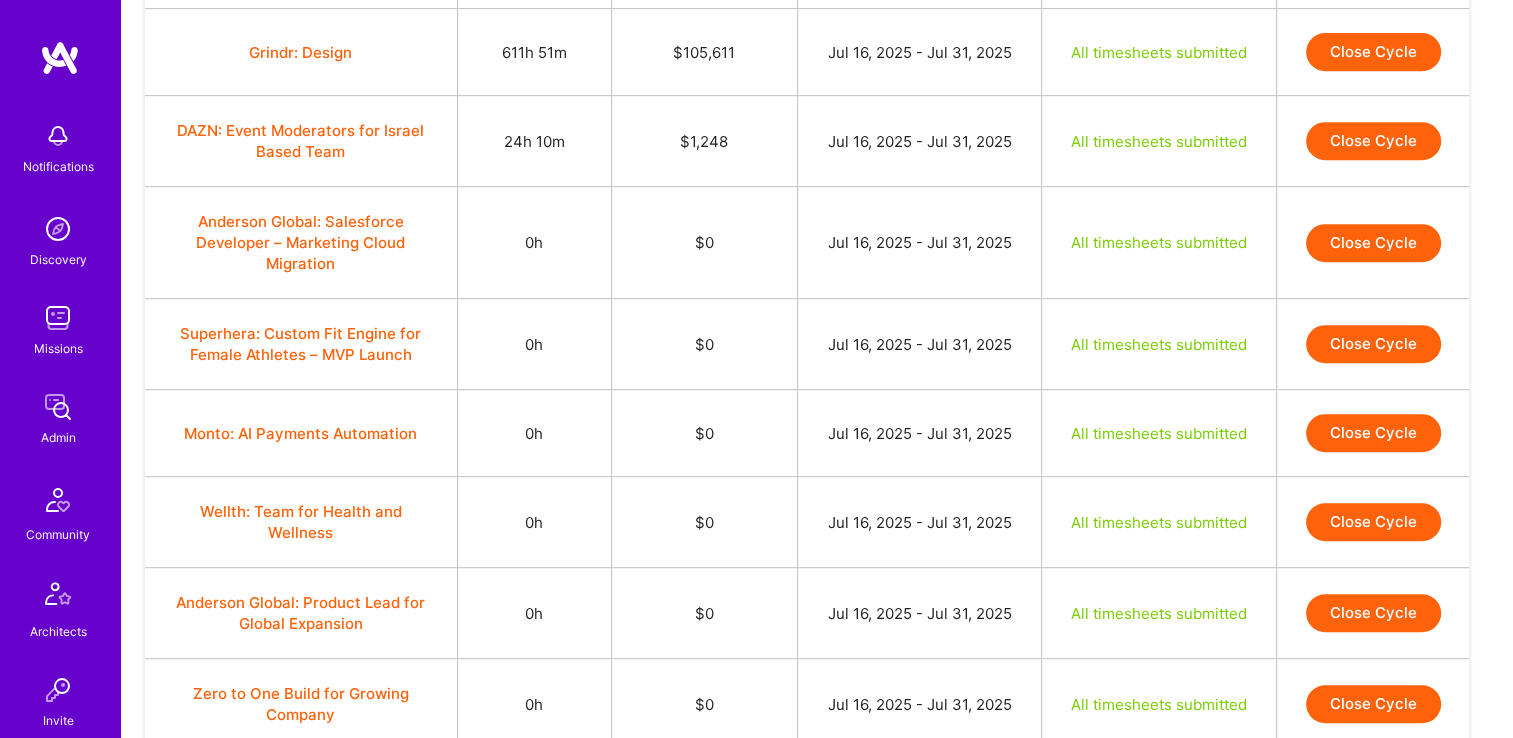 click on "Close Cycle" at bounding box center [1373, 141] 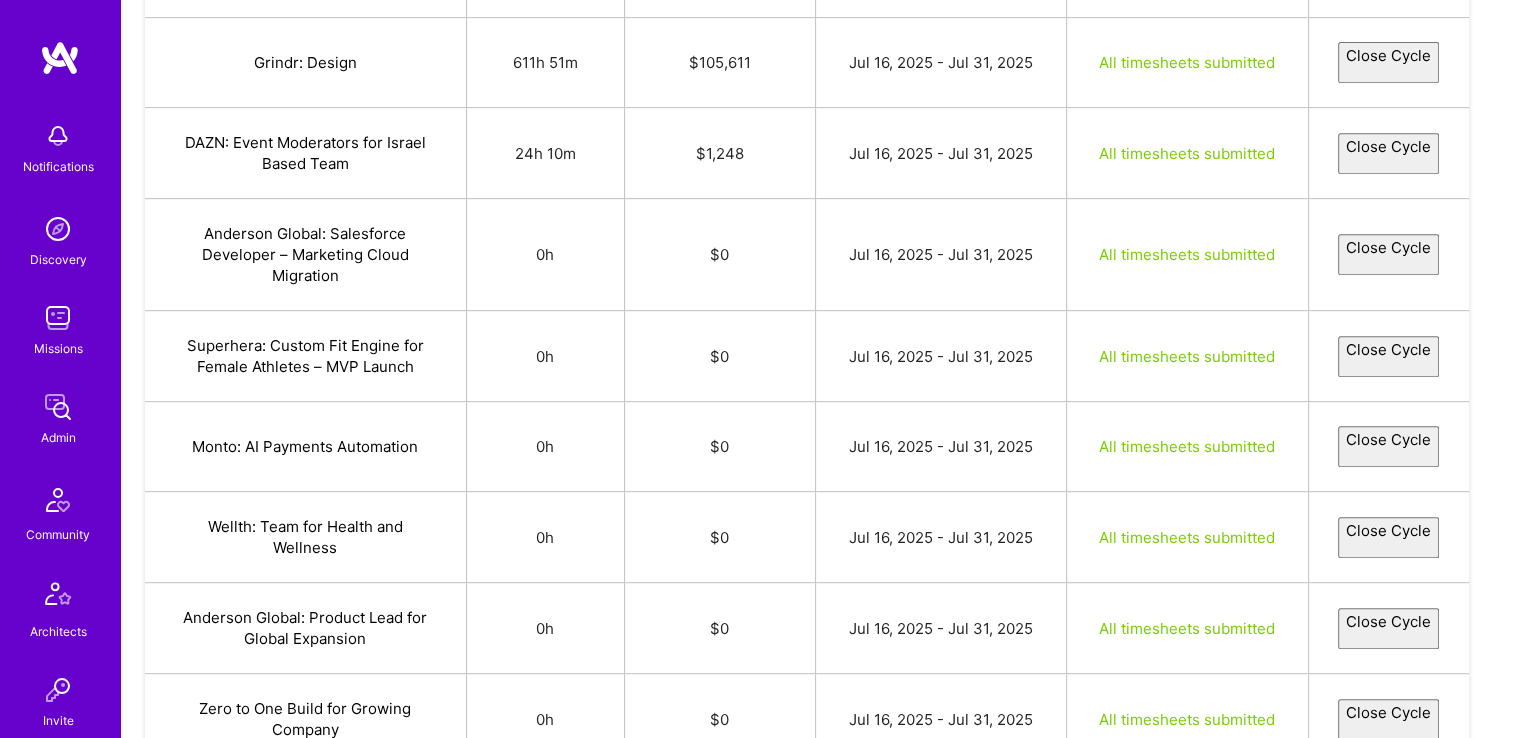 select on "687726c50ba5b28732a1564e" 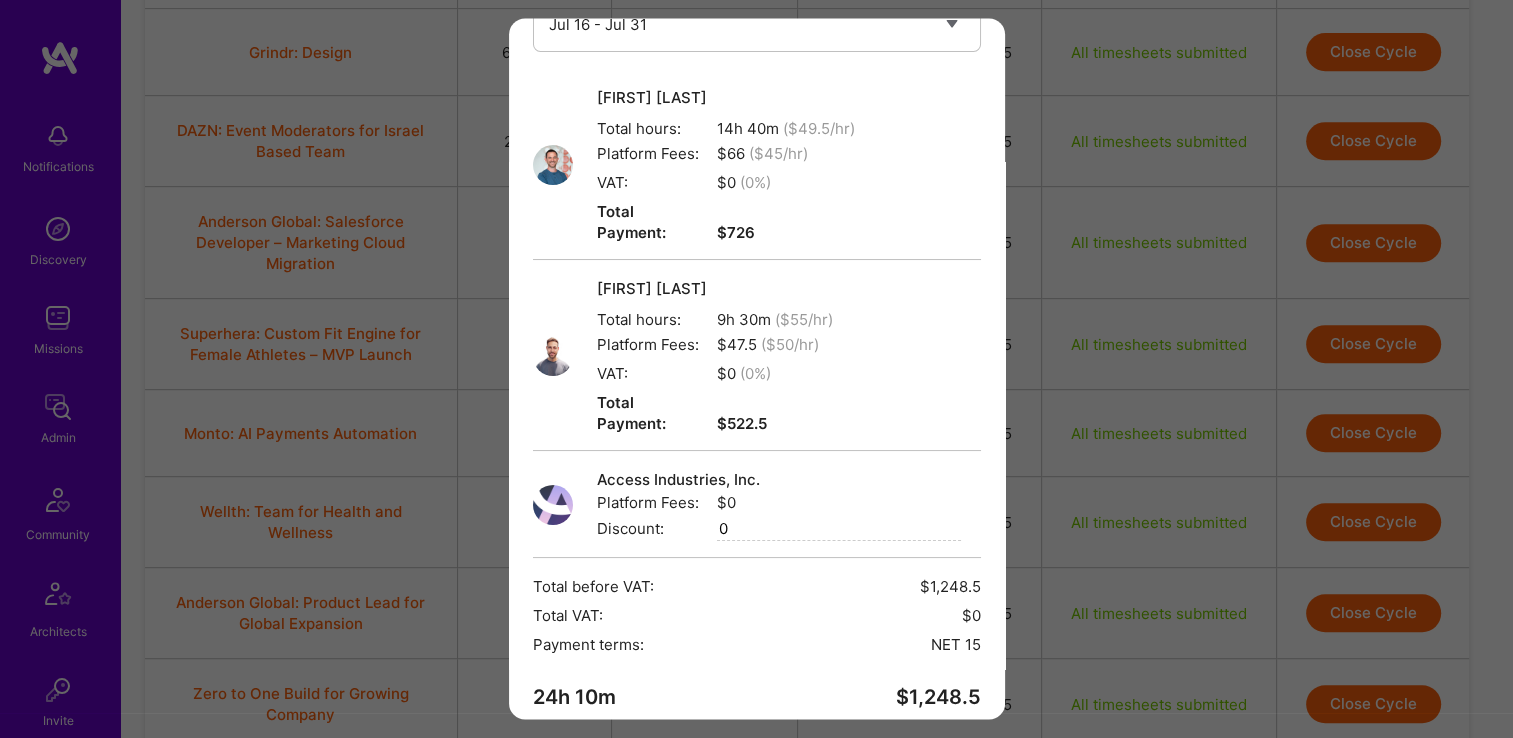 scroll, scrollTop: 221, scrollLeft: 0, axis: vertical 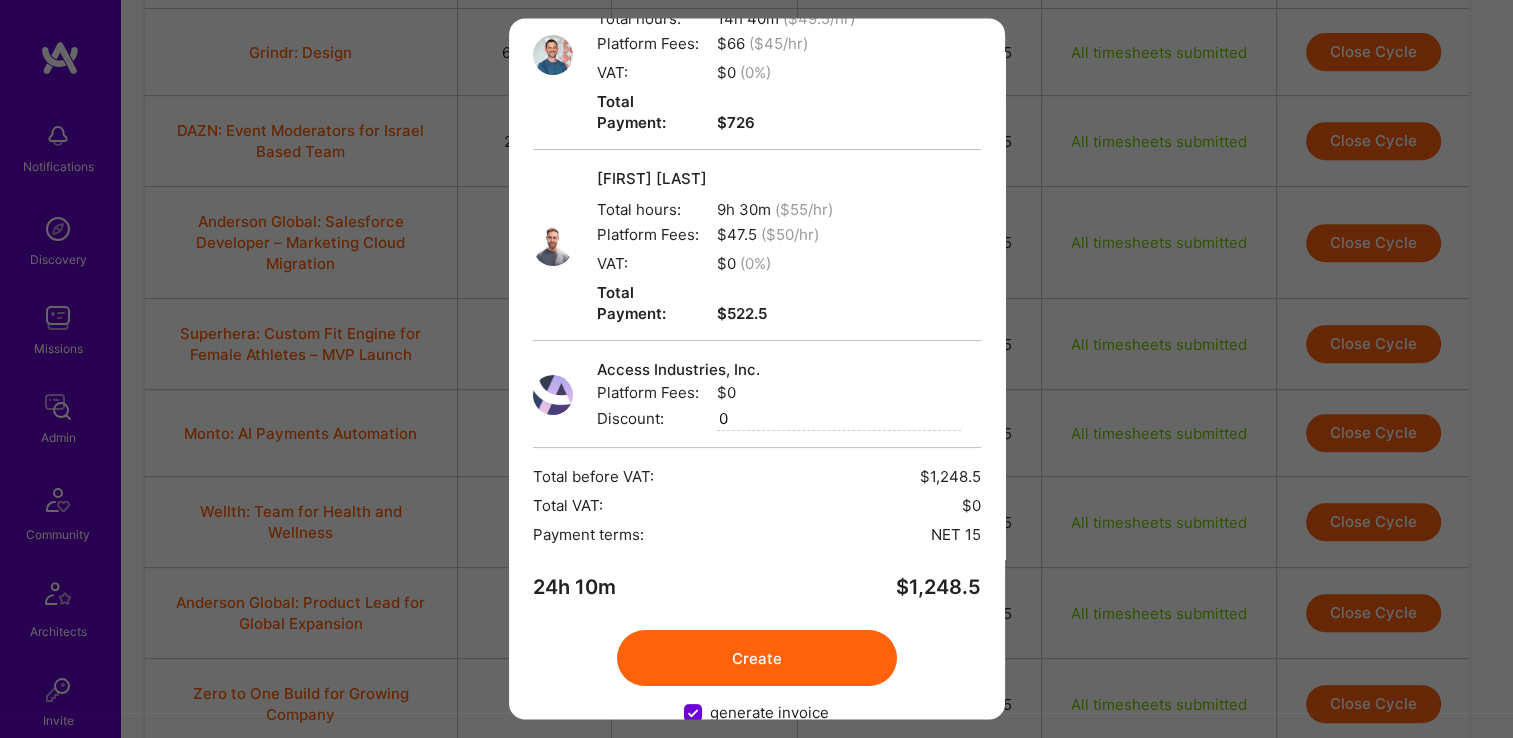 click on "Create" at bounding box center [757, 659] 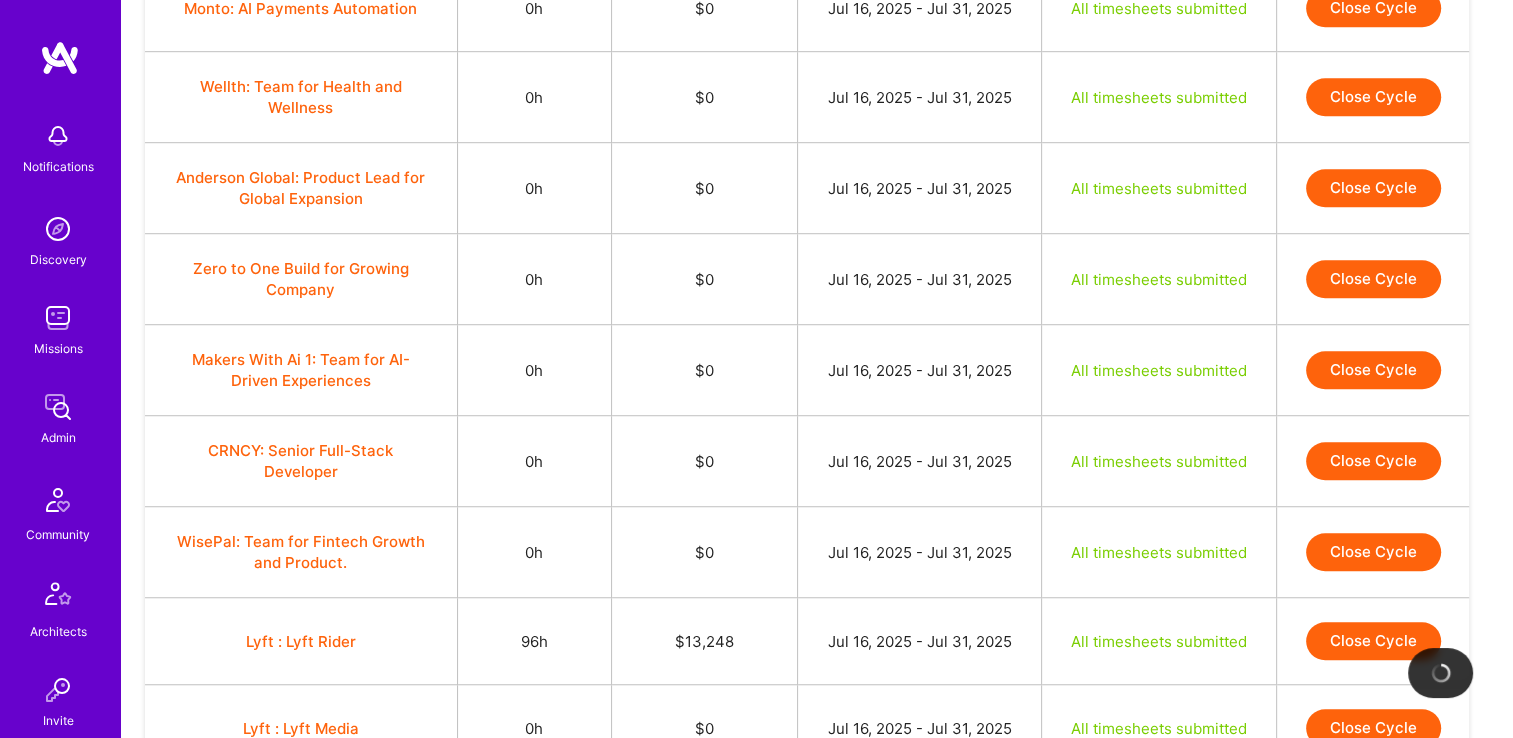 scroll, scrollTop: 1491, scrollLeft: 0, axis: vertical 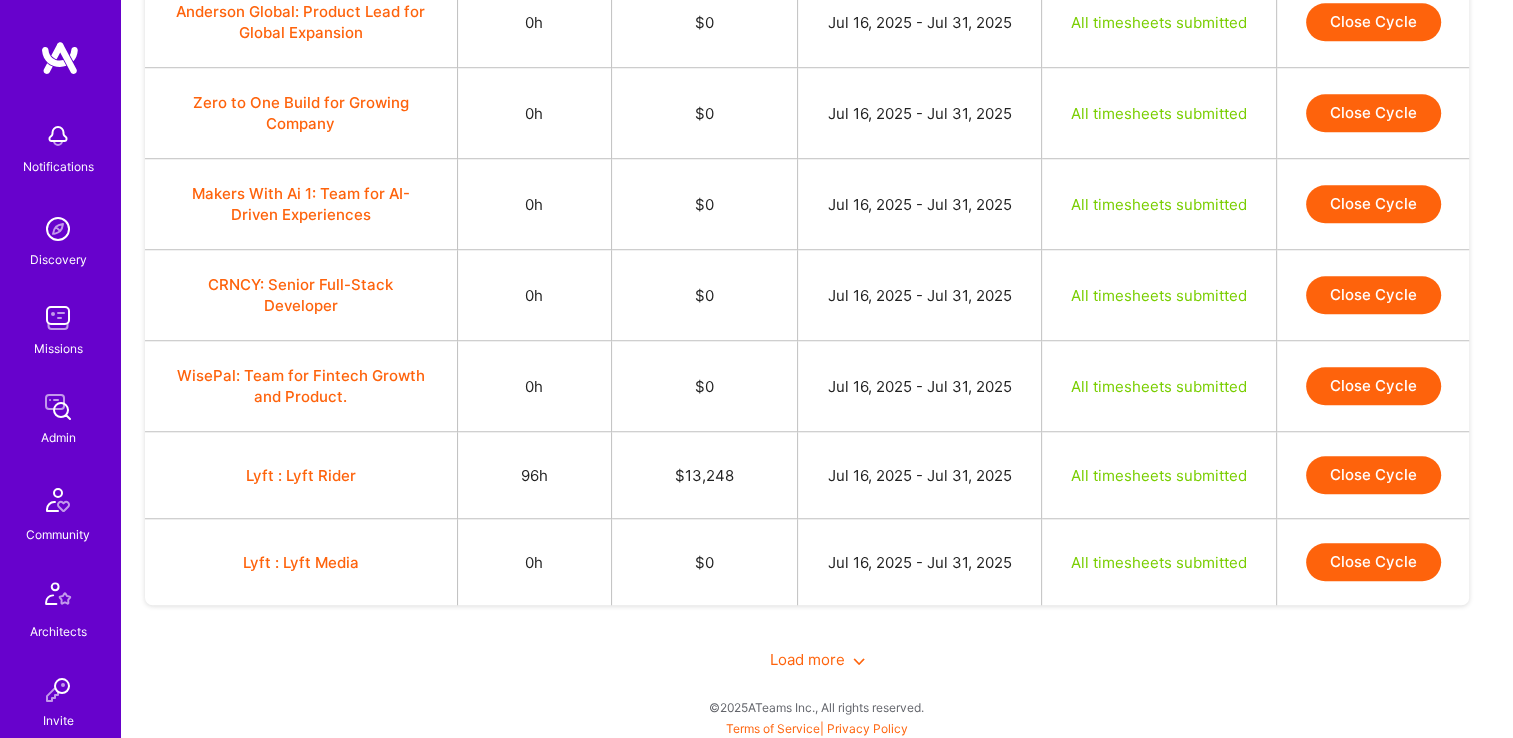 click on "Load more" at bounding box center [817, 659] 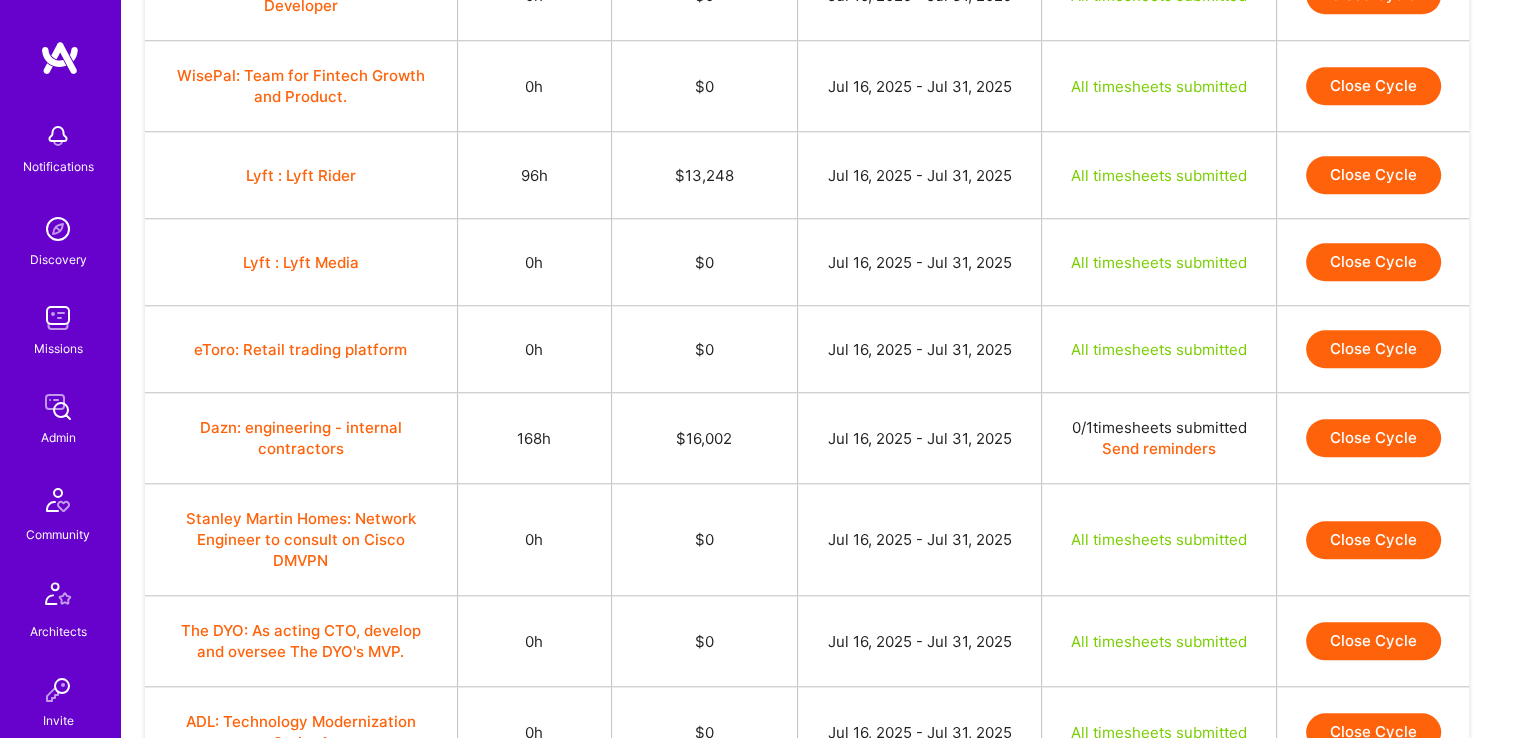 scroll, scrollTop: 1891, scrollLeft: 0, axis: vertical 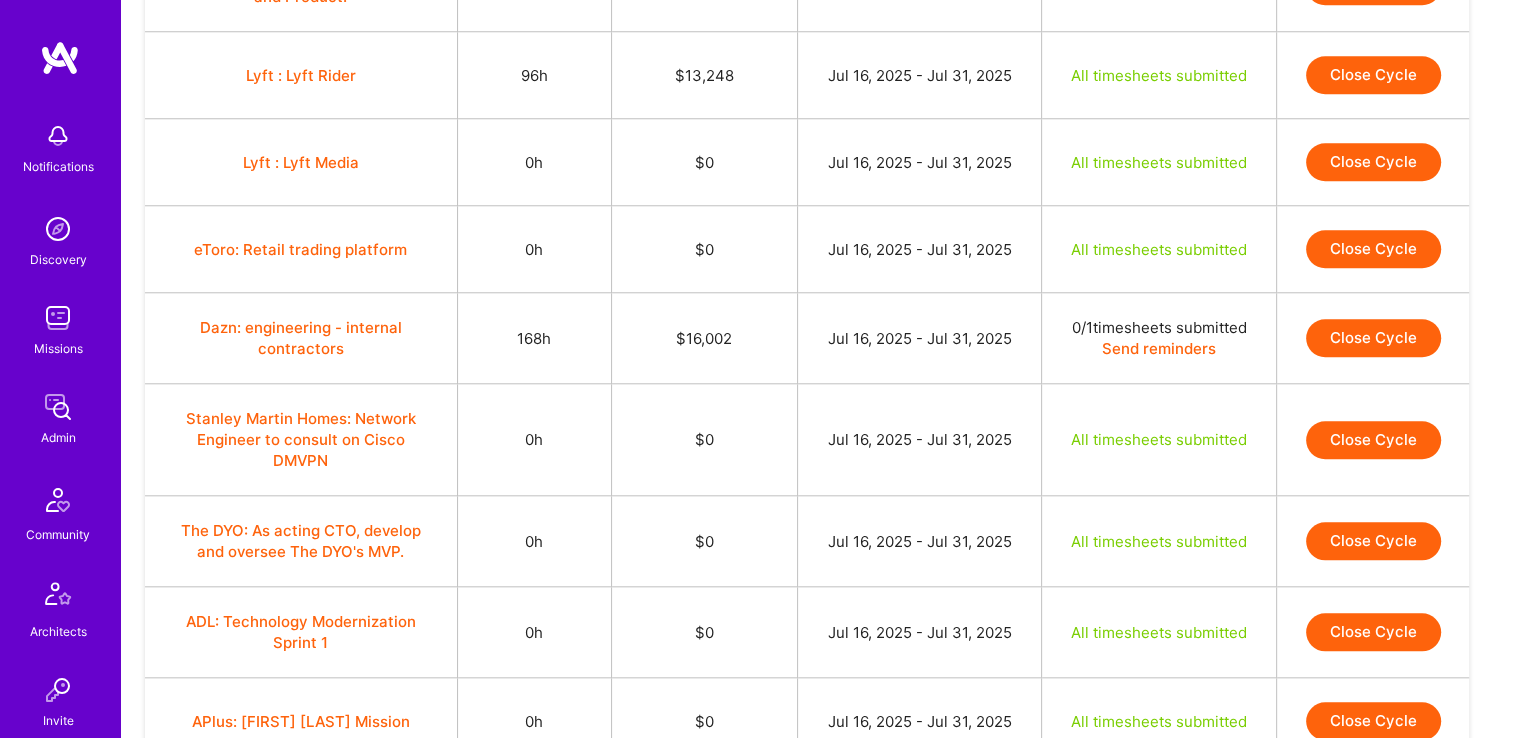 click on "Dazn: engineering - internal contractors" at bounding box center (301, 338) 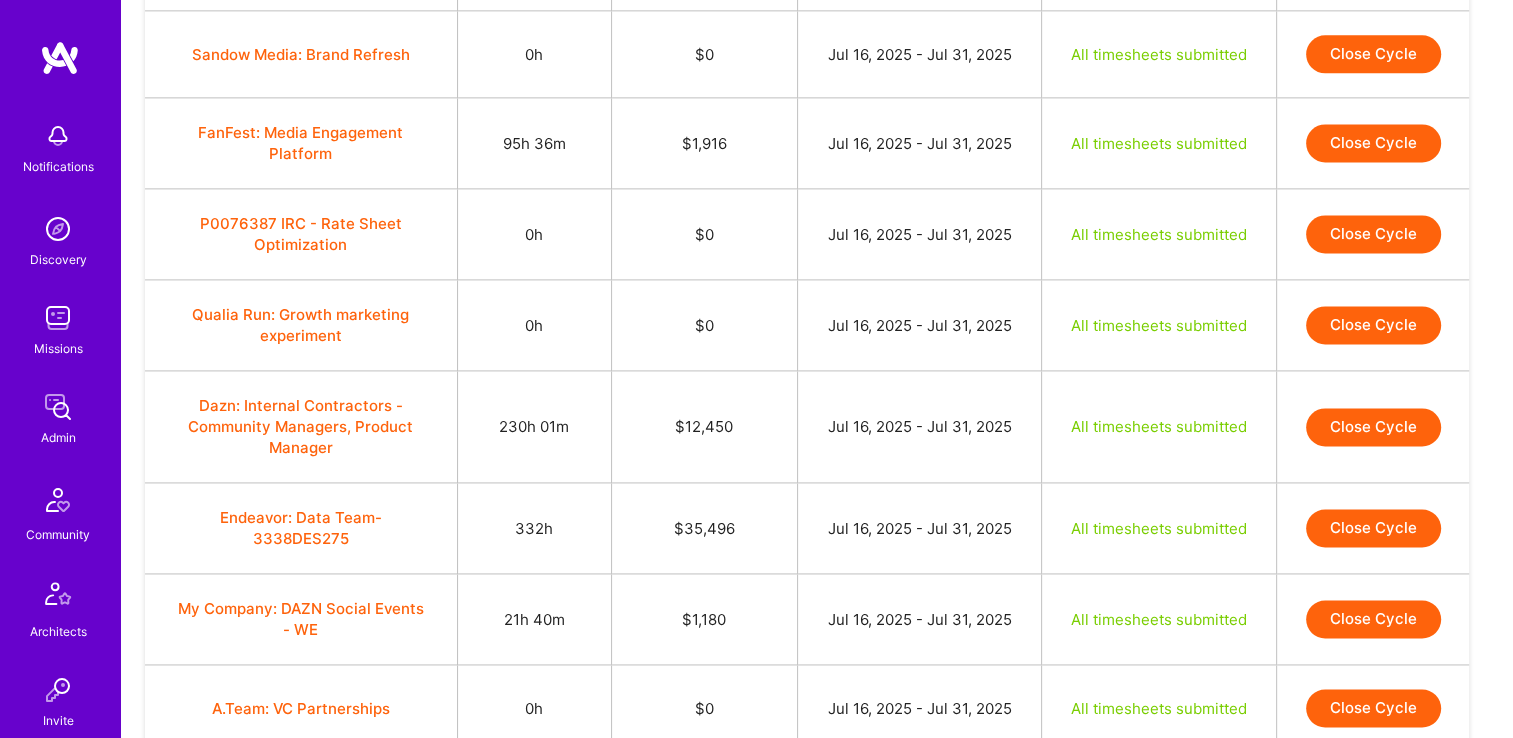 scroll, scrollTop: 2691, scrollLeft: 0, axis: vertical 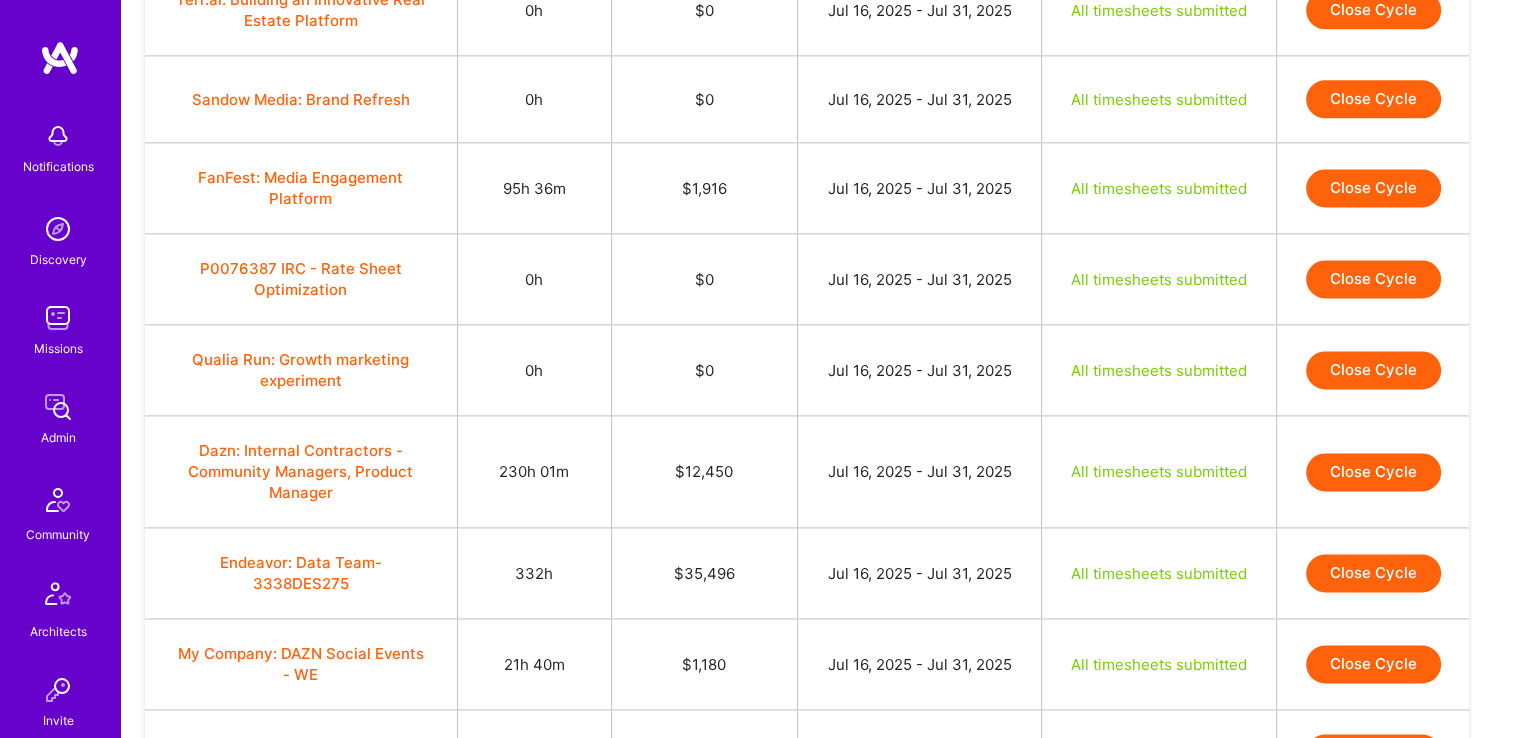 click on "Close Cycle" at bounding box center [1373, 188] 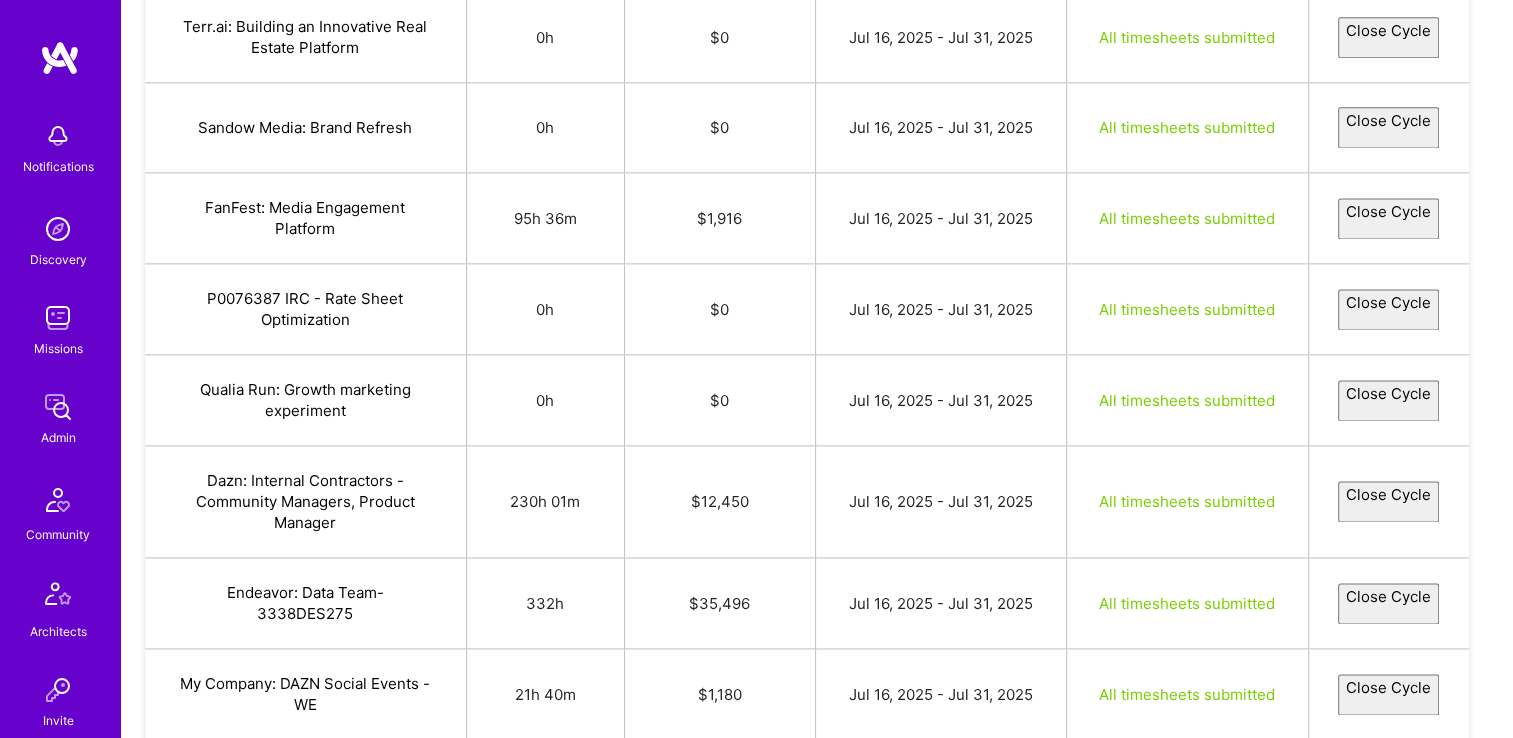 select on "6878f1d04c09fad935bde2a3" 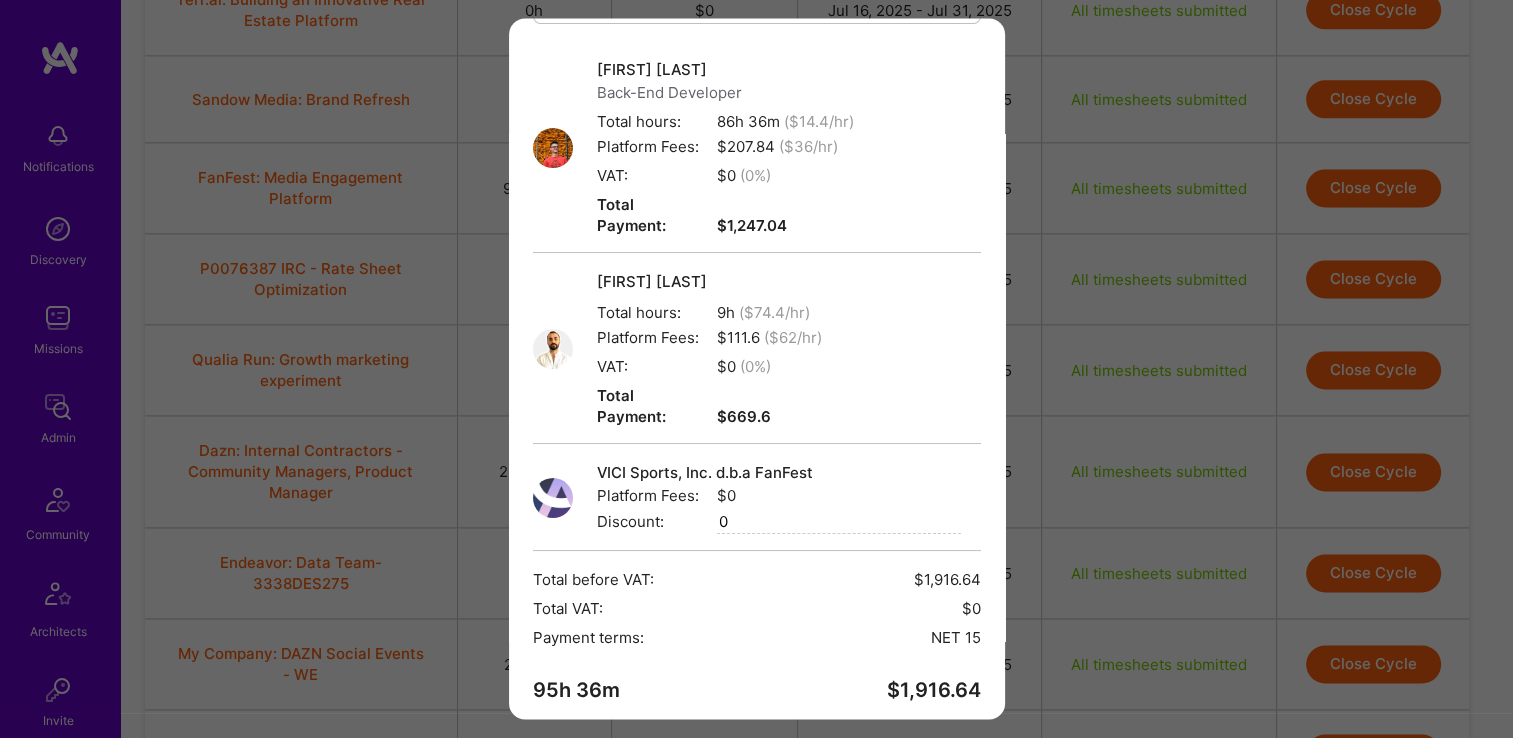 scroll, scrollTop: 243, scrollLeft: 0, axis: vertical 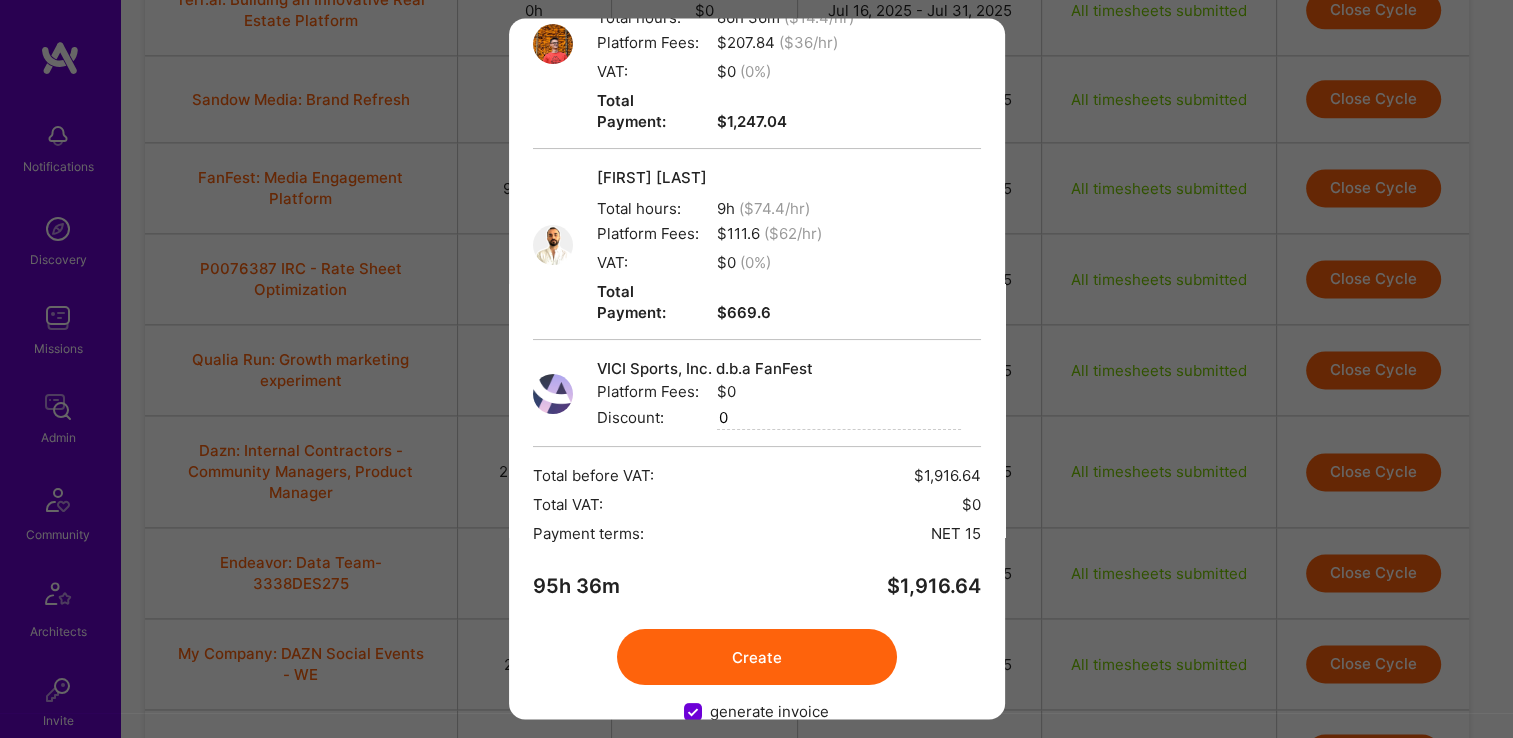 click on "Create" at bounding box center (757, 658) 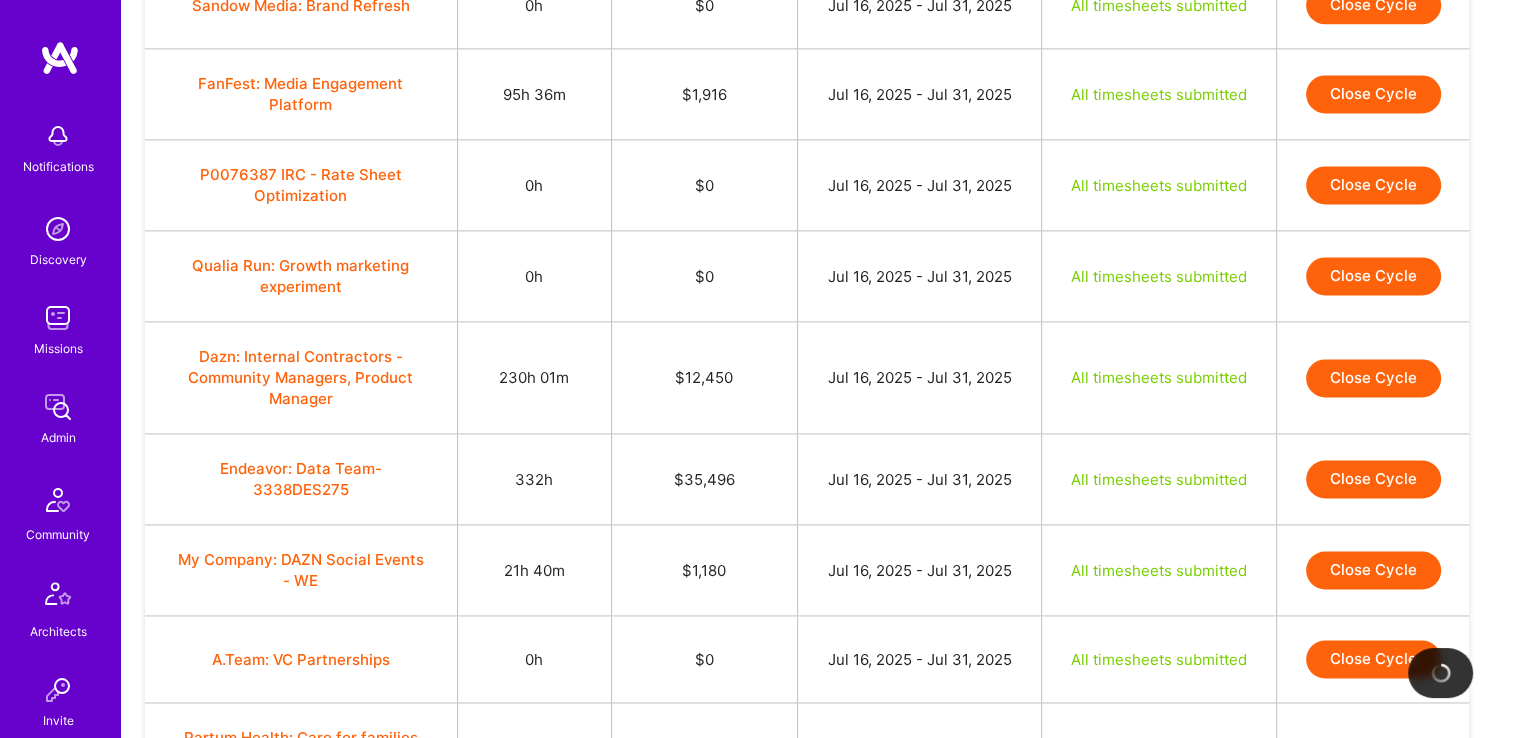 scroll, scrollTop: 2891, scrollLeft: 0, axis: vertical 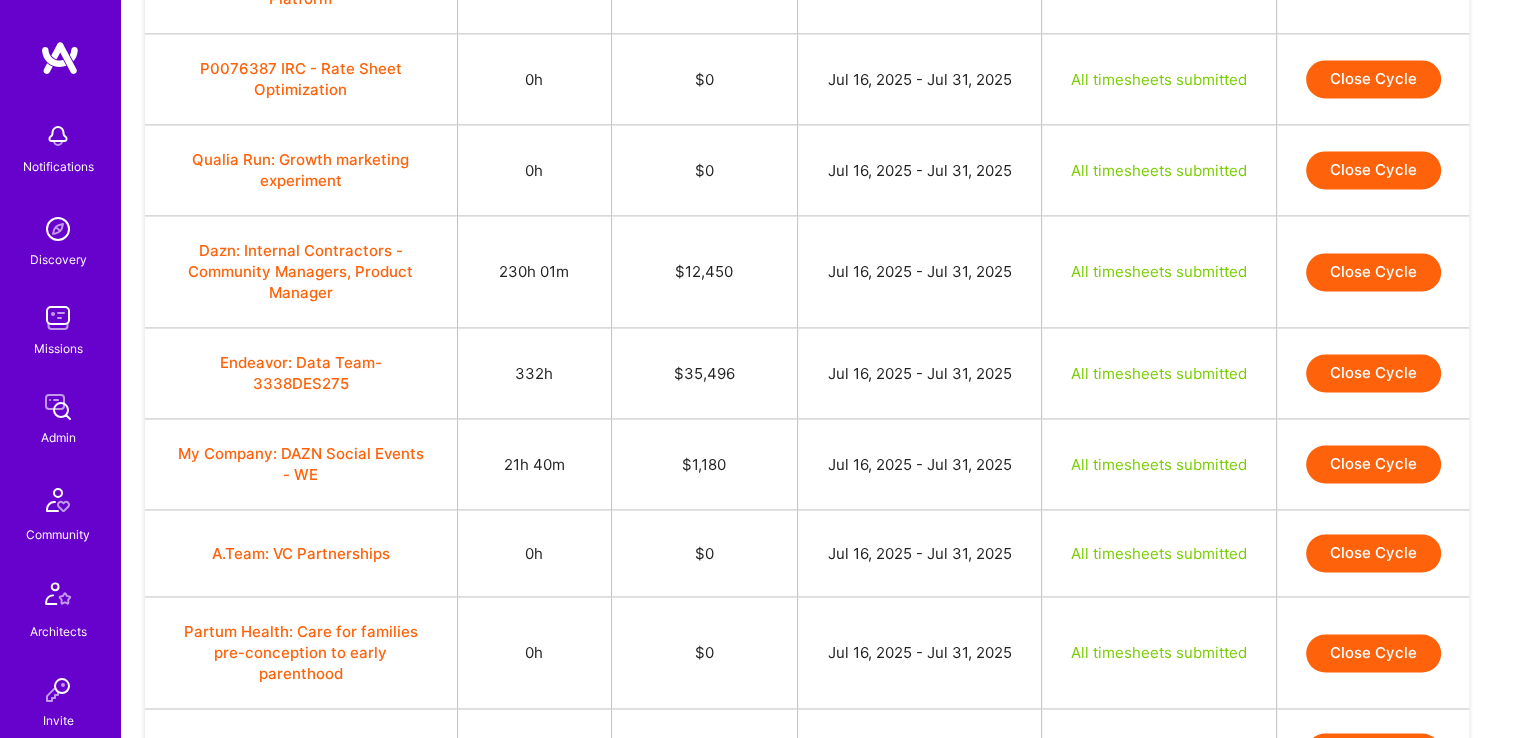 click on "Close Cycle" at bounding box center (1373, 272) 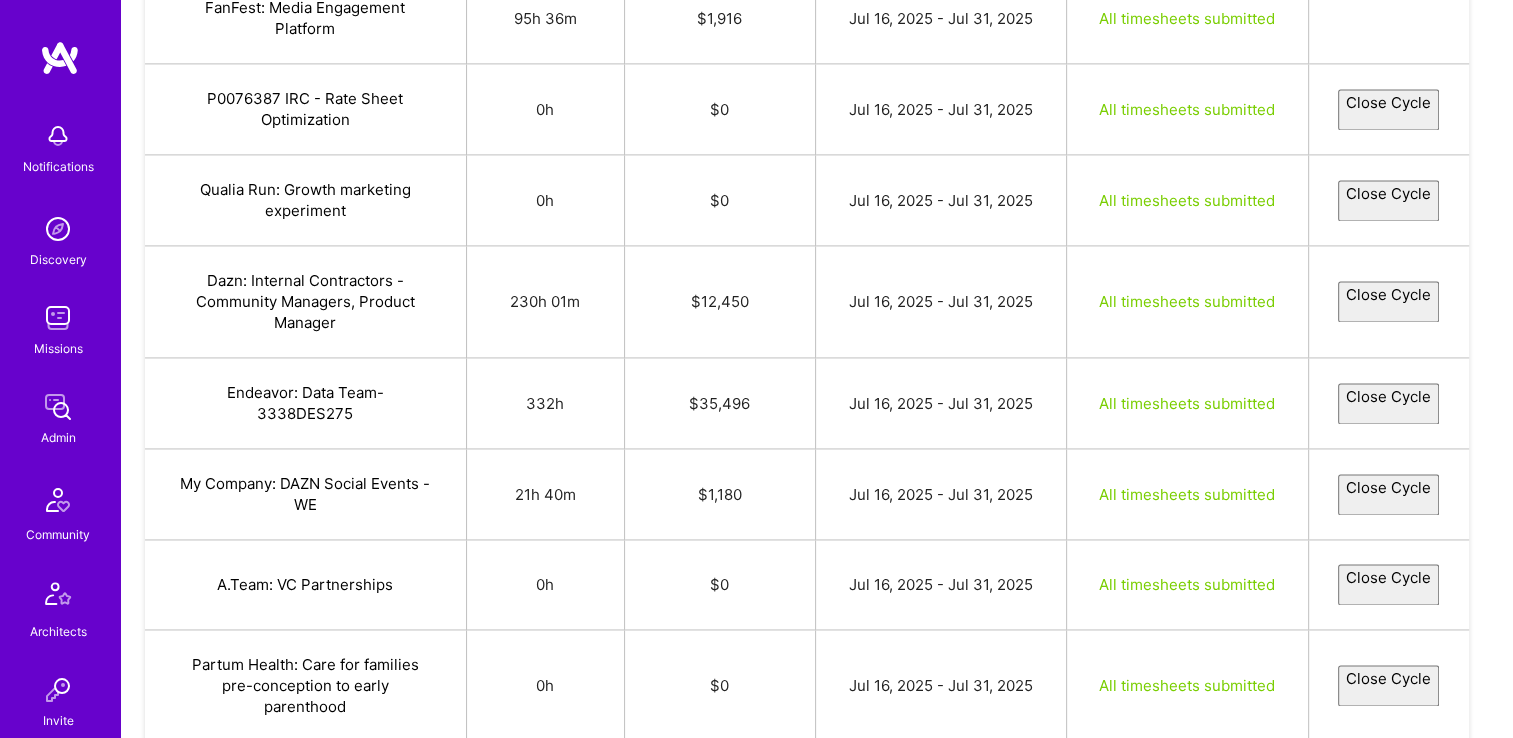 select on "687726c0b8d66b9413b15acf" 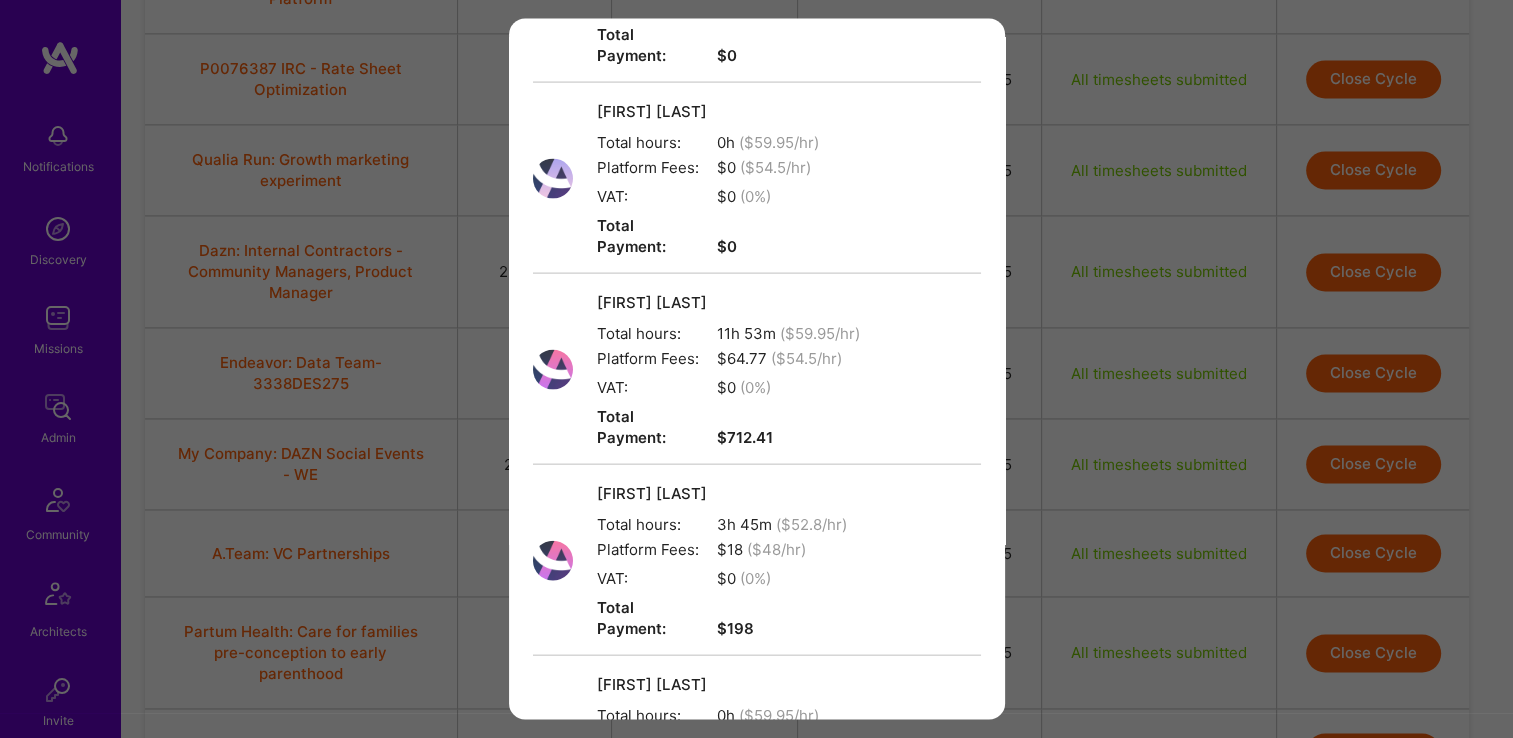 scroll, scrollTop: 4806, scrollLeft: 0, axis: vertical 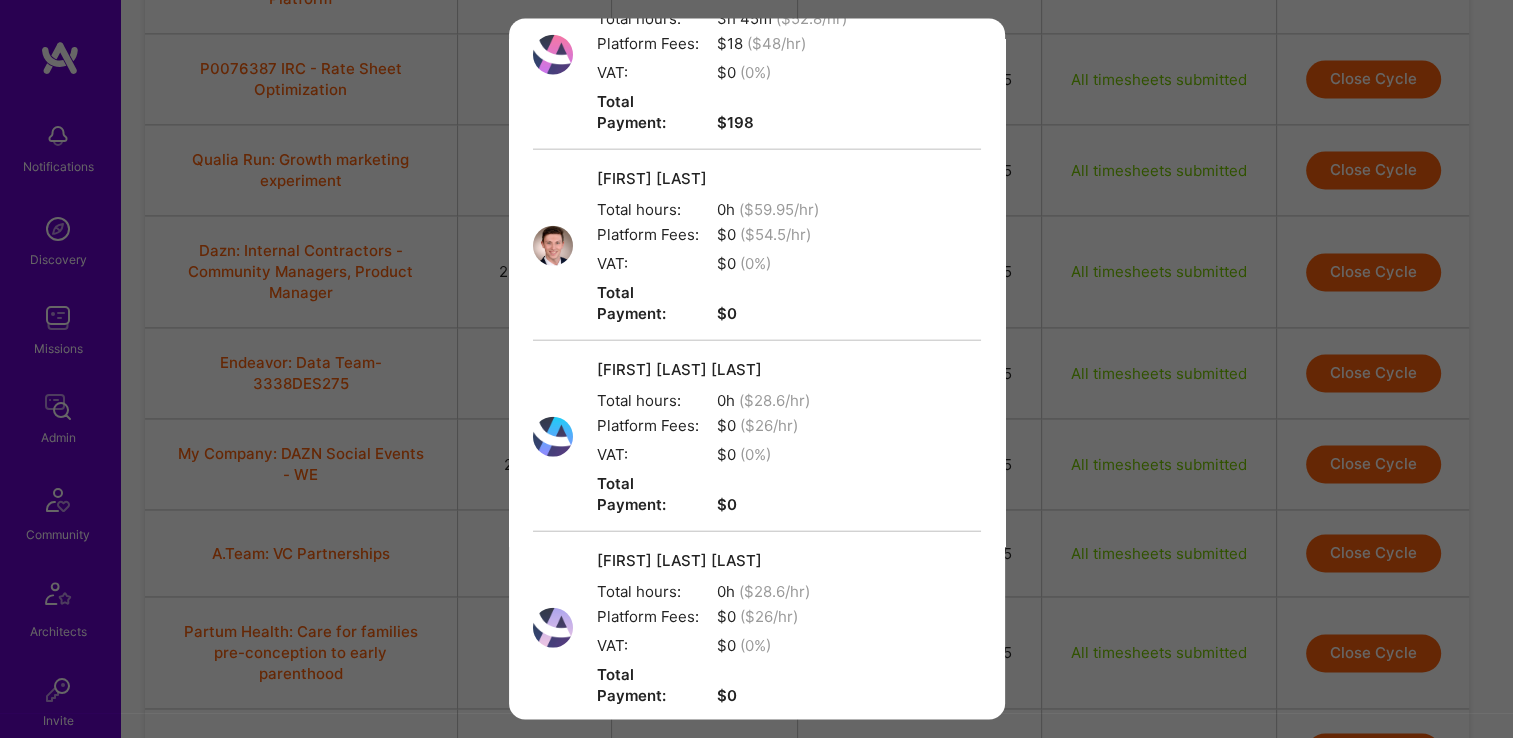 click on "Create" at bounding box center (757, 1231) 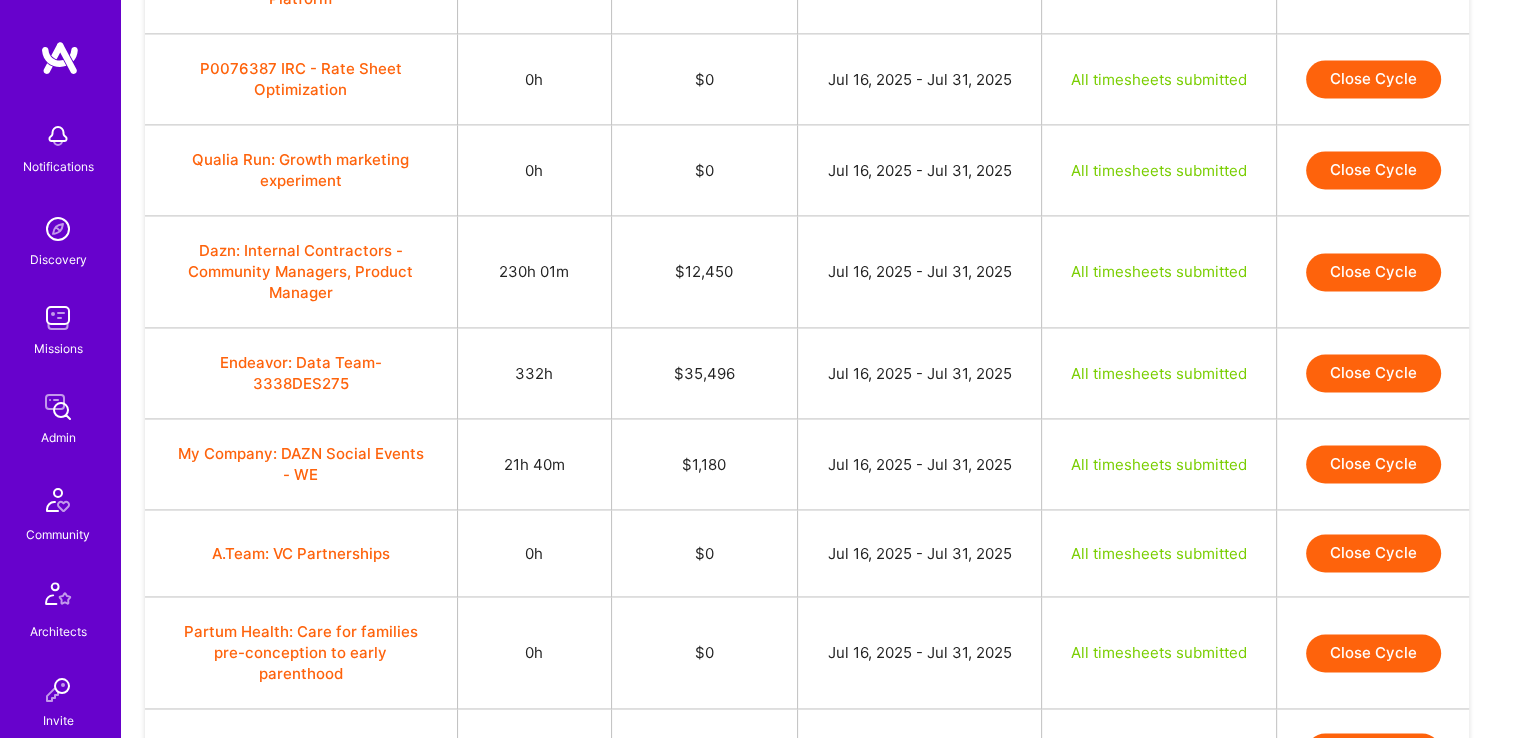 click on "Close Cycle" at bounding box center [1373, 272] 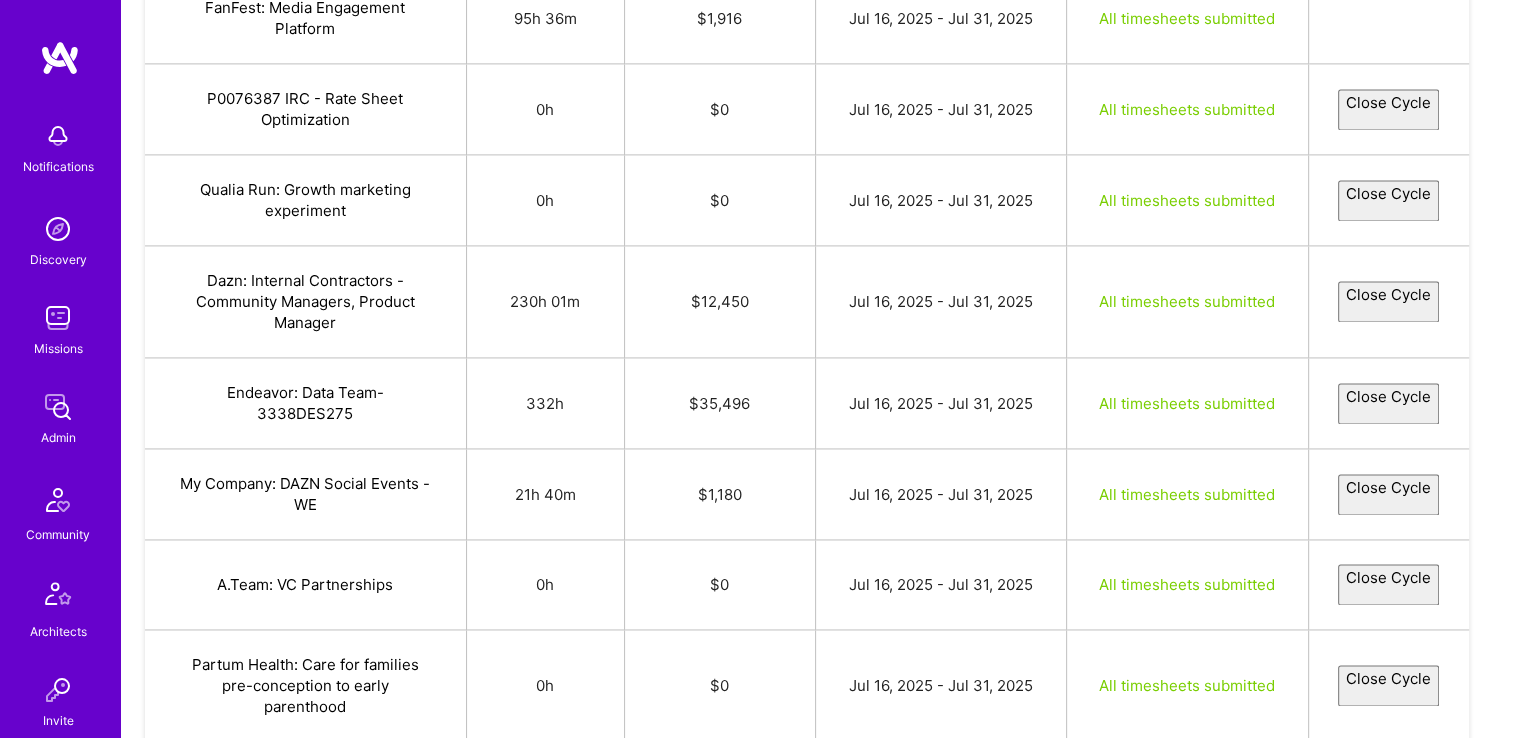 select on "687726c0b8d66b9413b15acf" 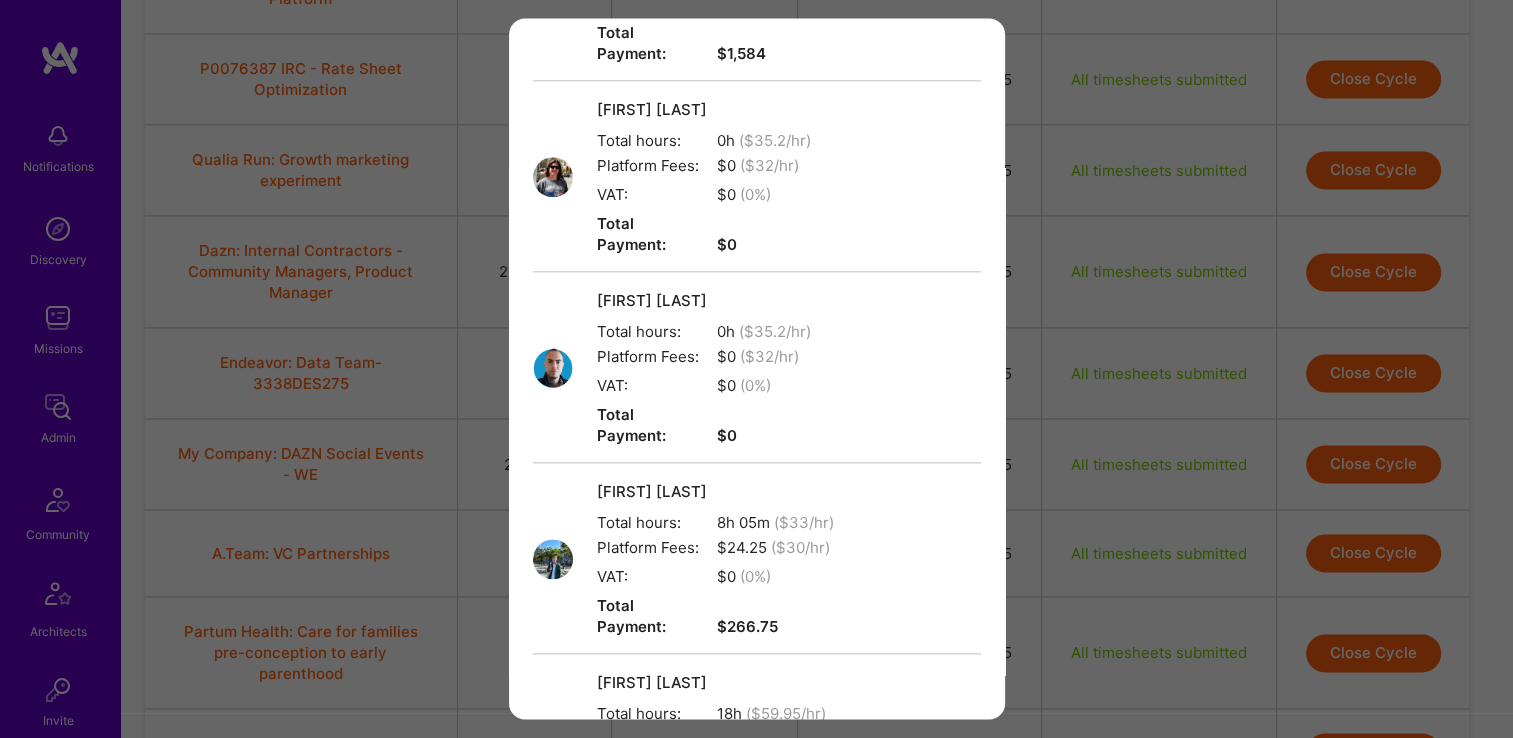 scroll, scrollTop: 4806, scrollLeft: 0, axis: vertical 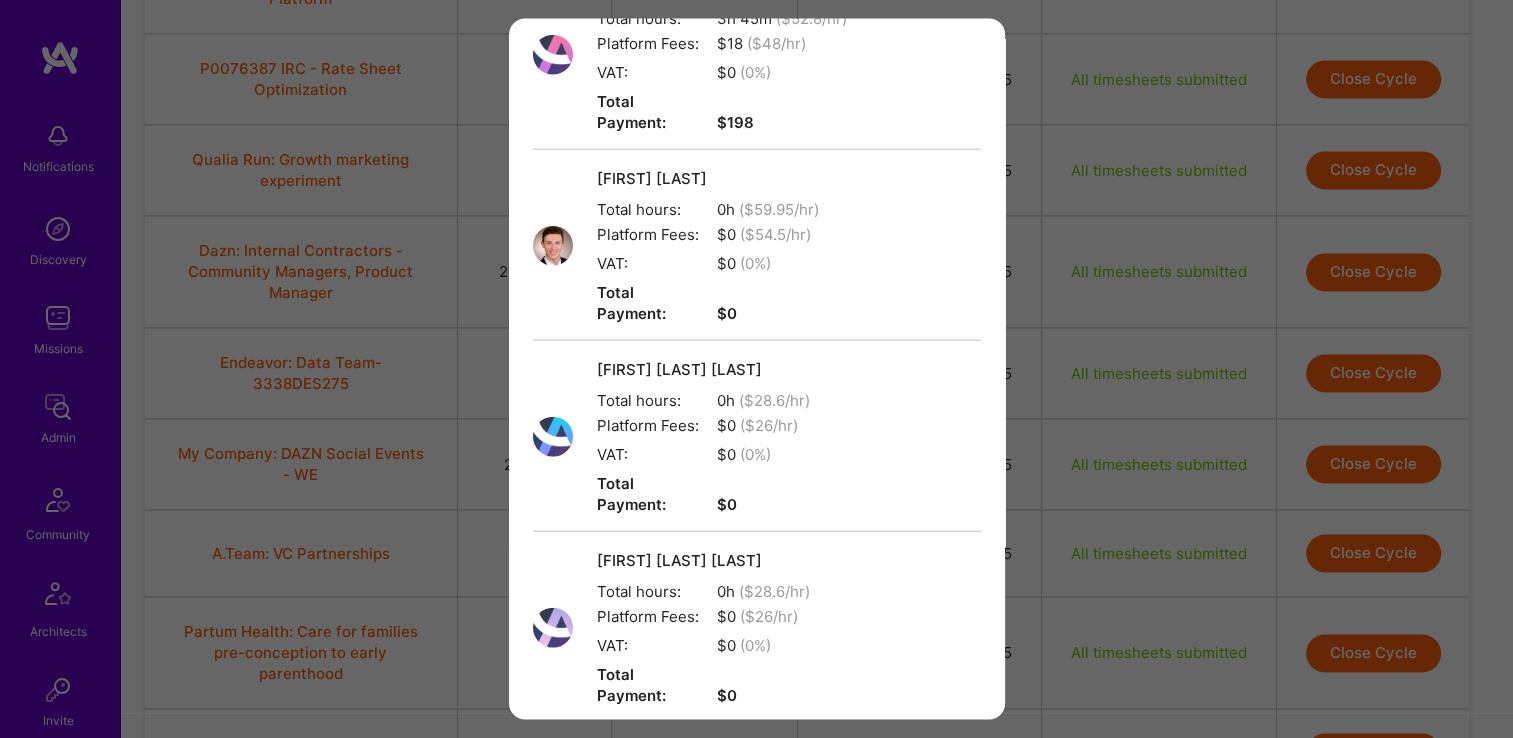 click on "Create" at bounding box center (757, 1231) 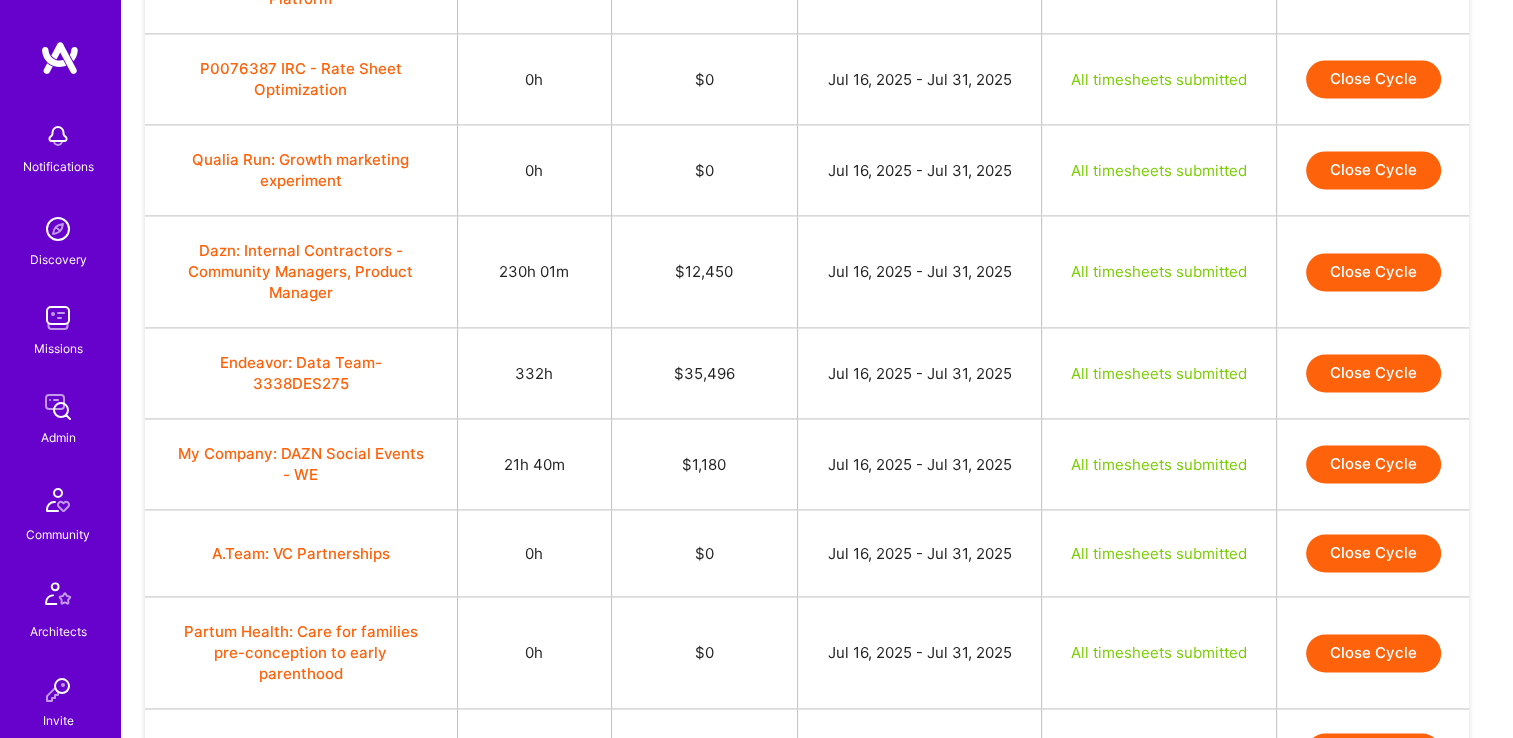 click on "Close Cycle" at bounding box center (1373, 373) 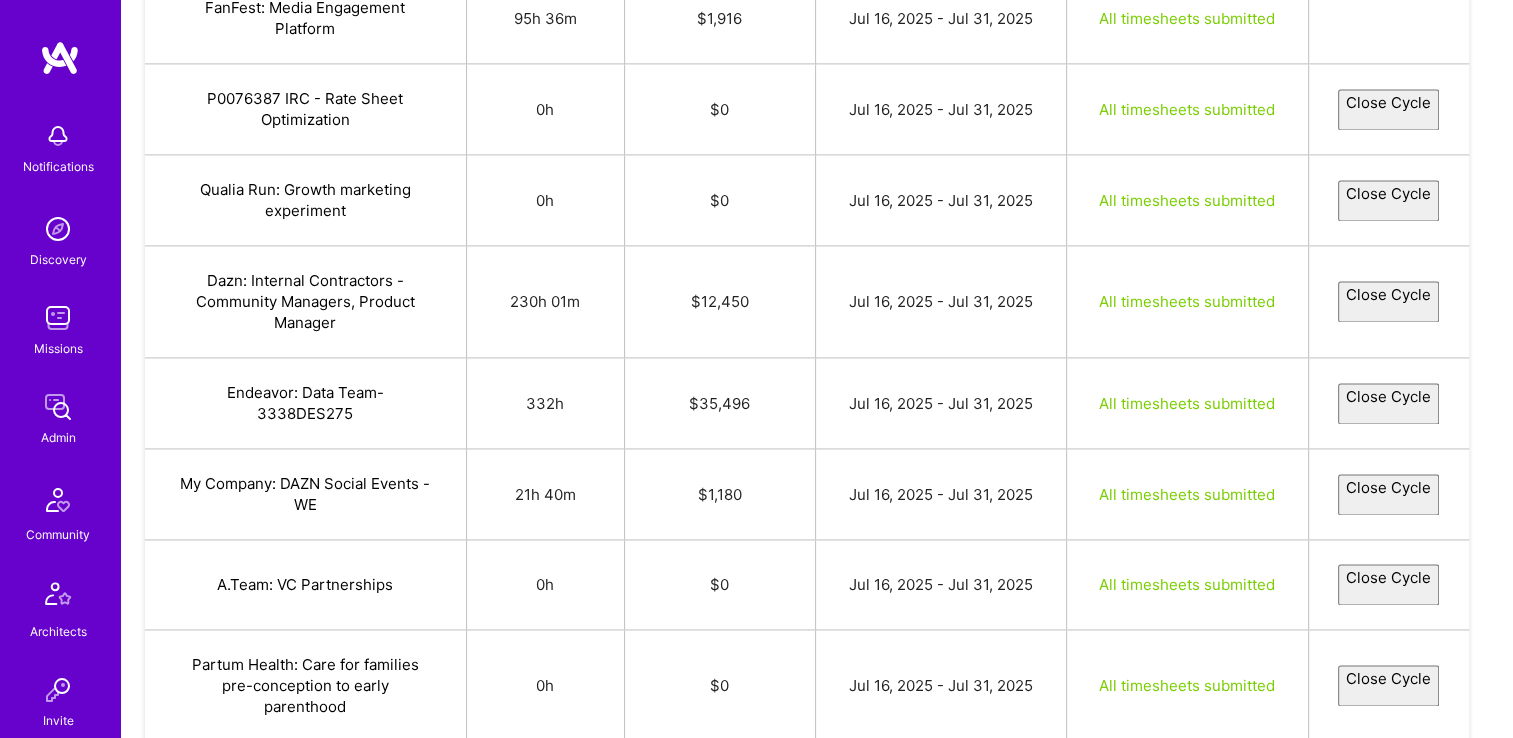 select on "68773c586baa0e7dbeb095a3" 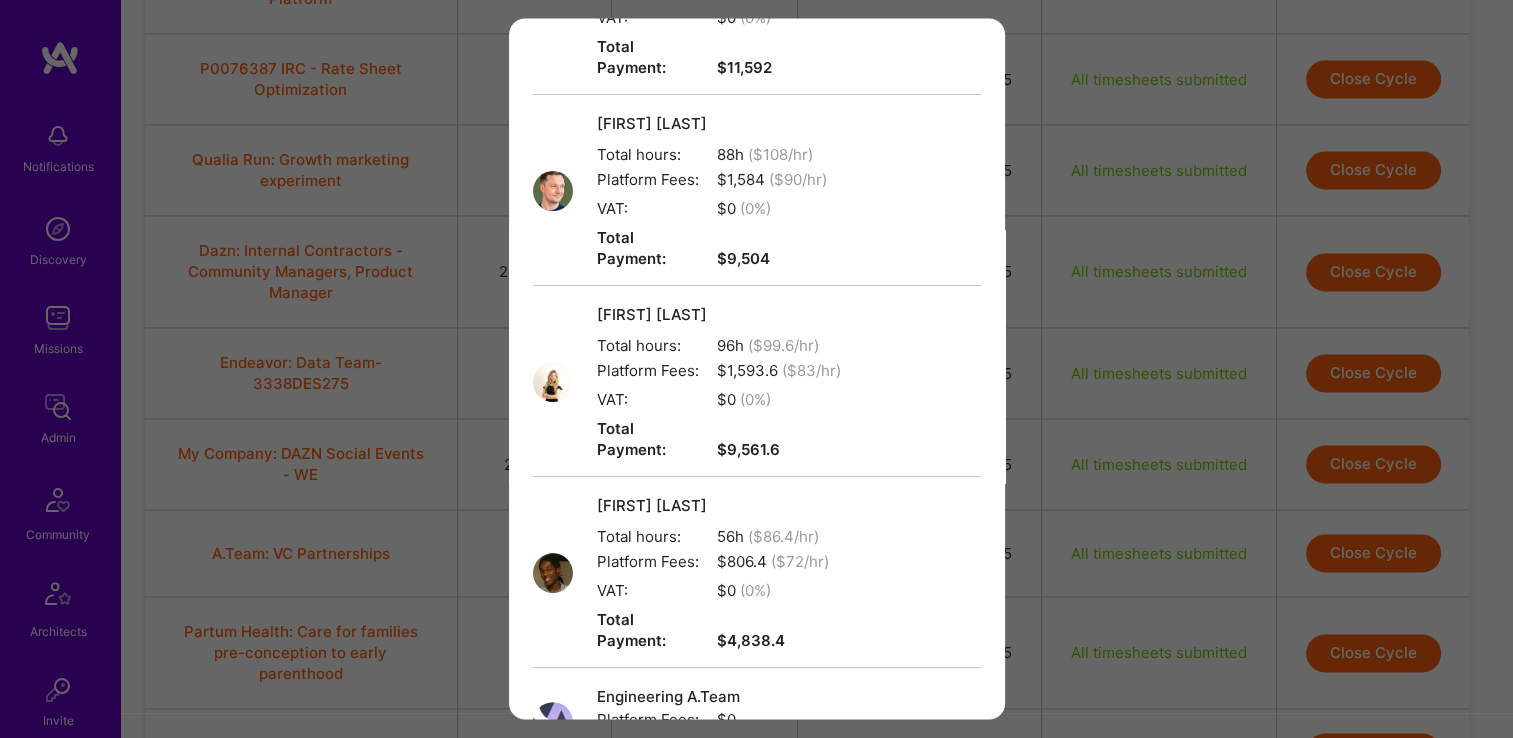 scroll, scrollTop: 582, scrollLeft: 0, axis: vertical 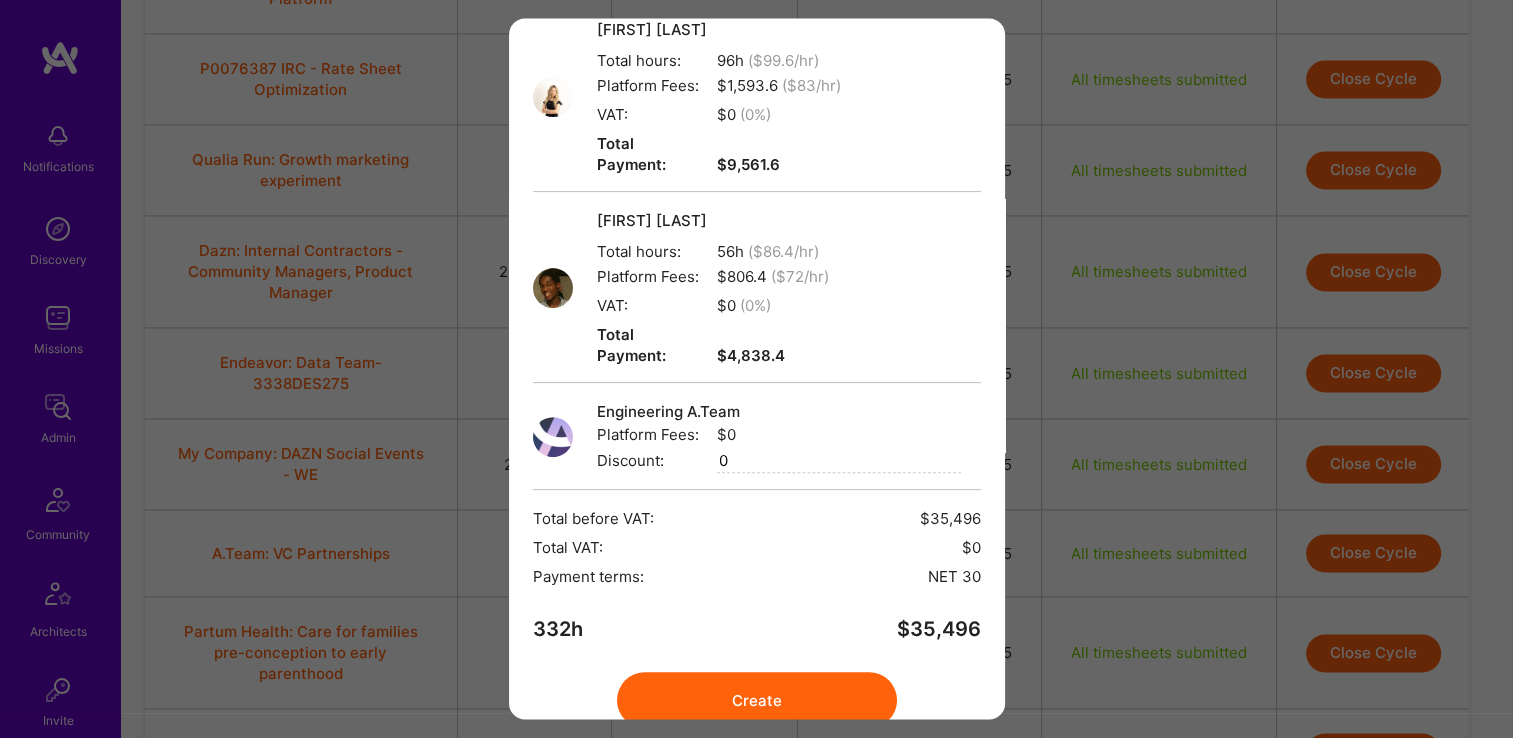click on "Create" at bounding box center [757, 701] 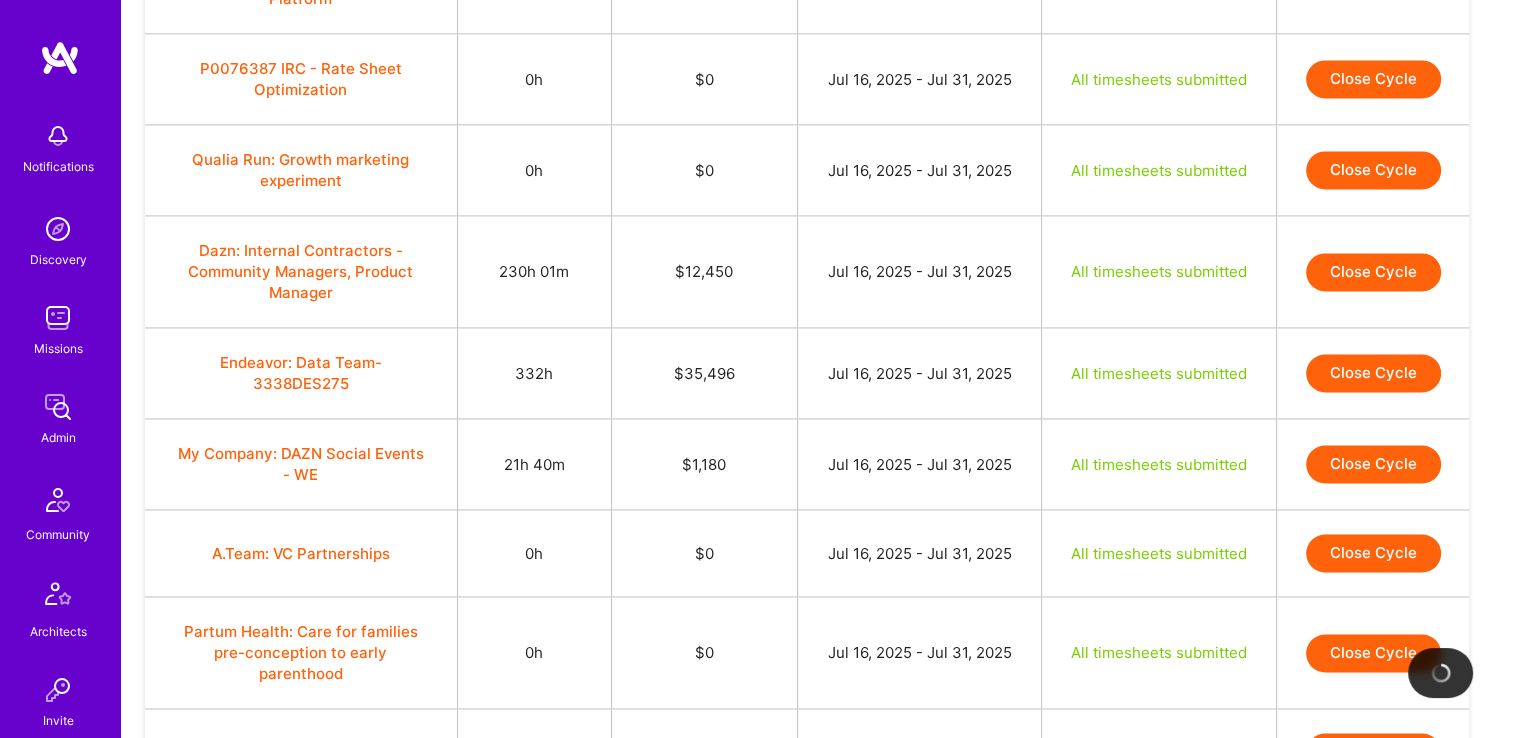 scroll, scrollTop: 2991, scrollLeft: 0, axis: vertical 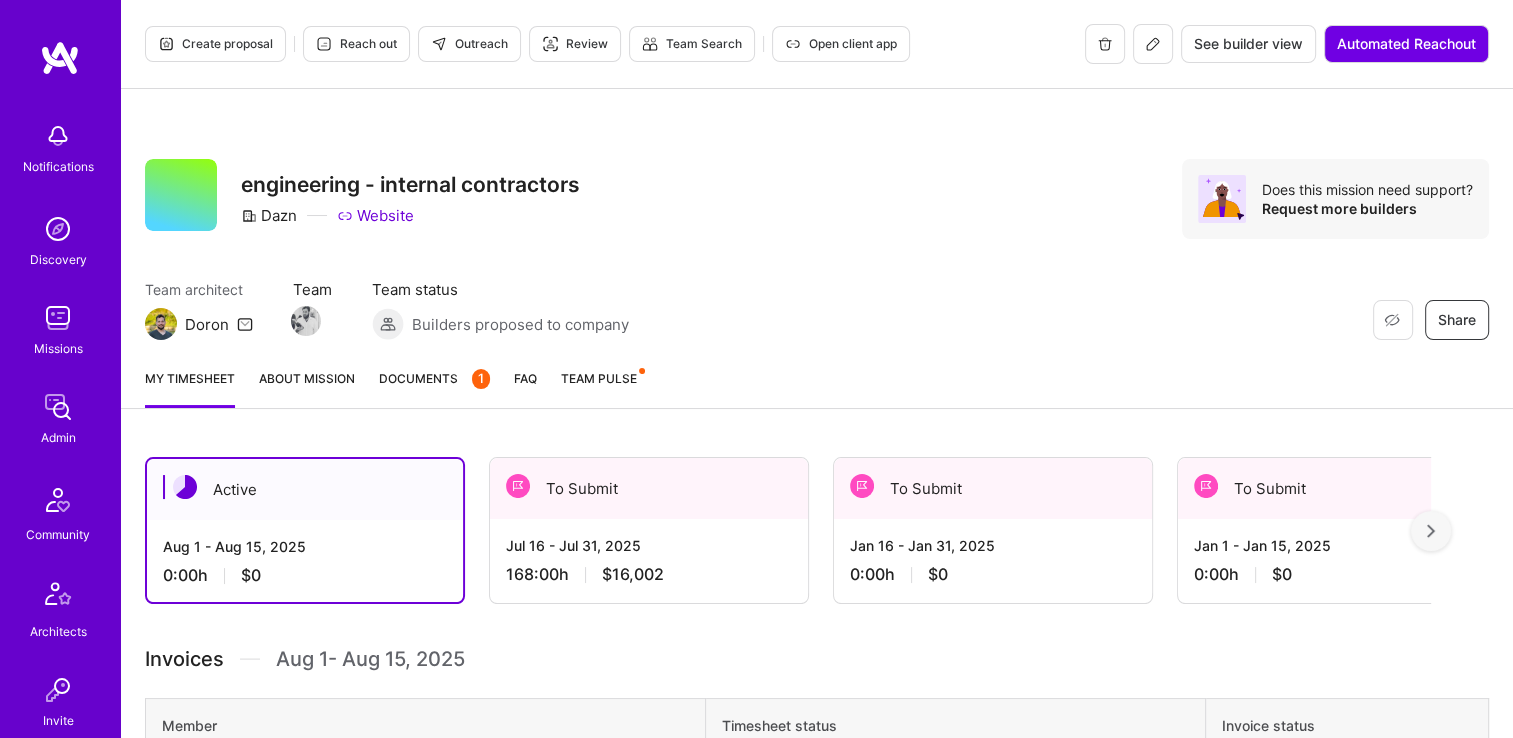 click on "[MONTH] [DAY] - [MONTH] [DAY], [YEAR] [HOUR]:[MINUTE] h    $[NUMBER]" at bounding box center (649, 560) 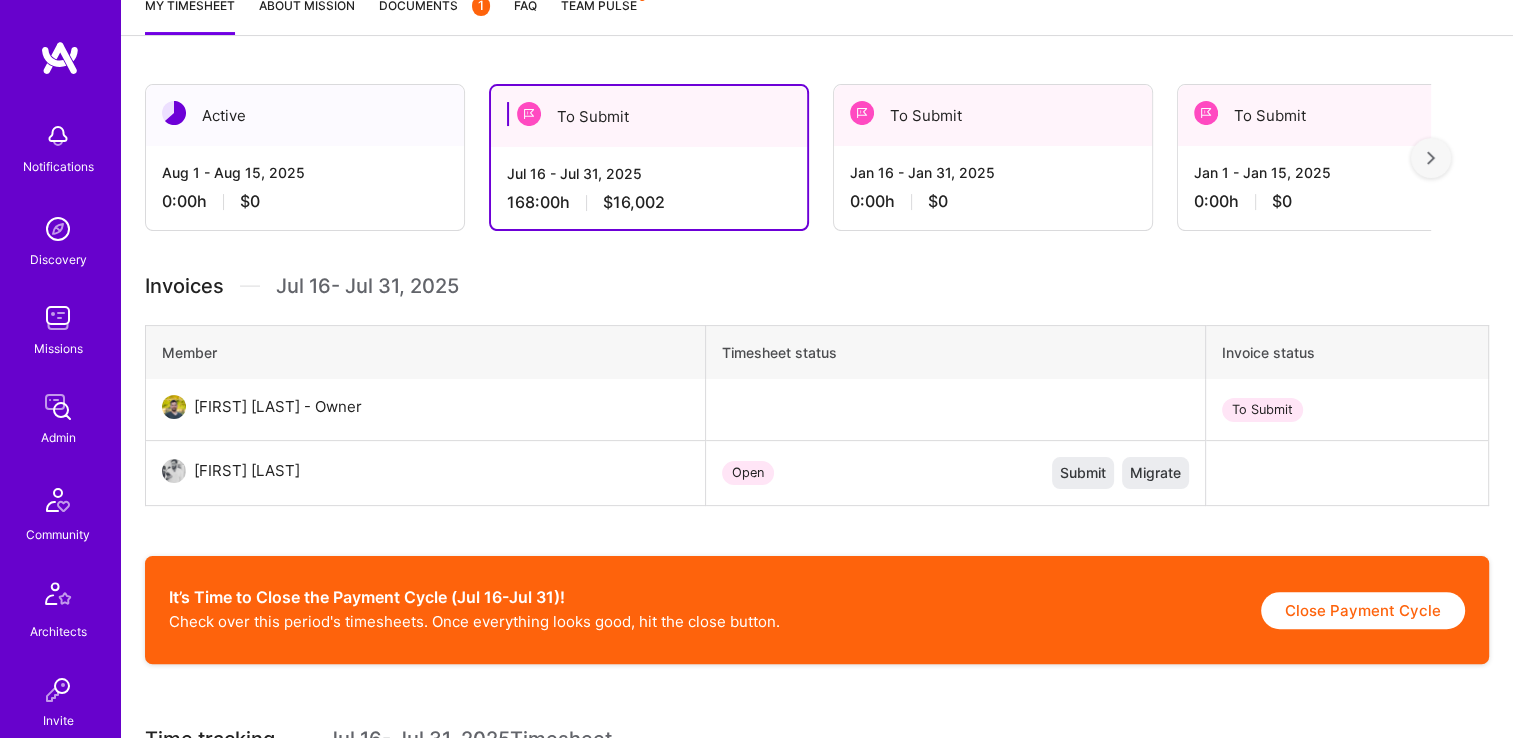 scroll, scrollTop: 500, scrollLeft: 0, axis: vertical 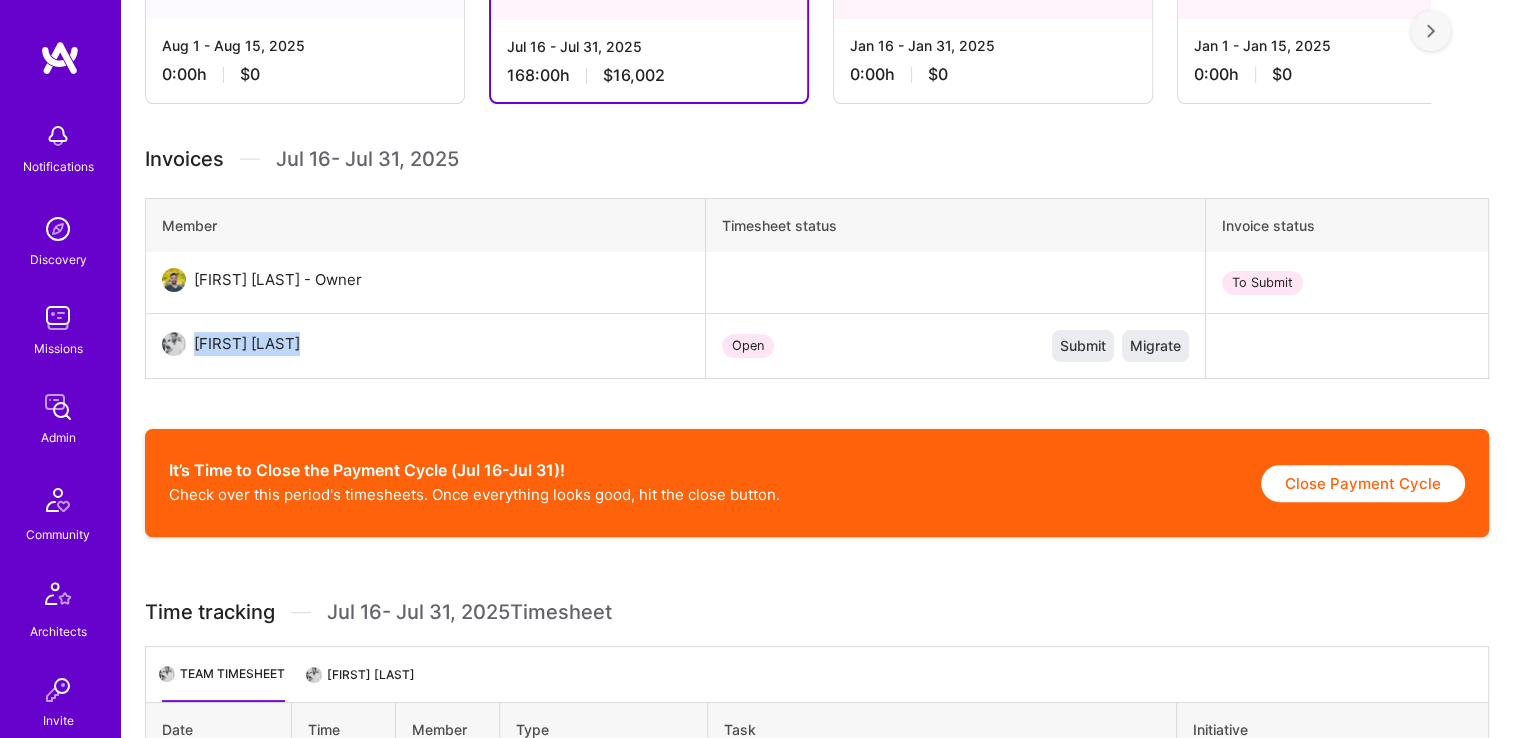 drag, startPoint x: 292, startPoint y: 351, endPoint x: 188, endPoint y: 345, distance: 104.172935 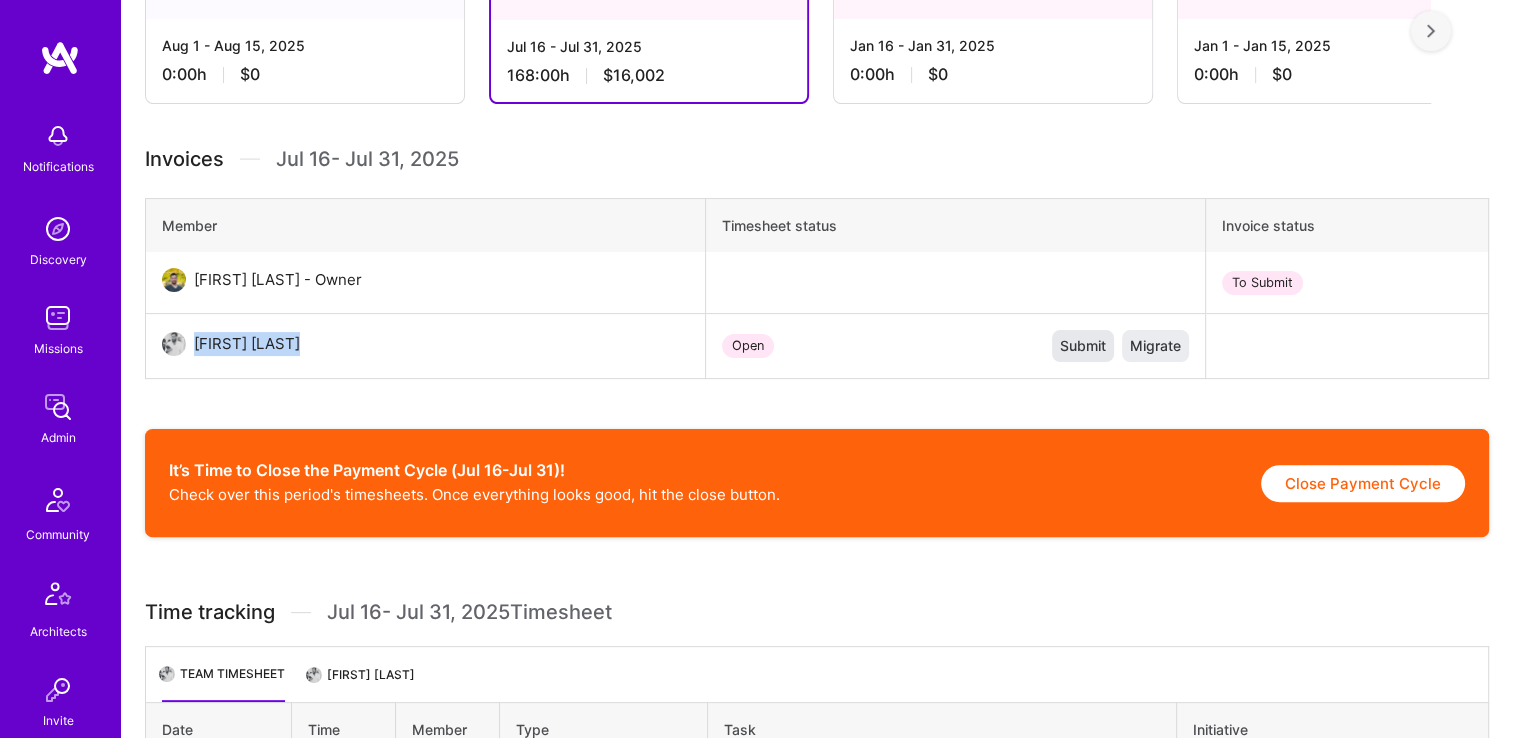 click on "Submit" at bounding box center [1083, 346] 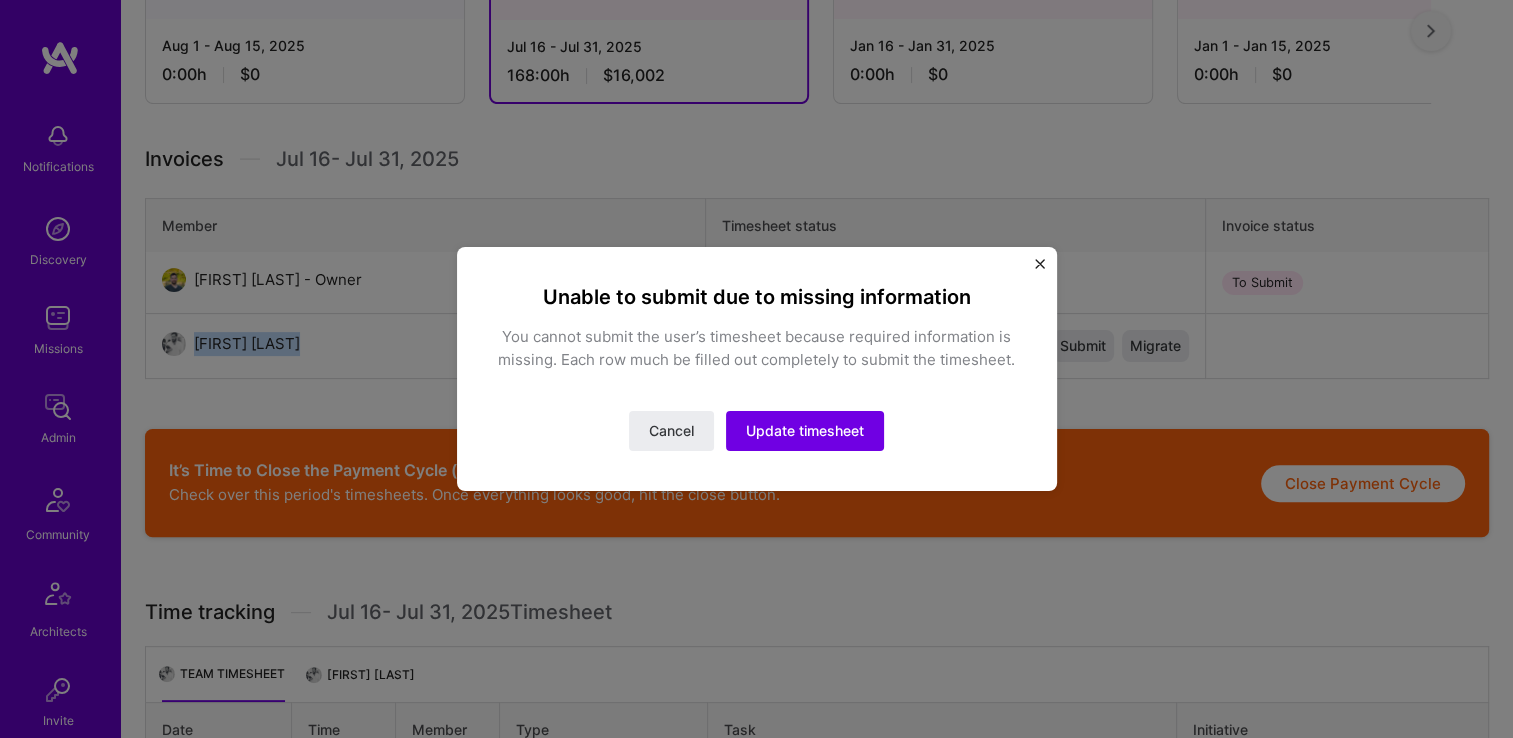 click on "Update timesheet" at bounding box center [805, 431] 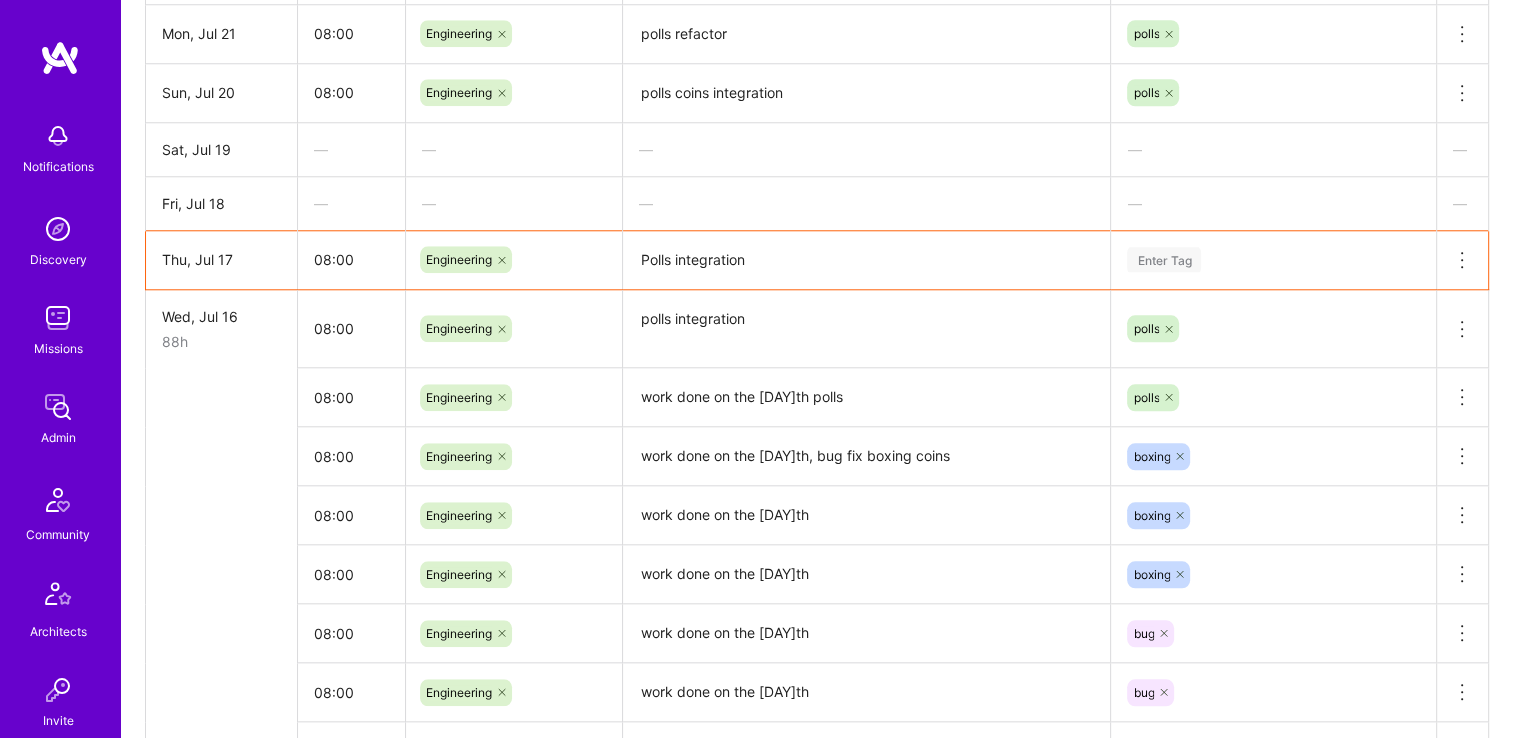 scroll, scrollTop: 2079, scrollLeft: 0, axis: vertical 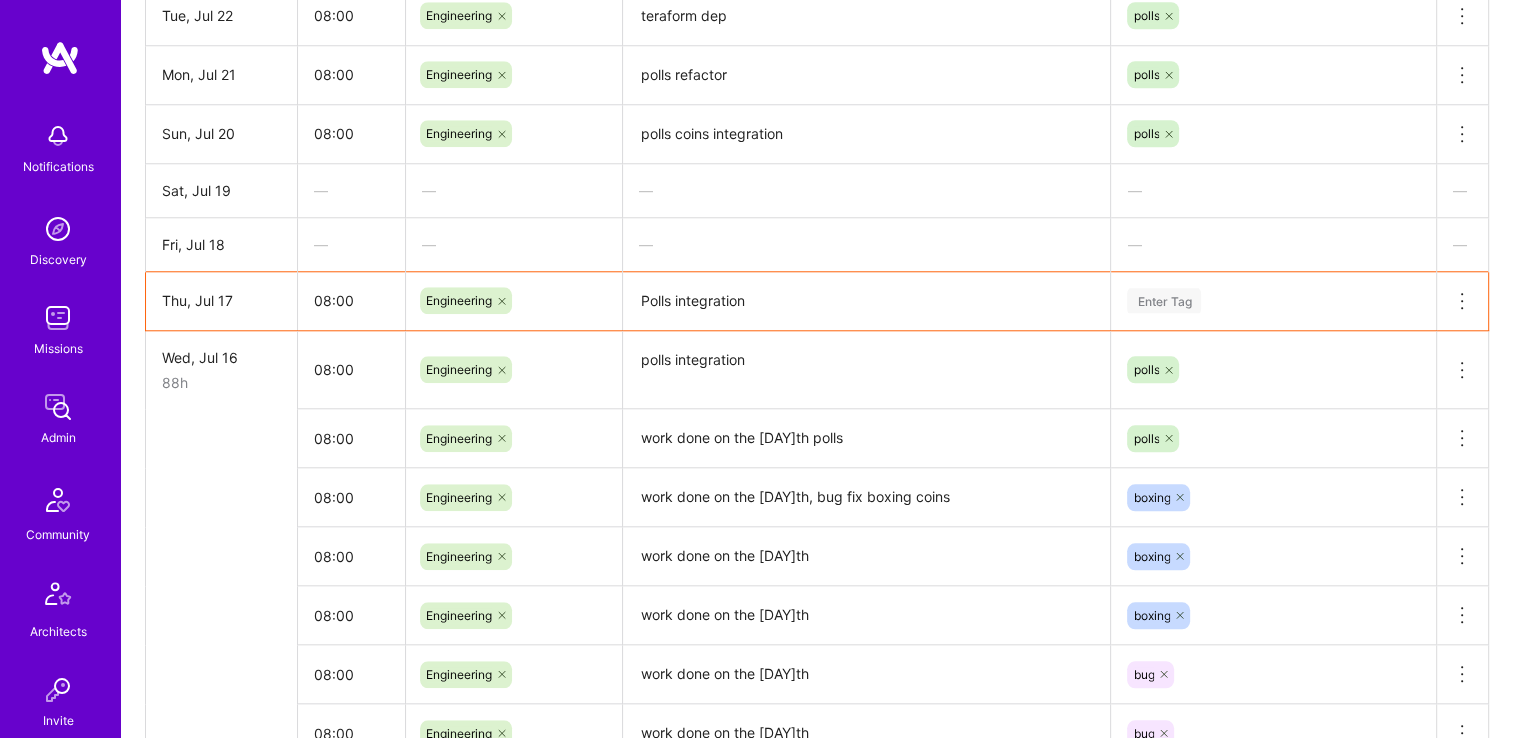 click on "Enter Tag" at bounding box center (1164, 300) 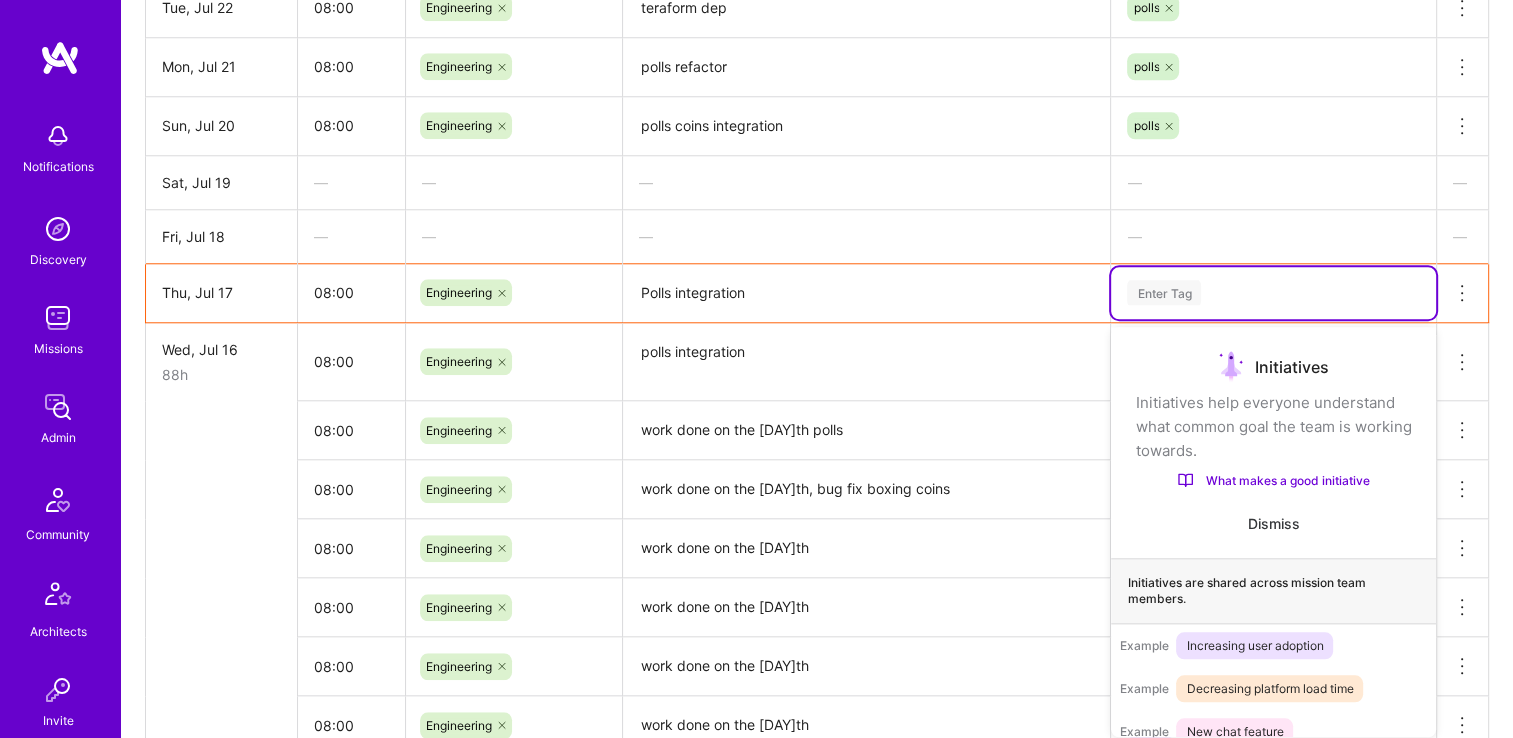scroll, scrollTop: 1888, scrollLeft: 0, axis: vertical 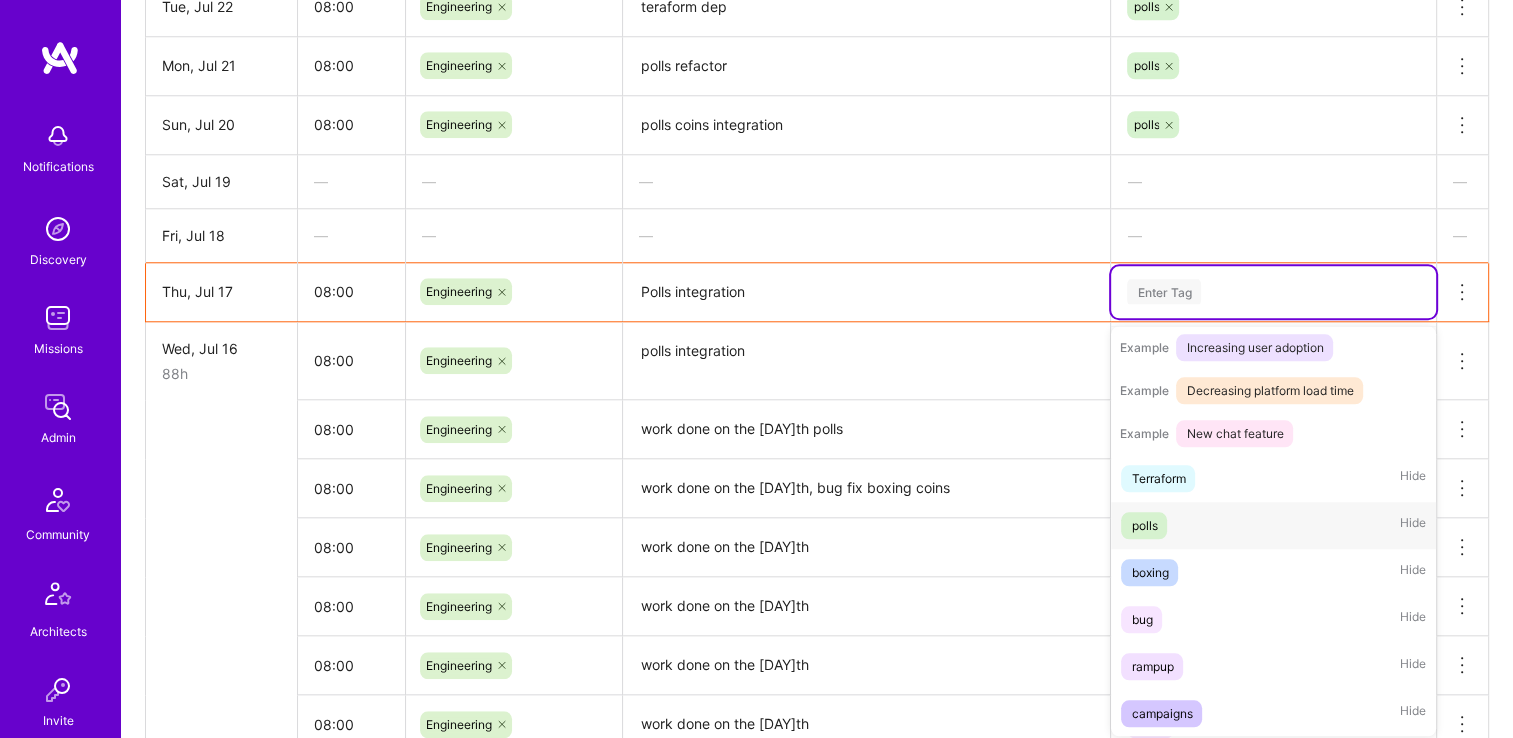 drag, startPoint x: 1155, startPoint y: 522, endPoint x: 1135, endPoint y: 526, distance: 20.396078 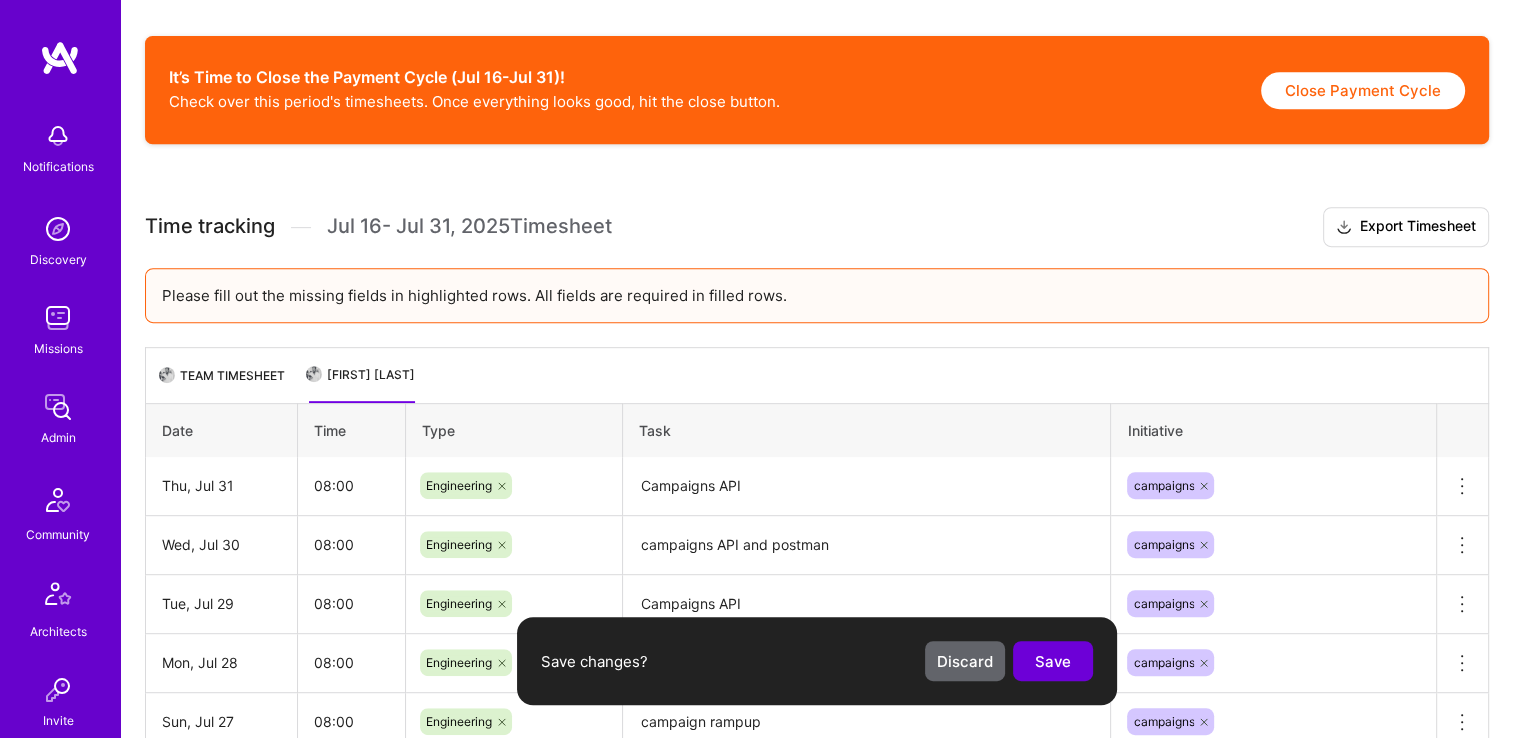 scroll, scrollTop: 688, scrollLeft: 0, axis: vertical 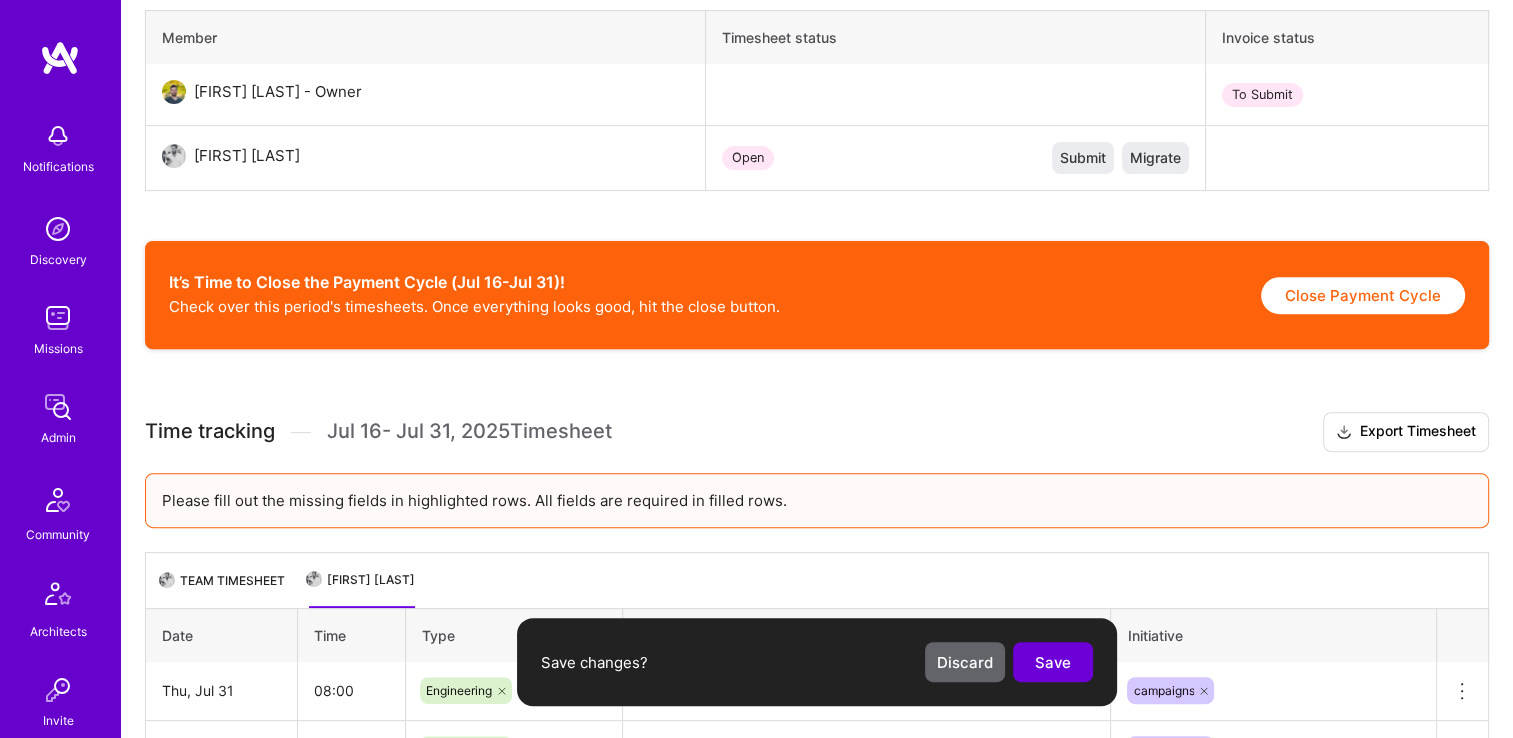 click on "Save" at bounding box center [1053, 662] 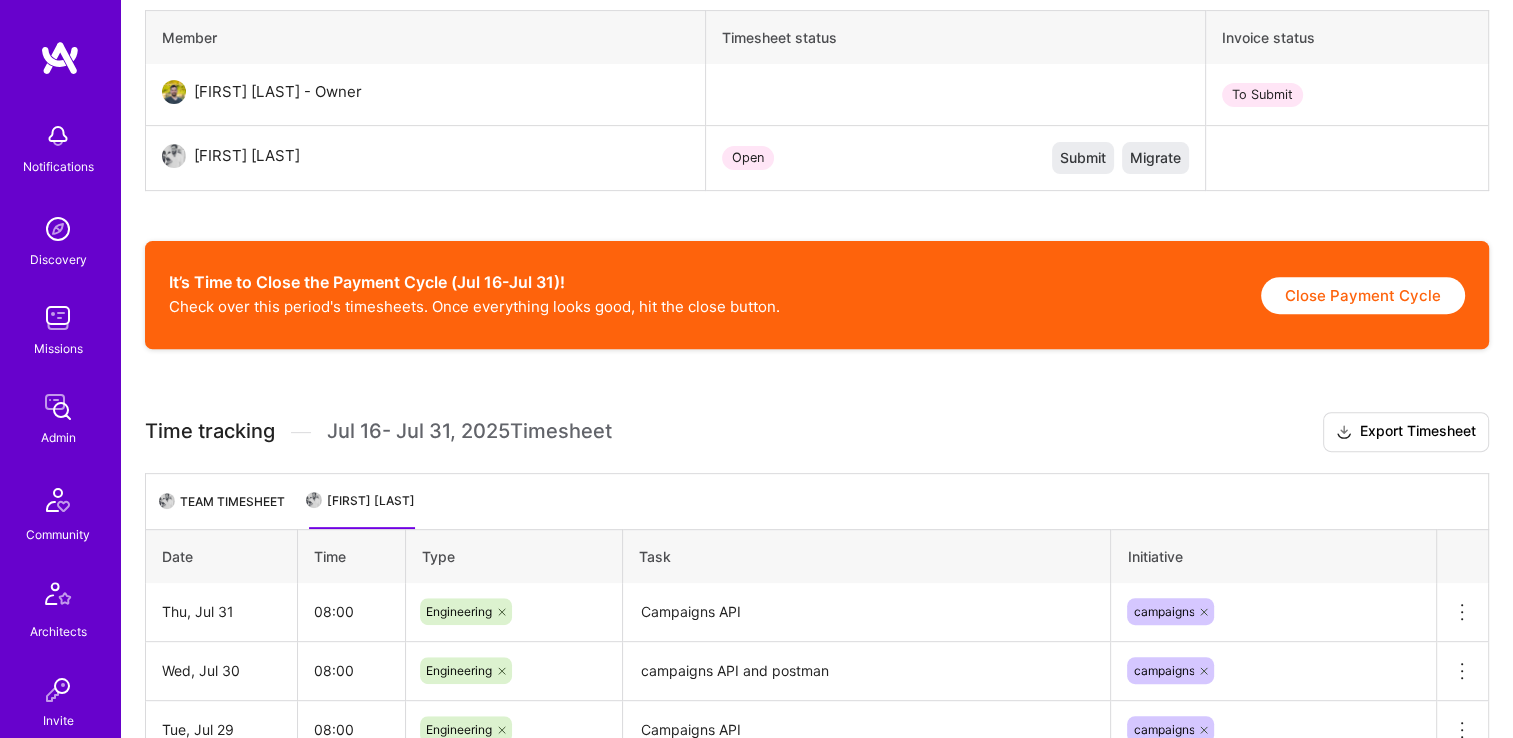 scroll, scrollTop: 488, scrollLeft: 0, axis: vertical 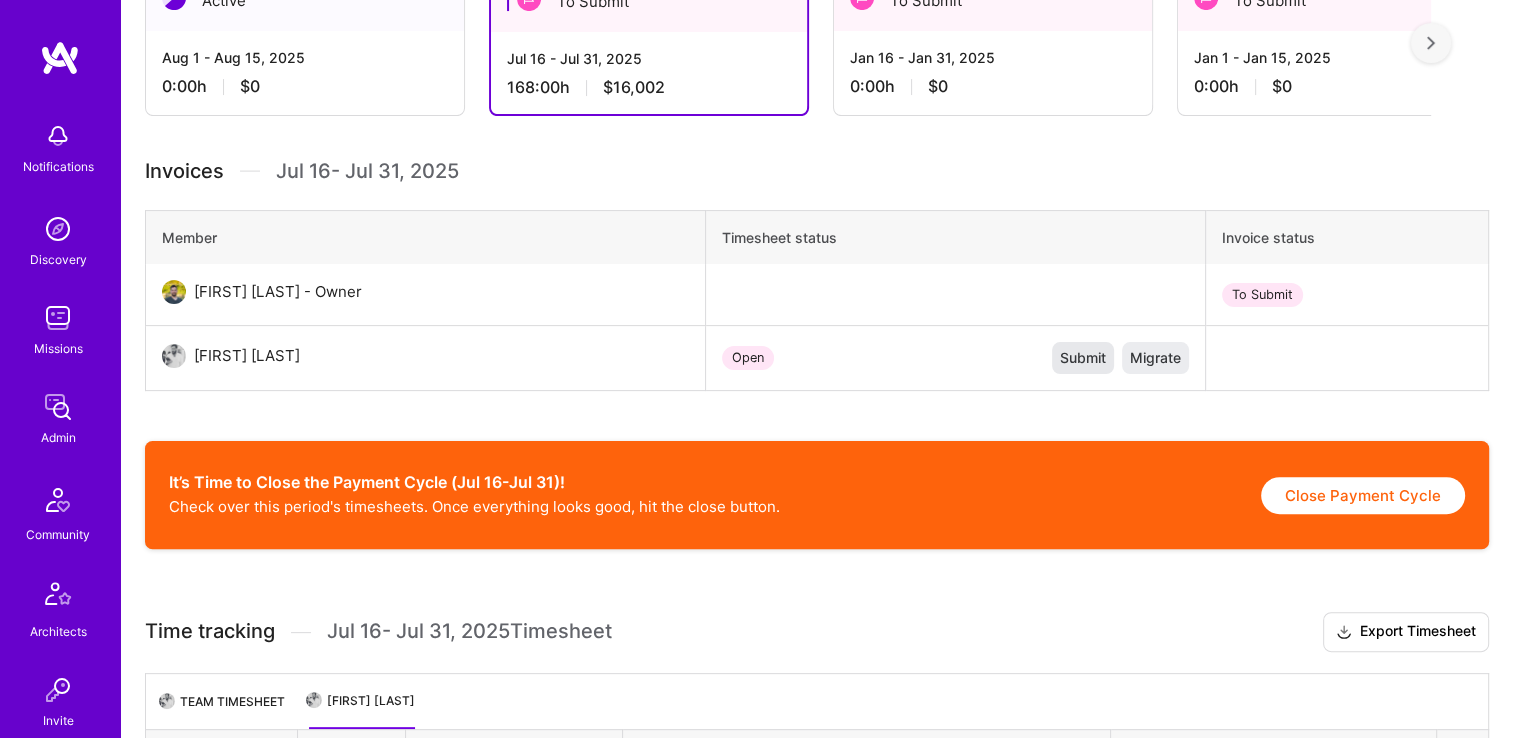 click on "Submit" at bounding box center (1083, 358) 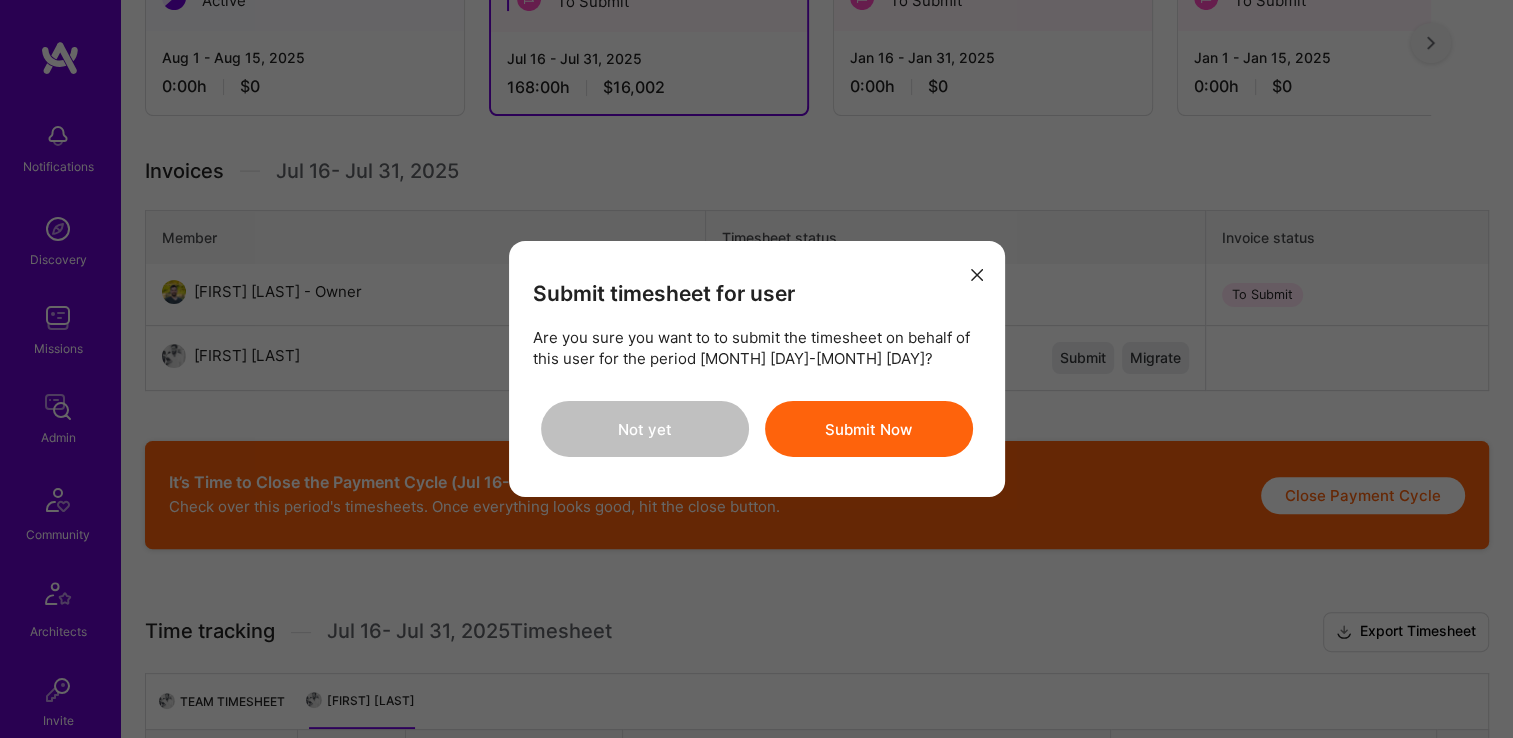 click on "Submit Now" at bounding box center [869, 429] 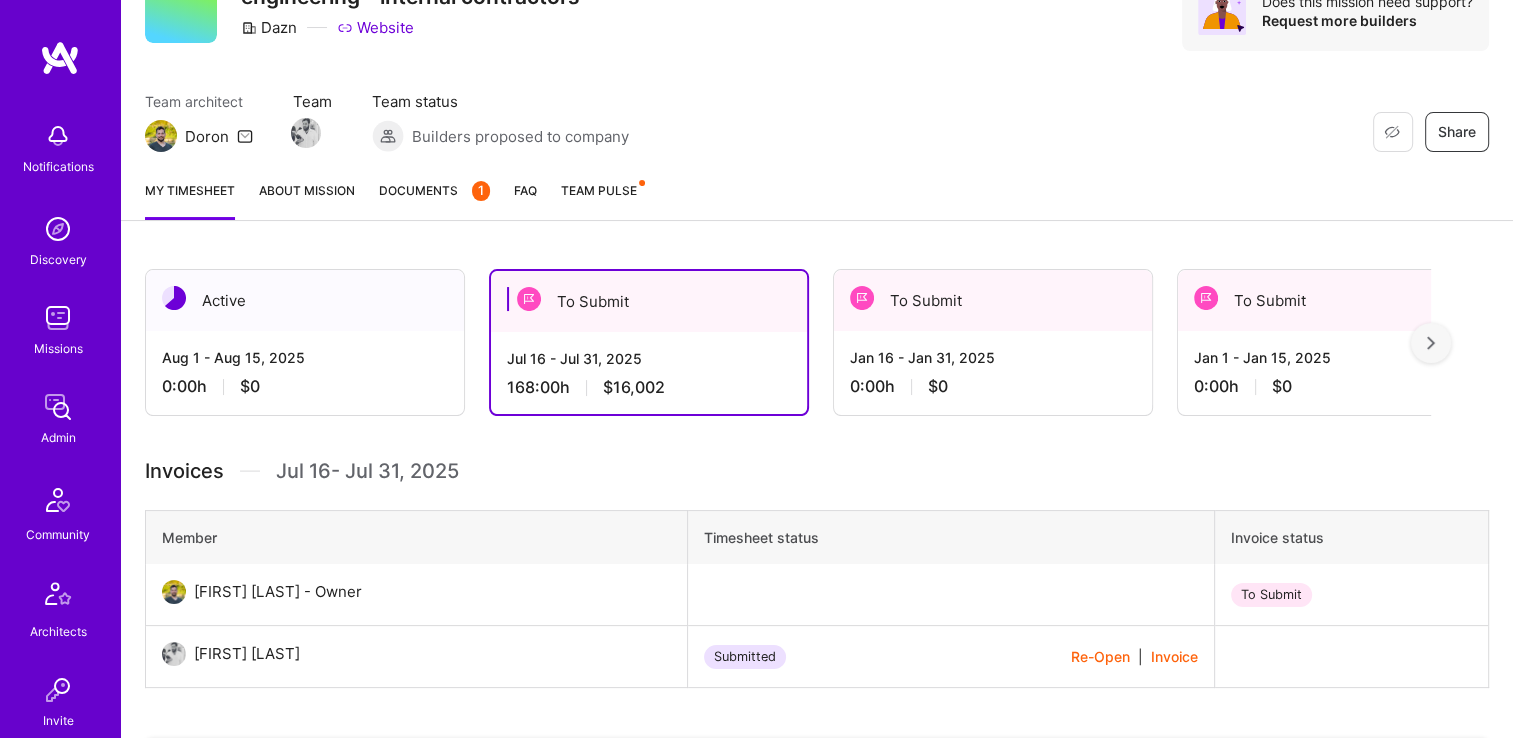 scroll, scrollTop: 688, scrollLeft: 0, axis: vertical 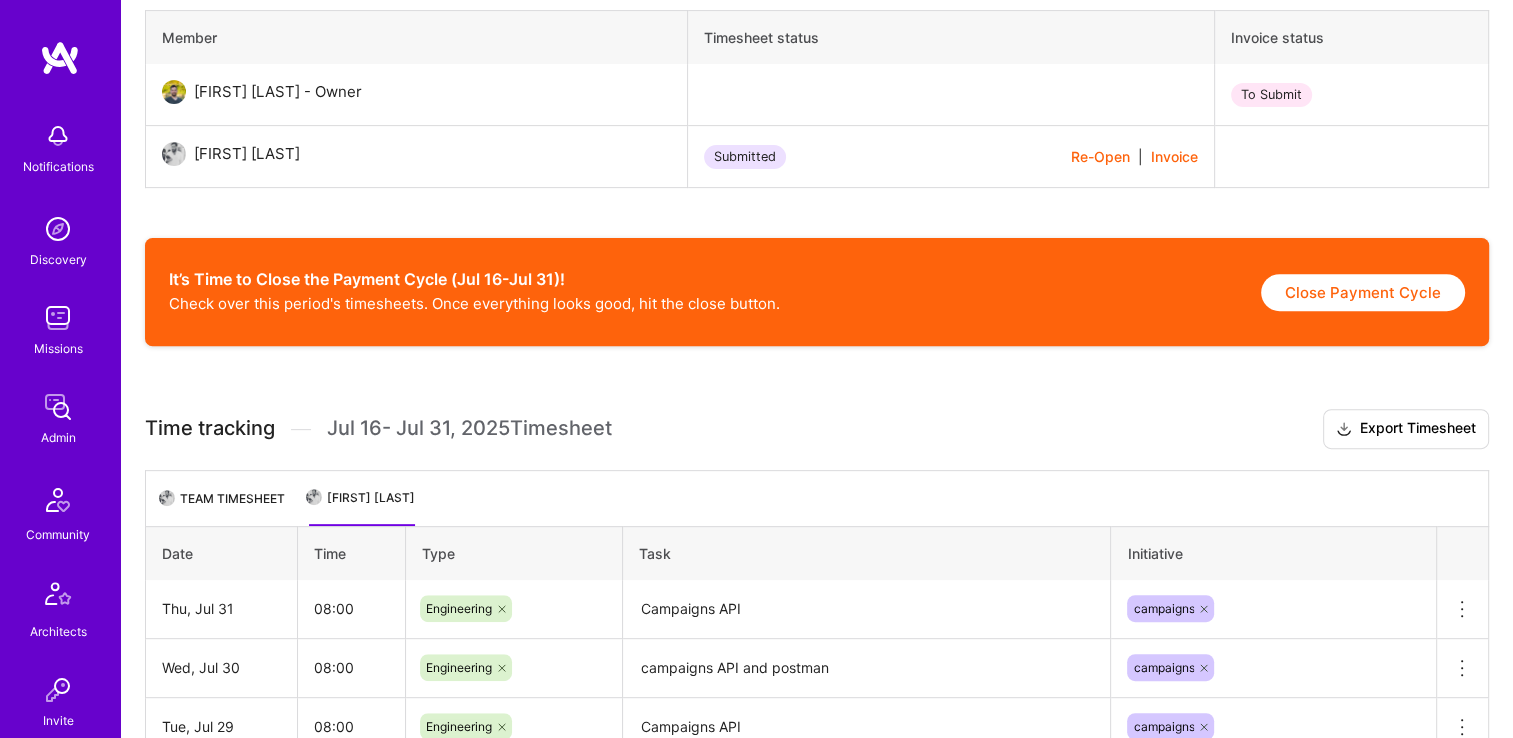 click on "Close Payment Cycle" at bounding box center [1363, 292] 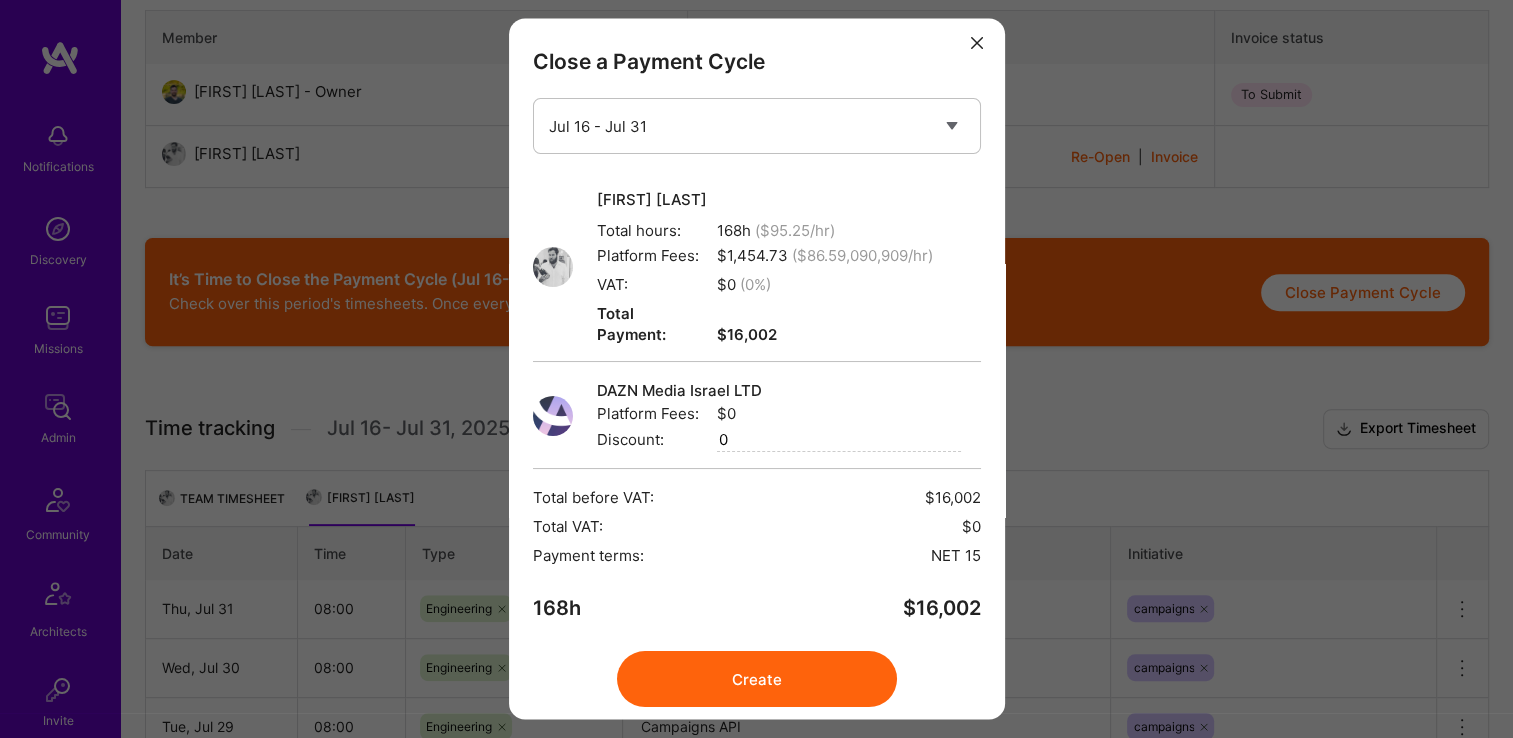 scroll, scrollTop: 15, scrollLeft: 0, axis: vertical 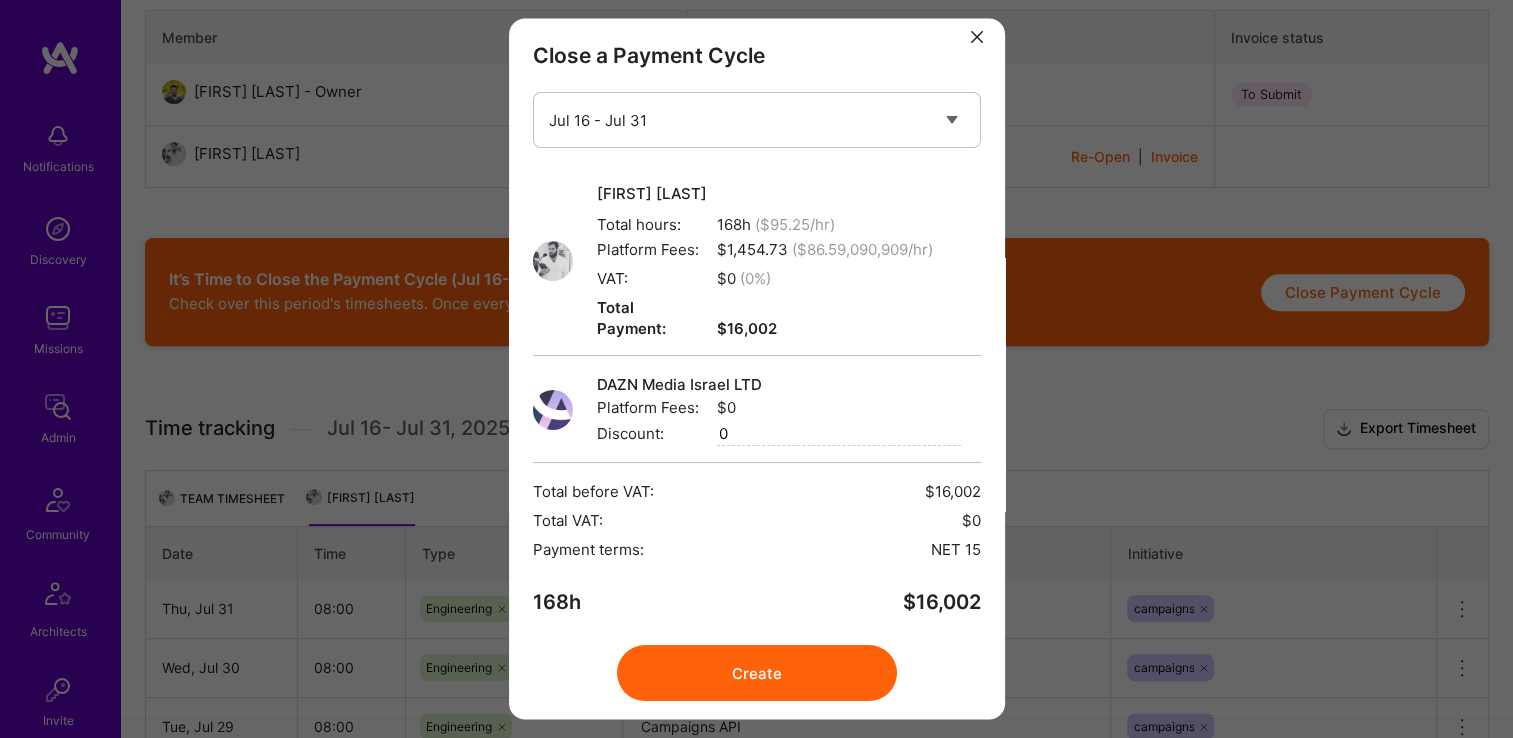 click on "Create" at bounding box center [757, 674] 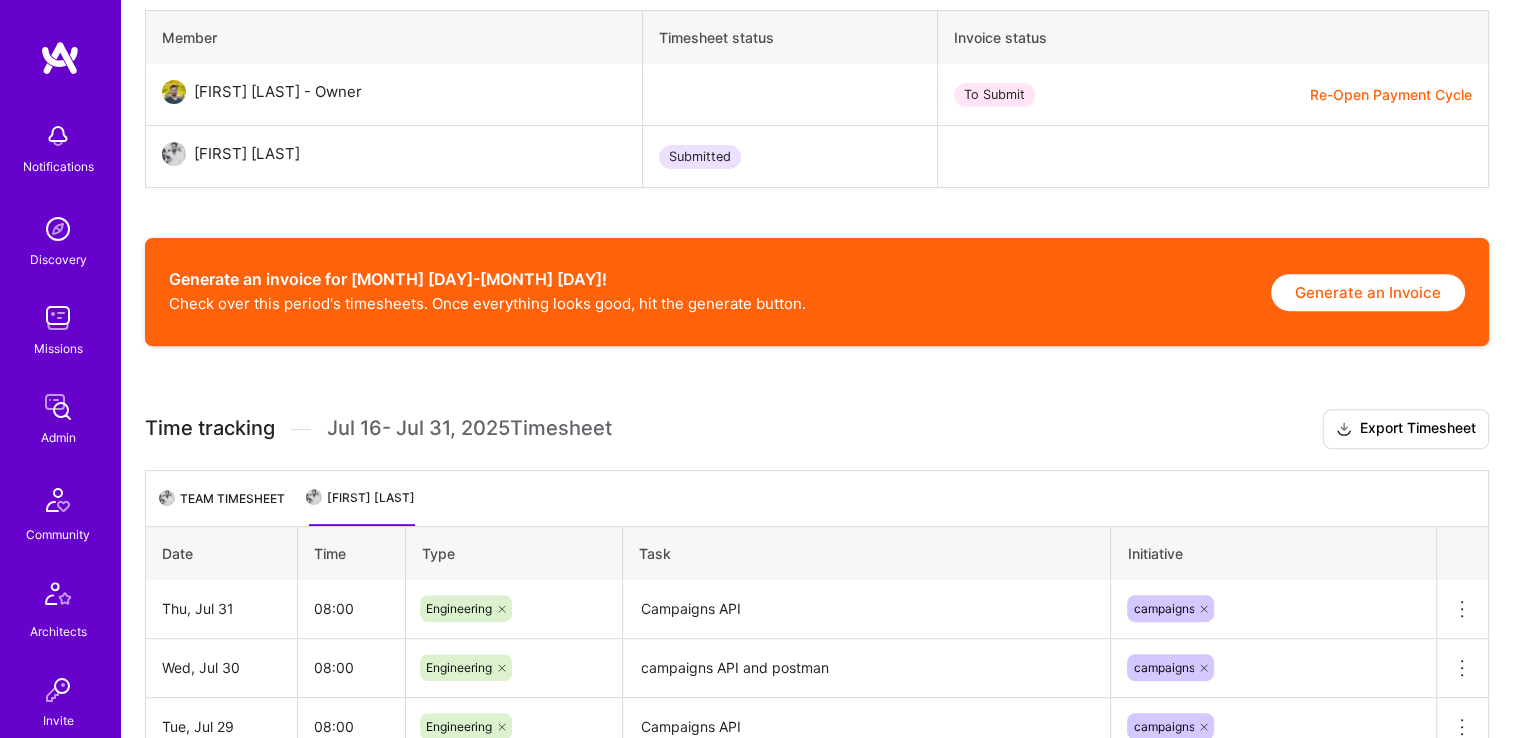 click on "Generate an Invoice" at bounding box center [1368, 292] 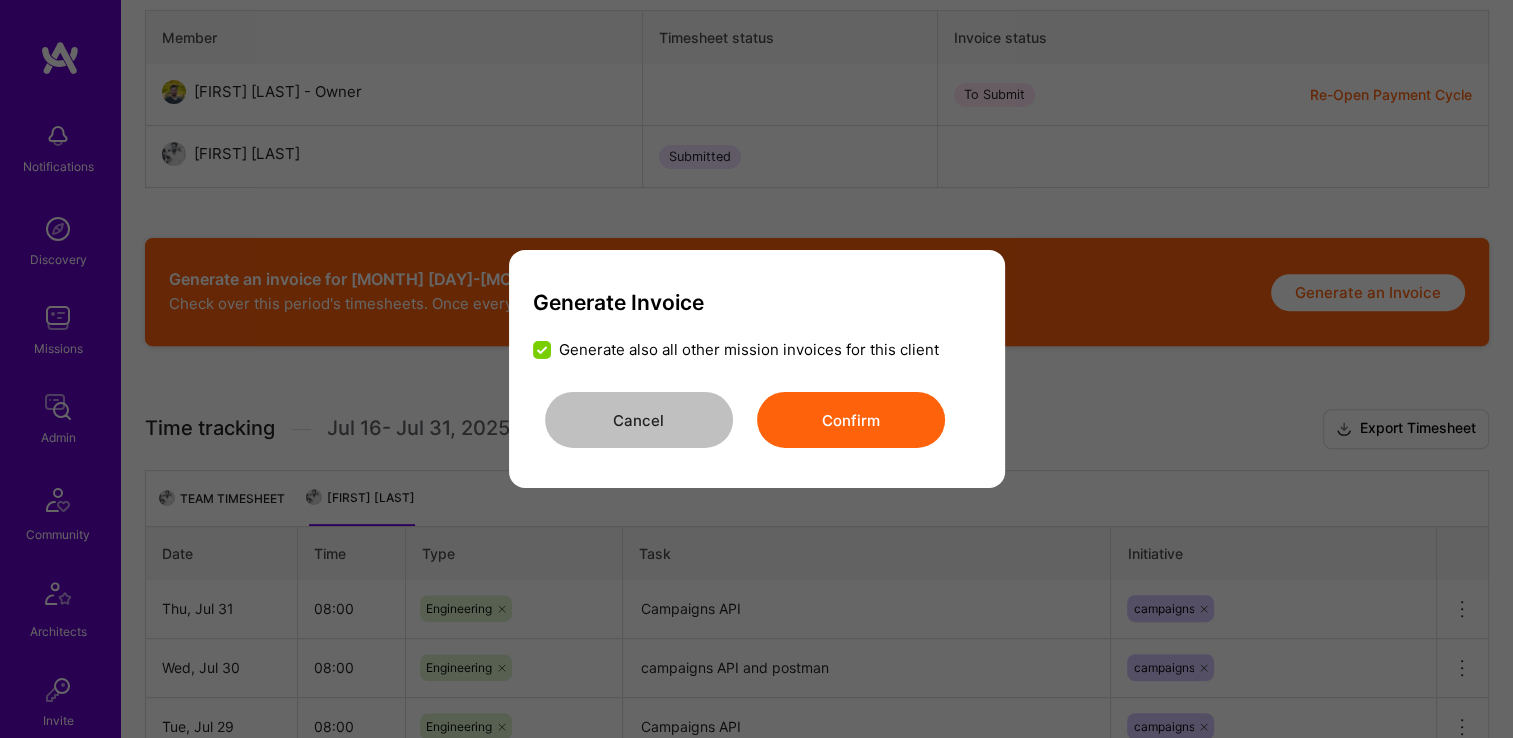click on "Confirm" at bounding box center [851, 420] 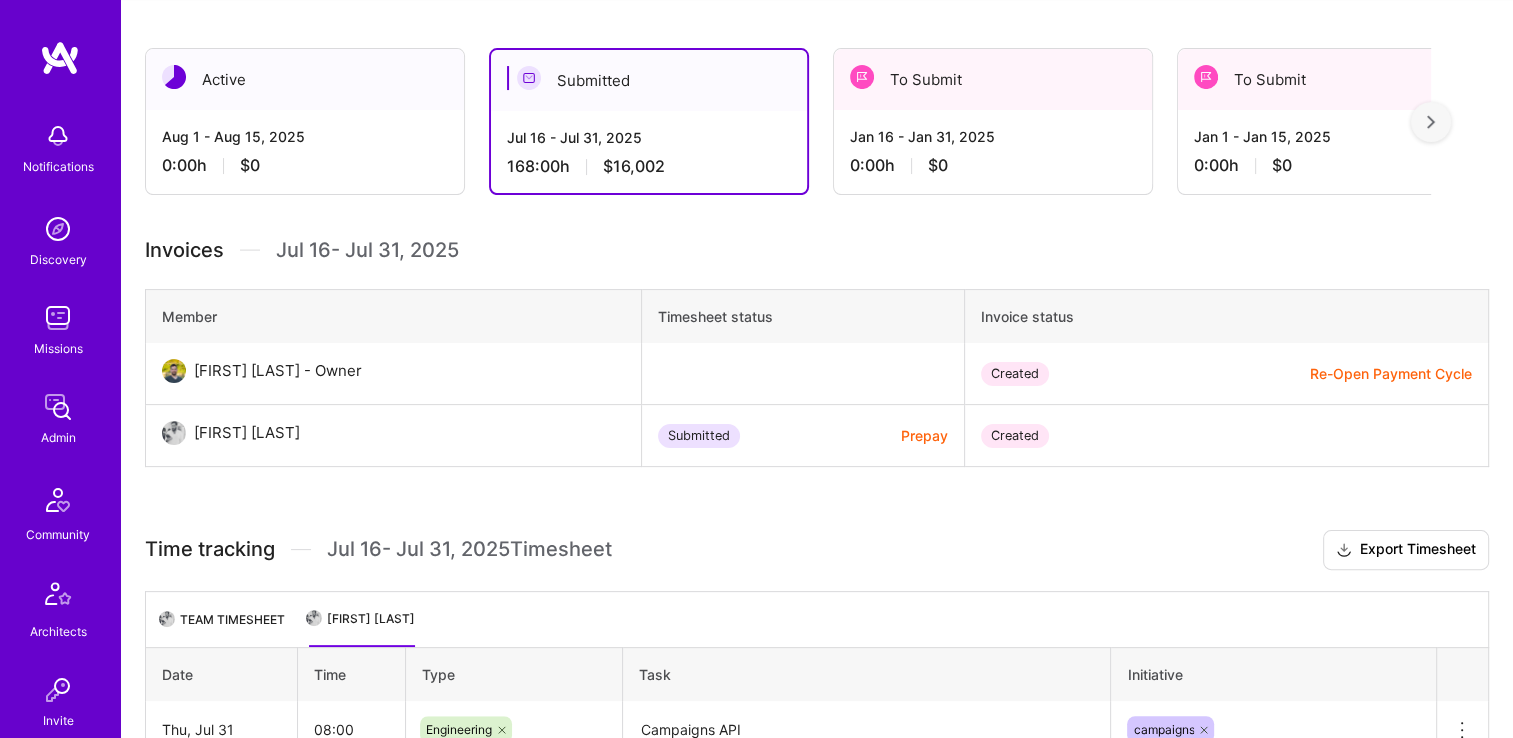 scroll, scrollTop: 288, scrollLeft: 0, axis: vertical 